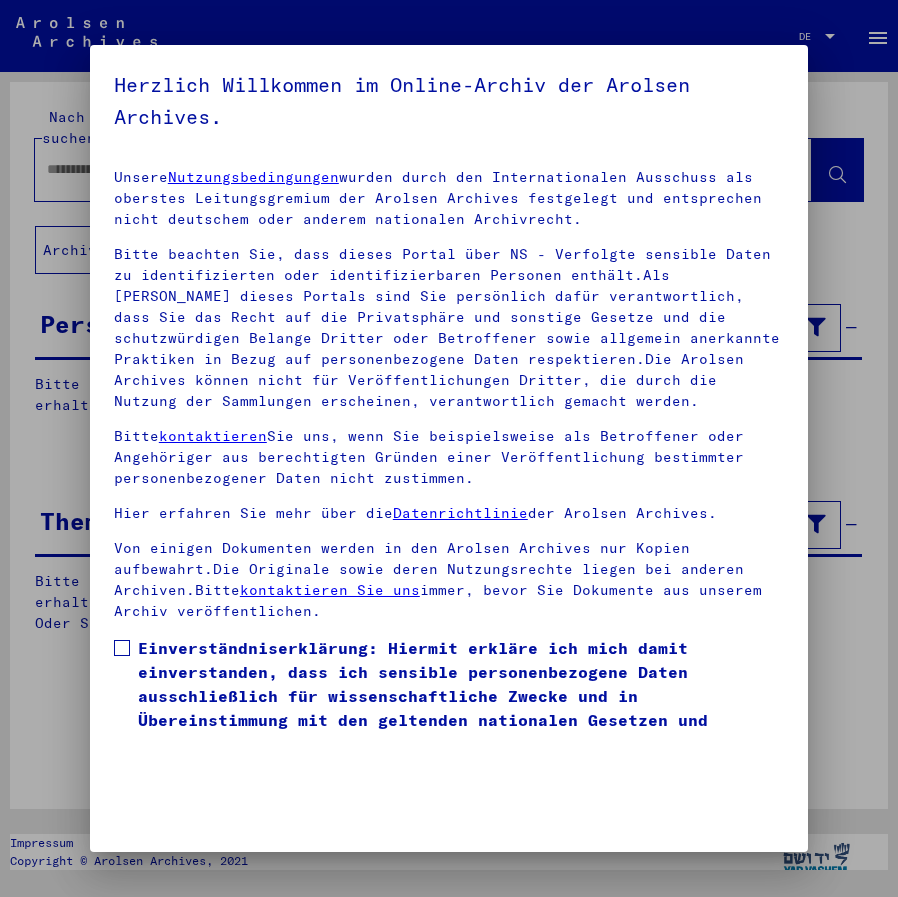 scroll, scrollTop: 0, scrollLeft: 0, axis: both 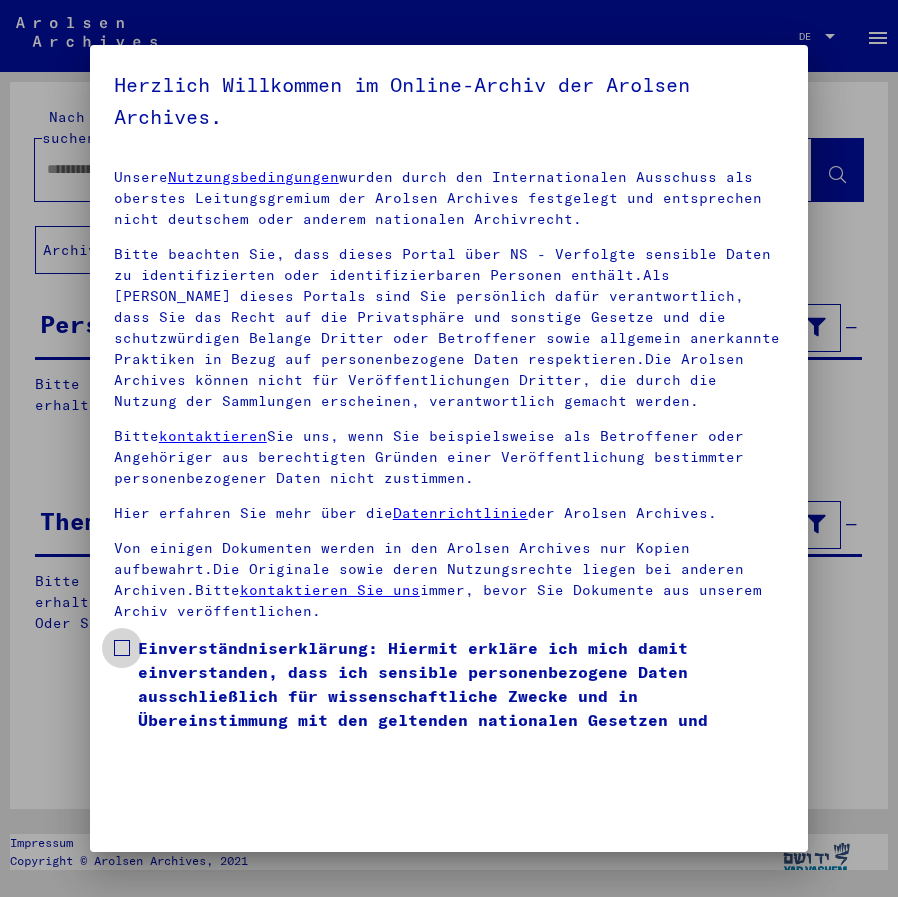 click at bounding box center [122, 648] 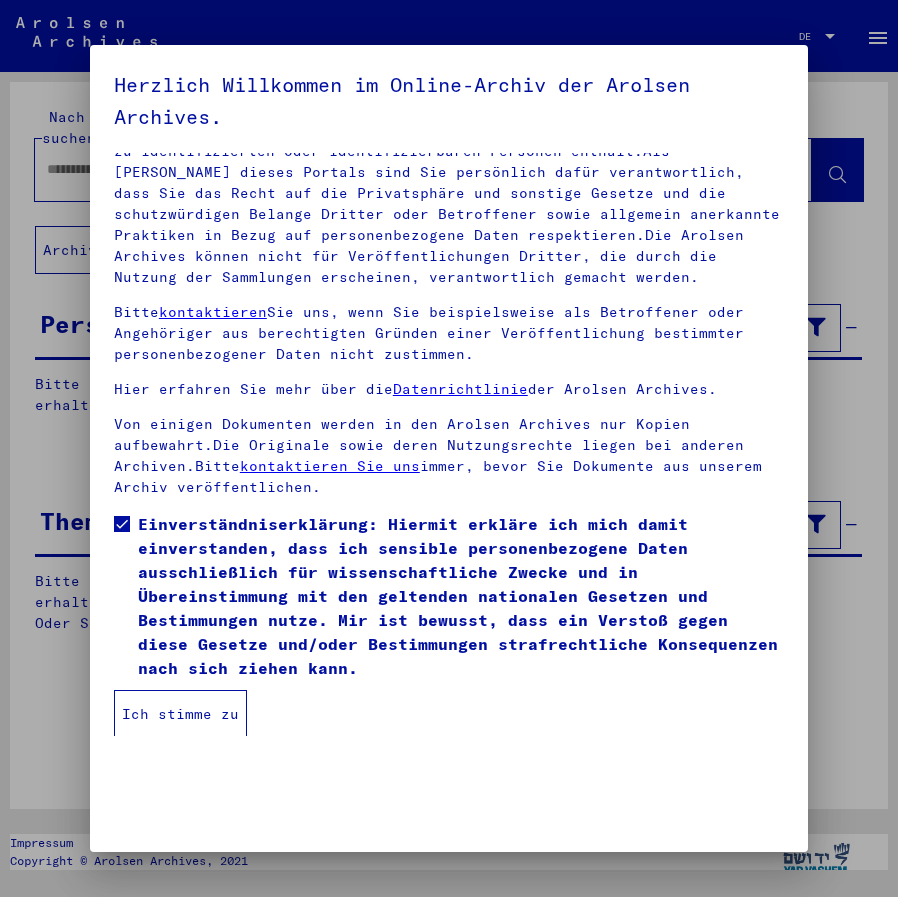 scroll, scrollTop: 126, scrollLeft: 0, axis: vertical 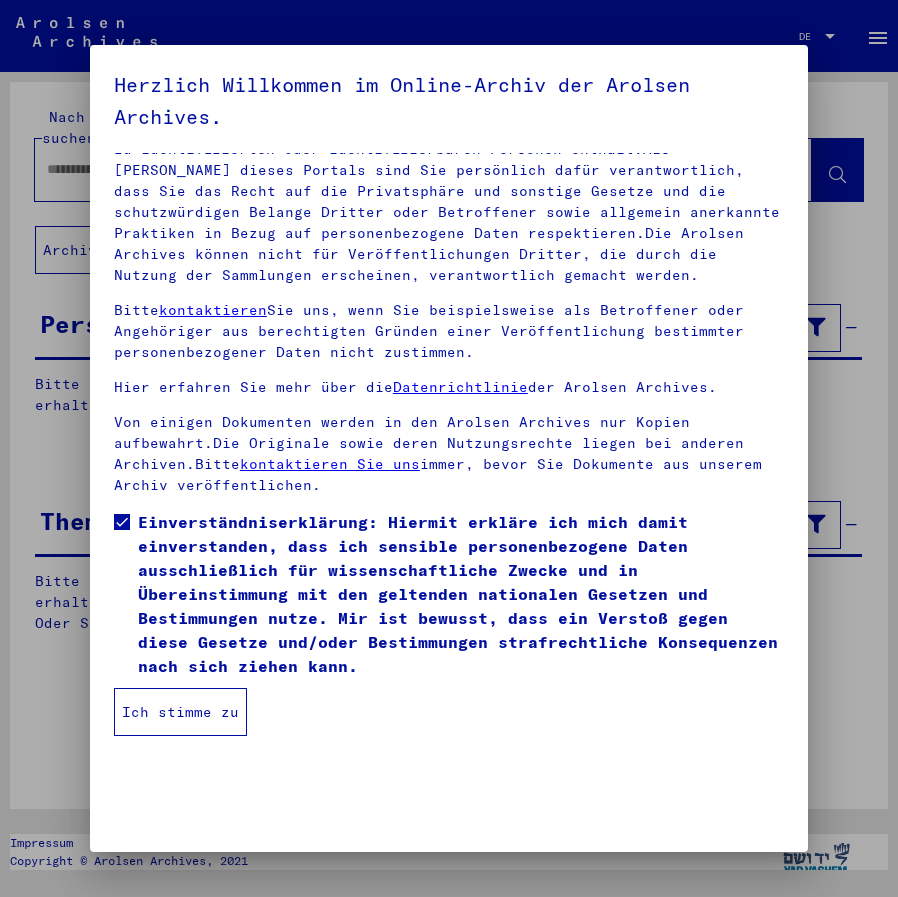 click on "Ich stimme zu" at bounding box center (180, 712) 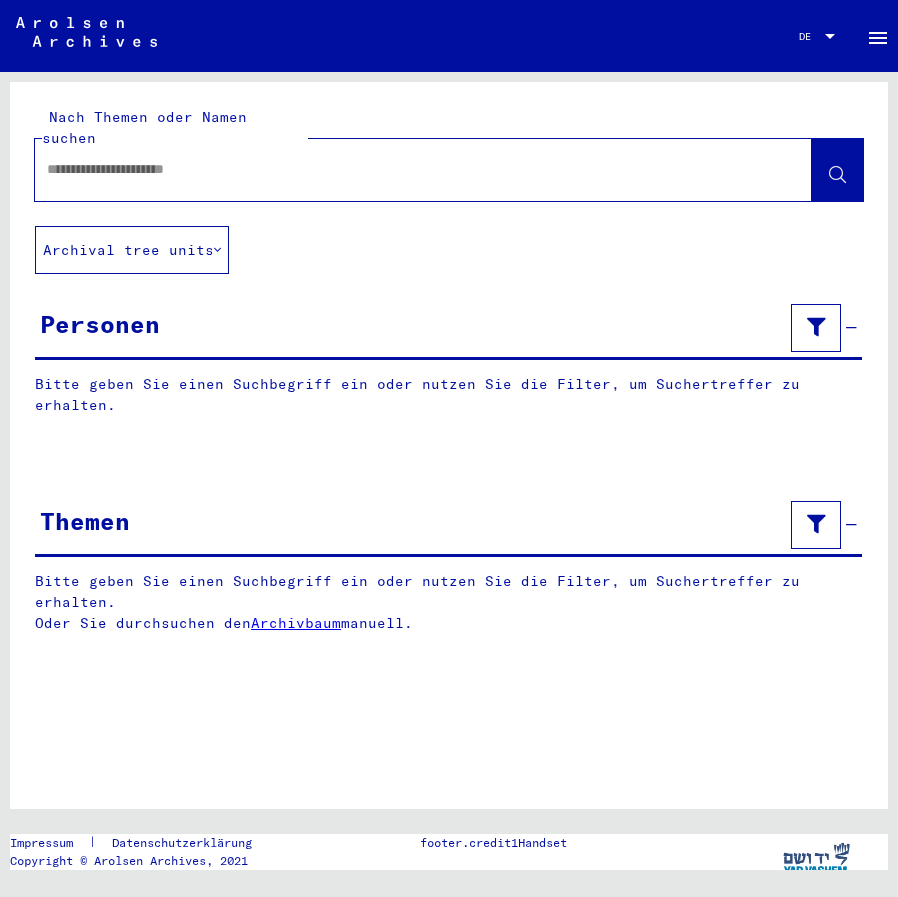 click at bounding box center (405, 169) 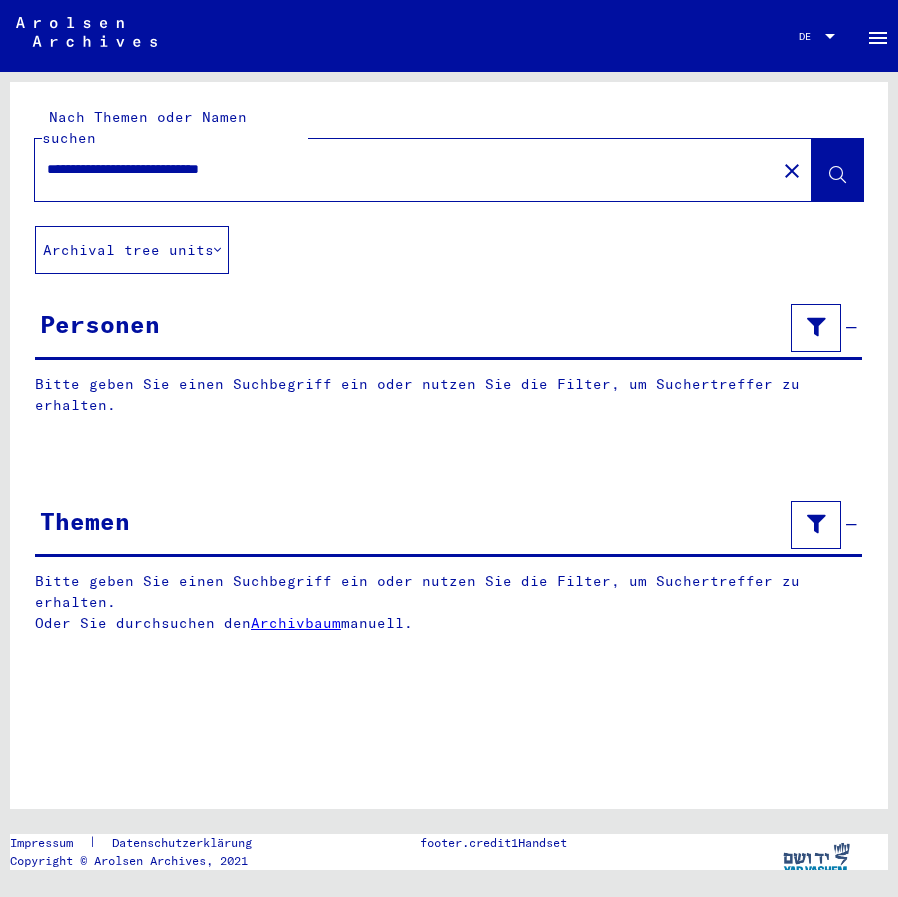 type on "**********" 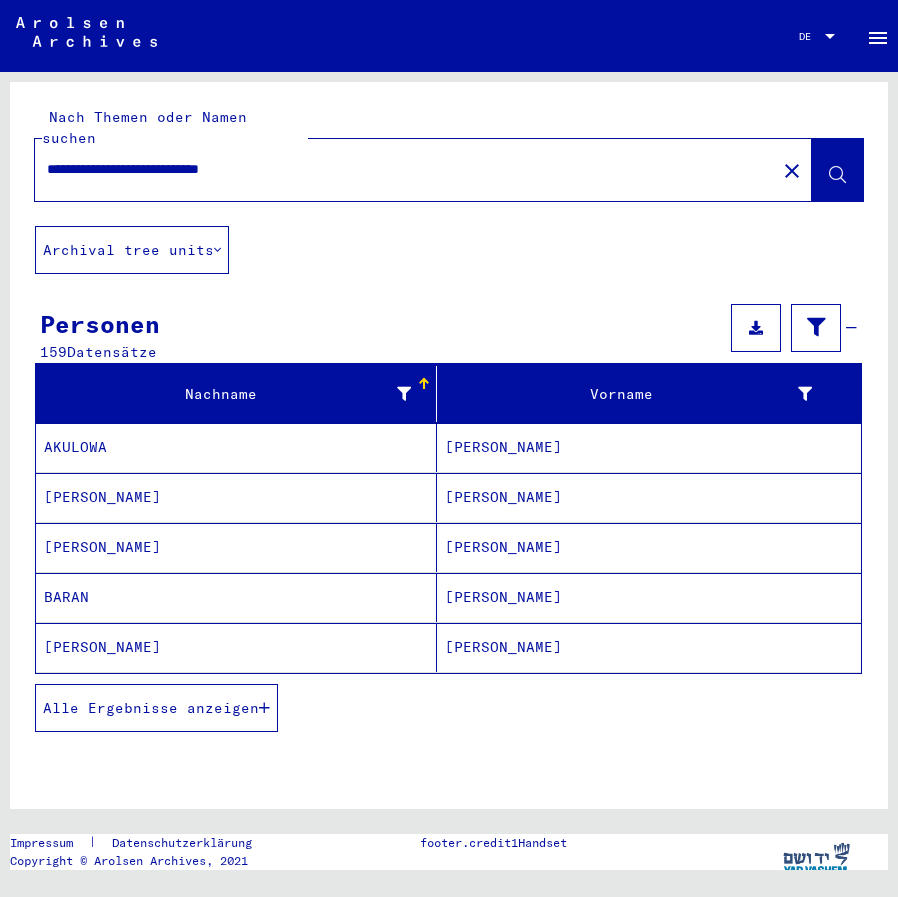 click on "Alle Ergebnisse anzeigen" at bounding box center (151, 708) 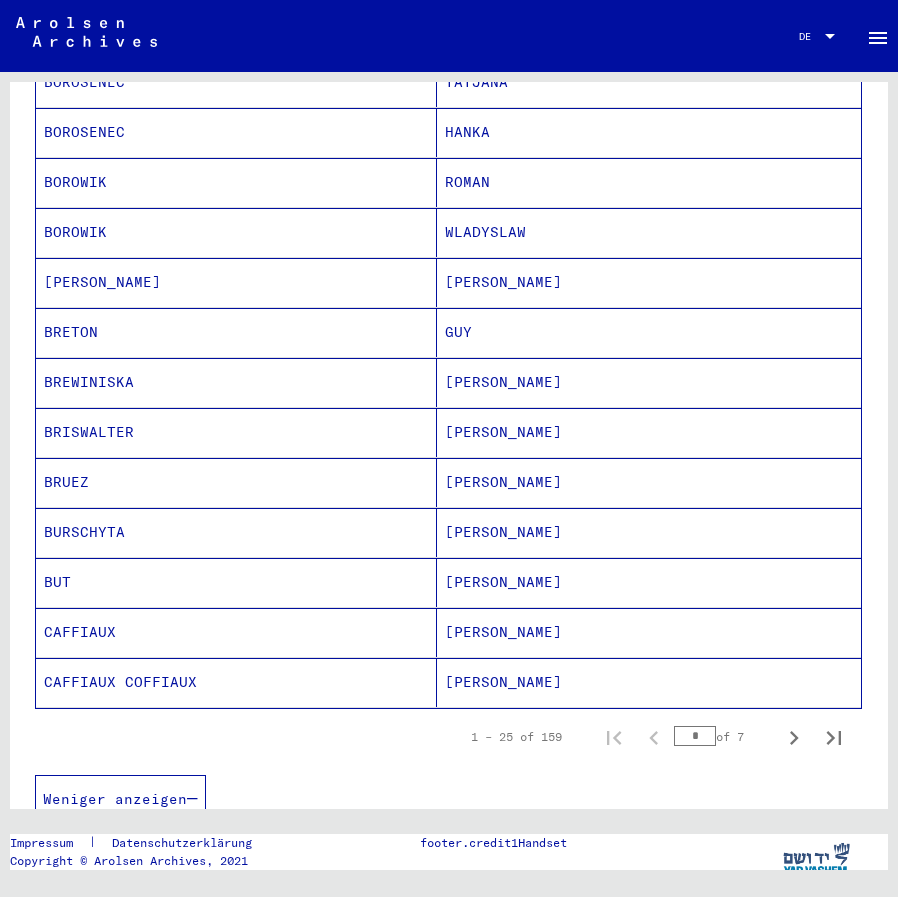scroll, scrollTop: 1000, scrollLeft: 0, axis: vertical 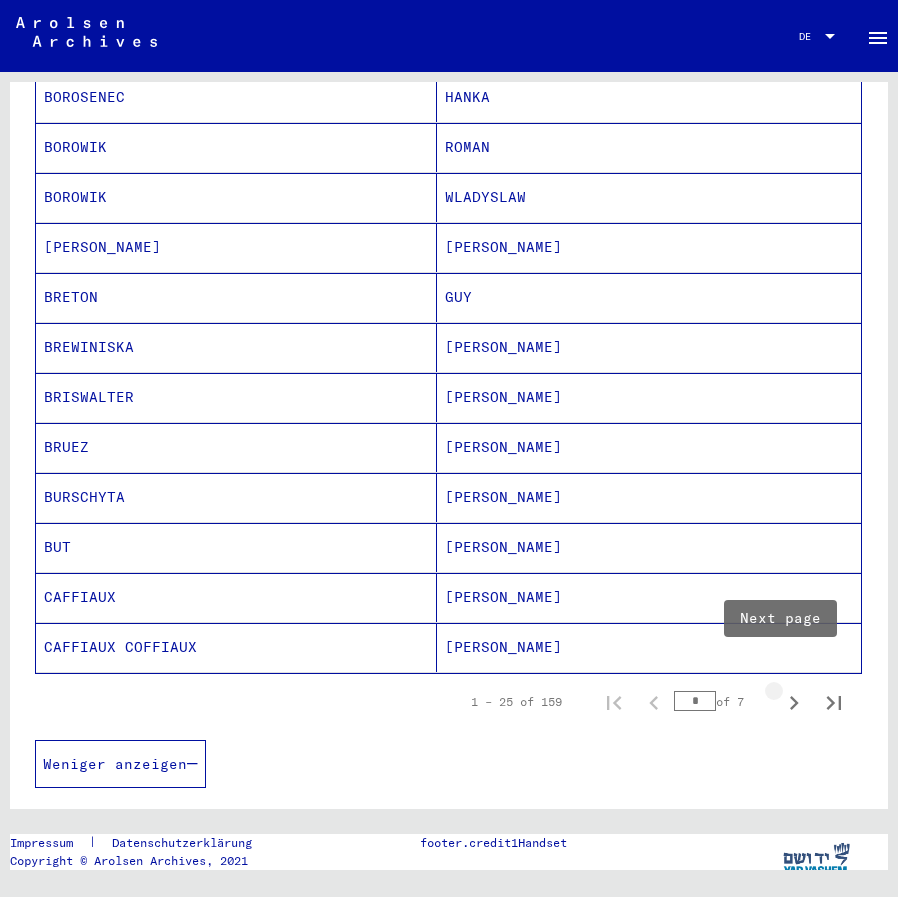 click 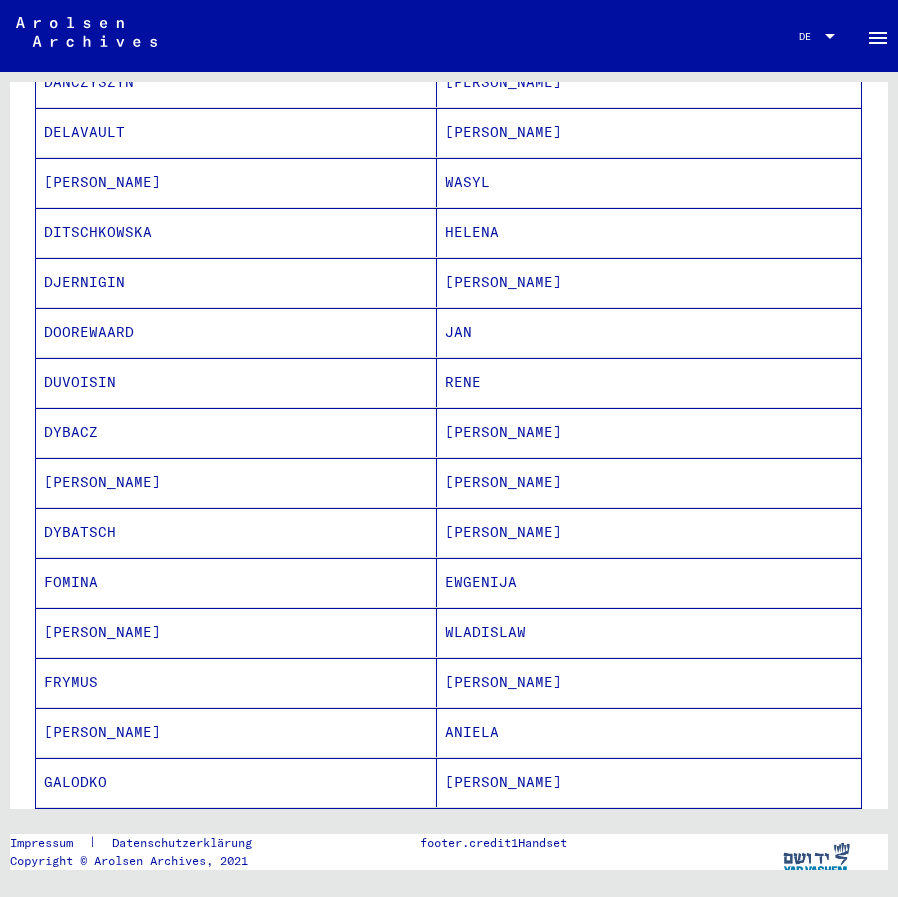 scroll, scrollTop: 600, scrollLeft: 0, axis: vertical 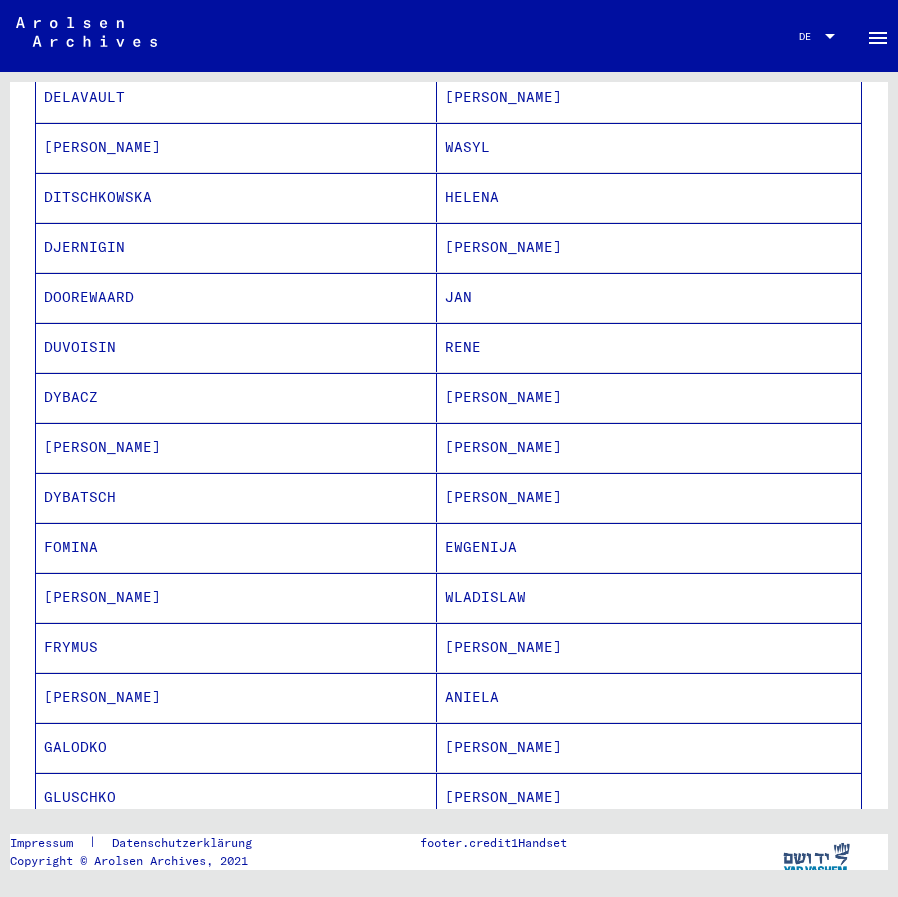click on "DOOREWAARD" at bounding box center [236, 347] 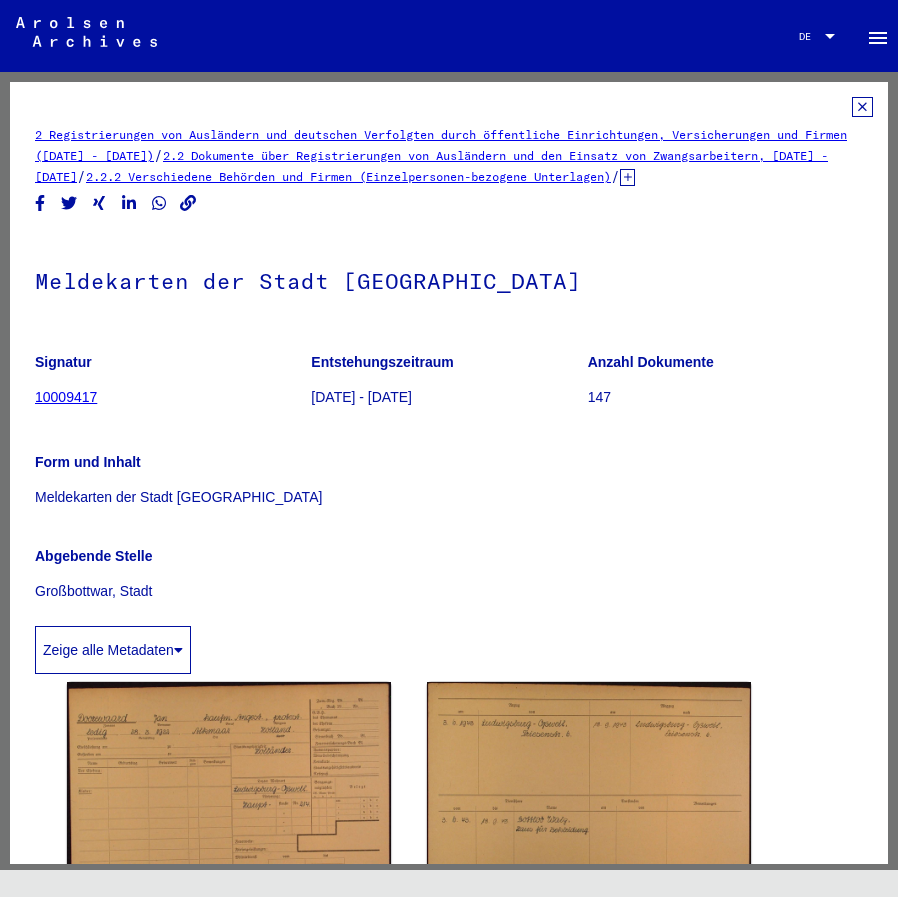 scroll, scrollTop: 0, scrollLeft: 0, axis: both 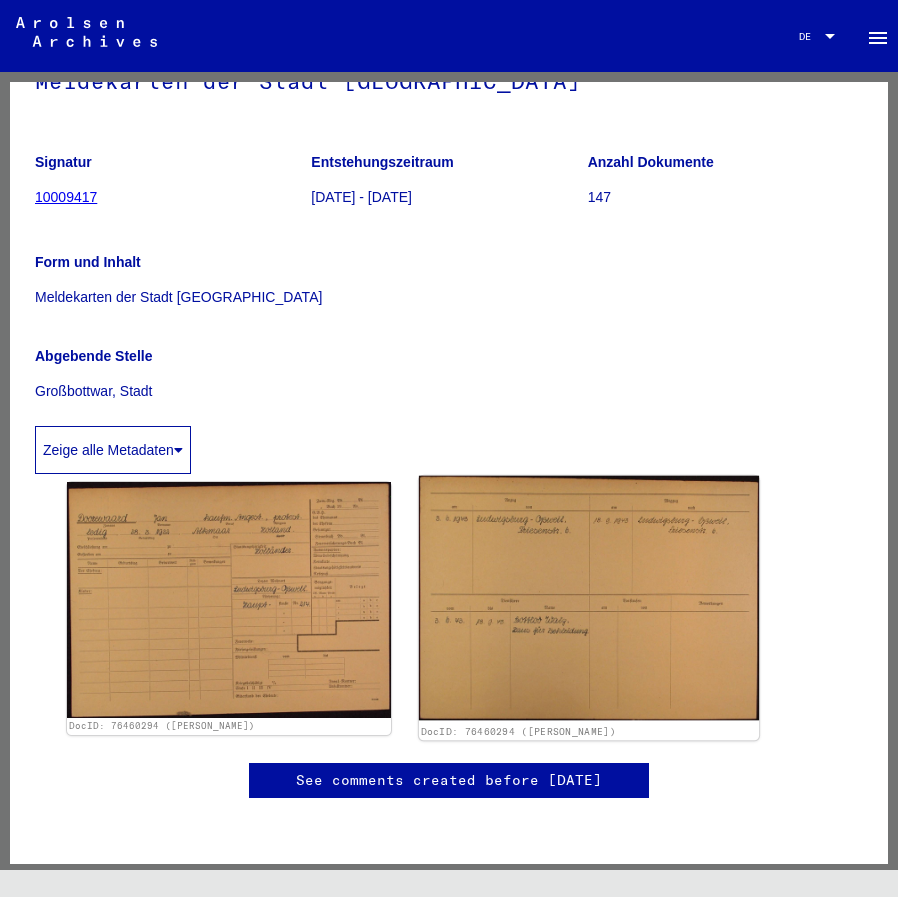click 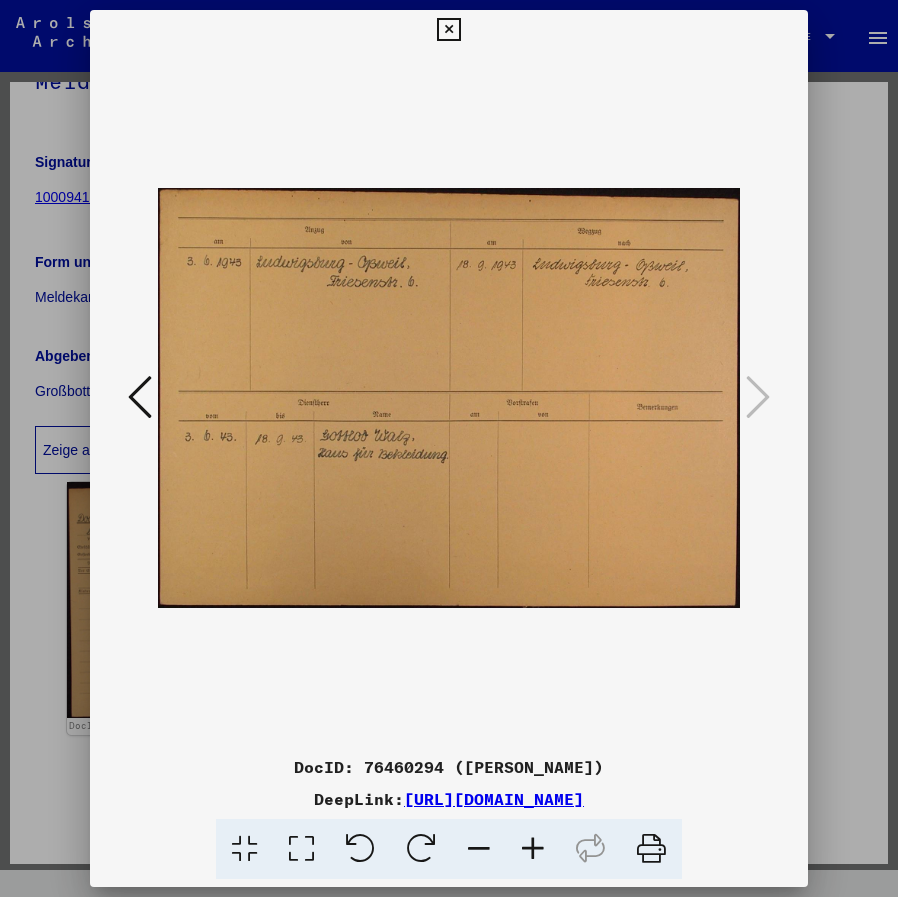 click at bounding box center [140, 397] 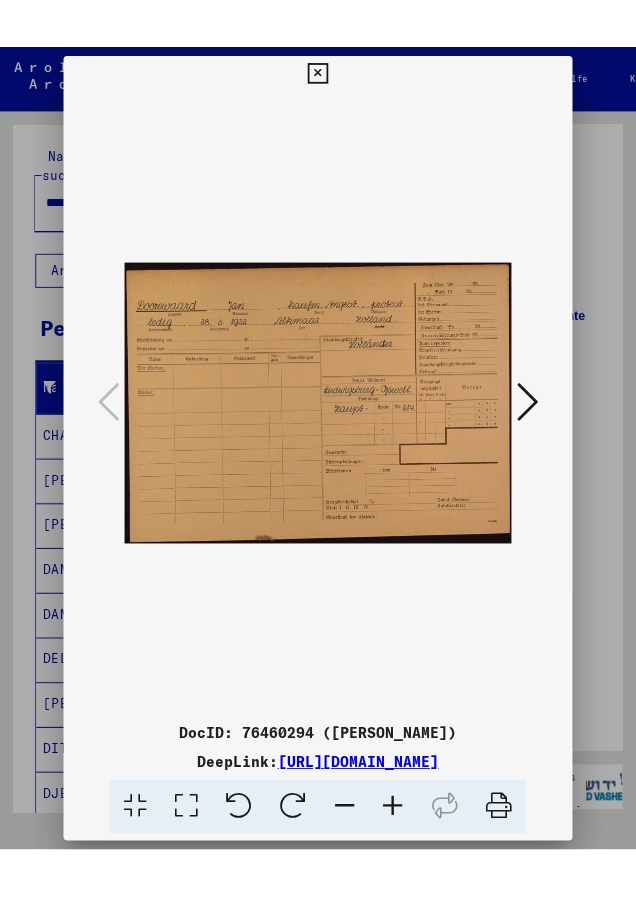 scroll, scrollTop: 284, scrollLeft: 0, axis: vertical 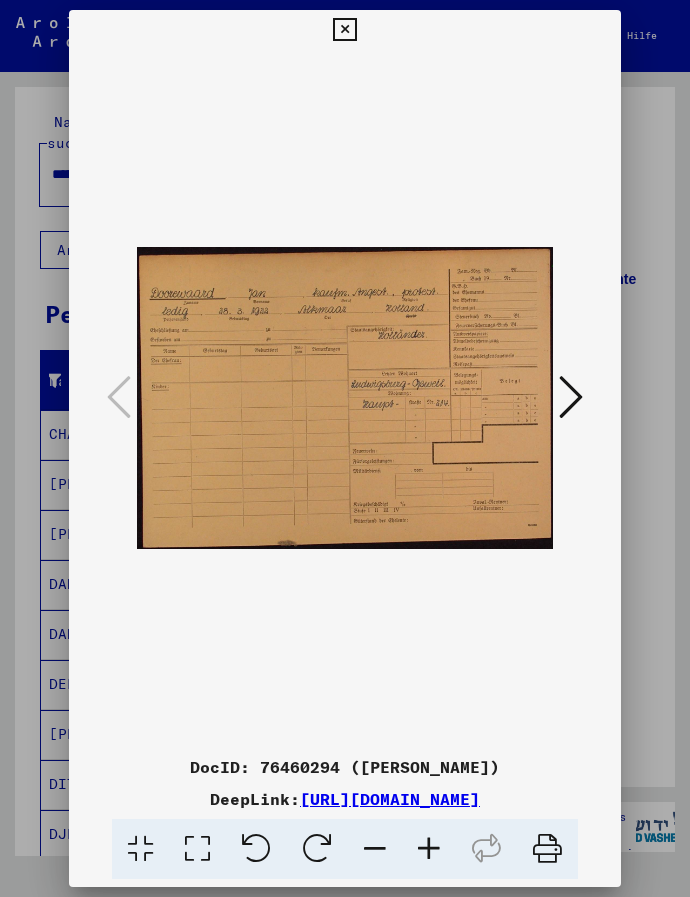 click at bounding box center (429, 849) 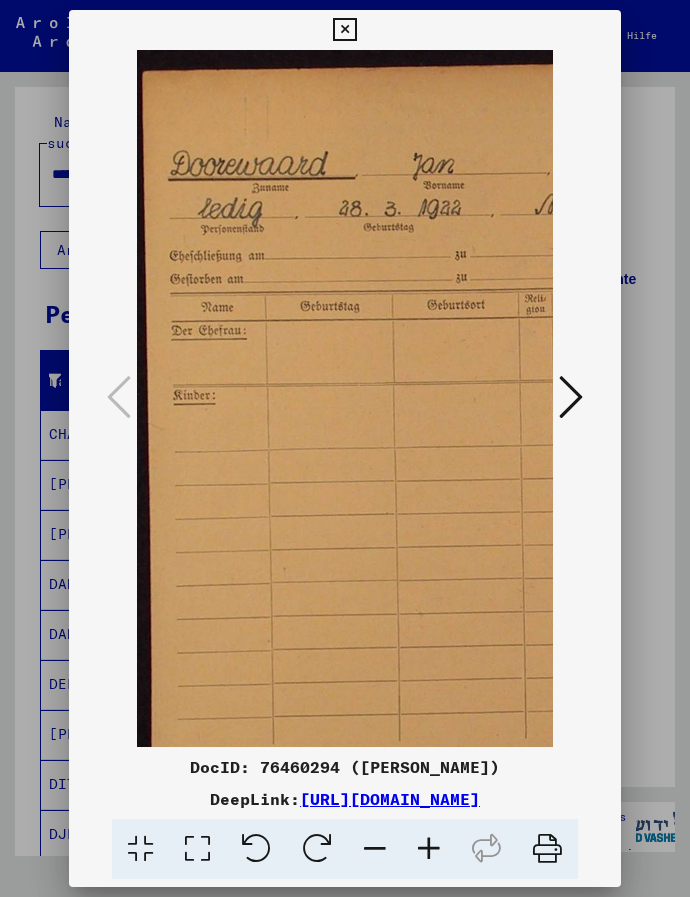 click at bounding box center [429, 849] 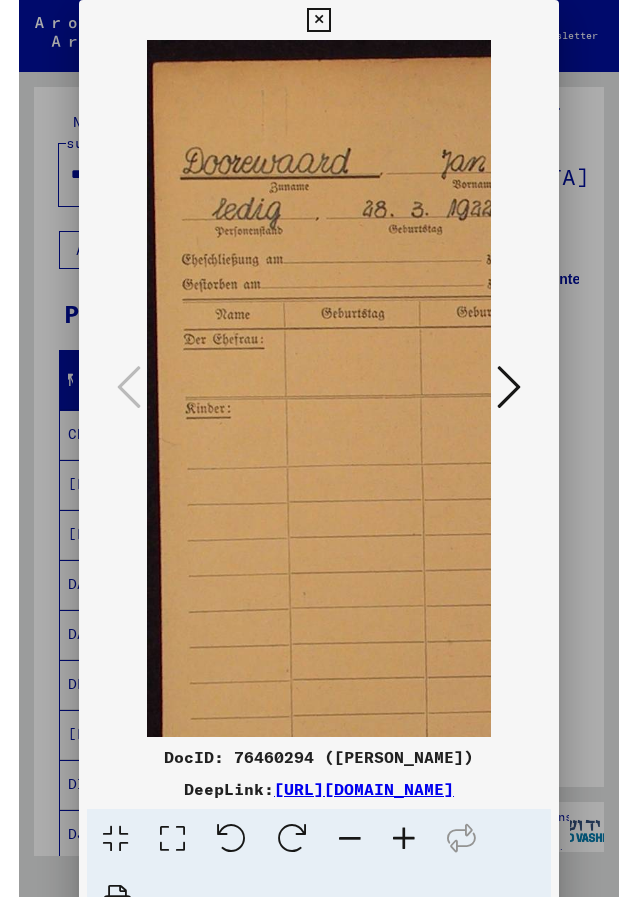 scroll, scrollTop: 347, scrollLeft: 0, axis: vertical 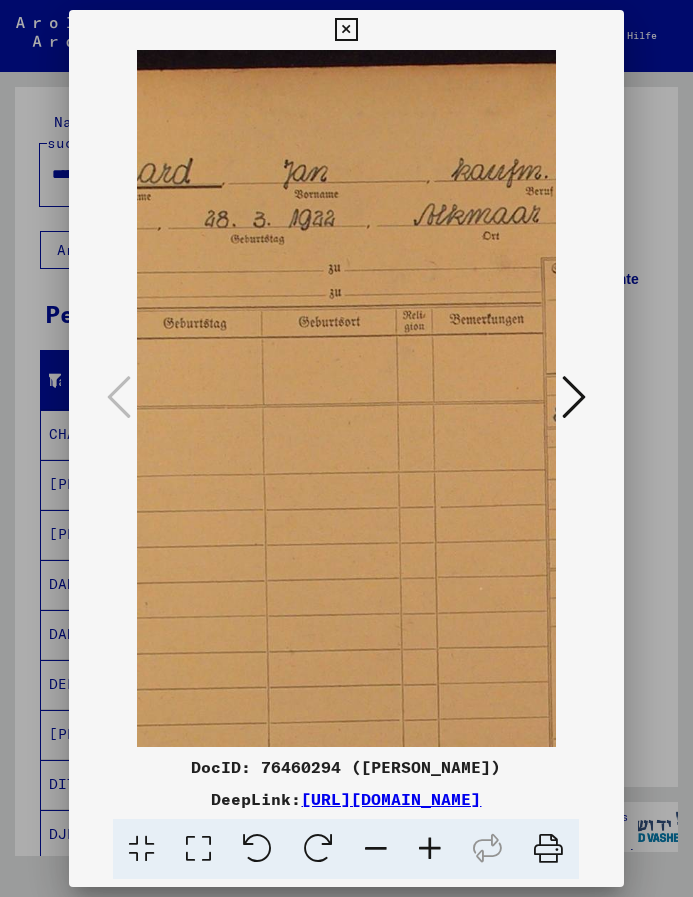 drag, startPoint x: 445, startPoint y: 481, endPoint x: 278, endPoint y: 482, distance: 167.00299 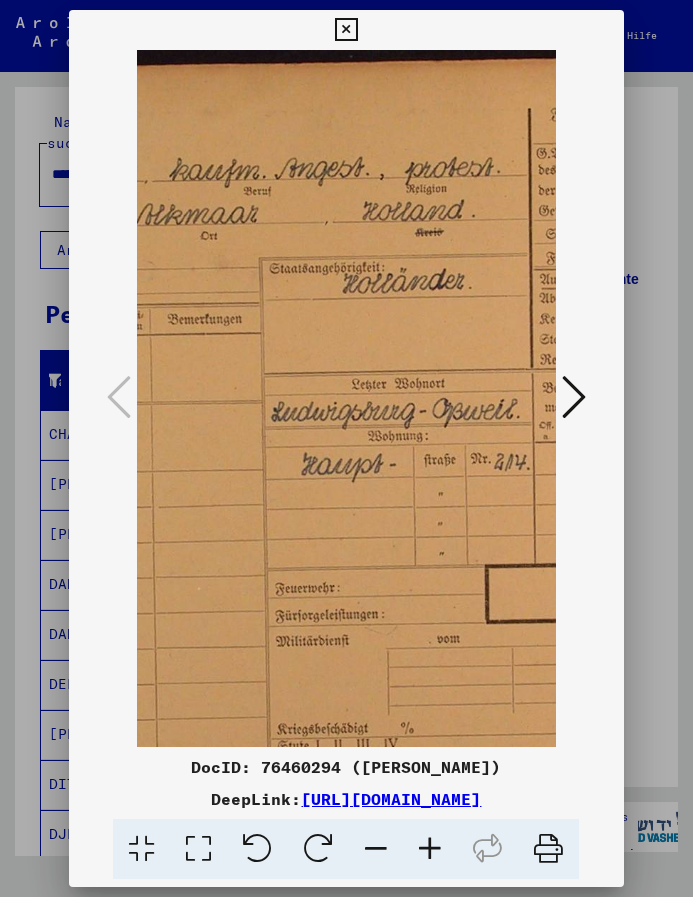 scroll, scrollTop: 0, scrollLeft: 441, axis: horizontal 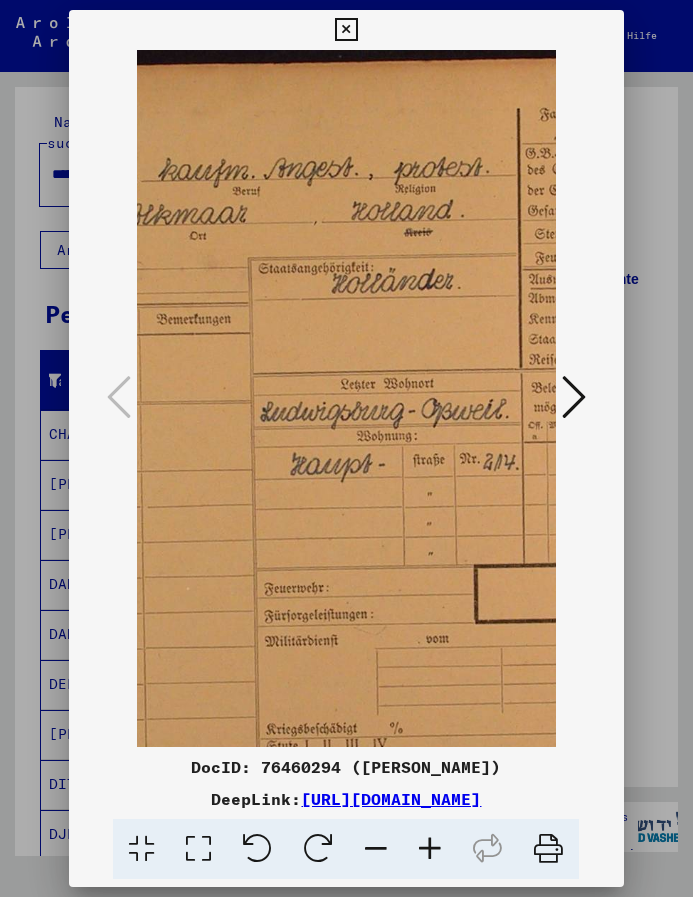 drag, startPoint x: 483, startPoint y: 488, endPoint x: 211, endPoint y: 516, distance: 273.43738 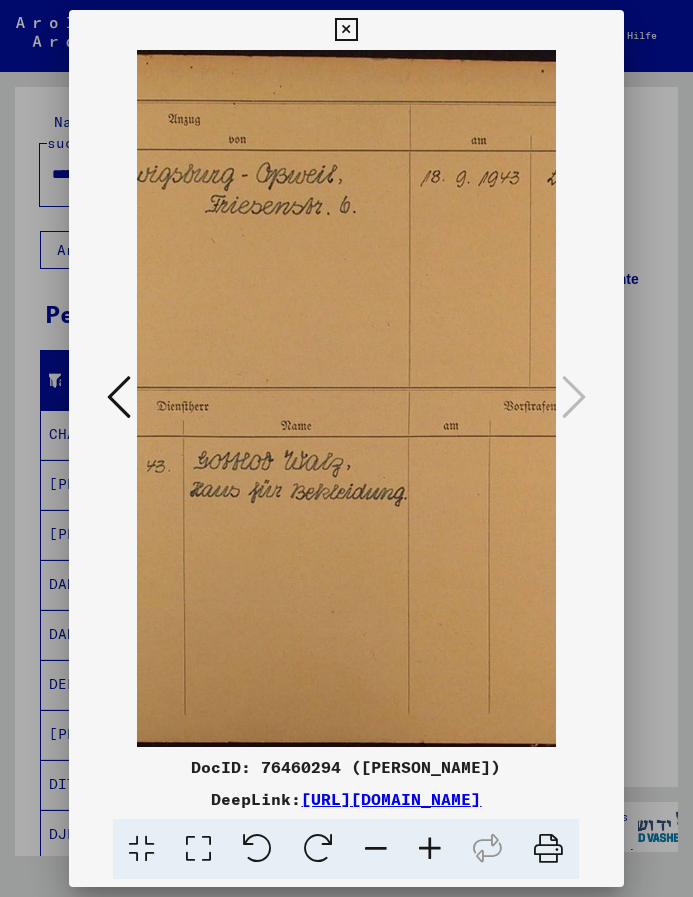drag, startPoint x: 271, startPoint y: 497, endPoint x: 488, endPoint y: 506, distance: 217.18655 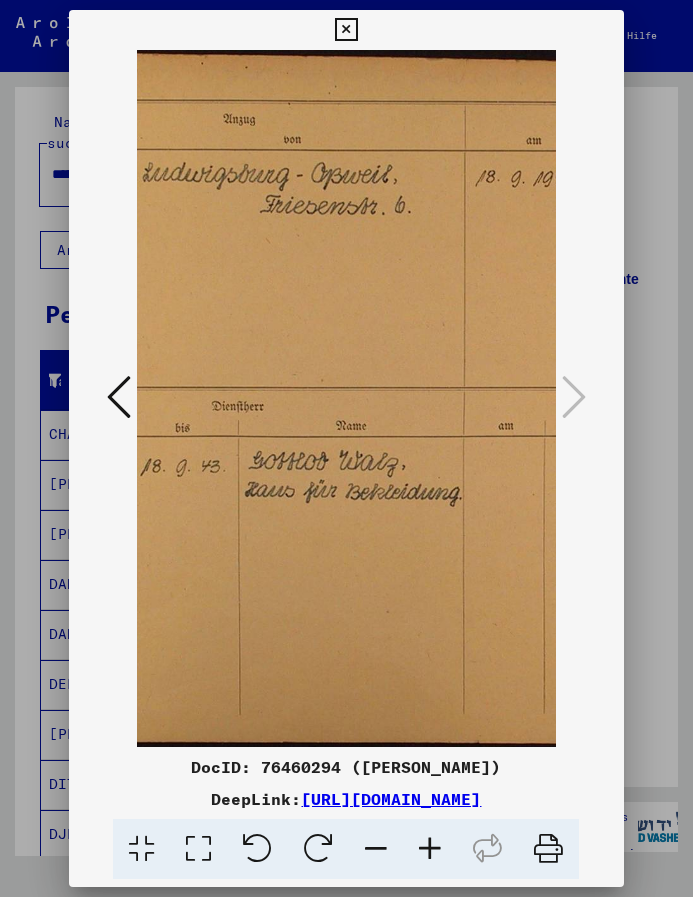 scroll, scrollTop: 0, scrollLeft: 360, axis: horizontal 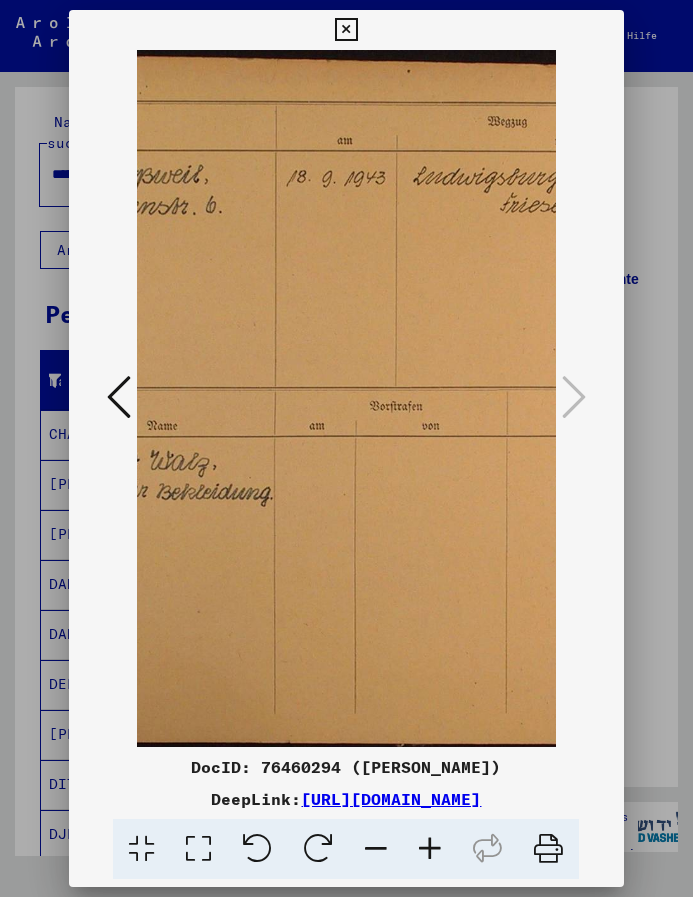 drag, startPoint x: 314, startPoint y: 611, endPoint x: 171, endPoint y: 634, distance: 144.83784 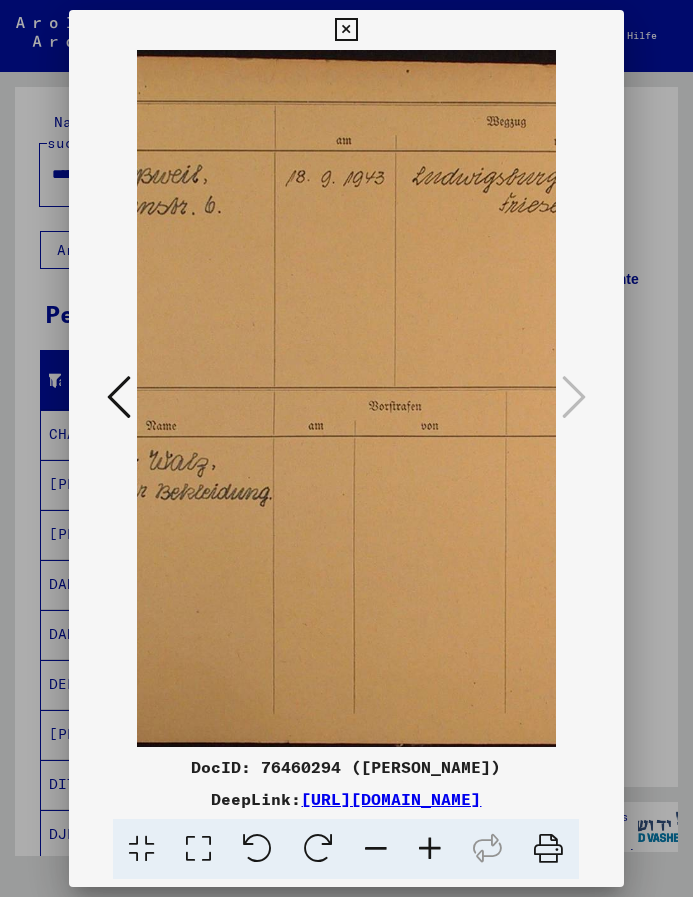 click at bounding box center (273, 398) 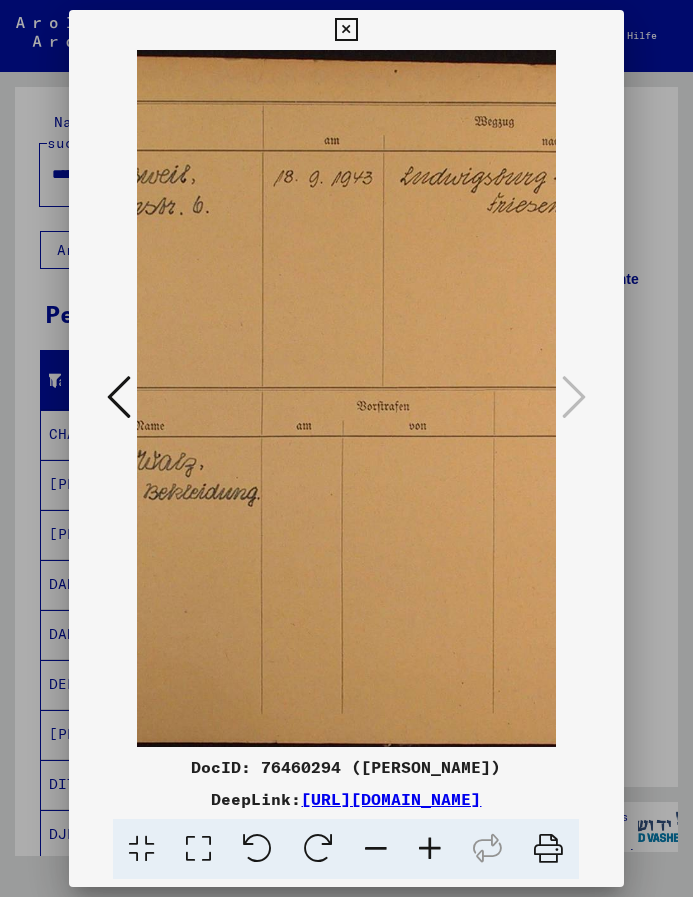 drag, startPoint x: 557, startPoint y: 559, endPoint x: 473, endPoint y: 571, distance: 84.85281 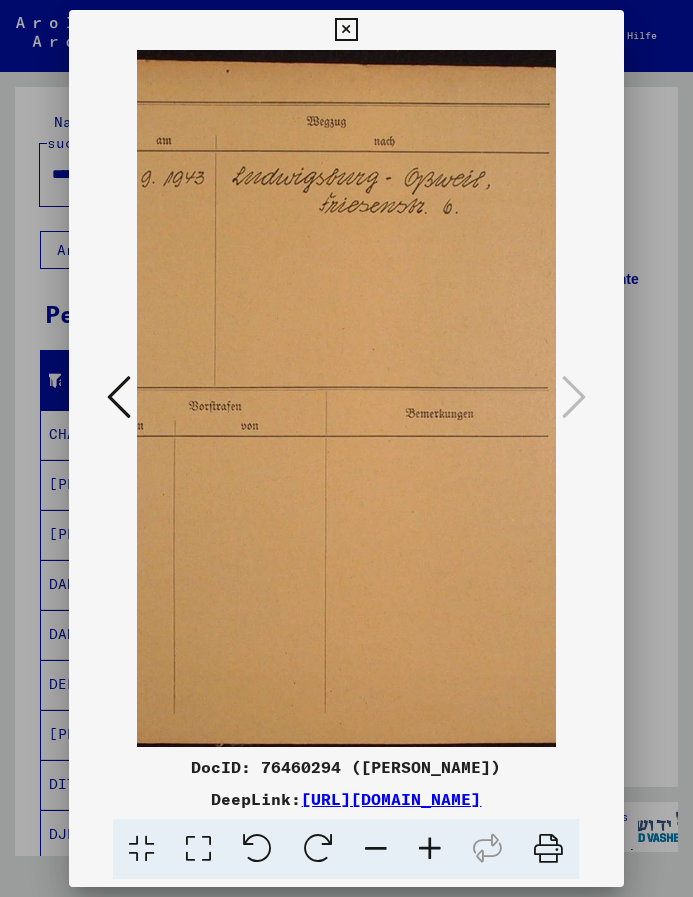 scroll, scrollTop: 0, scrollLeft: 550, axis: horizontal 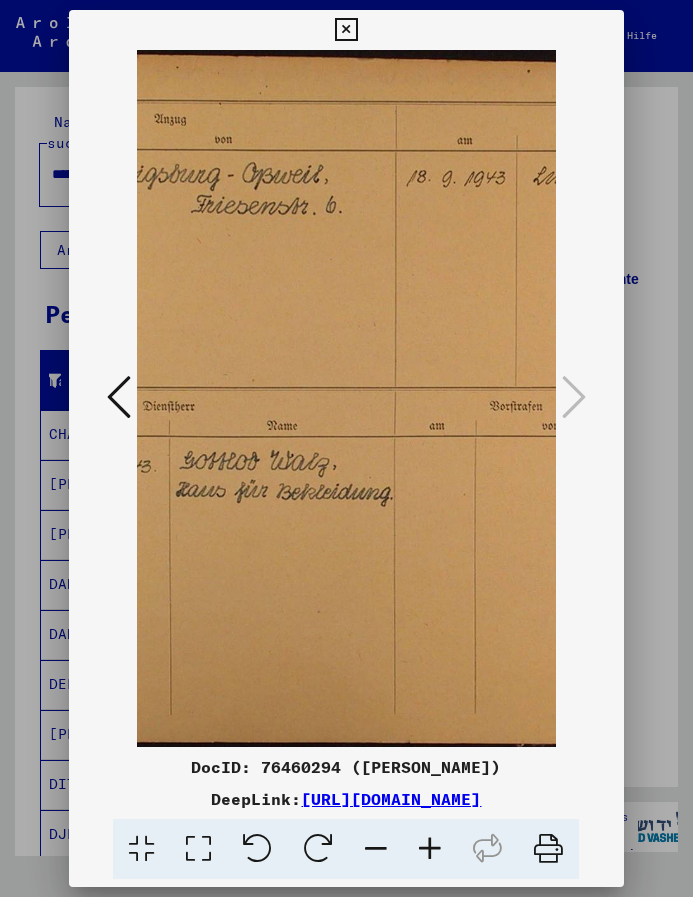 drag, startPoint x: 431, startPoint y: 525, endPoint x: 585, endPoint y: 582, distance: 164.21024 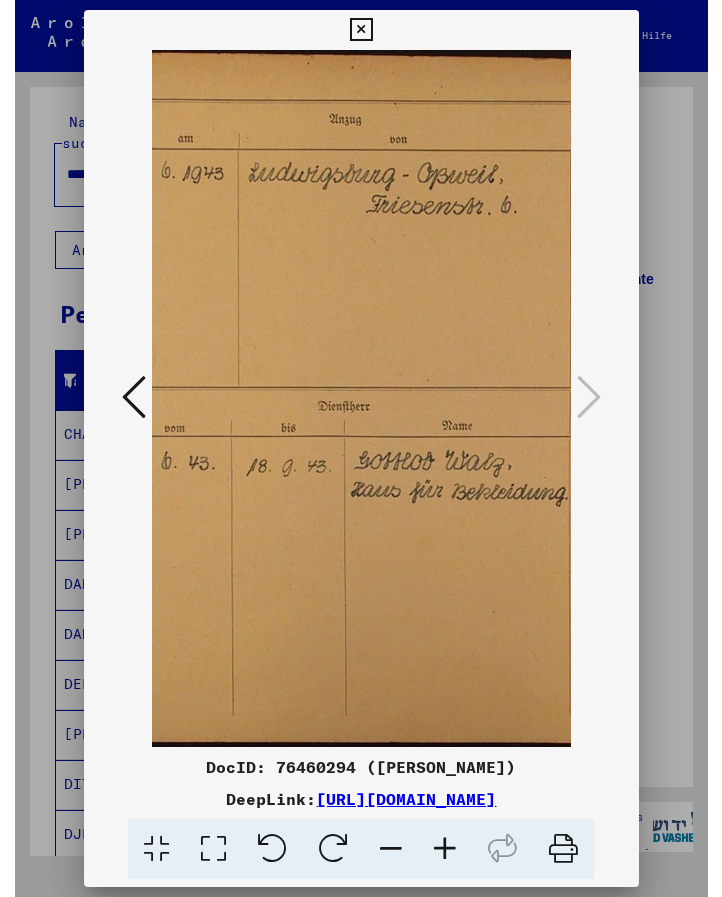 scroll, scrollTop: 0, scrollLeft: 0, axis: both 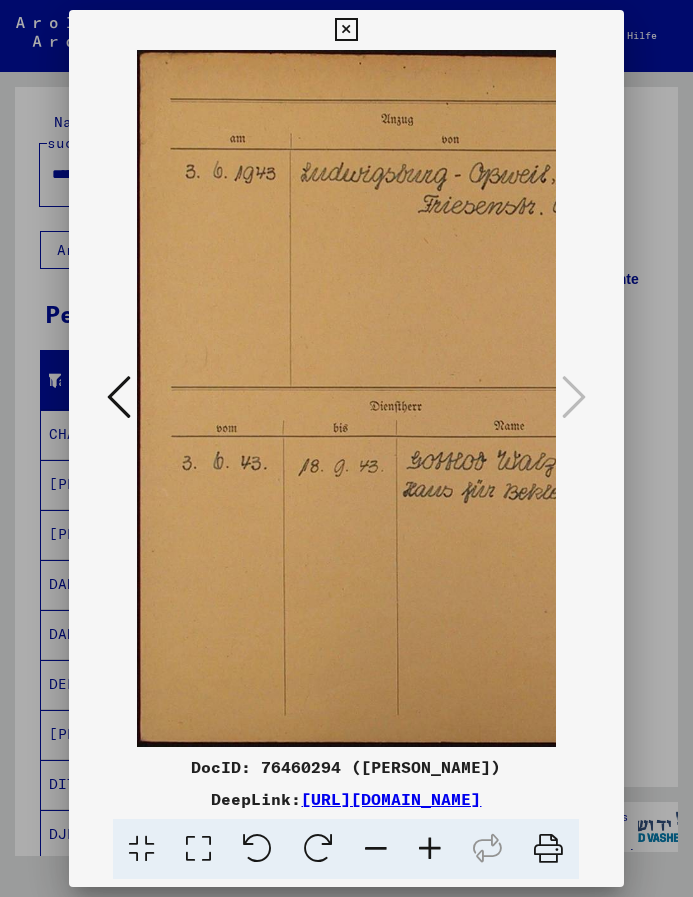 drag, startPoint x: 238, startPoint y: 596, endPoint x: 485, endPoint y: 589, distance: 247.09917 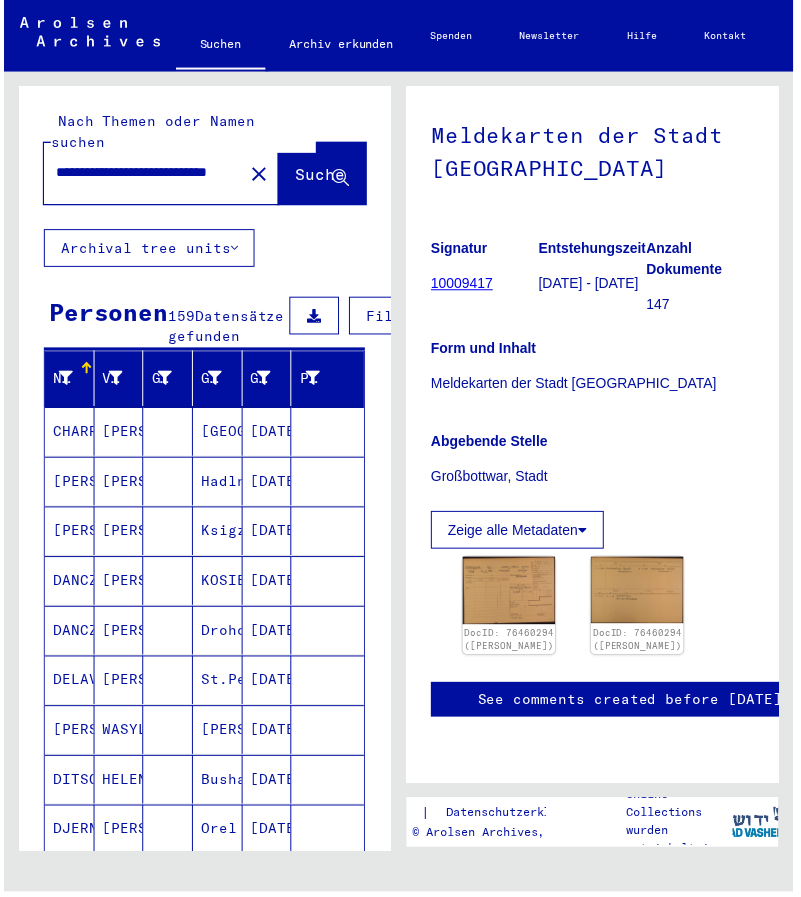 scroll, scrollTop: 221, scrollLeft: 0, axis: vertical 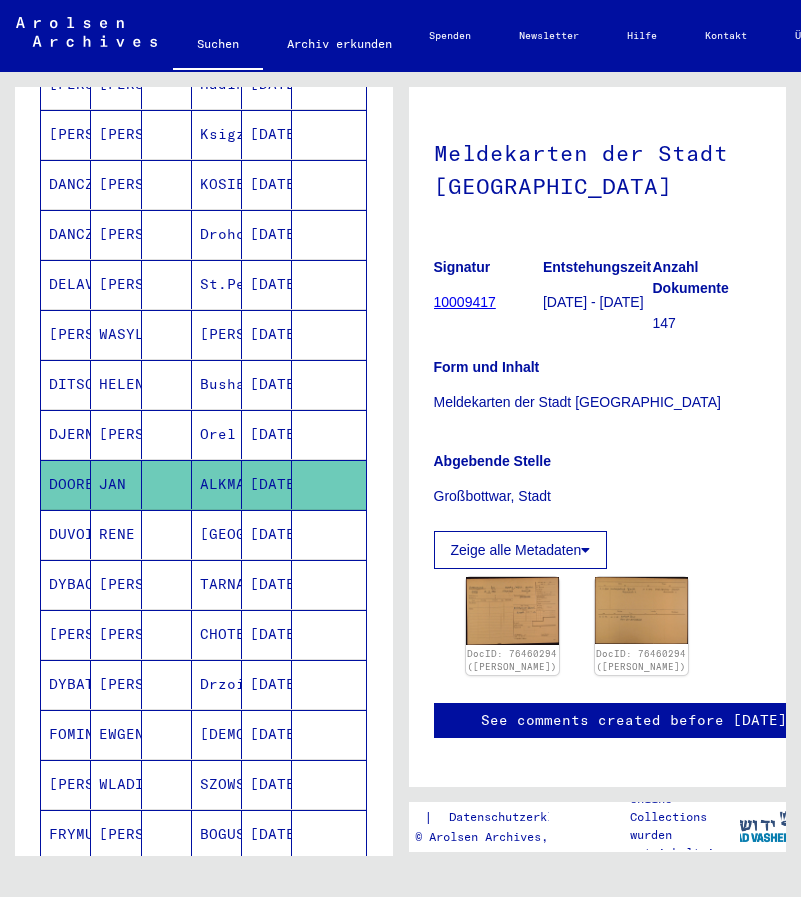 click on "DUVOISIN" at bounding box center (66, 584) 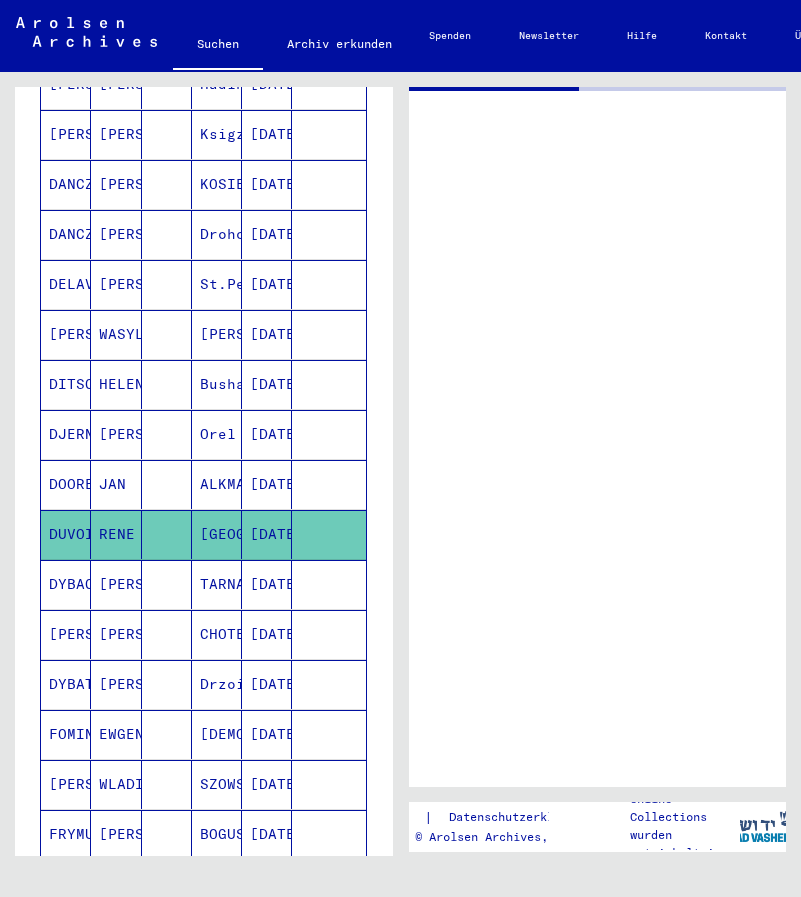 scroll, scrollTop: 0, scrollLeft: 0, axis: both 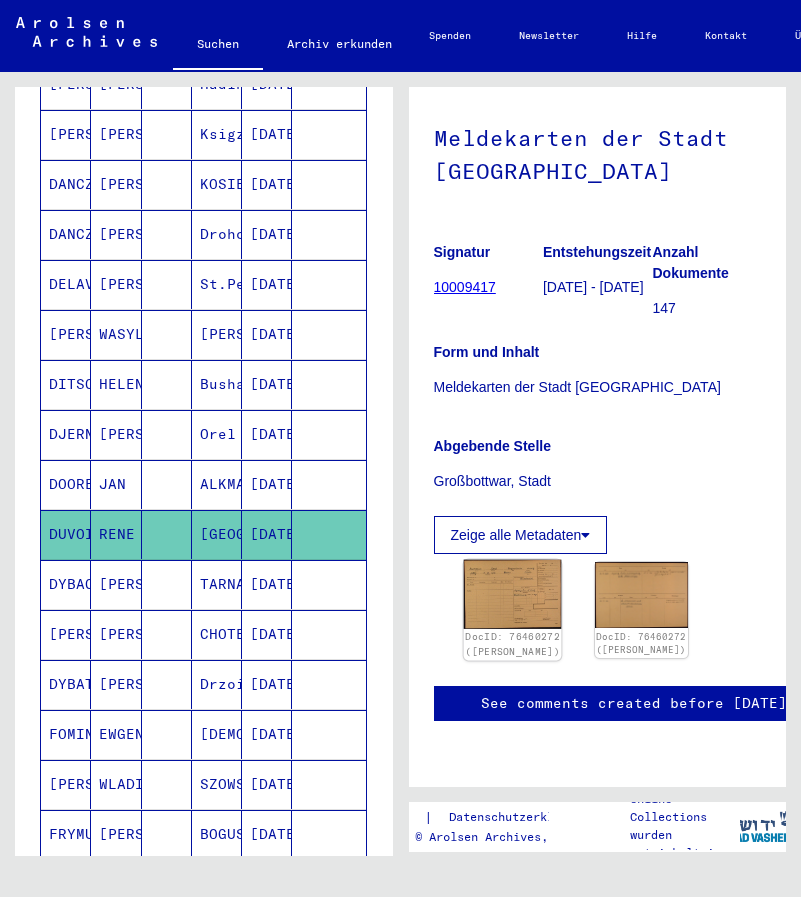 click on "DocID: 76460272 (RENE DUVOISIN)" 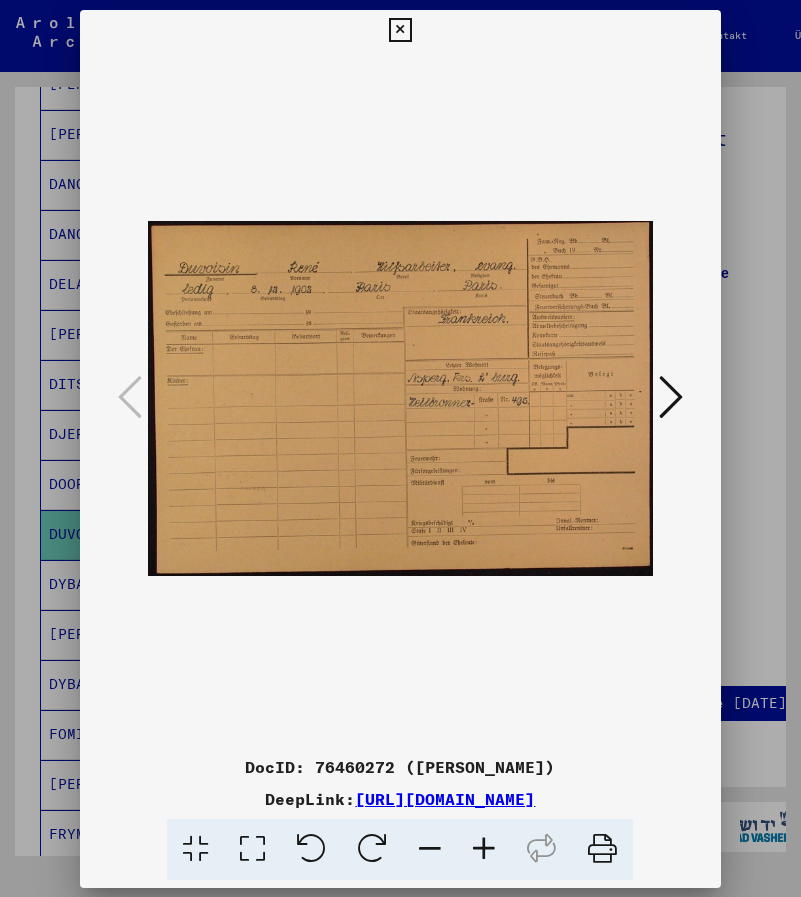 click at bounding box center (400, 398) 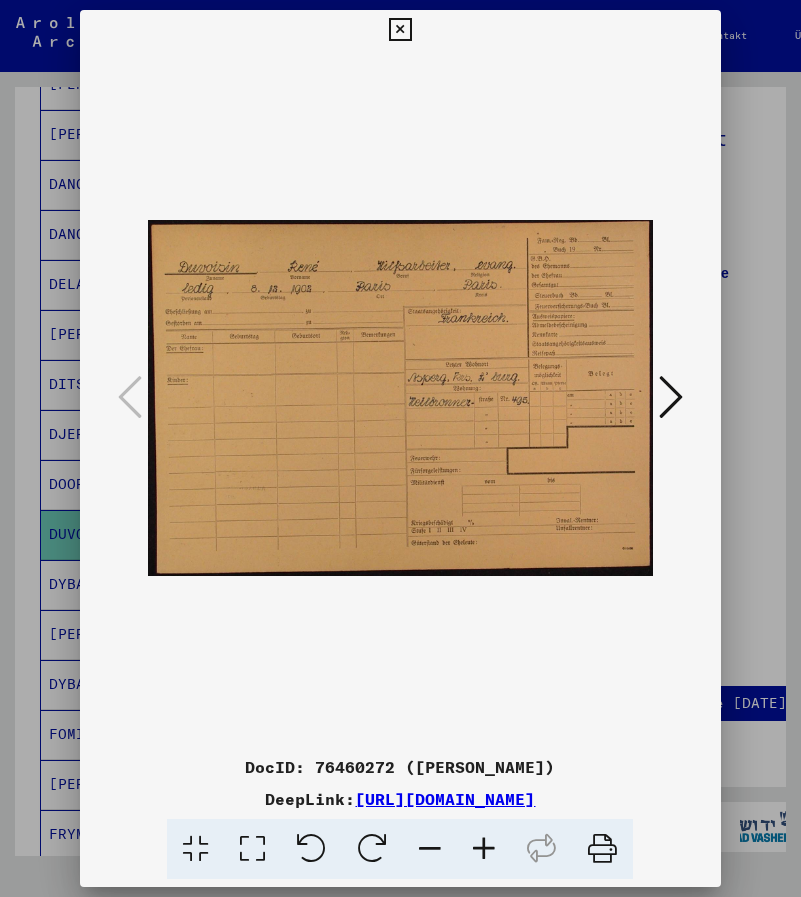click at bounding box center (671, 397) 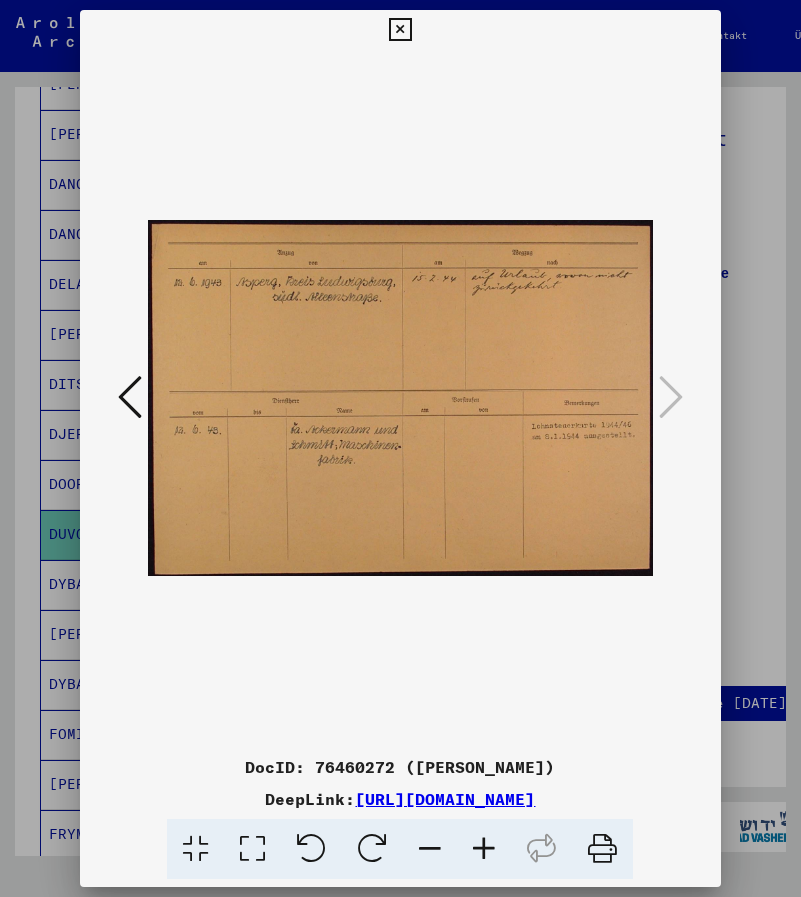 click at bounding box center [400, 30] 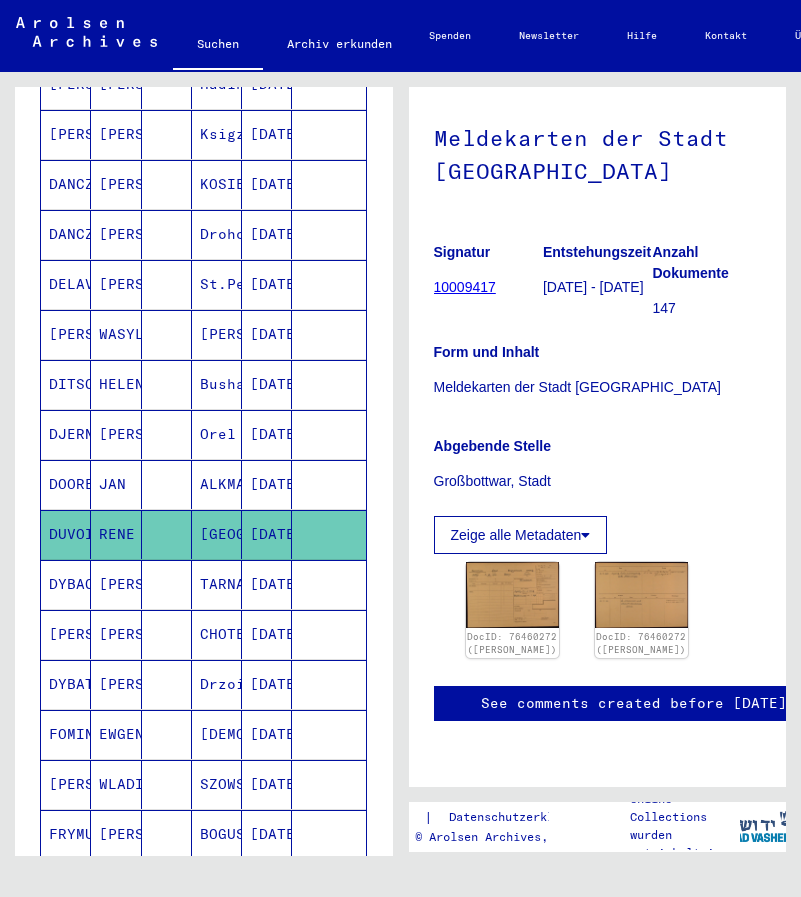 click on "DYBACZ" at bounding box center [66, 634] 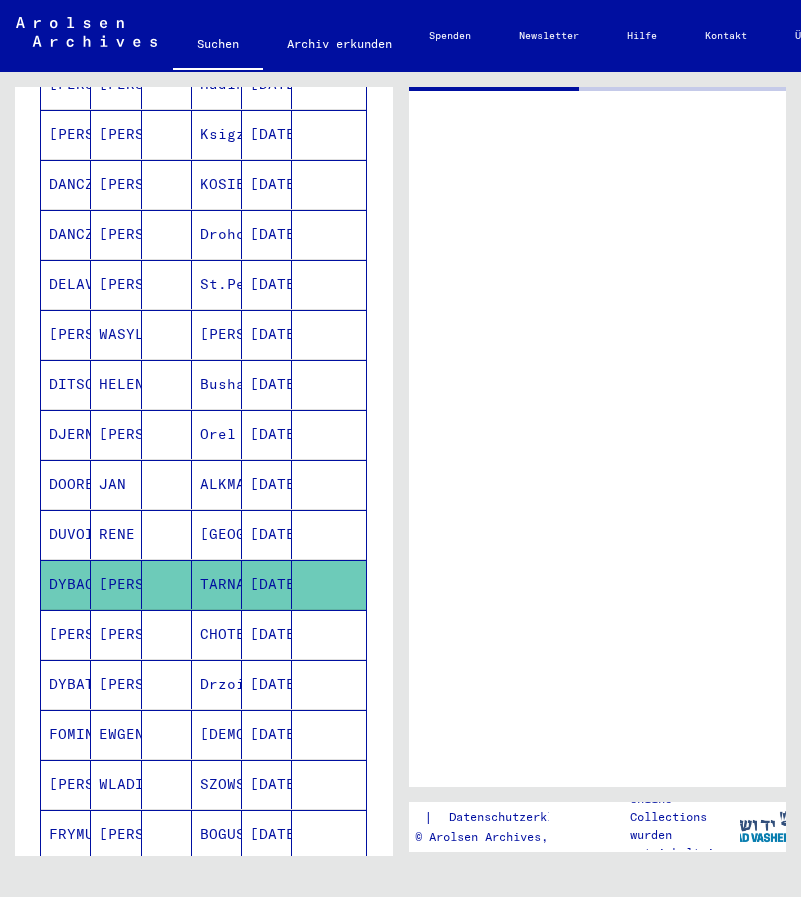 scroll, scrollTop: 0, scrollLeft: 0, axis: both 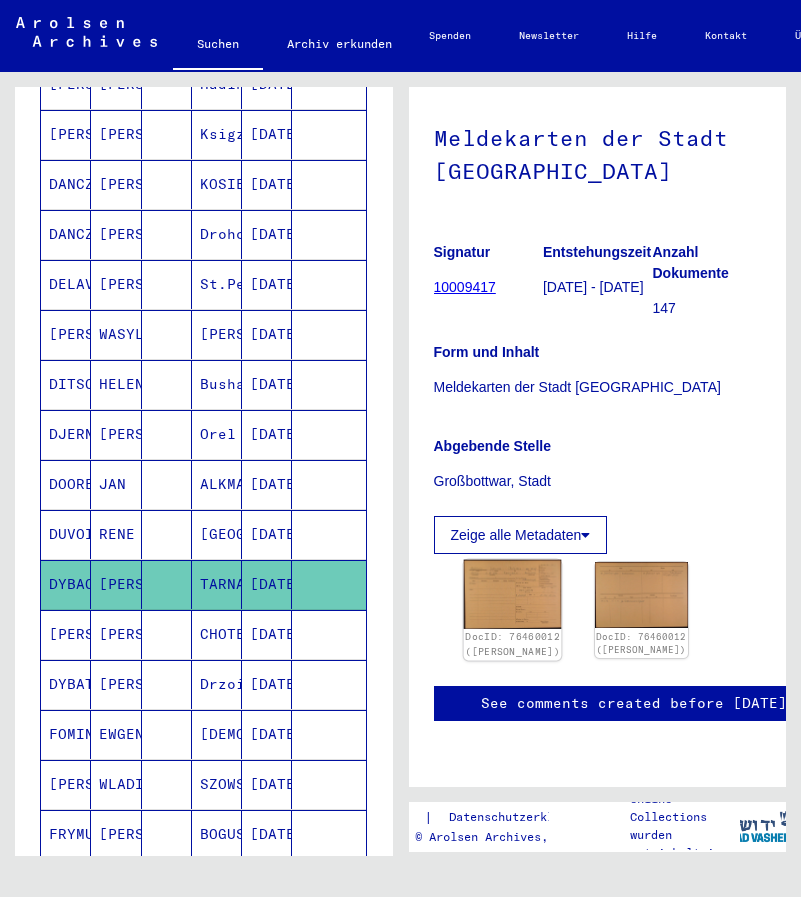 click on "DocID: 76460012 (JOHANN DYBACZ)" 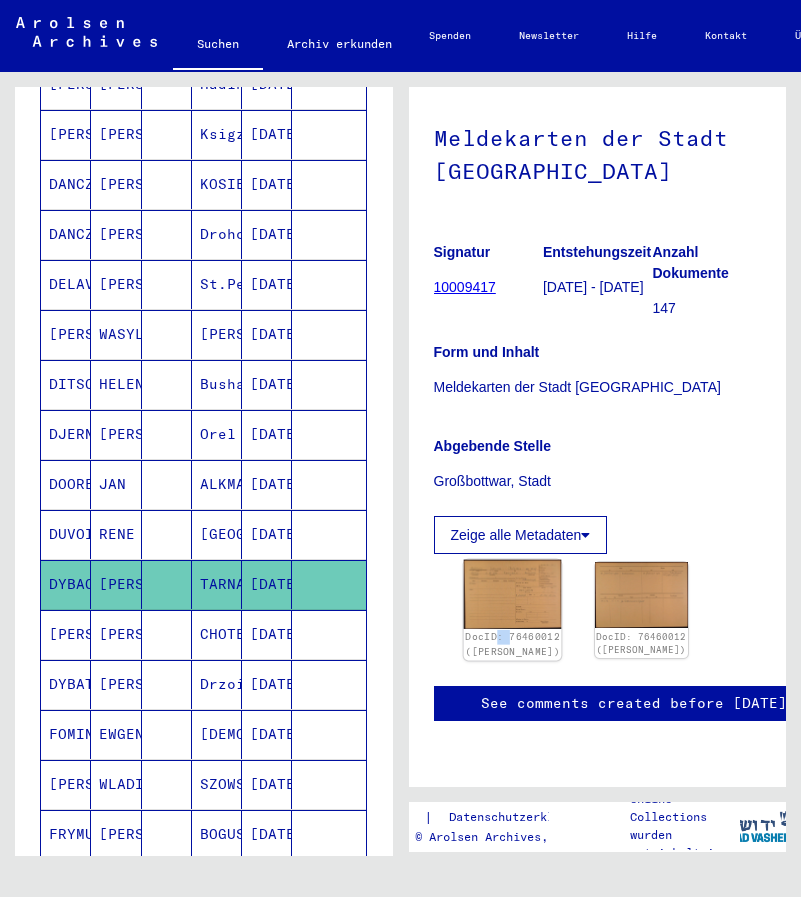 click on "DocID: 76460012 (JOHANN DYBACZ)" 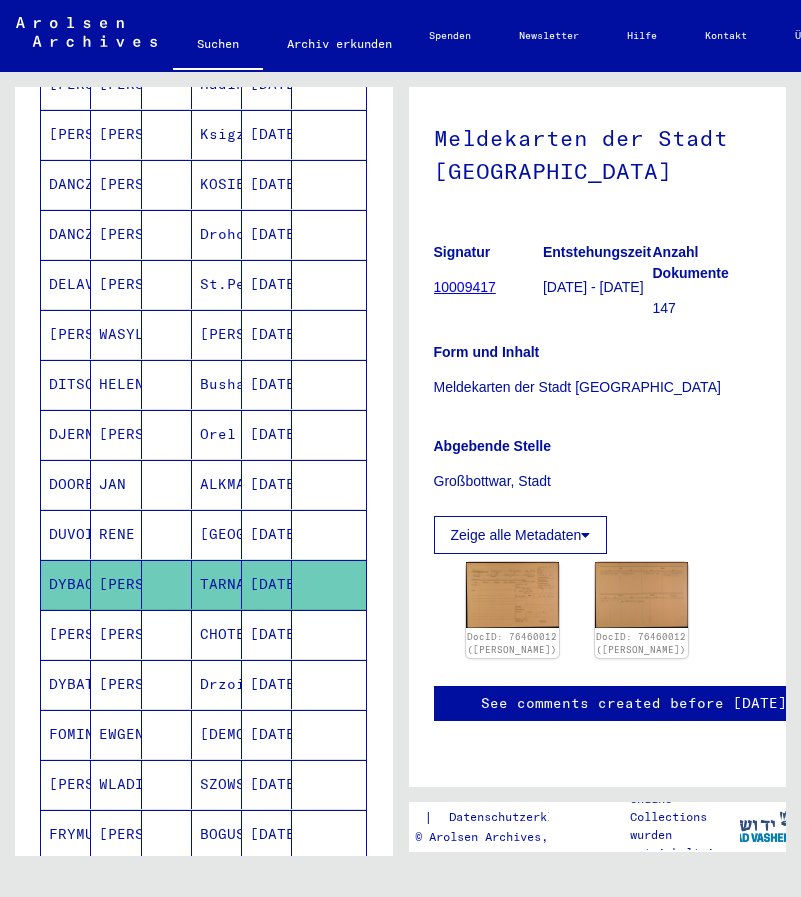 click on "DocID: 76460012 (JOHANN DYBACZ) DocID: 76460012 (JOHANN DYBACZ)" 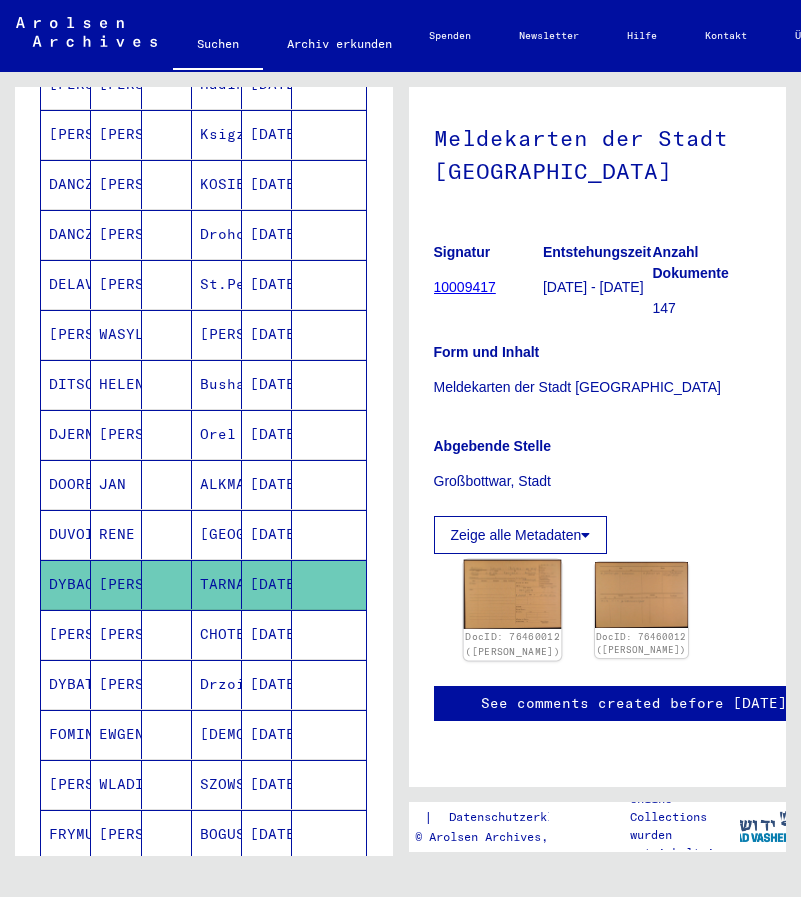 click 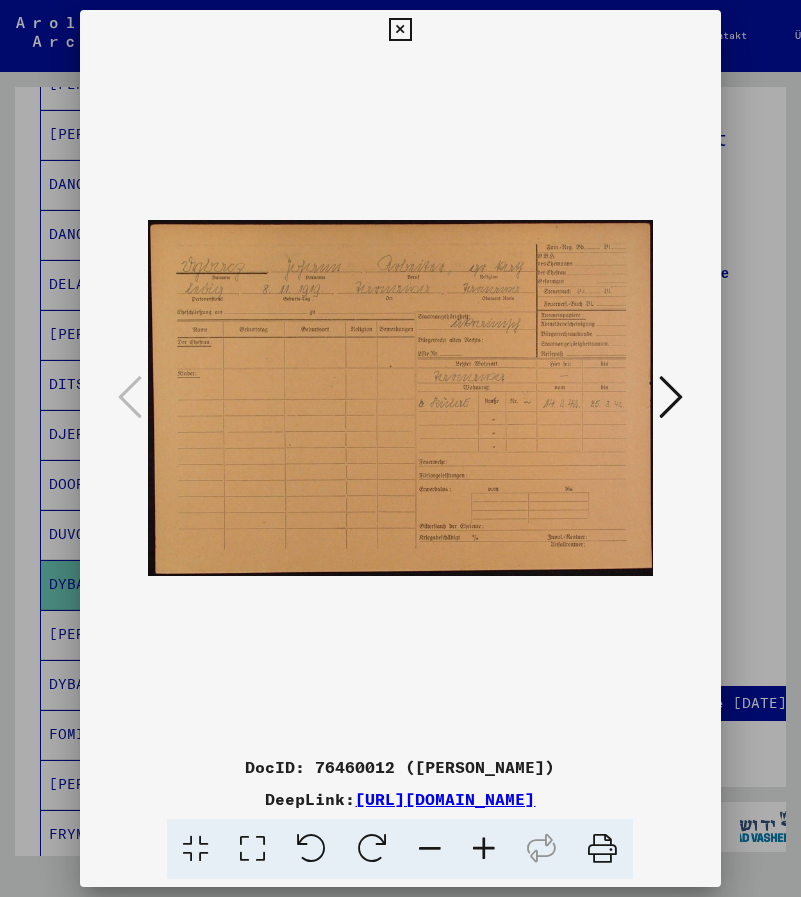 click at bounding box center [671, 397] 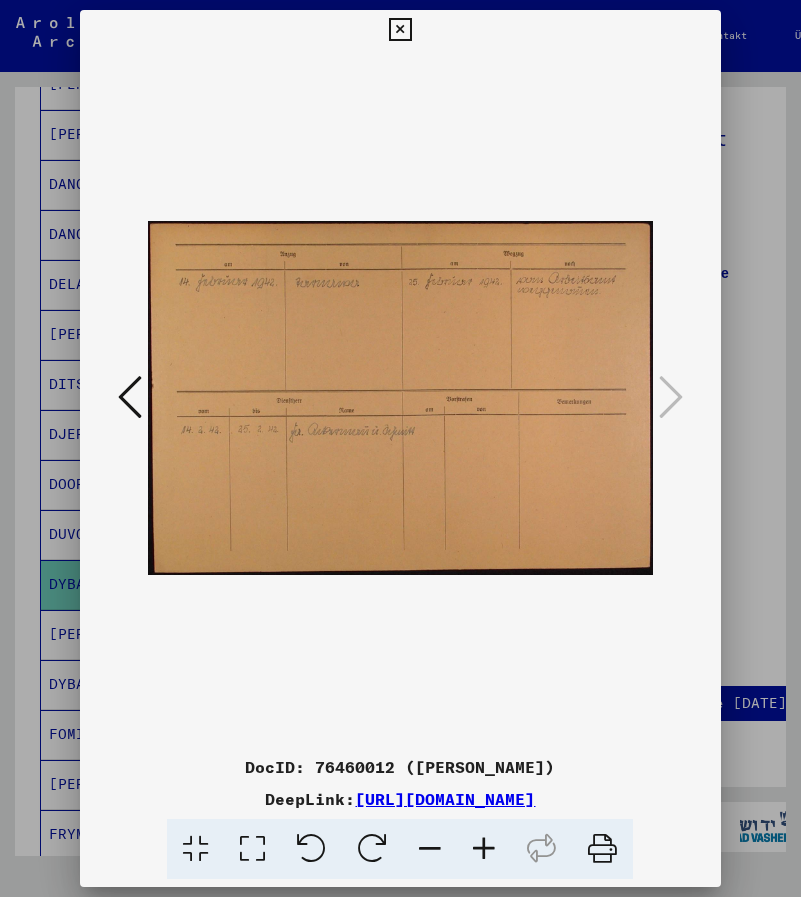 click at bounding box center (400, 30) 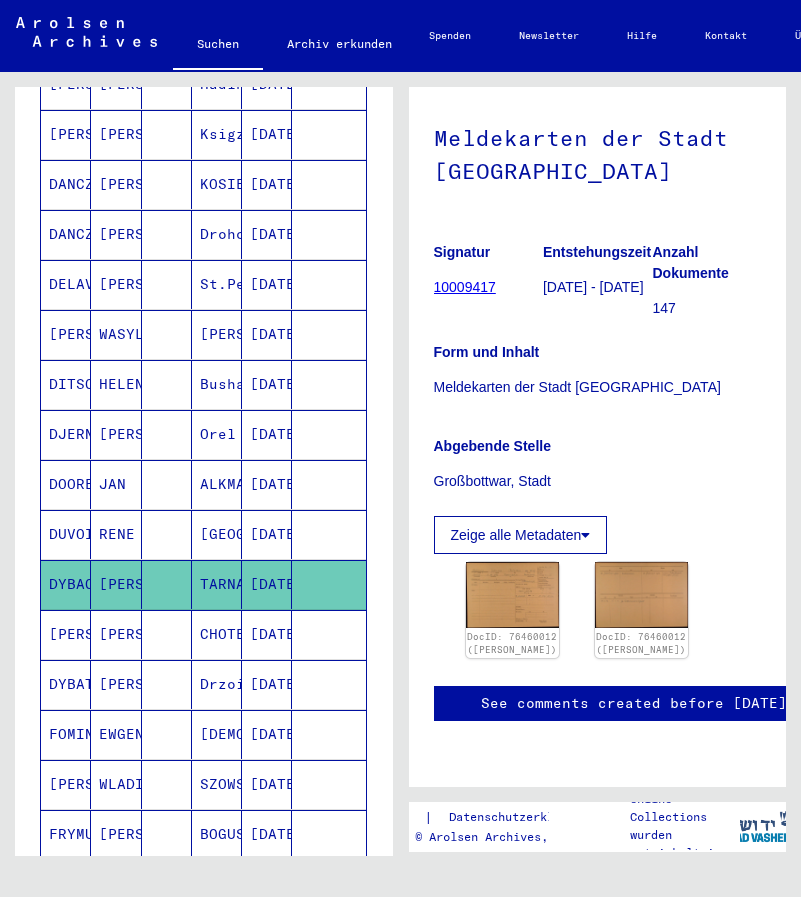 click on "[PERSON_NAME]" at bounding box center [66, 684] 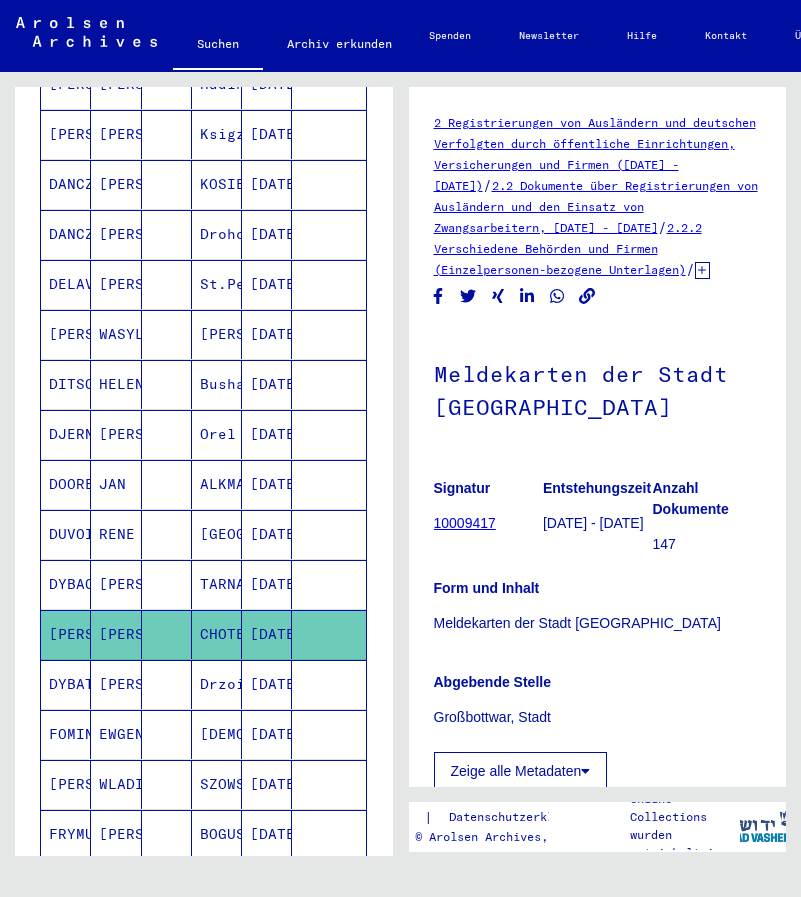 scroll, scrollTop: 0, scrollLeft: 0, axis: both 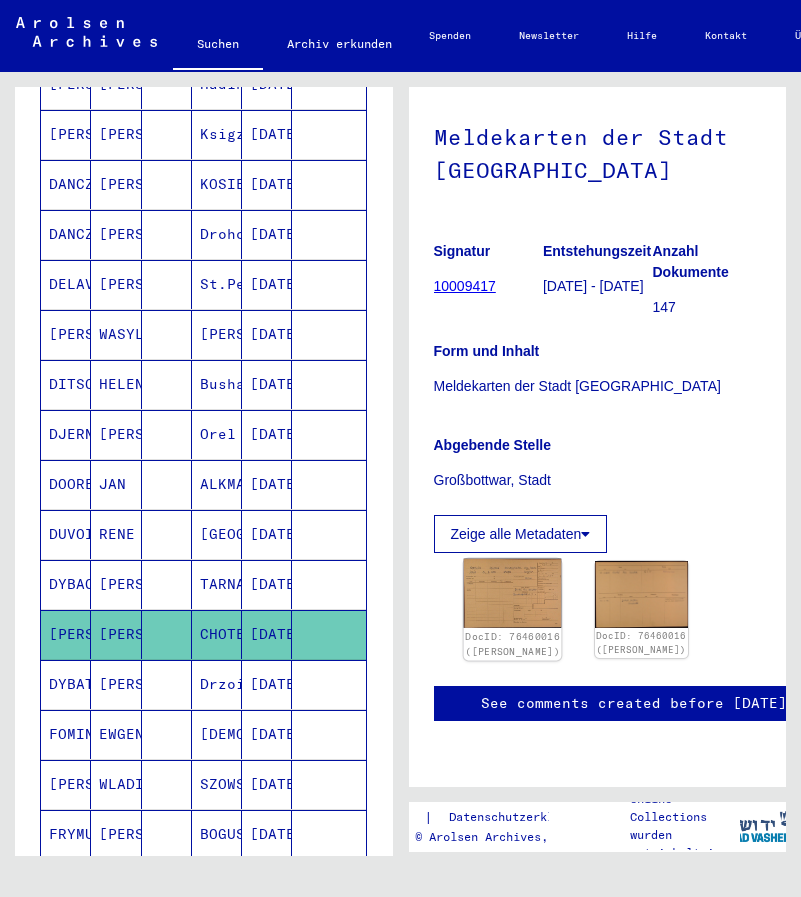 click 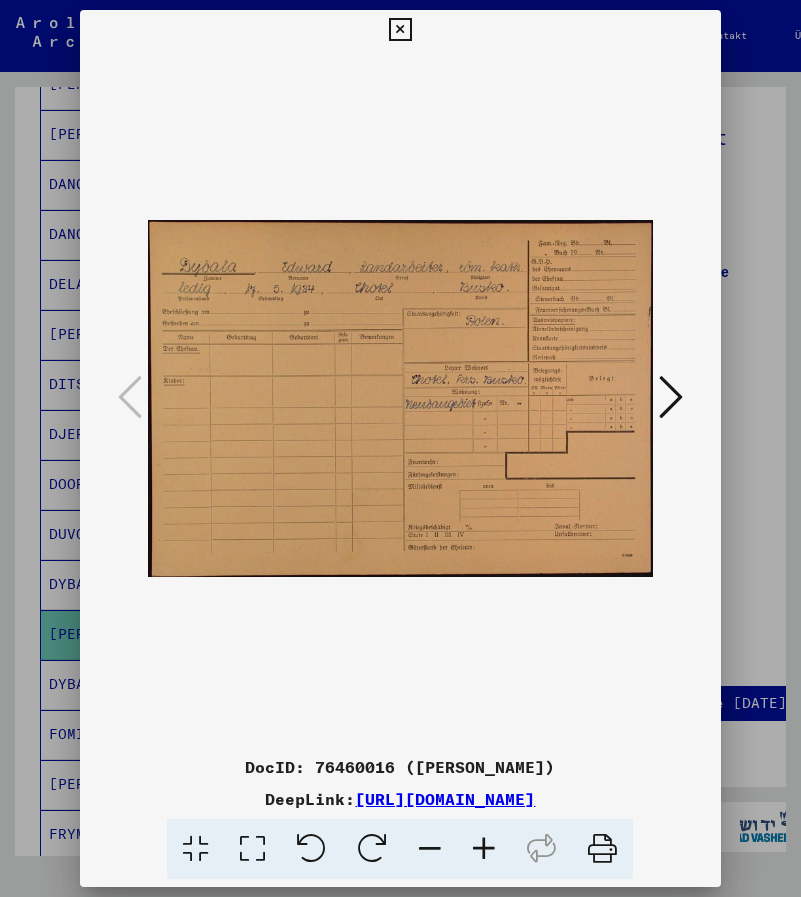 click at bounding box center [671, 397] 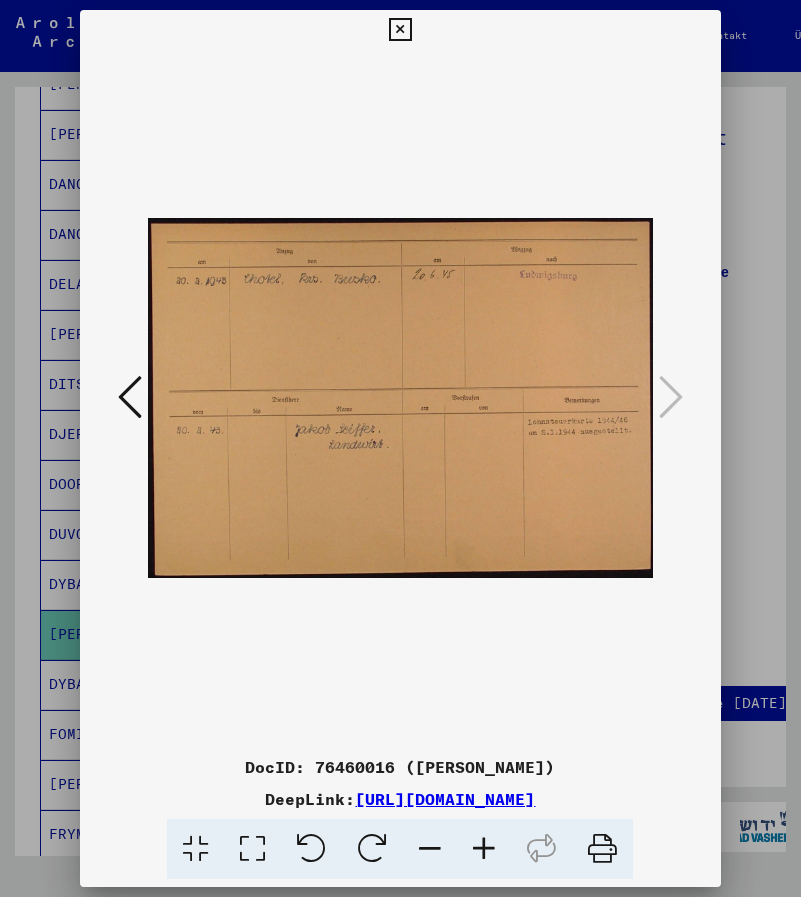 click at bounding box center [400, 30] 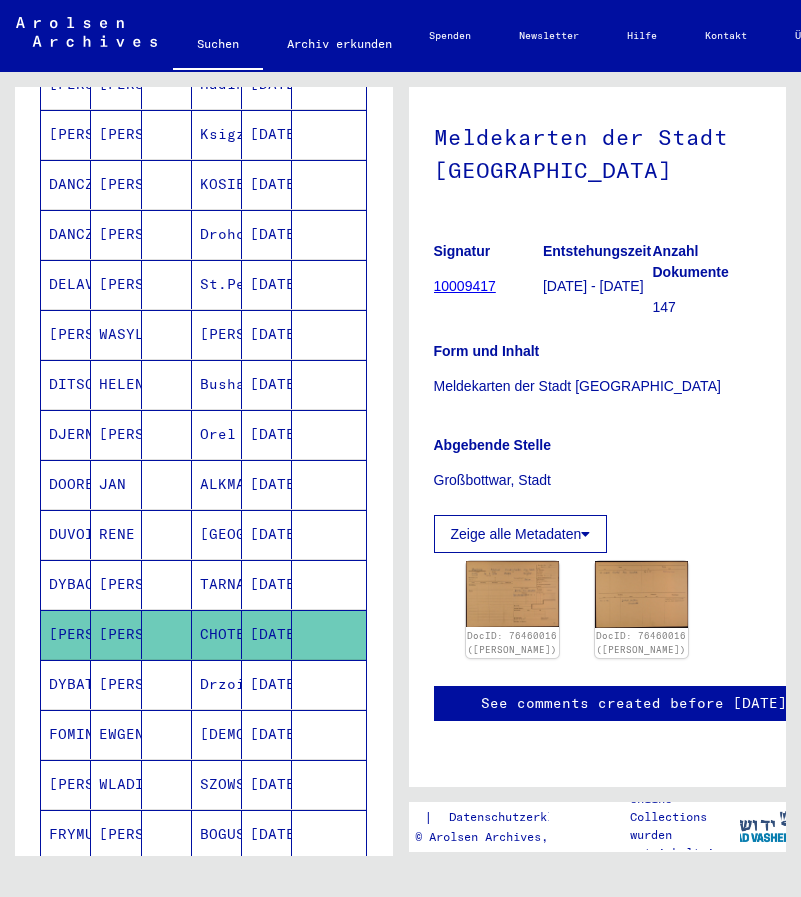 click on "DYBATSCH" at bounding box center [66, 734] 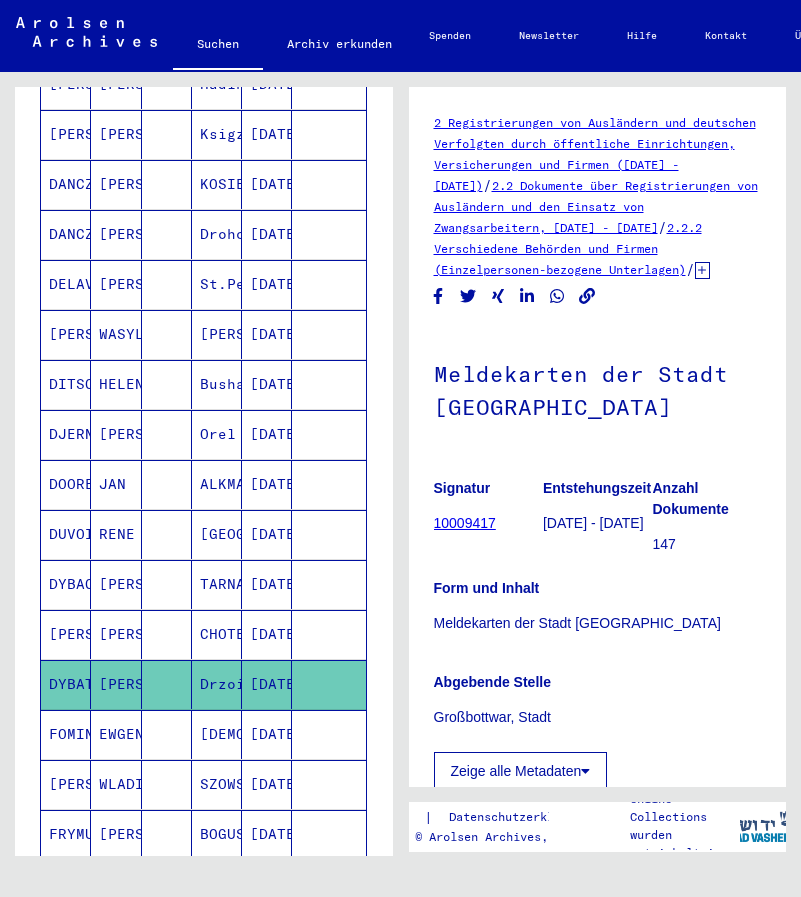 scroll, scrollTop: 0, scrollLeft: 0, axis: both 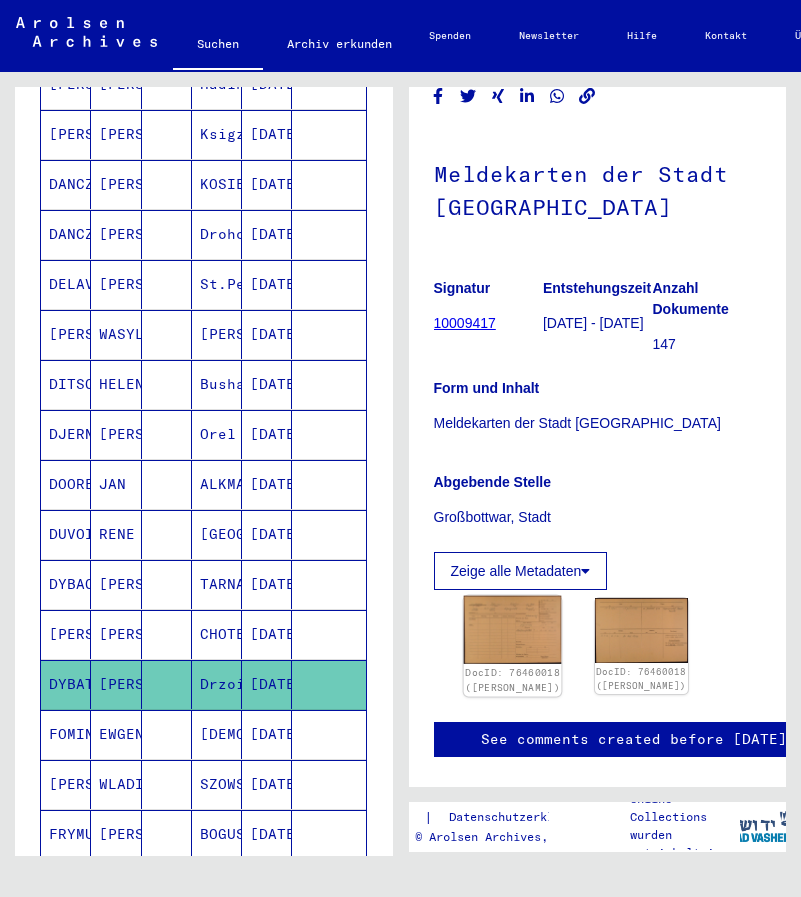 click on "DocID: 76460018 (JOHANN DYBATSCH)" 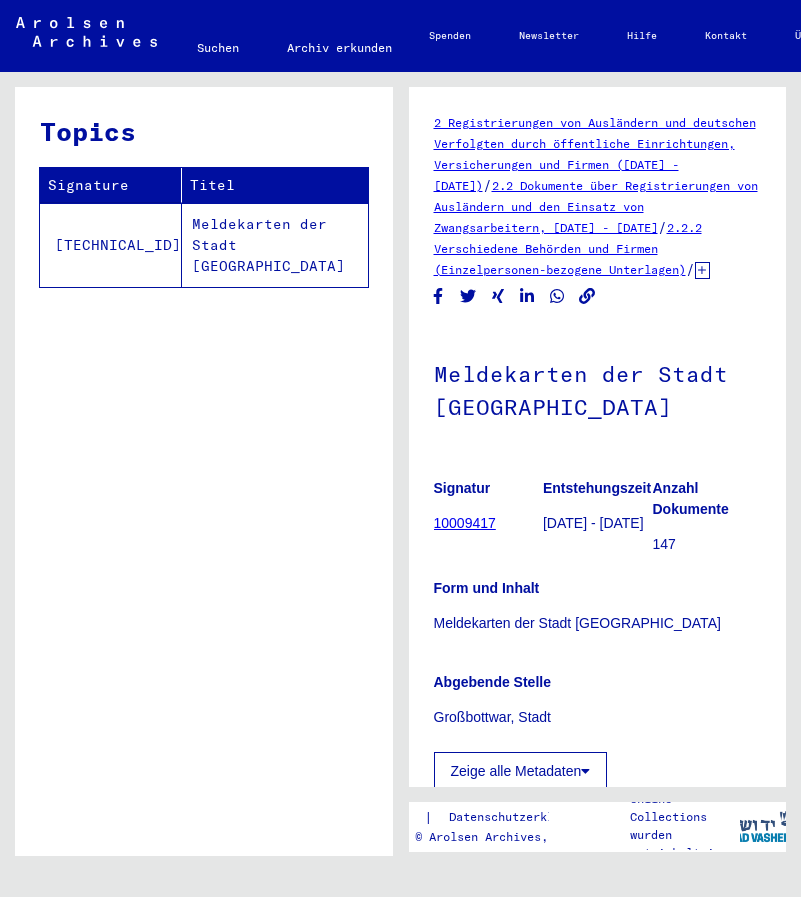 scroll, scrollTop: 0, scrollLeft: 0, axis: both 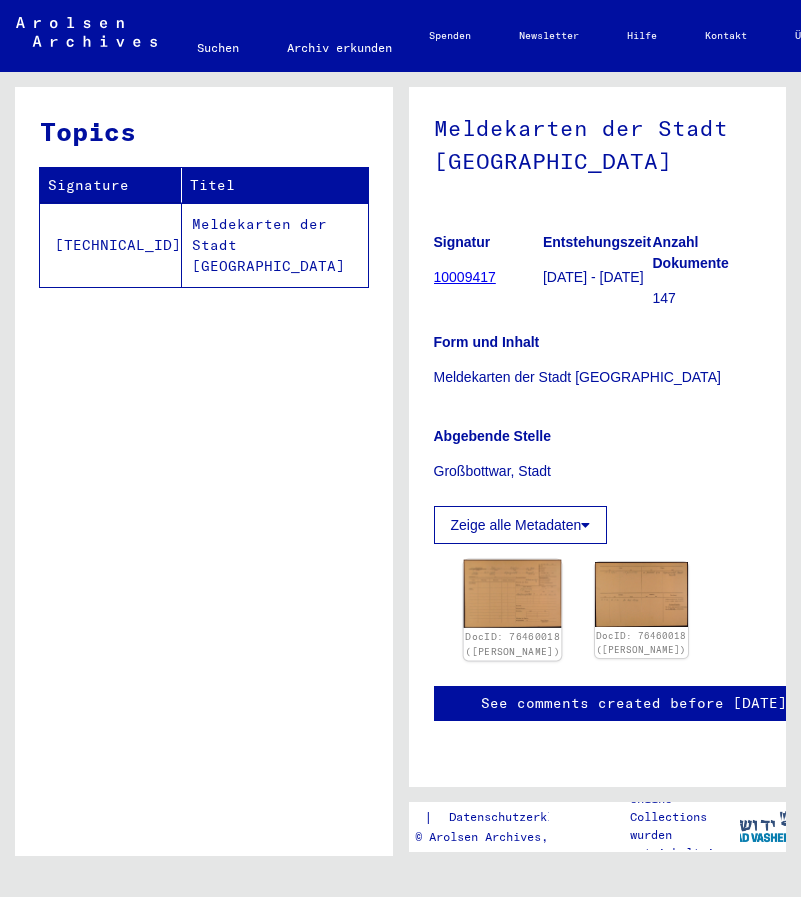 click 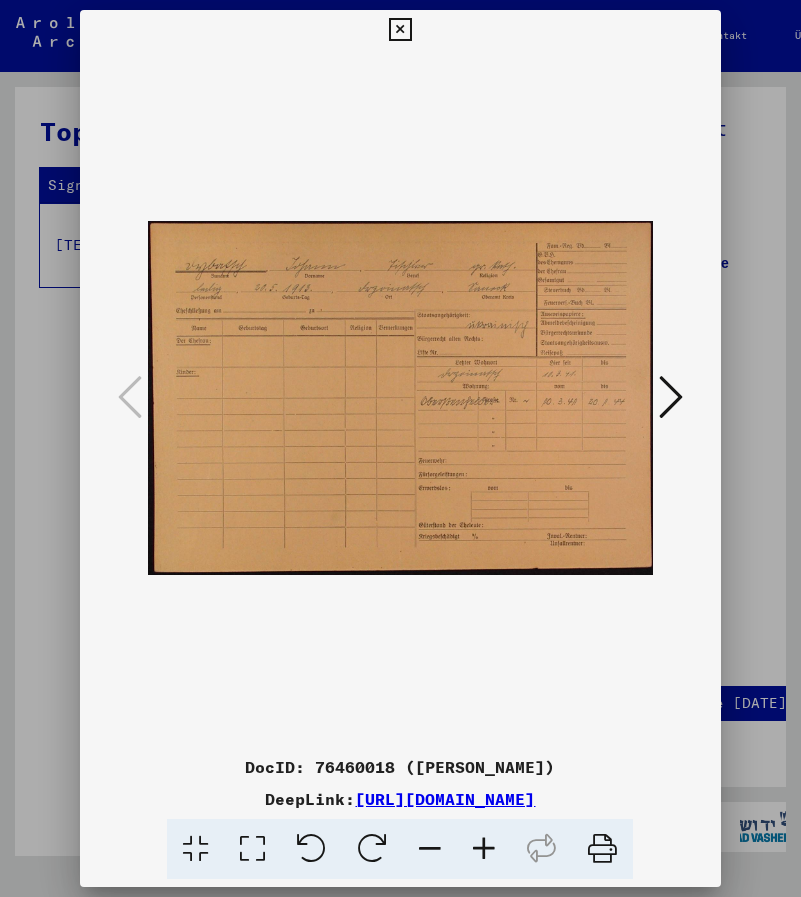 click at bounding box center [671, 397] 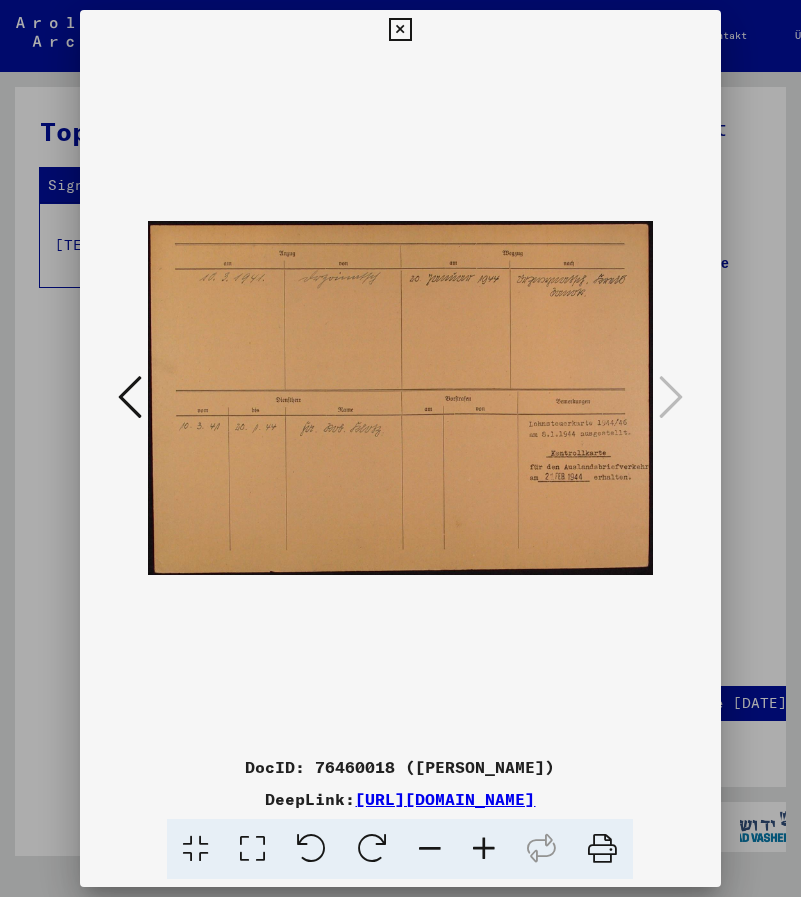 click at bounding box center [400, 30] 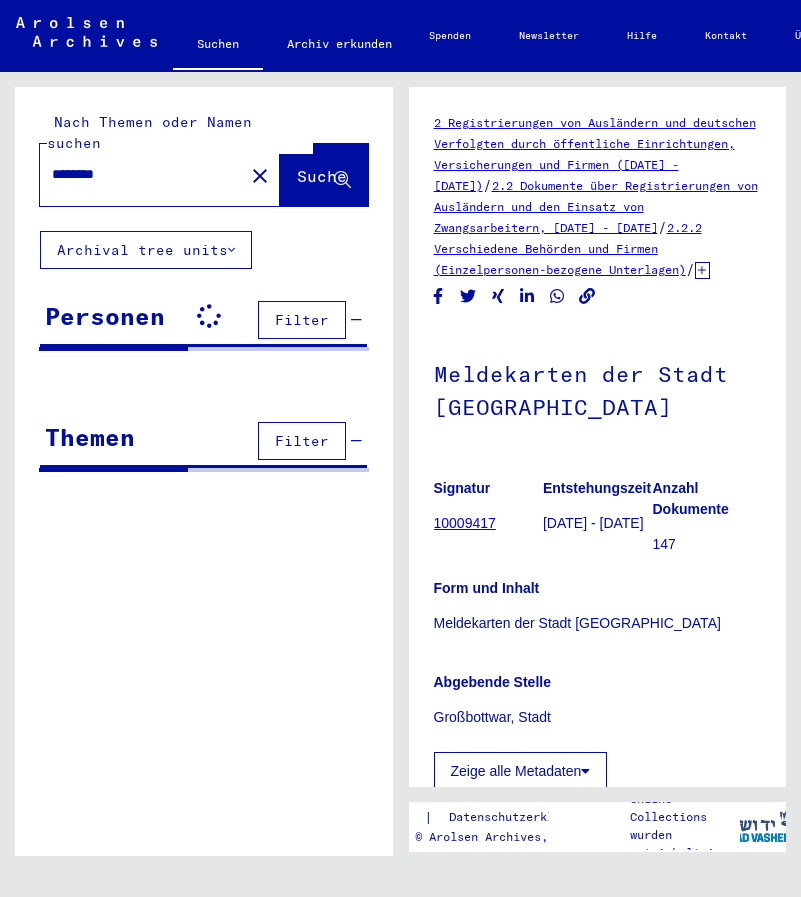 scroll, scrollTop: 0, scrollLeft: 0, axis: both 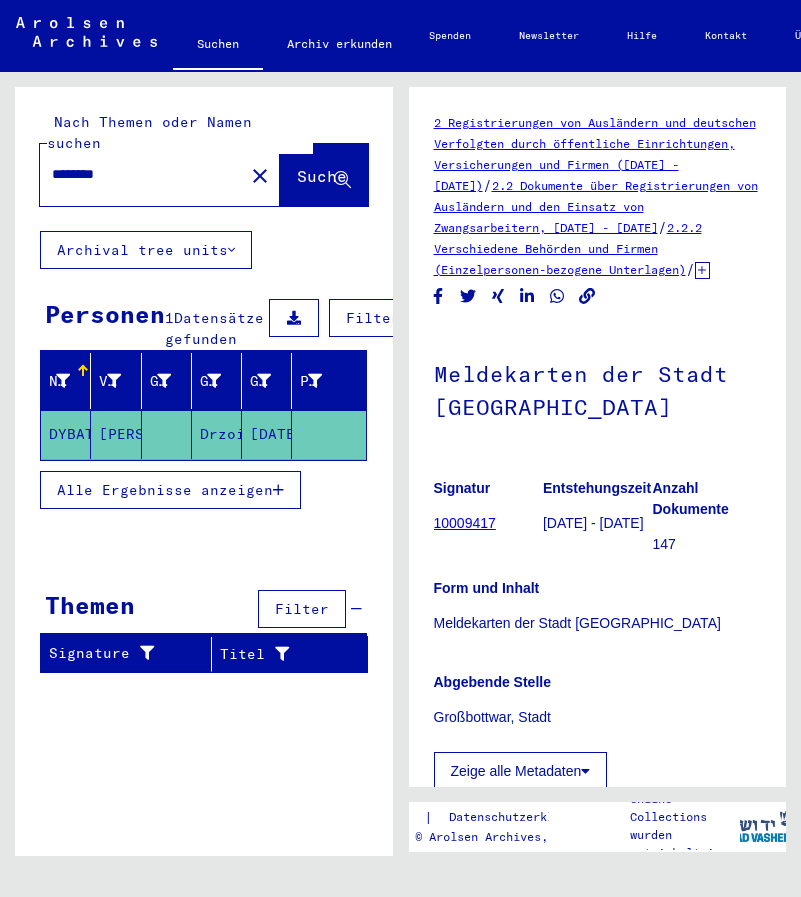 click at bounding box center [278, 490] 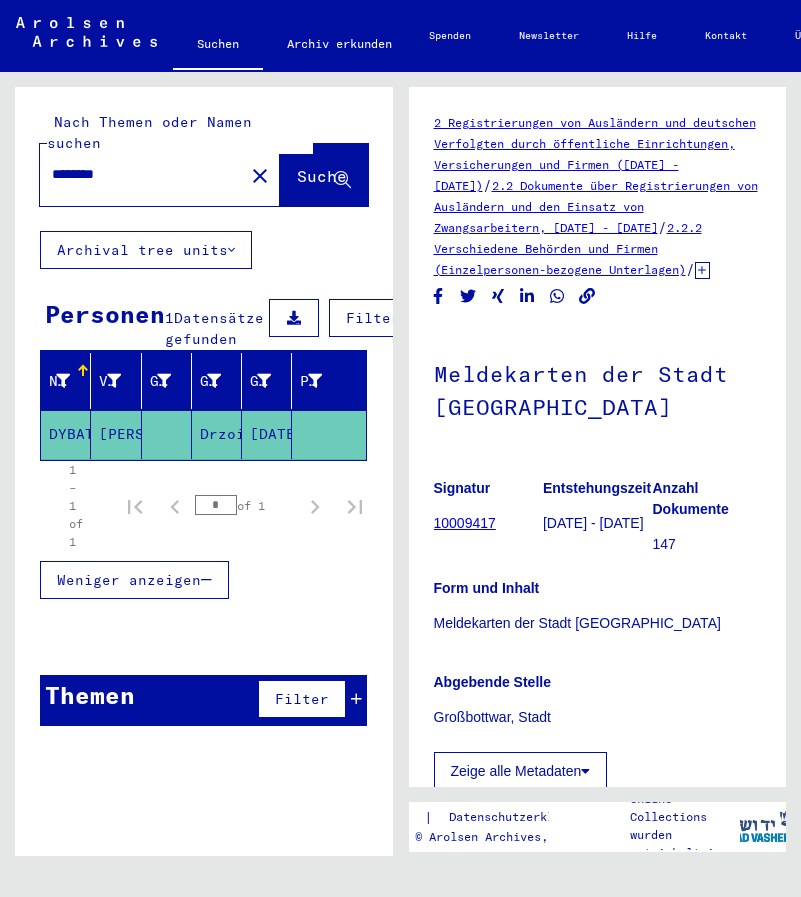 click on "close" 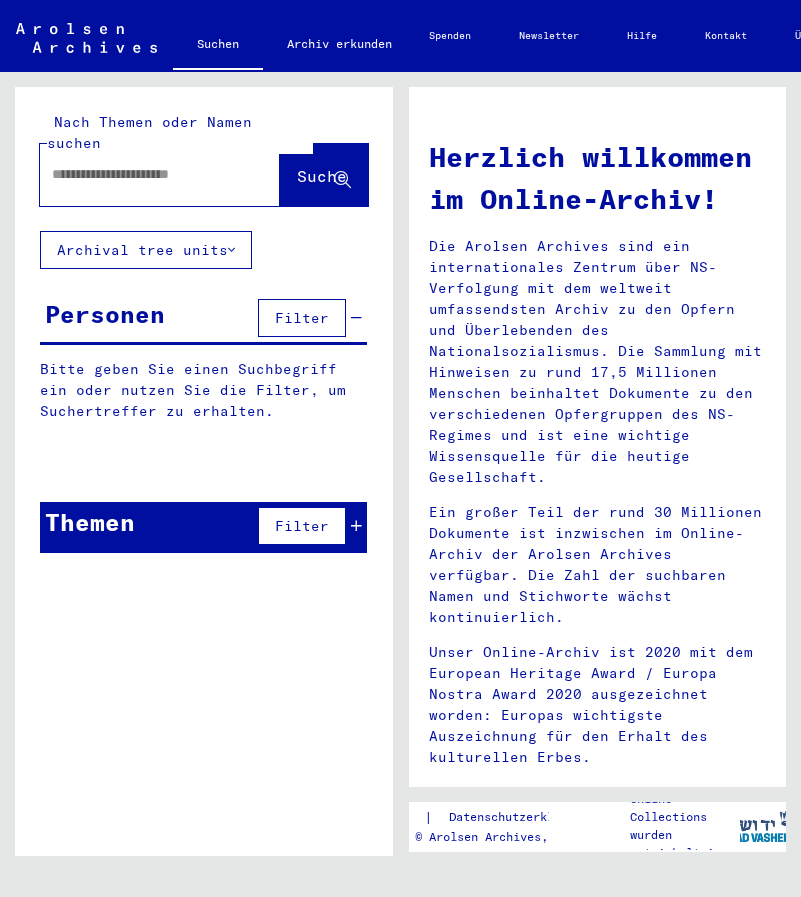 click 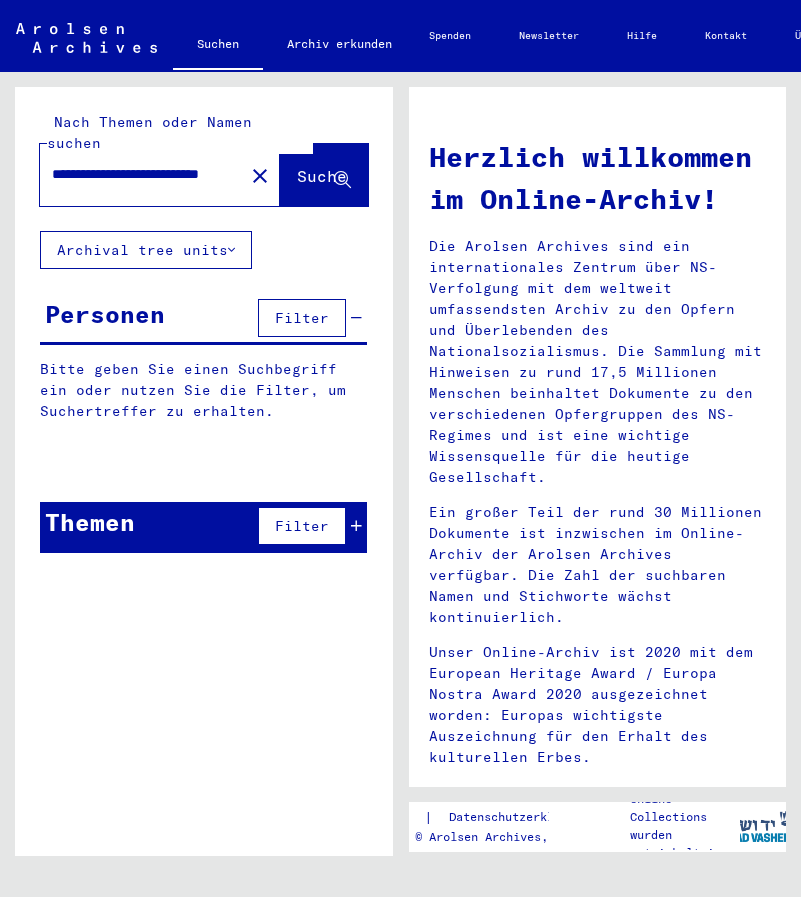 scroll, scrollTop: 0, scrollLeft: 92, axis: horizontal 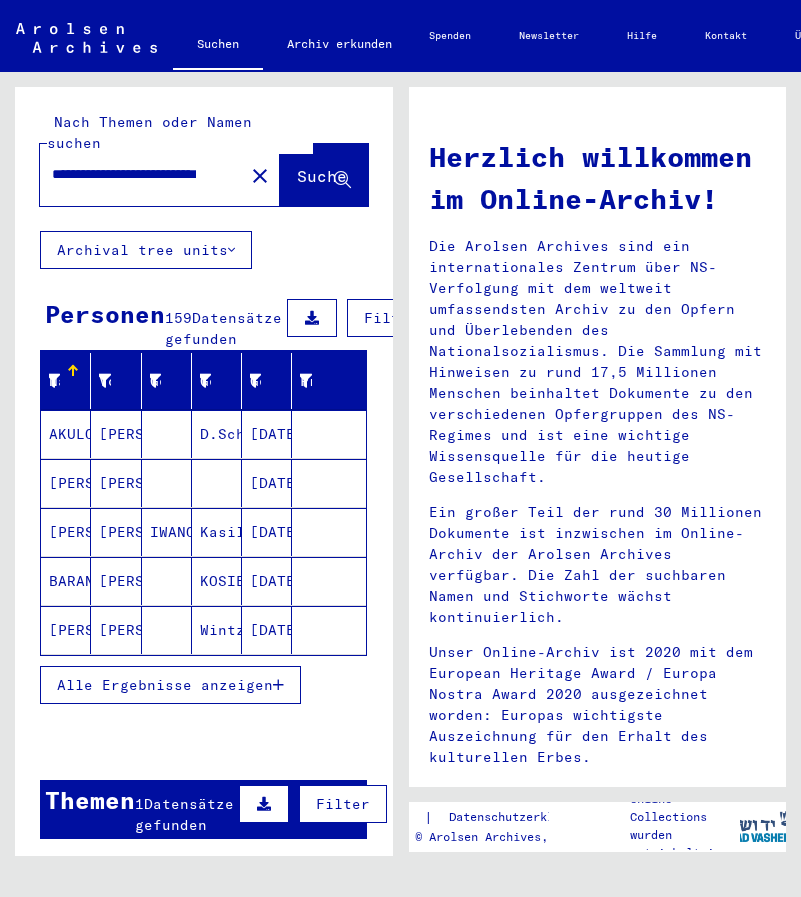click at bounding box center [278, 685] 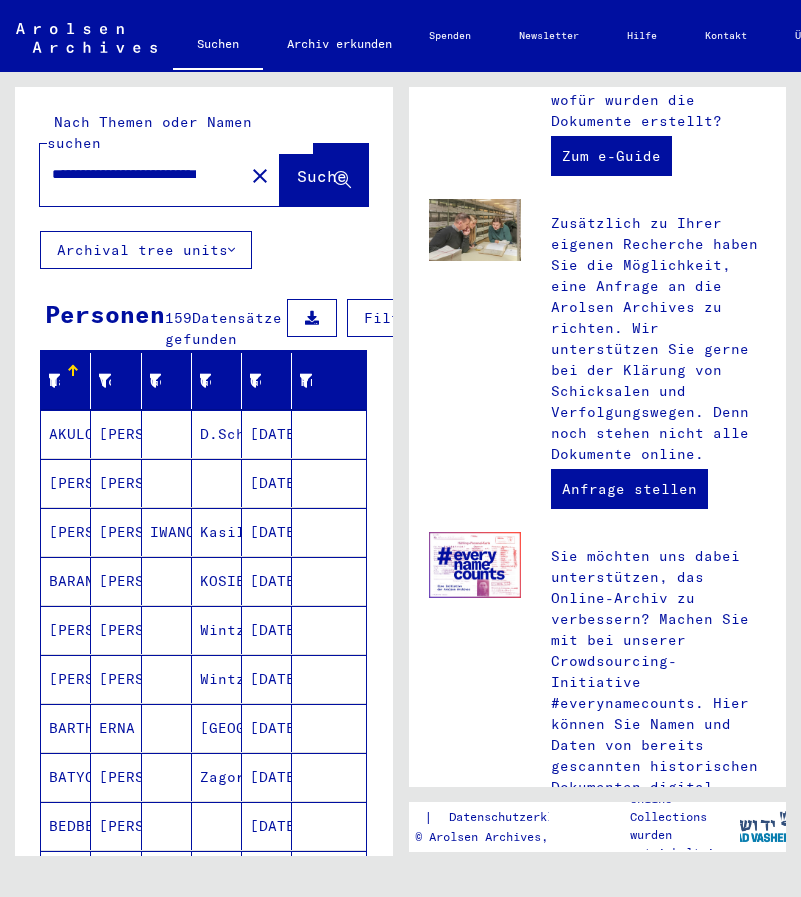 scroll, scrollTop: 1124, scrollLeft: 0, axis: vertical 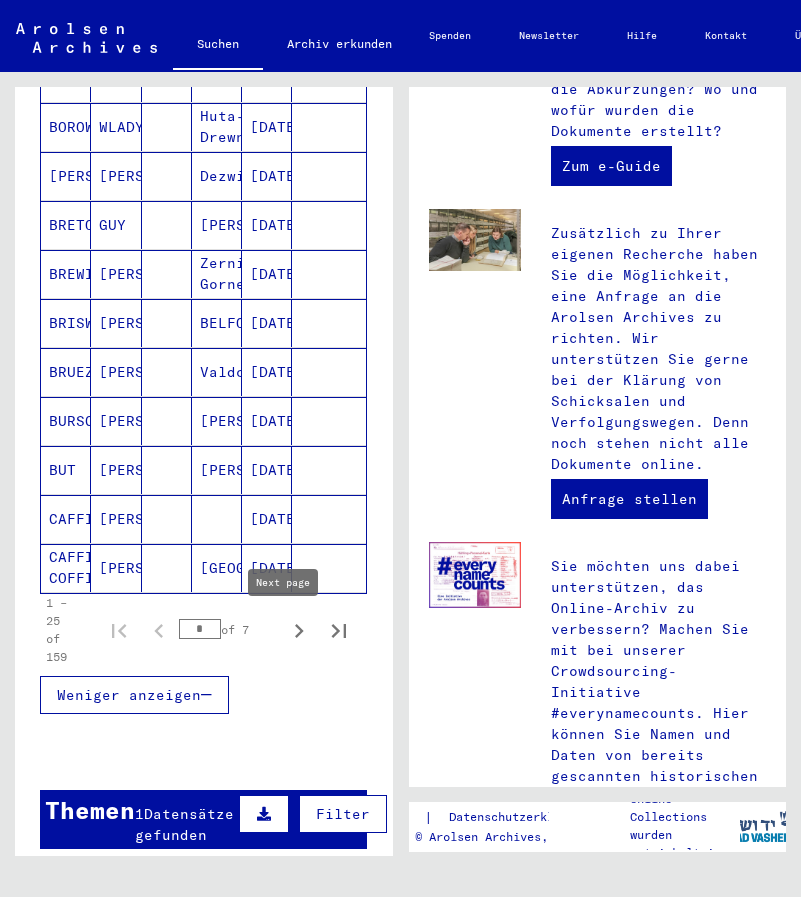 click 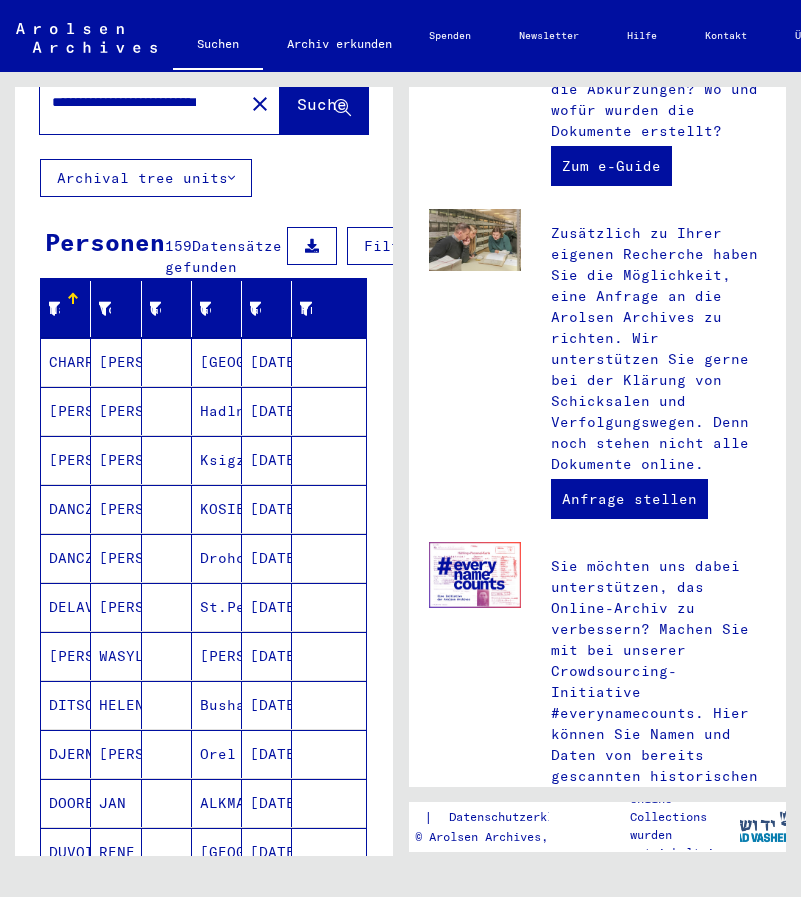 scroll, scrollTop: 50, scrollLeft: 0, axis: vertical 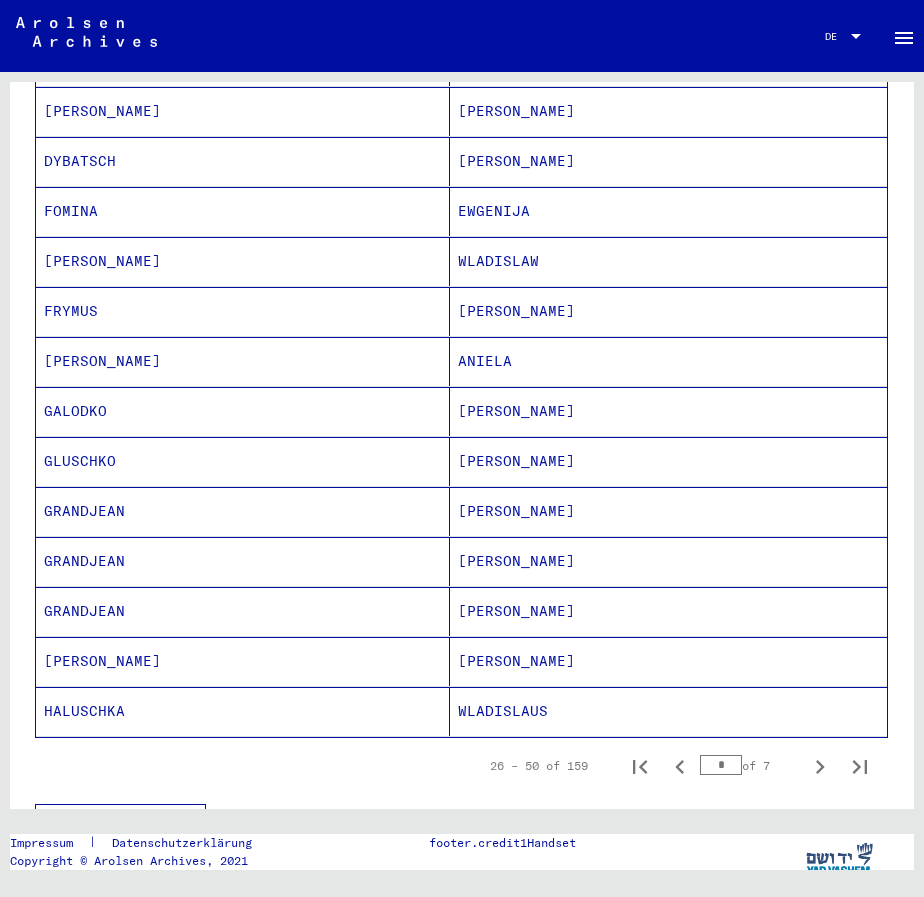 click on "GALODKO" at bounding box center [243, 461] 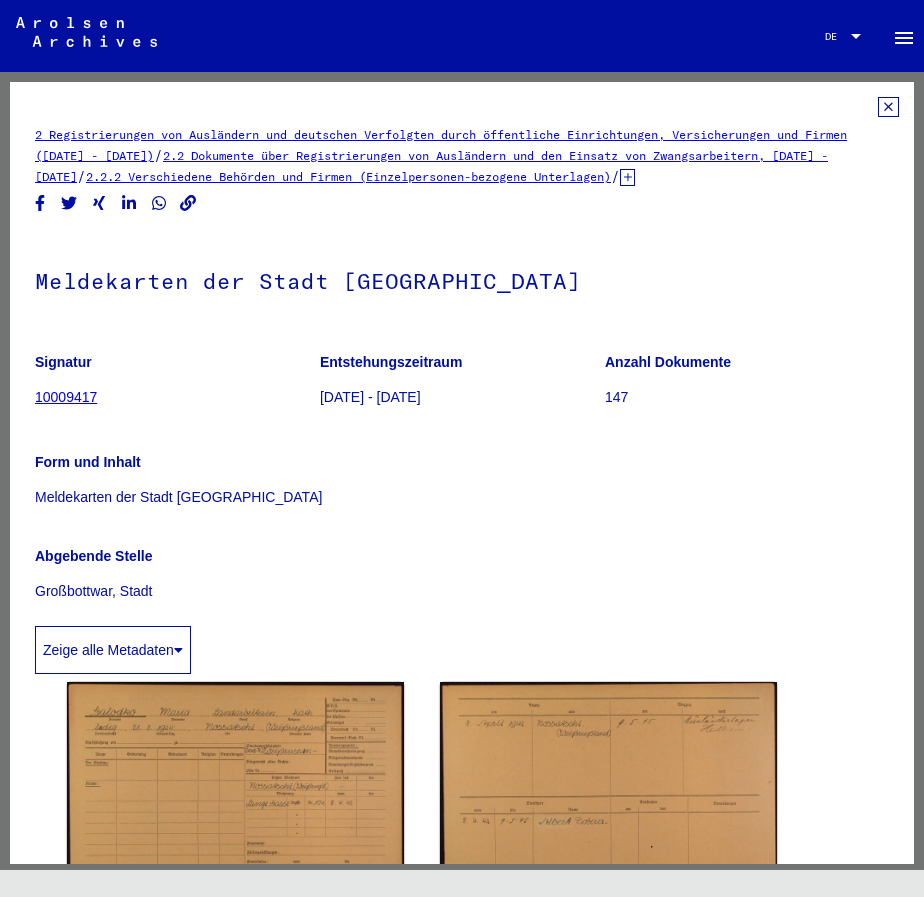 scroll, scrollTop: 0, scrollLeft: 0, axis: both 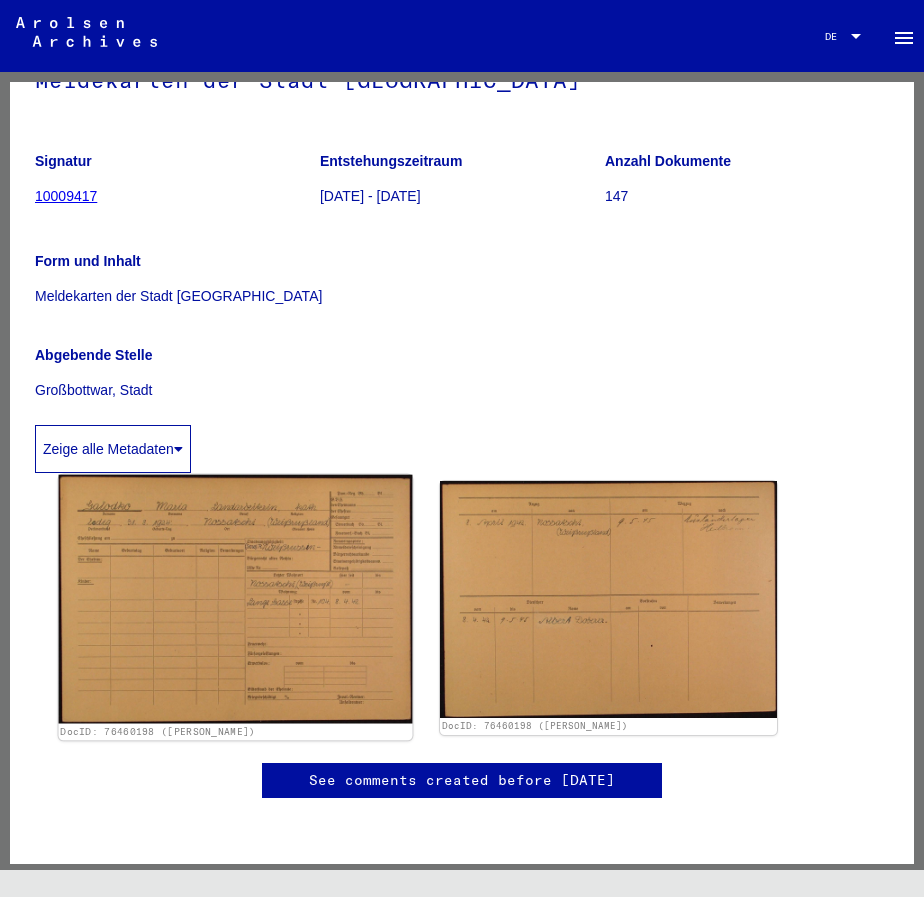 click 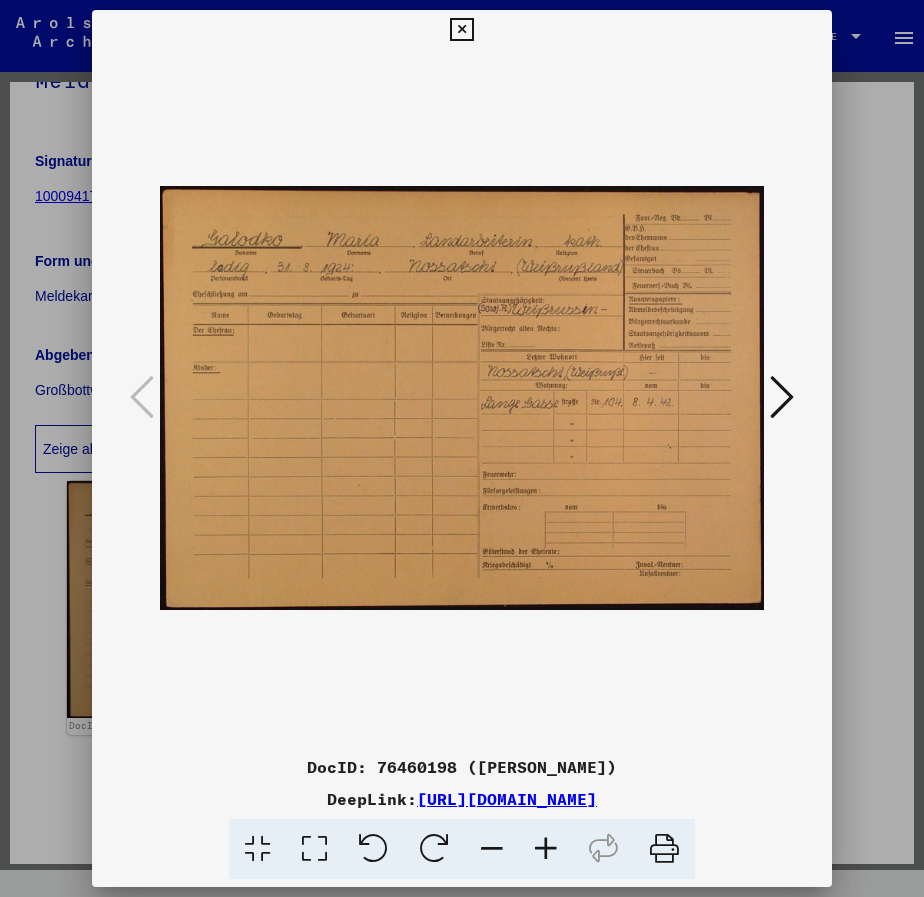 click at bounding box center (782, 397) 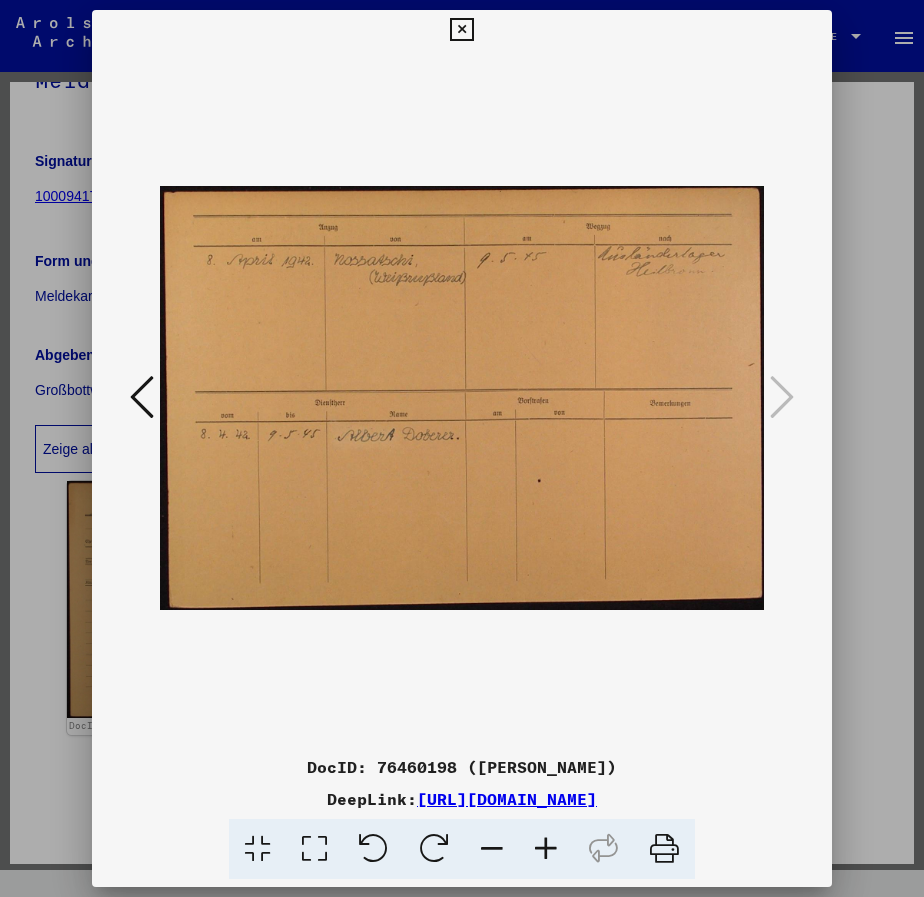 click at bounding box center (142, 397) 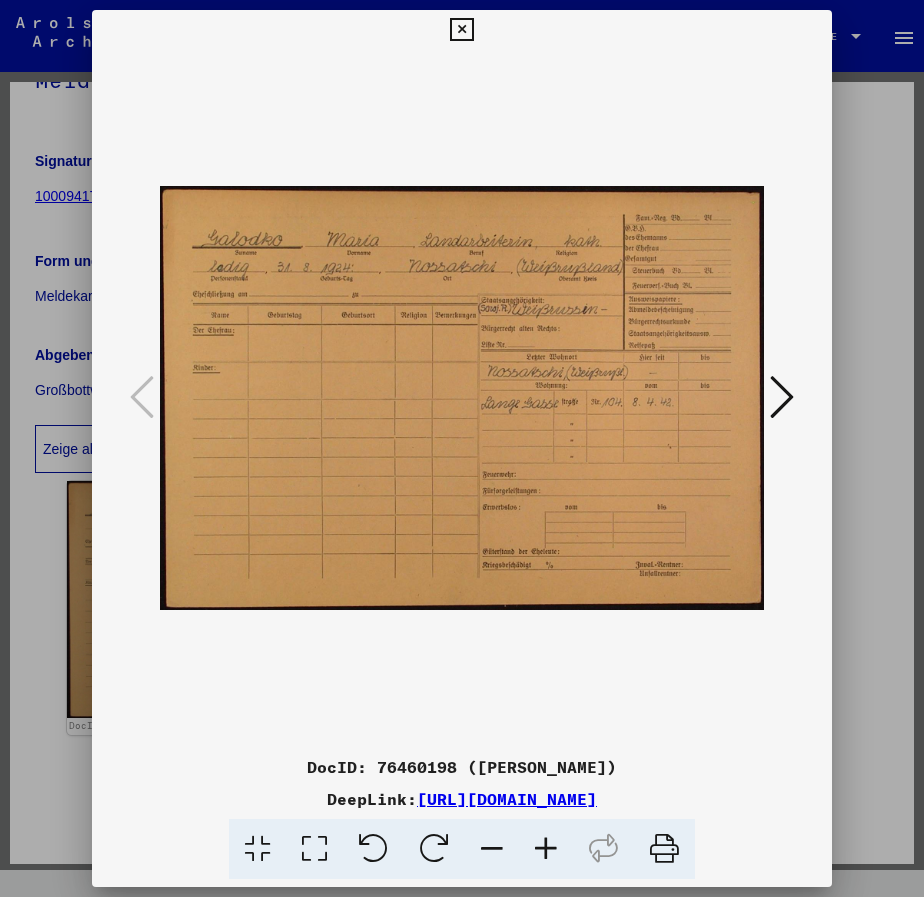click at bounding box center (782, 397) 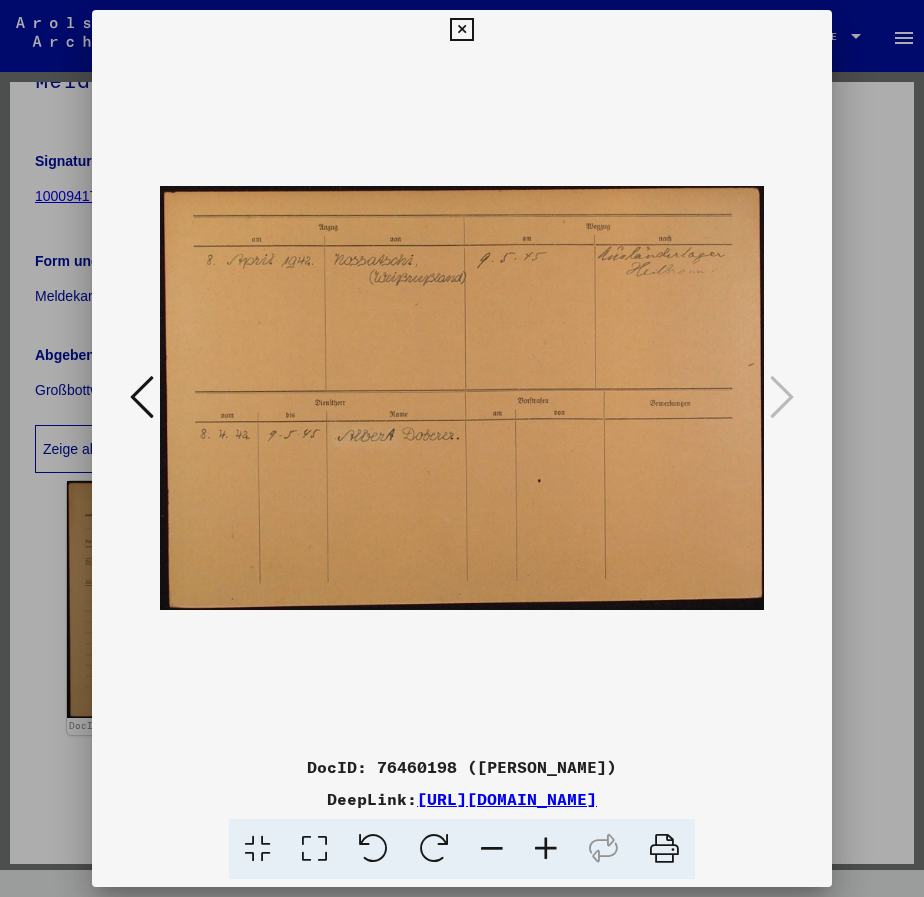 click at bounding box center (461, 30) 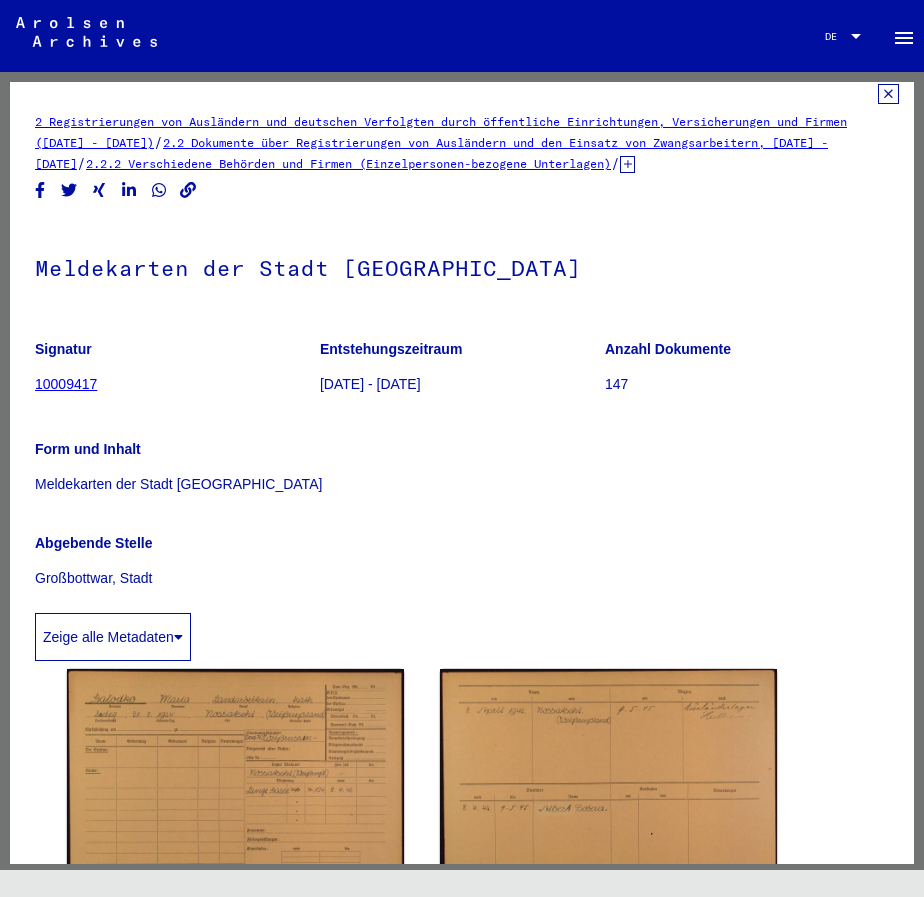 scroll, scrollTop: 0, scrollLeft: 0, axis: both 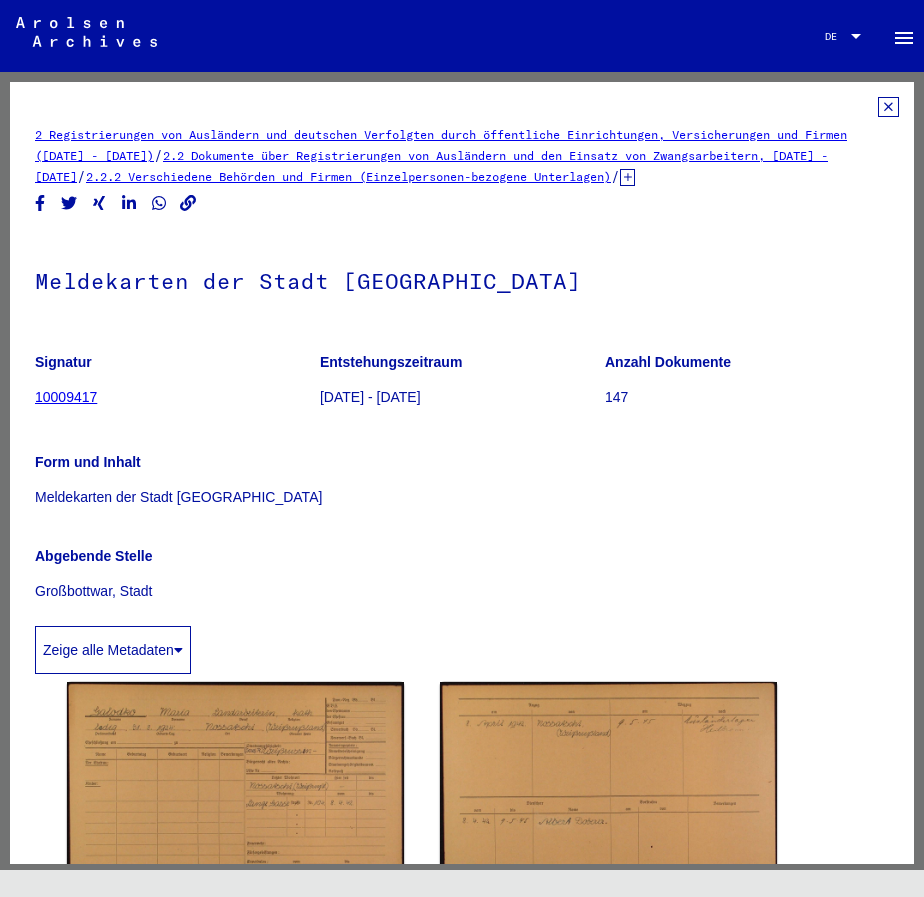 click on "10009417" 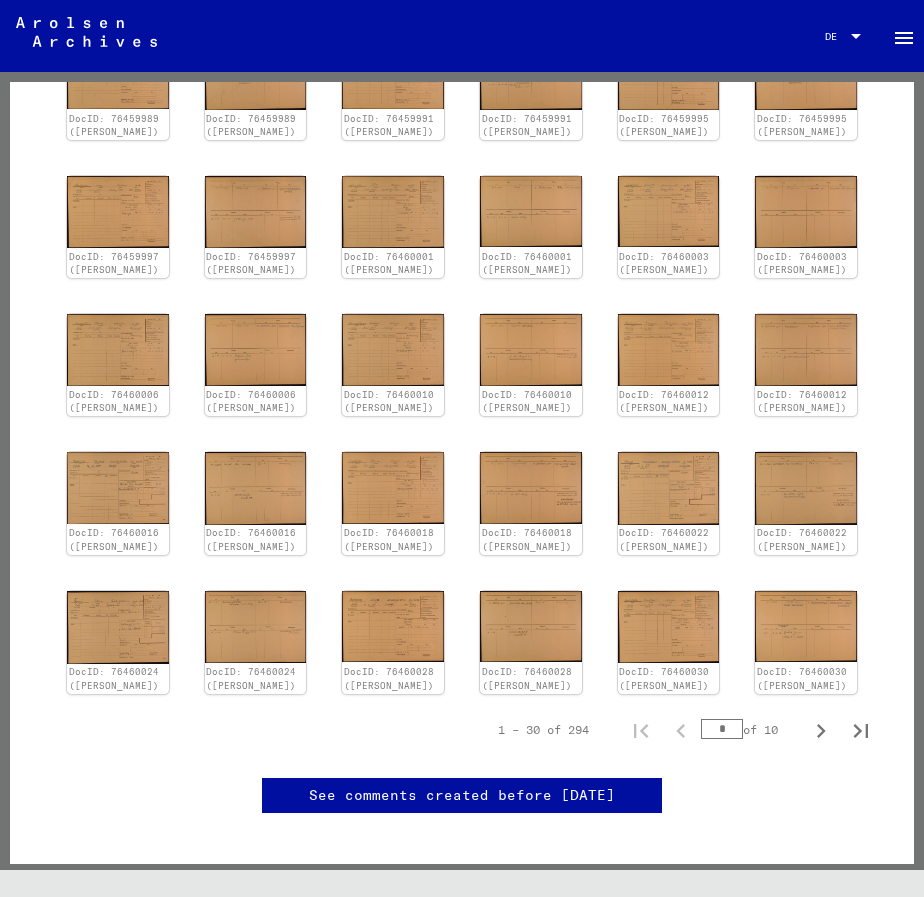 scroll, scrollTop: 800, scrollLeft: 0, axis: vertical 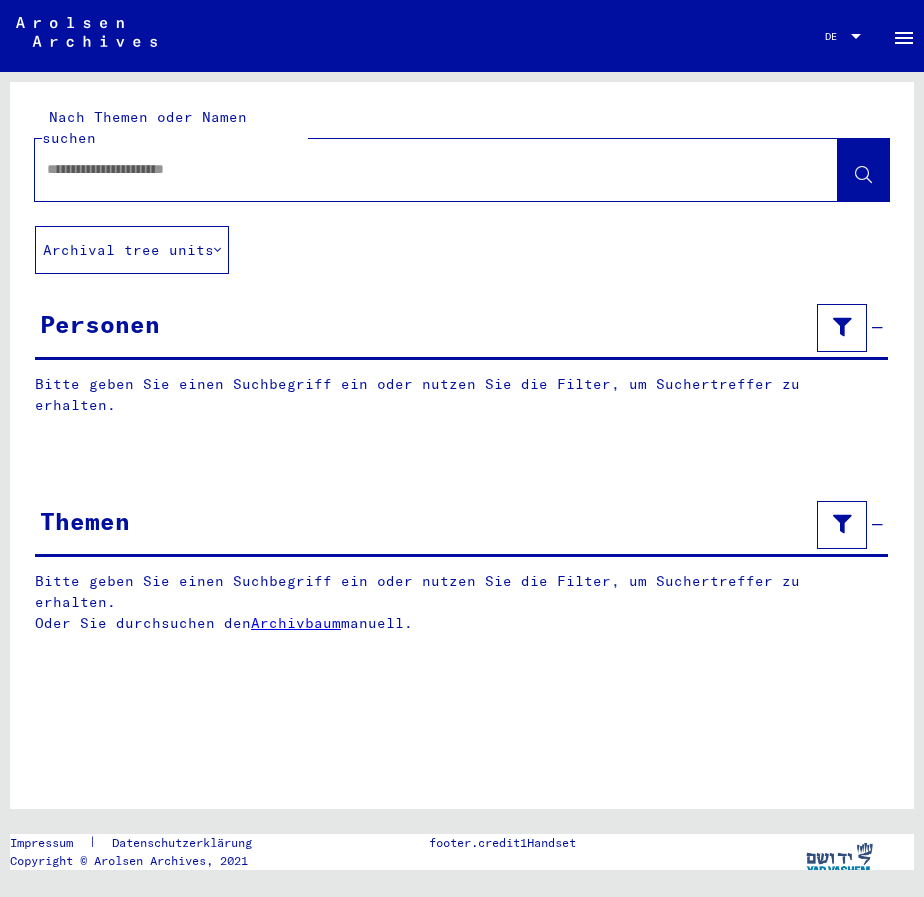 click at bounding box center (418, 169) 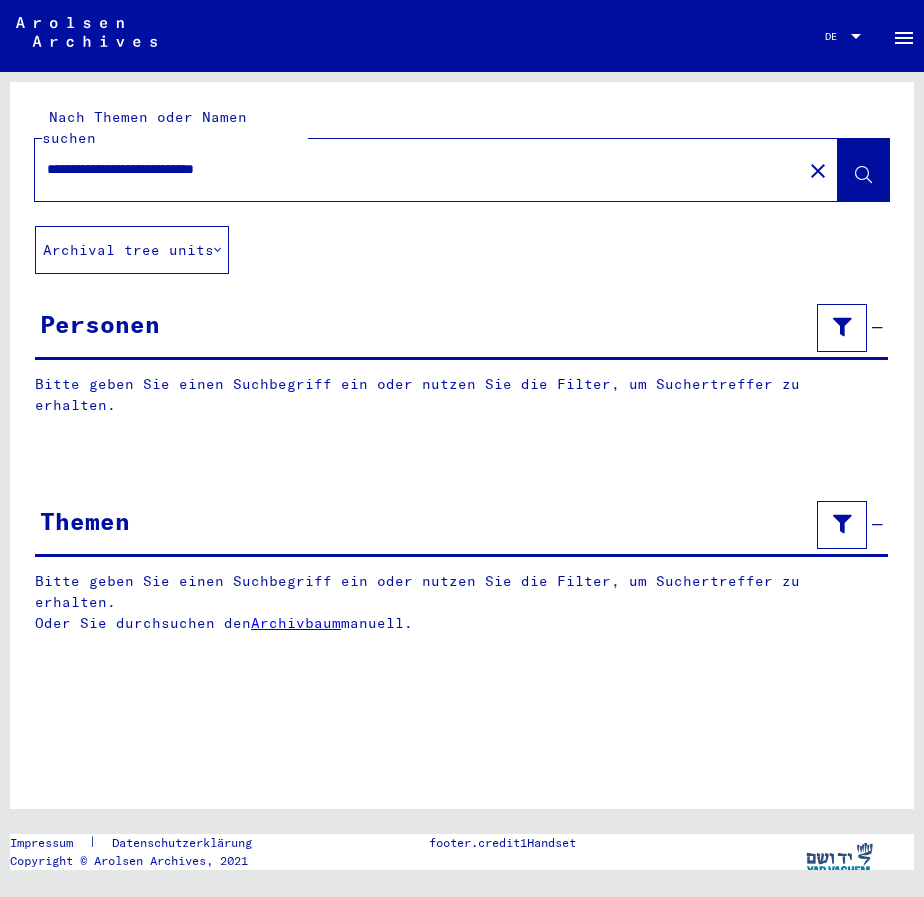 type on "**********" 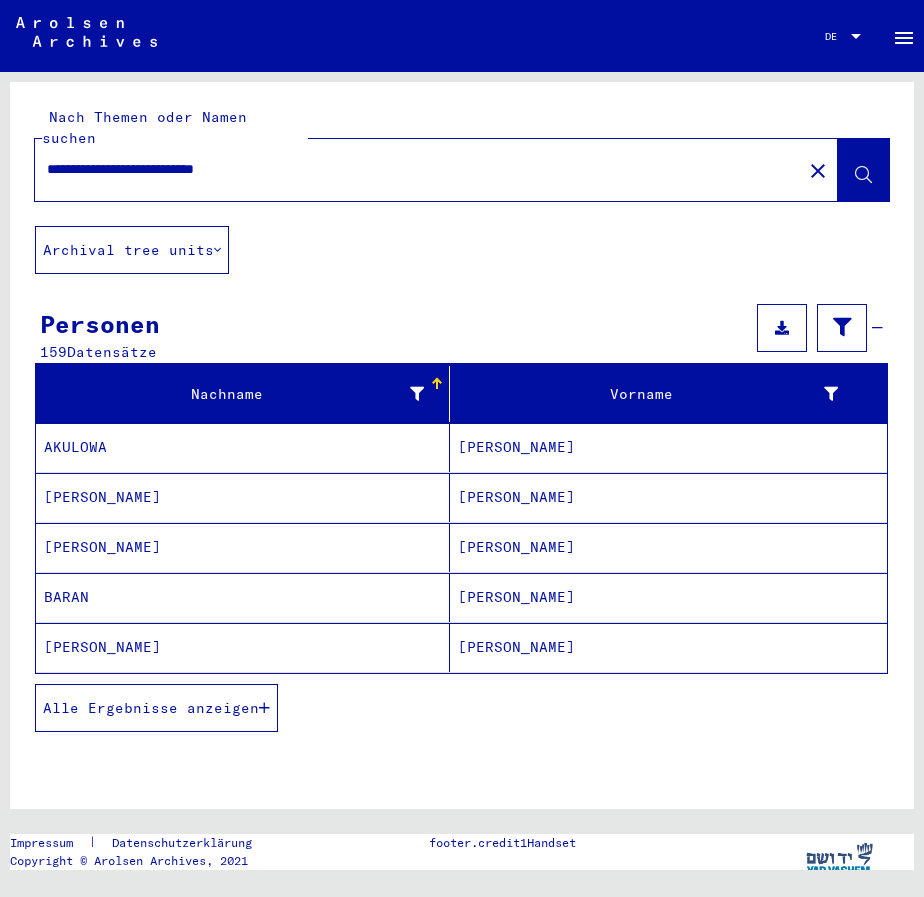 click on "Alle Ergebnisse anzeigen" at bounding box center [151, 708] 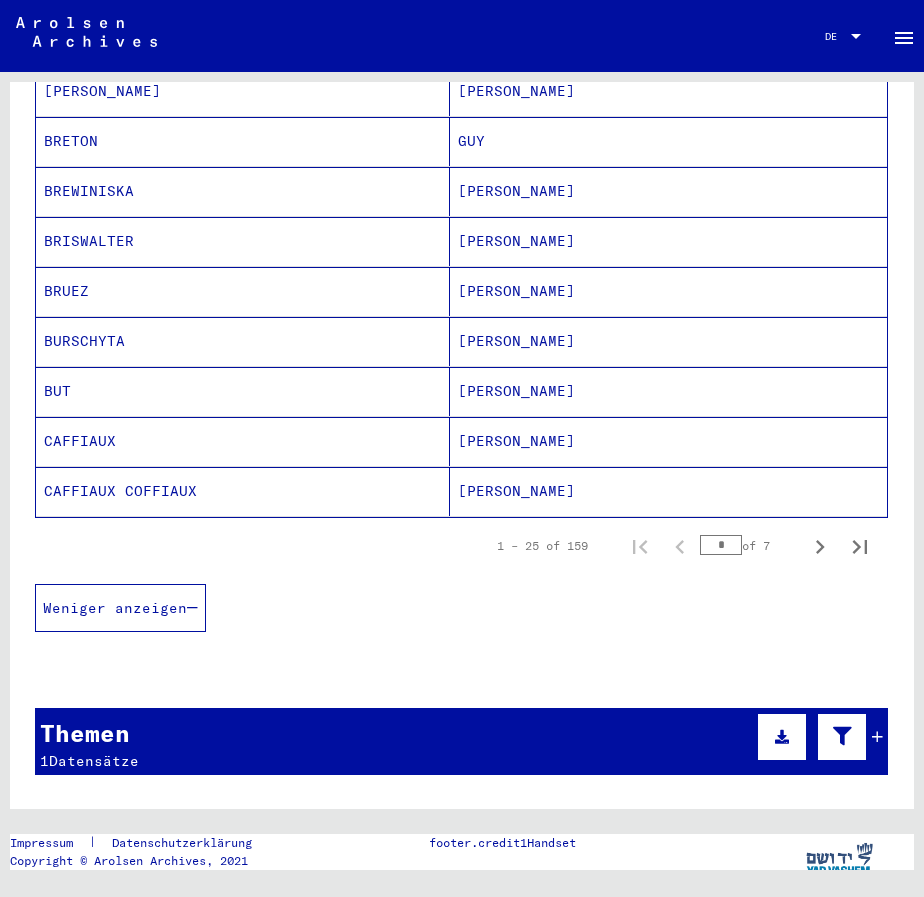 scroll, scrollTop: 1159, scrollLeft: 0, axis: vertical 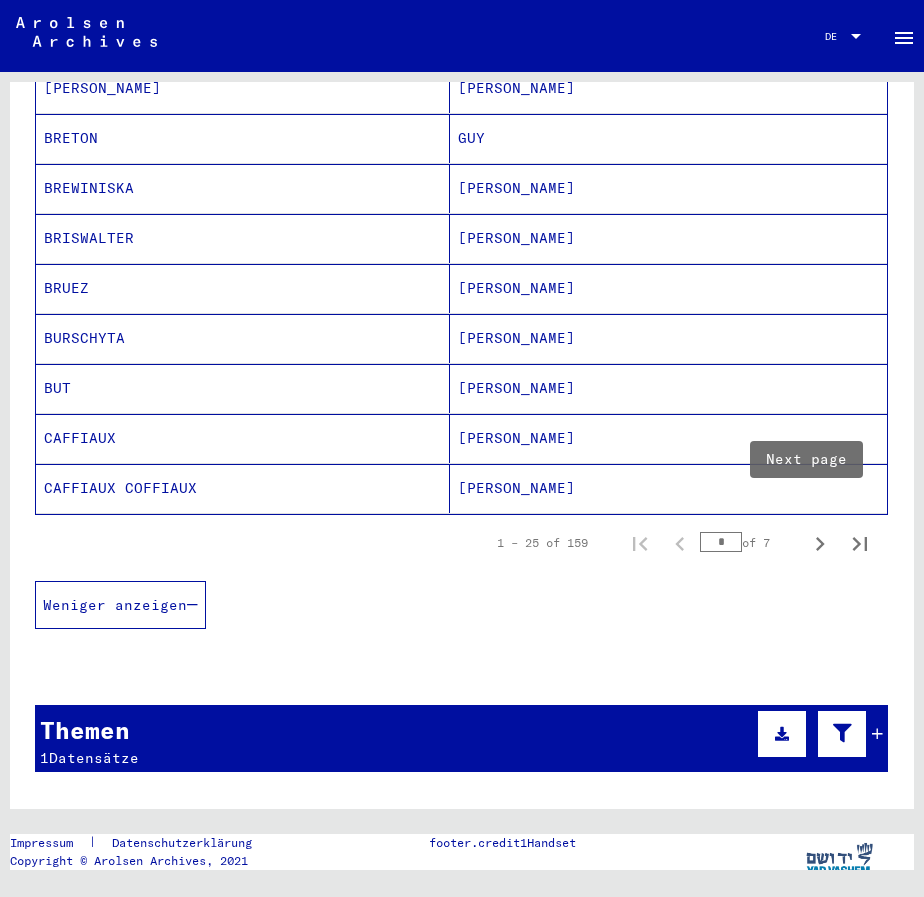 click 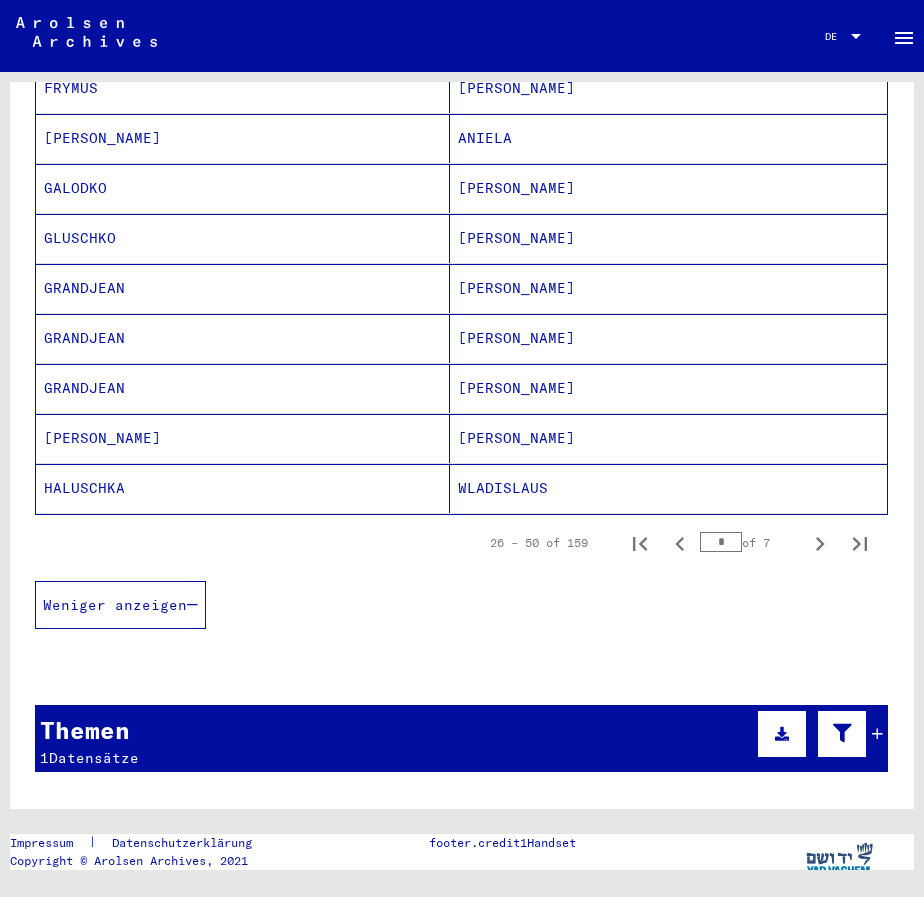 click on "GLUSCHKO" at bounding box center (243, 288) 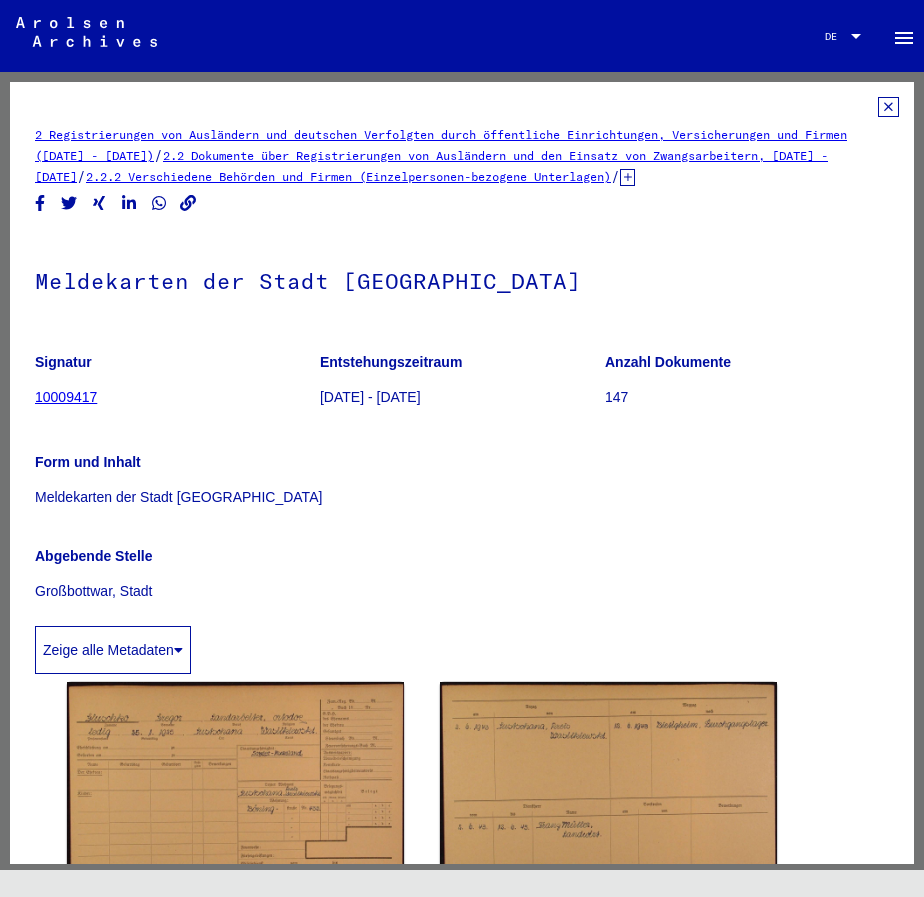 scroll, scrollTop: 0, scrollLeft: 0, axis: both 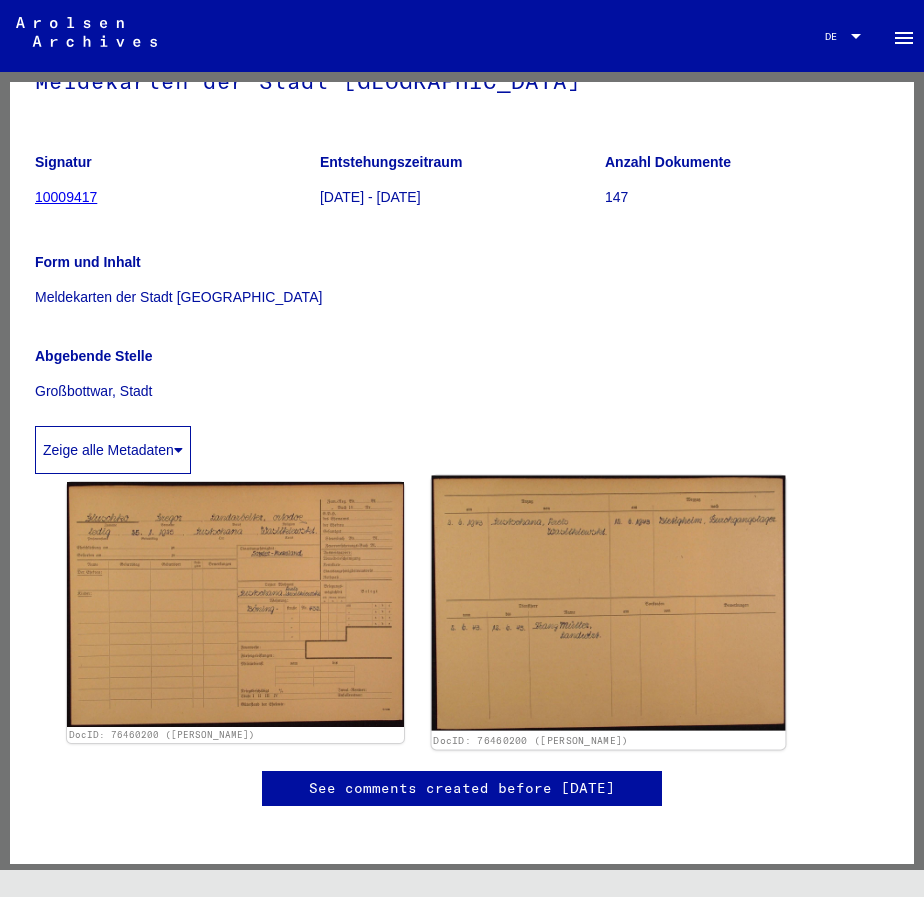 click 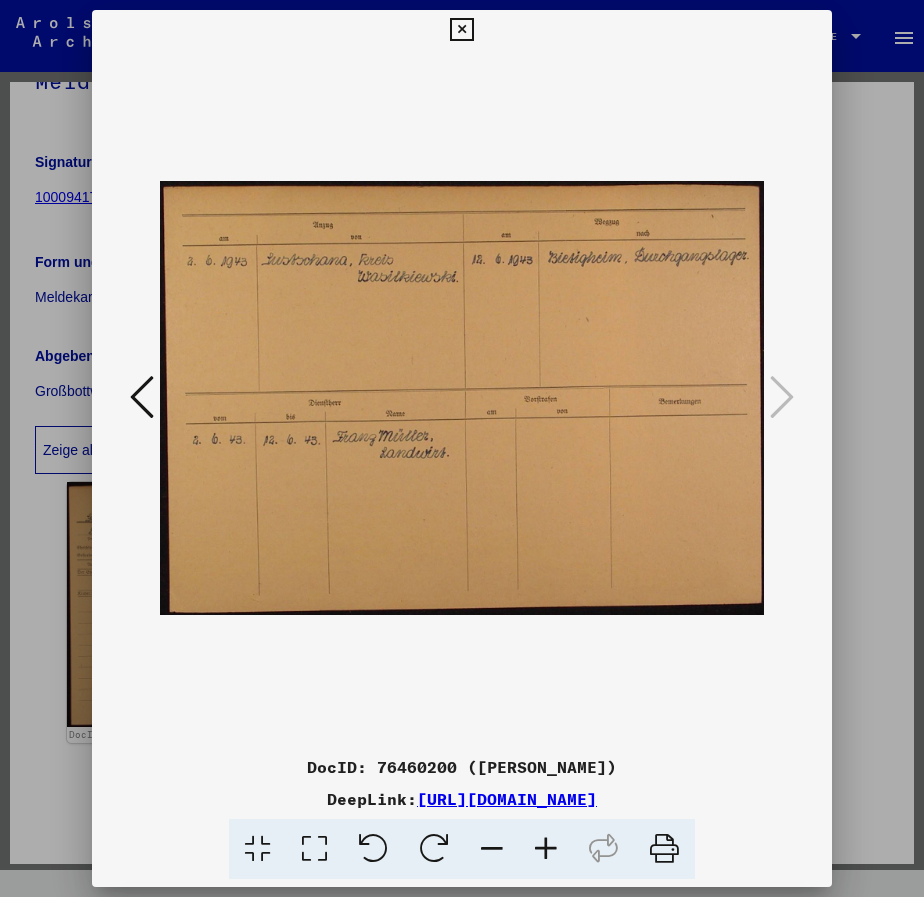 click at bounding box center (142, 397) 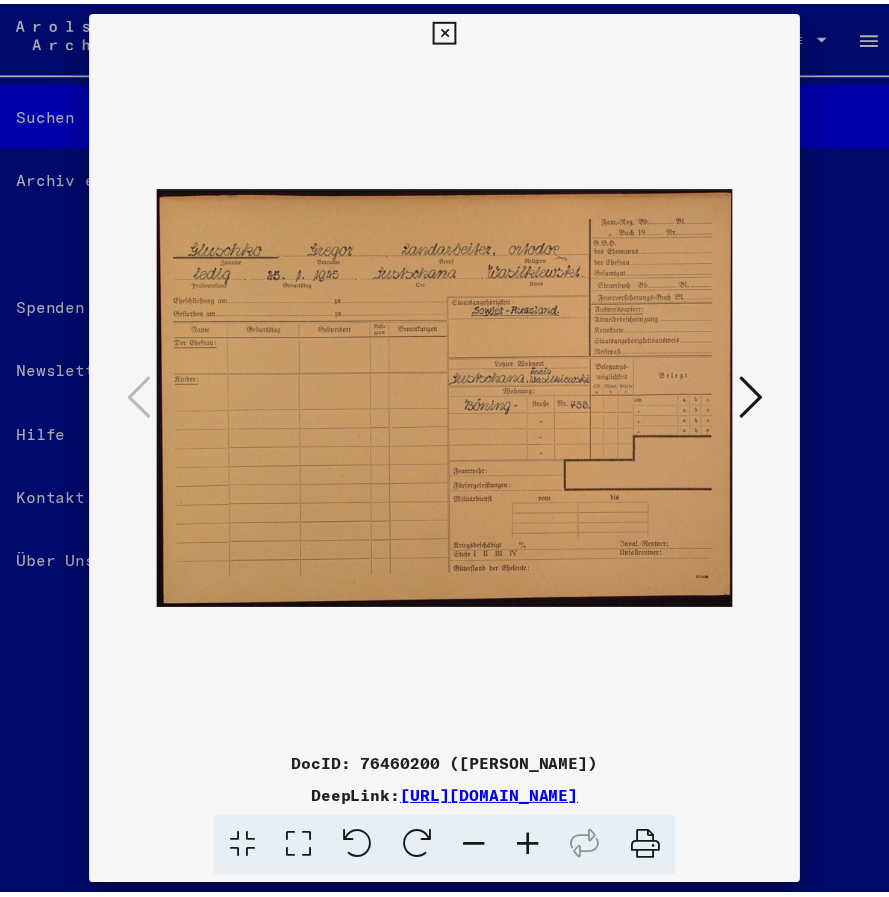 scroll, scrollTop: 221, scrollLeft: 0, axis: vertical 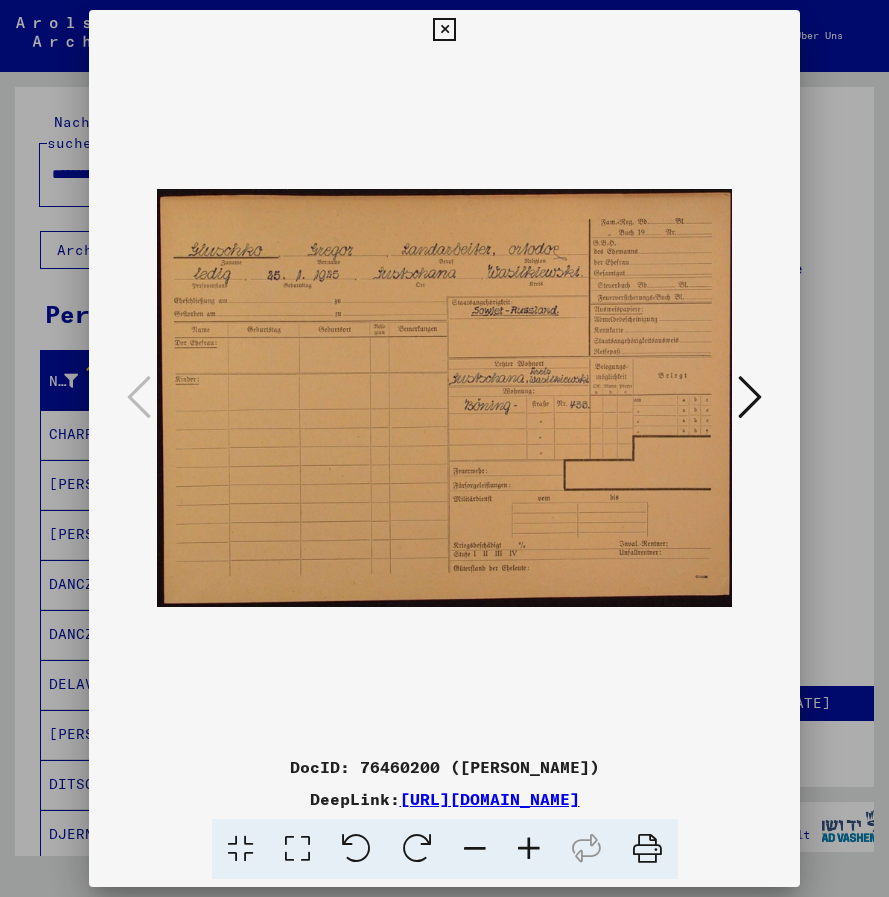 click at bounding box center (529, 849) 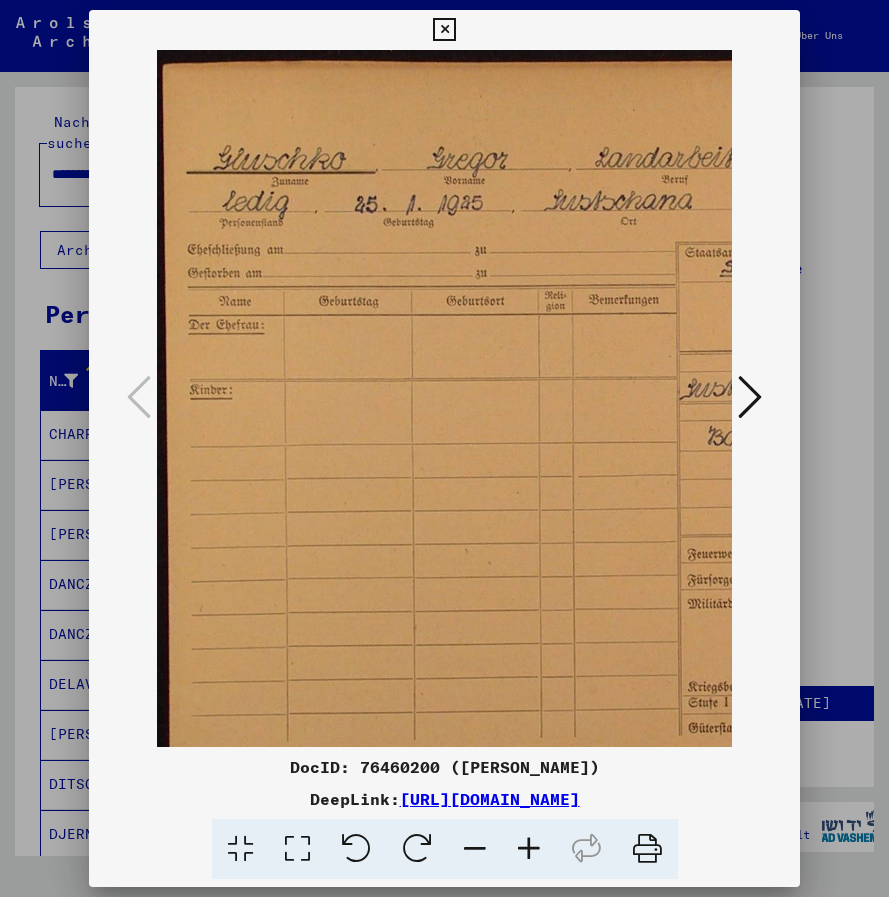 click at bounding box center (529, 849) 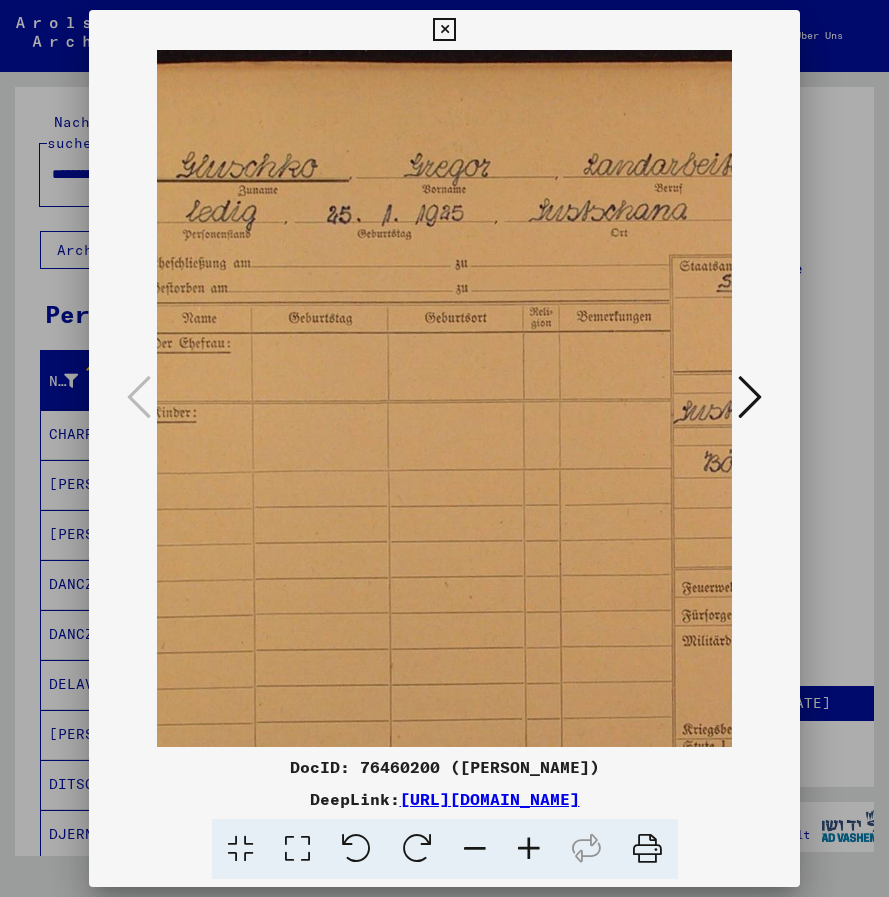 scroll, scrollTop: 0, scrollLeft: 160, axis: horizontal 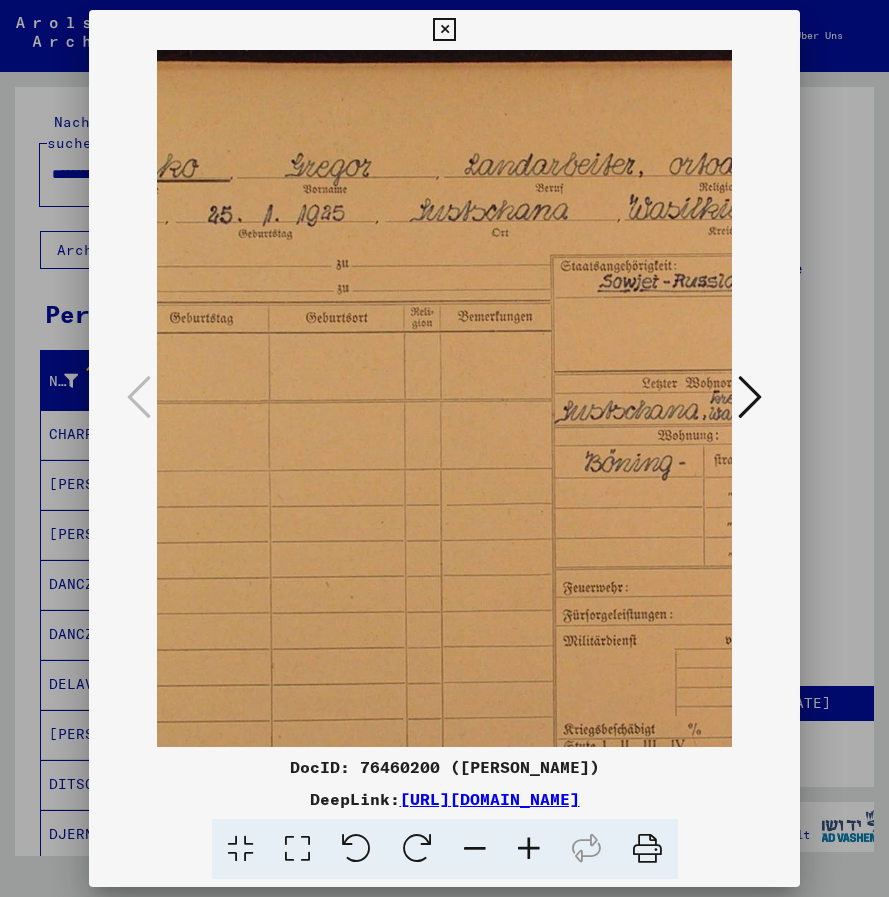 drag, startPoint x: 521, startPoint y: 579, endPoint x: 309, endPoint y: 570, distance: 212.19095 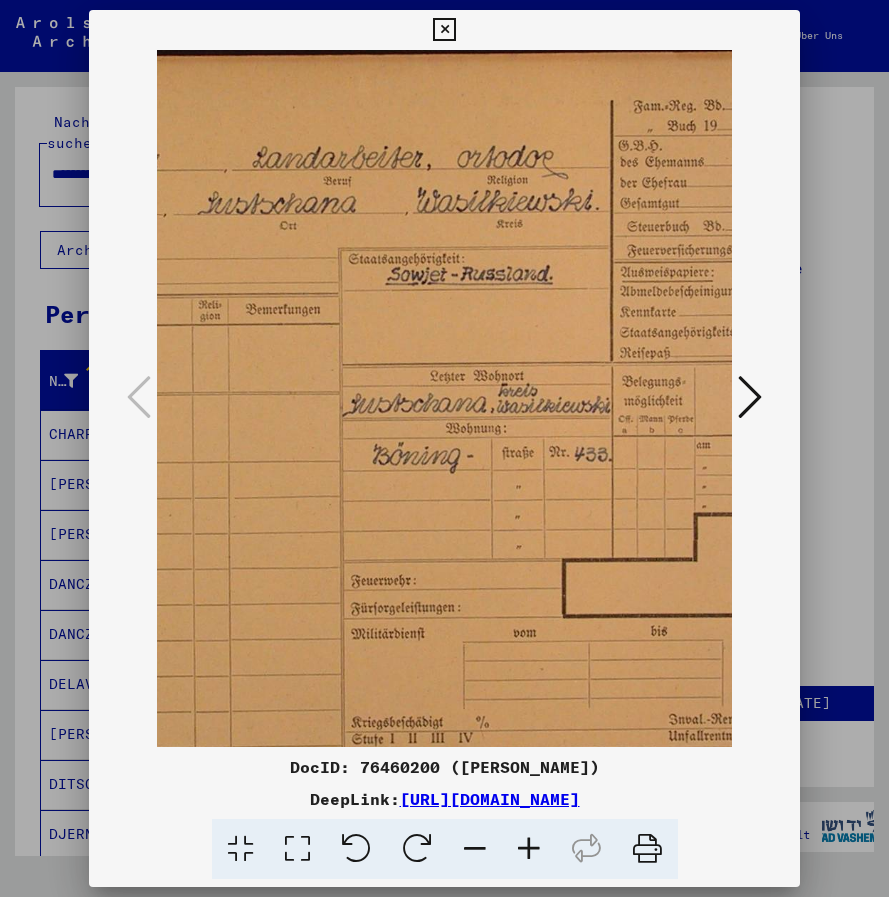 drag, startPoint x: 365, startPoint y: 566, endPoint x: 208, endPoint y: 567, distance: 157.00319 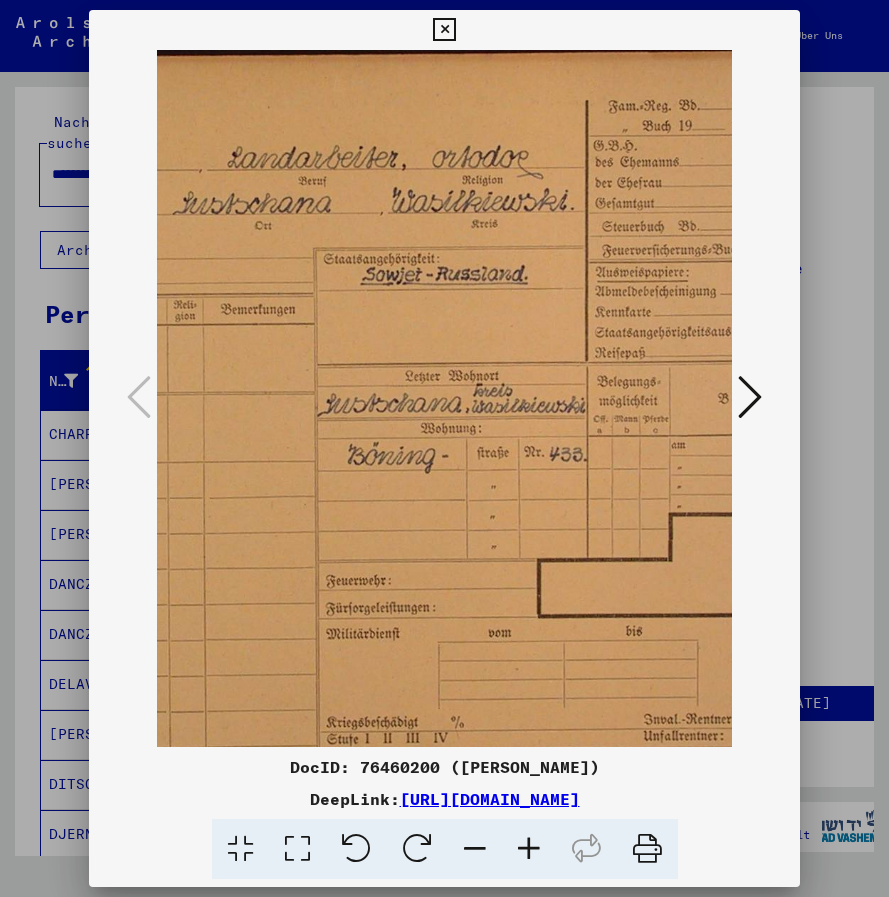 scroll, scrollTop: 7, scrollLeft: 427, axis: both 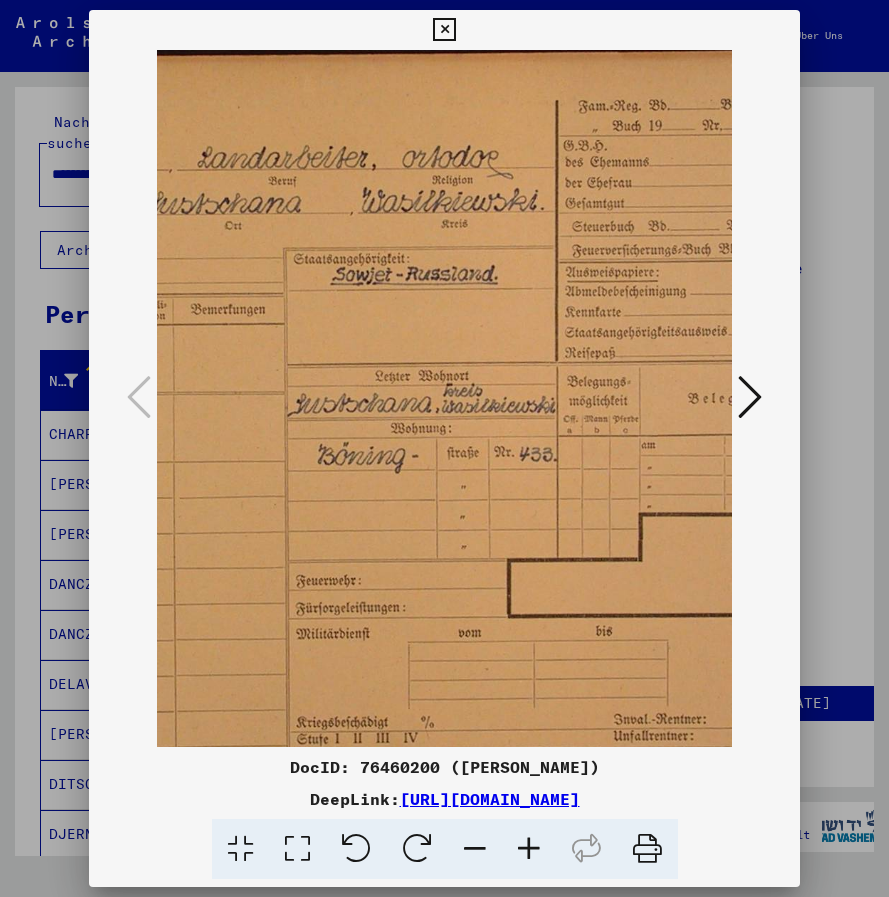 drag, startPoint x: 409, startPoint y: 557, endPoint x: 370, endPoint y: 557, distance: 39 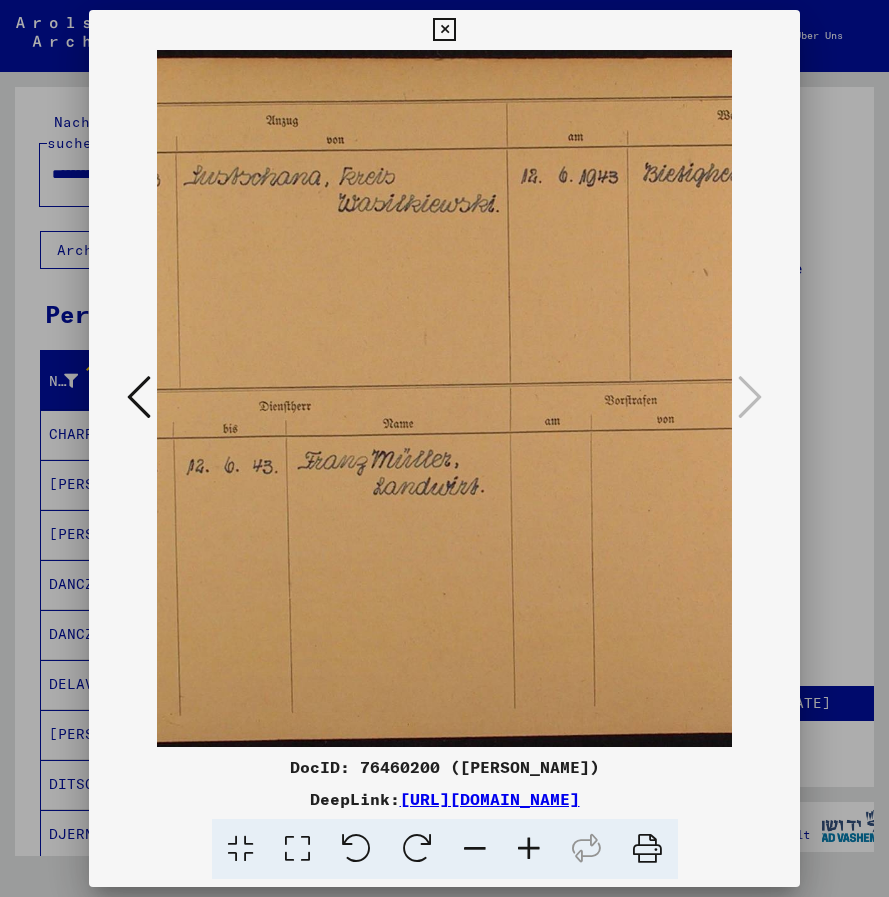 scroll, scrollTop: 0, scrollLeft: 0, axis: both 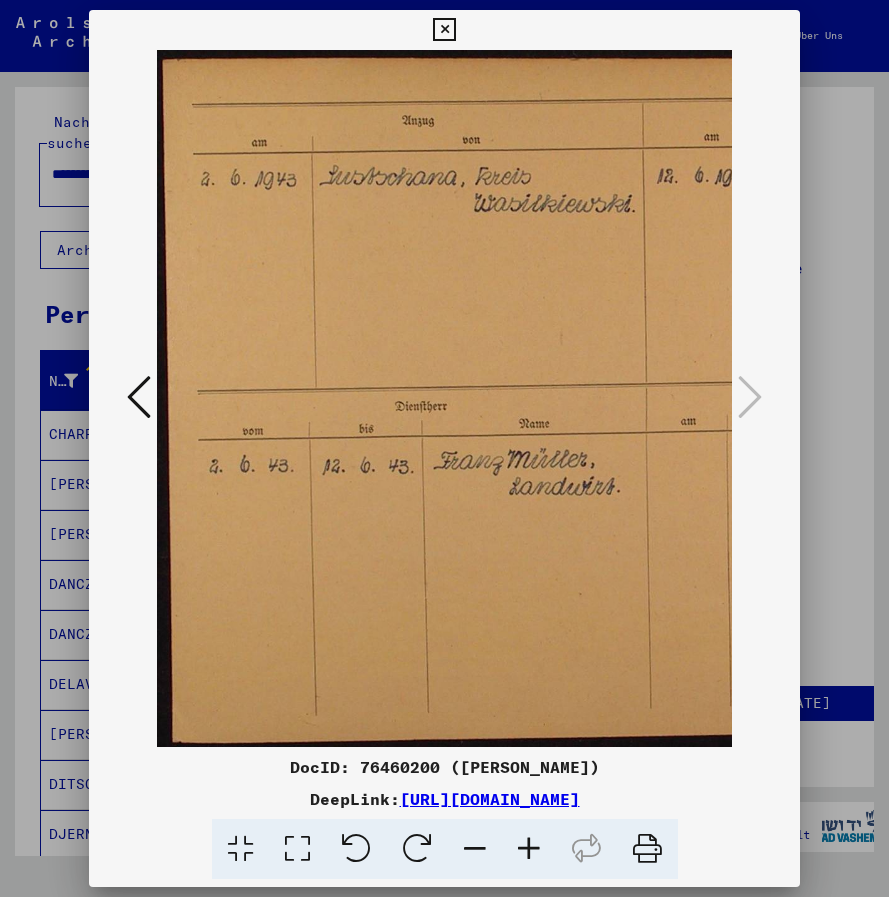drag, startPoint x: 315, startPoint y: 344, endPoint x: 699, endPoint y: 335, distance: 384.10547 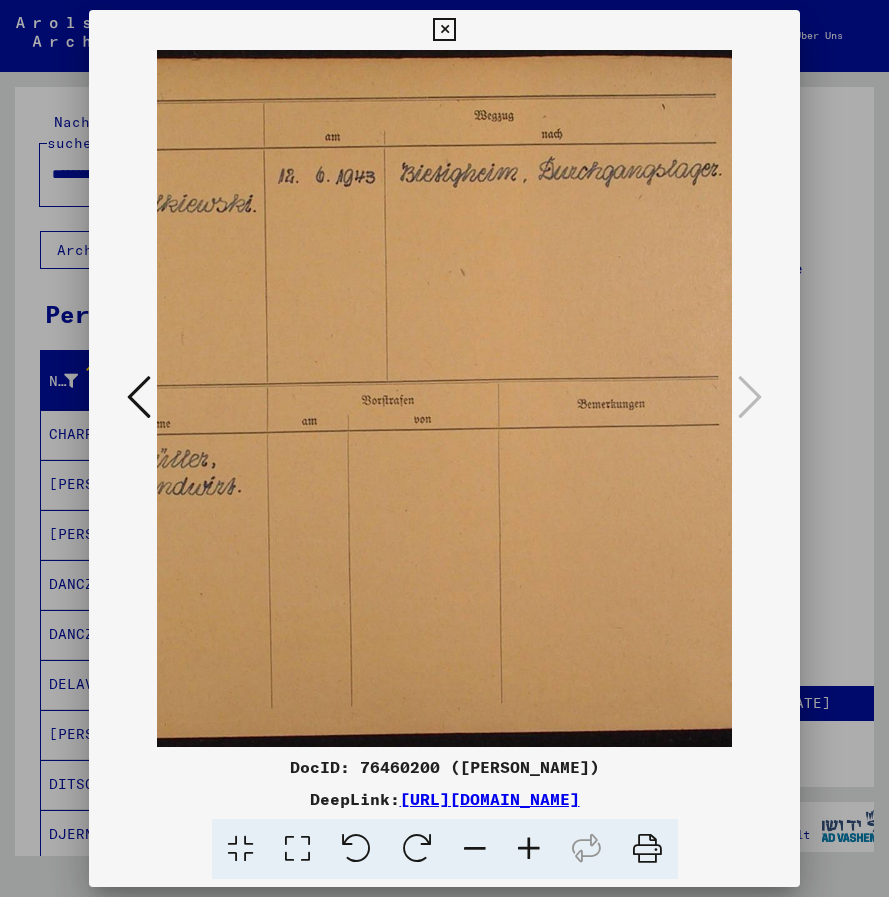 scroll, scrollTop: 0, scrollLeft: 388, axis: horizontal 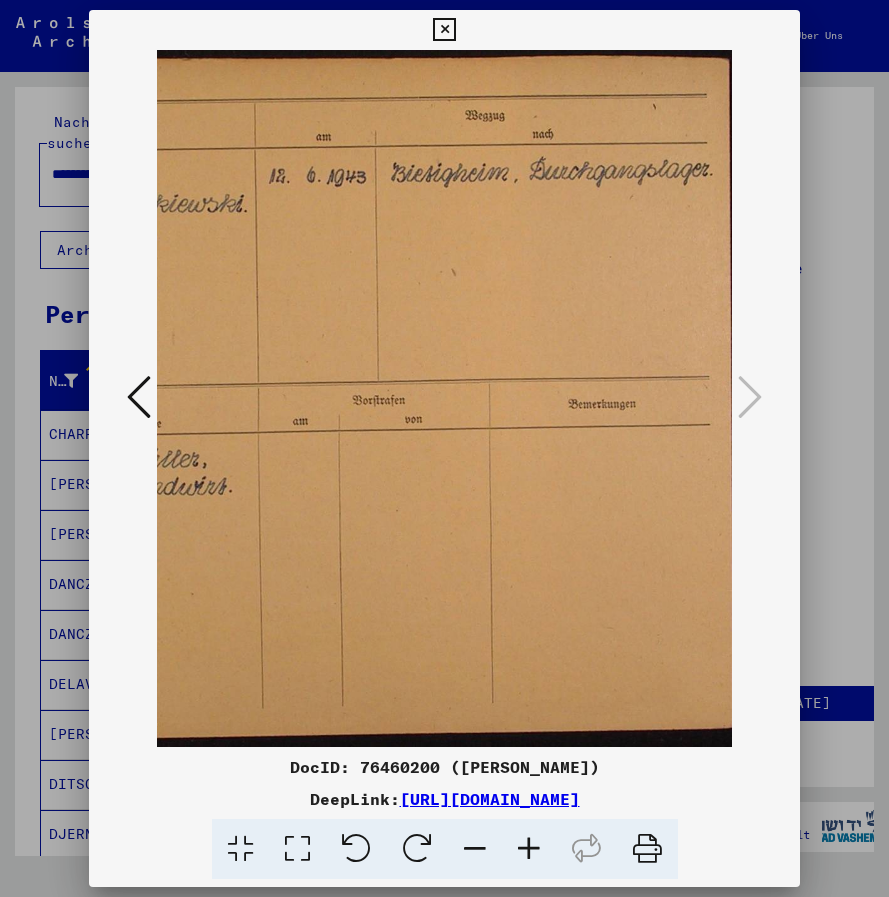 drag, startPoint x: 684, startPoint y: 489, endPoint x: 296, endPoint y: 488, distance: 388.00128 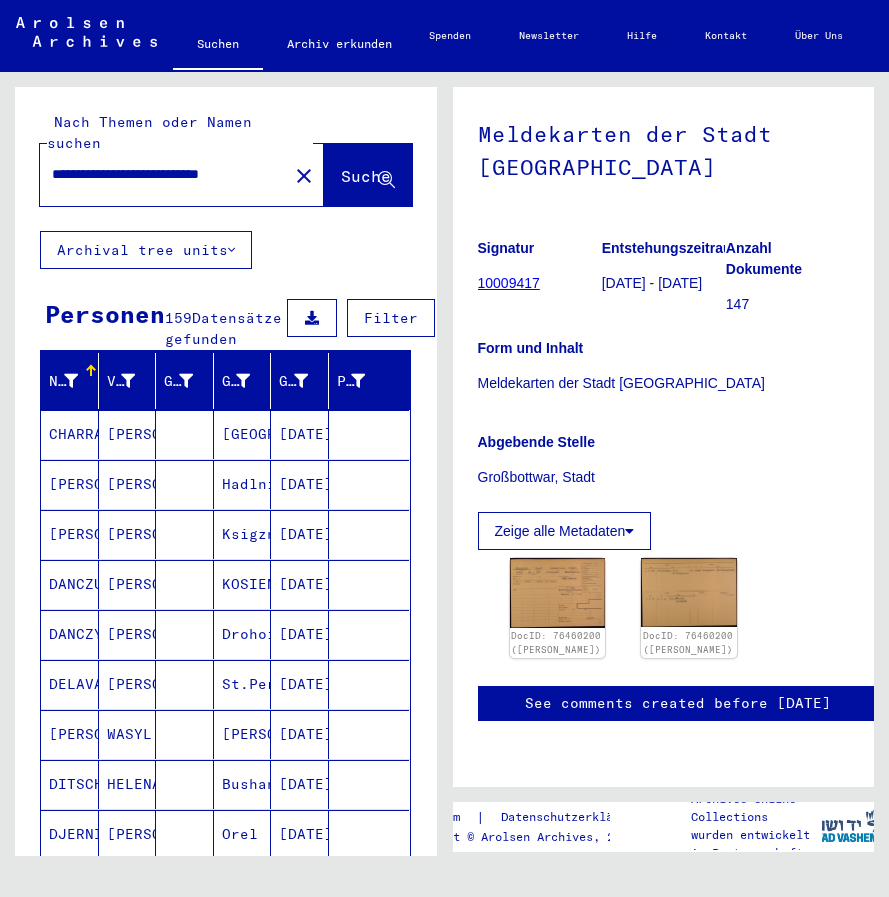 scroll, scrollTop: 421, scrollLeft: 0, axis: vertical 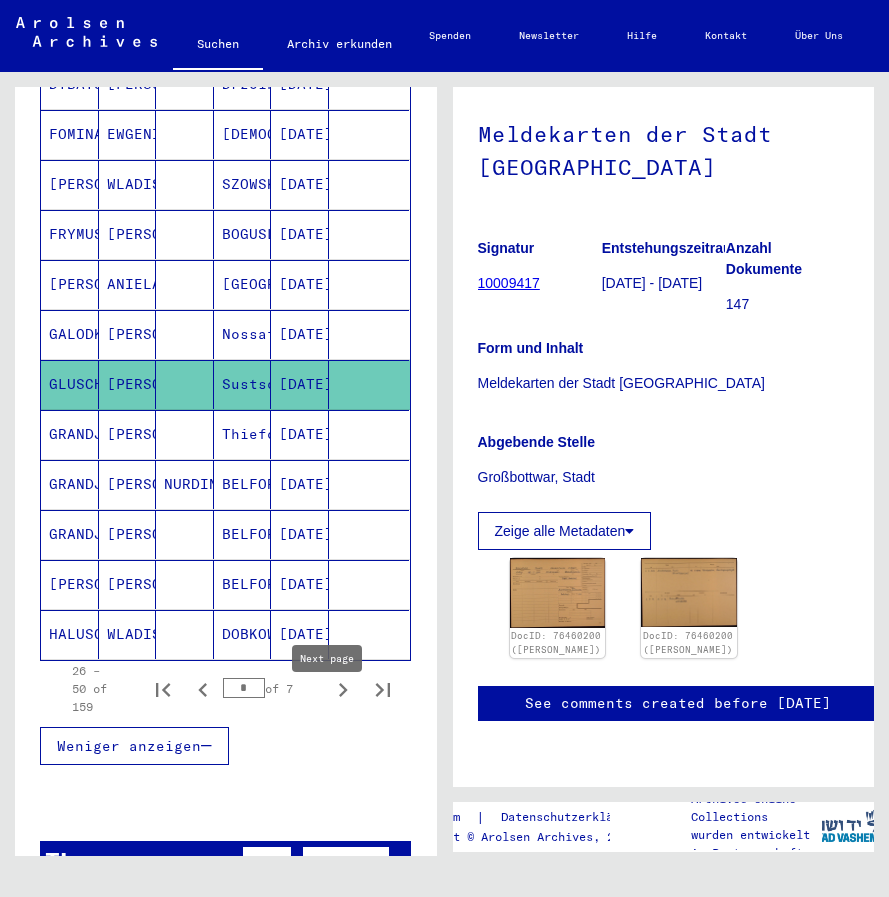 click 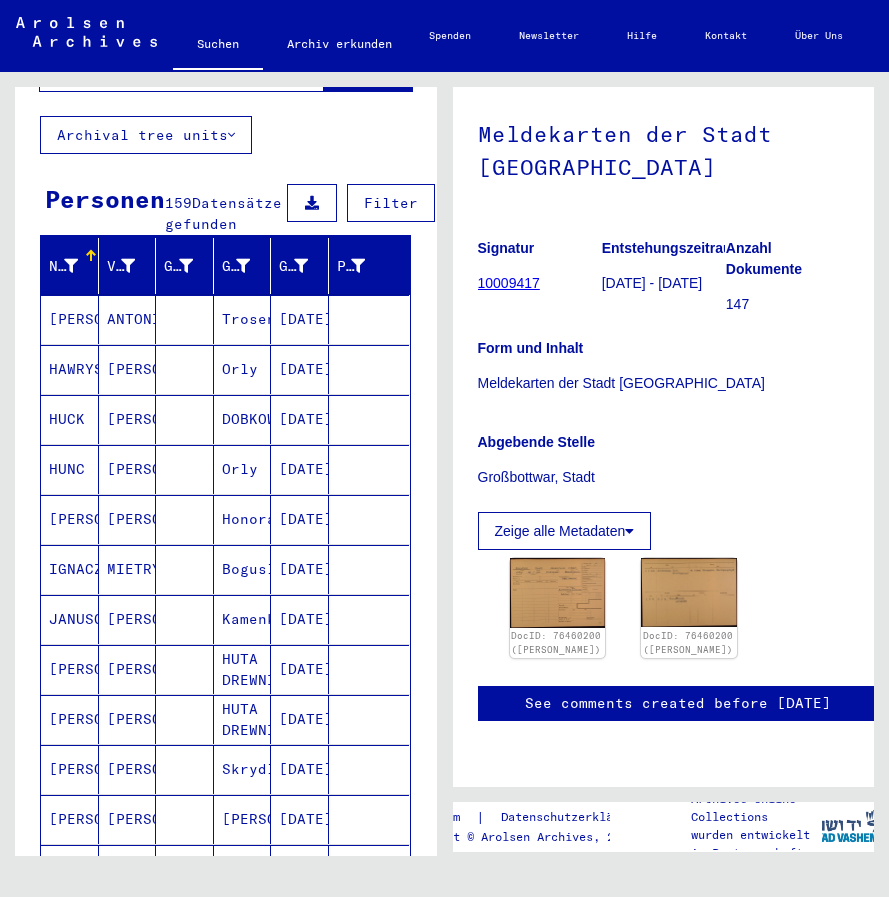 scroll, scrollTop: 100, scrollLeft: 0, axis: vertical 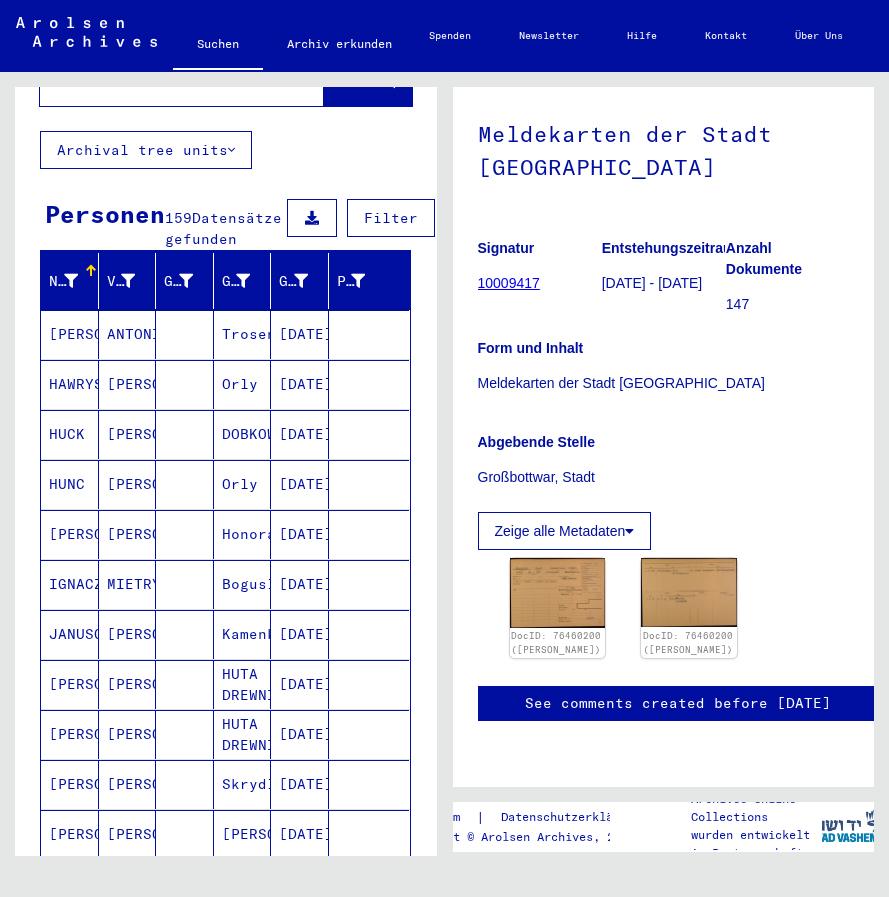 click on "HAWRYLUK" at bounding box center (70, 384) 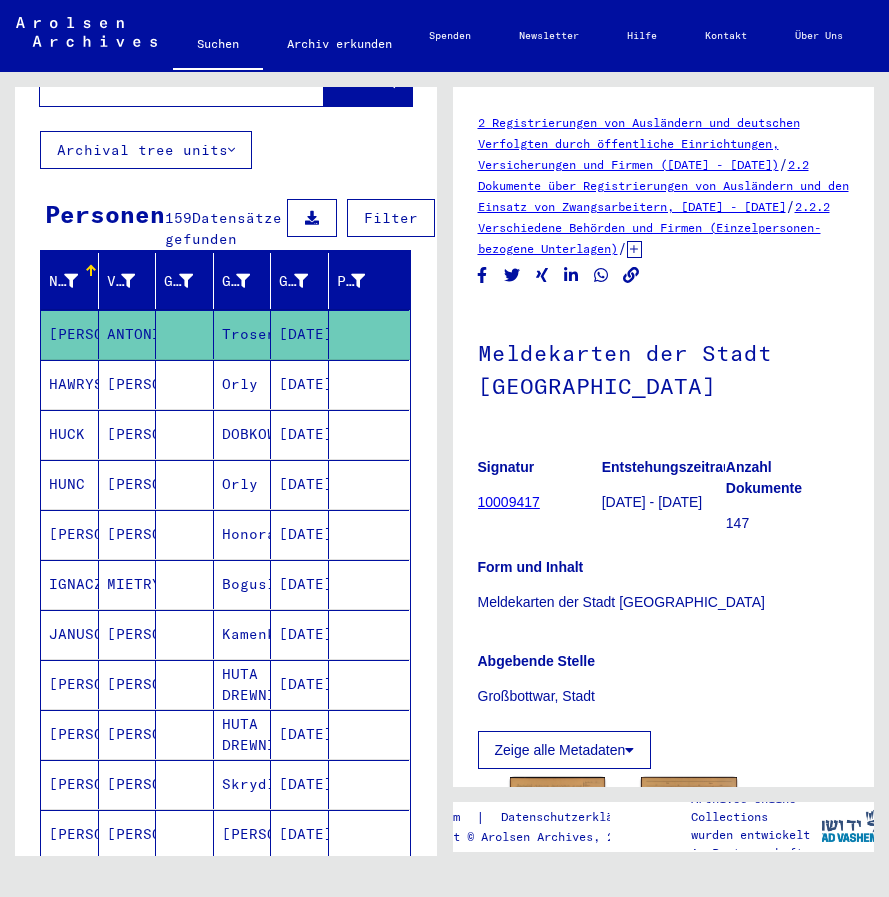 scroll, scrollTop: 0, scrollLeft: 0, axis: both 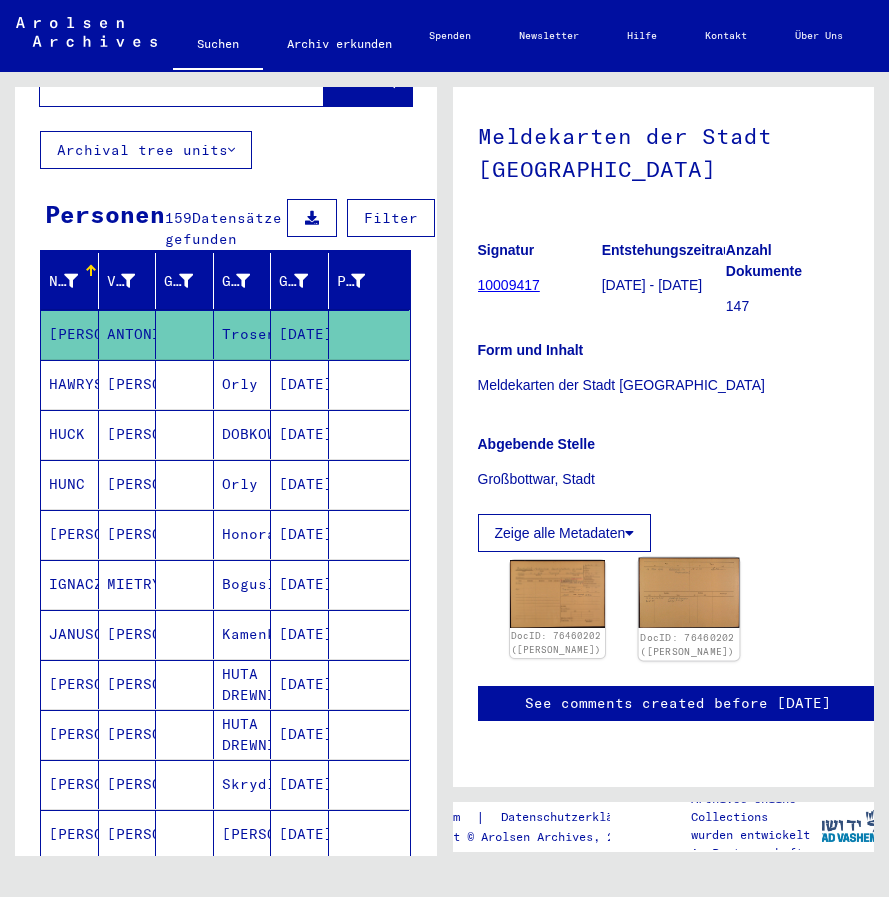 click 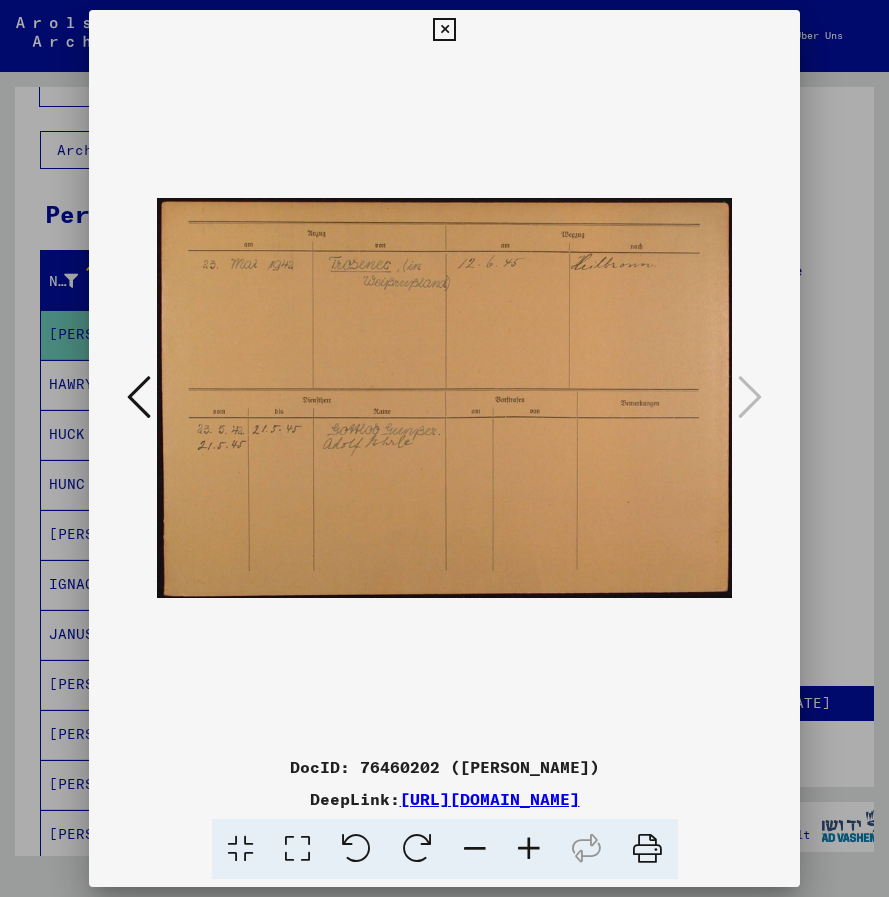 click at bounding box center (139, 397) 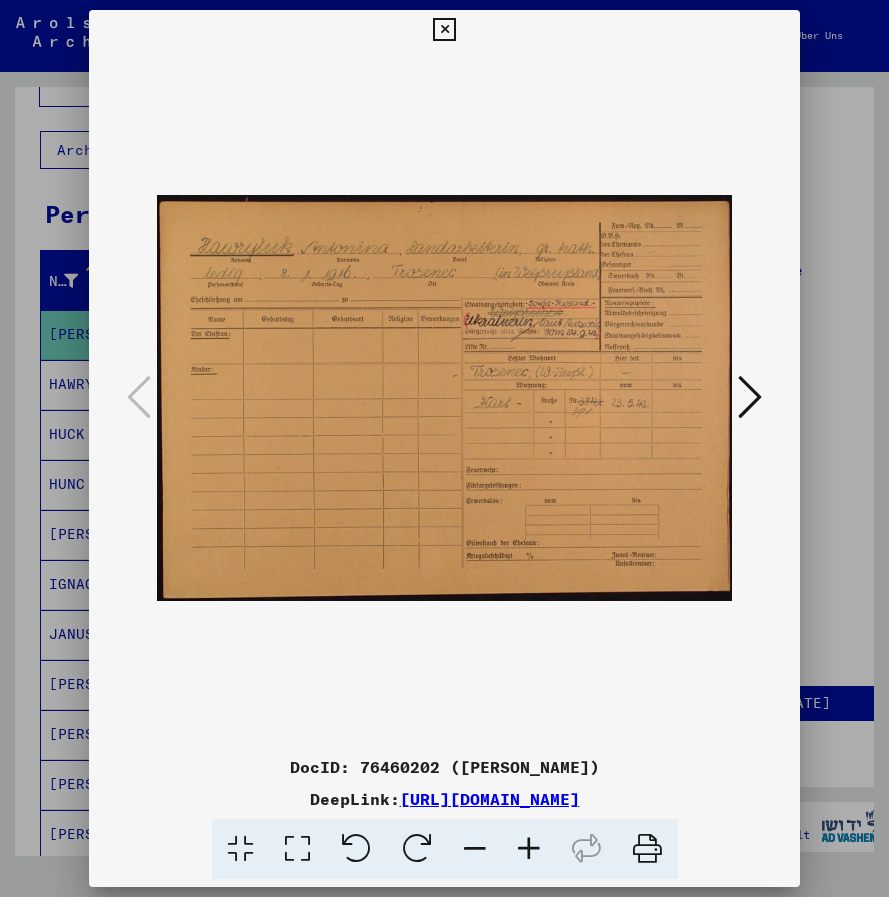 click at bounding box center [750, 397] 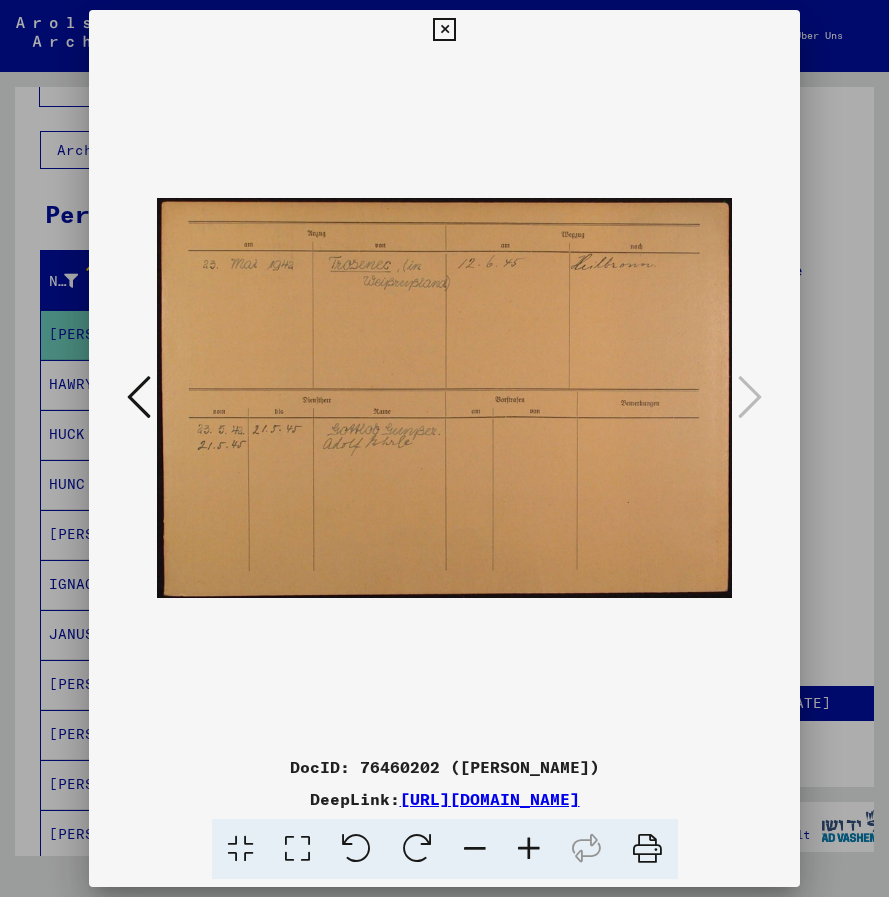 click at bounding box center (529, 849) 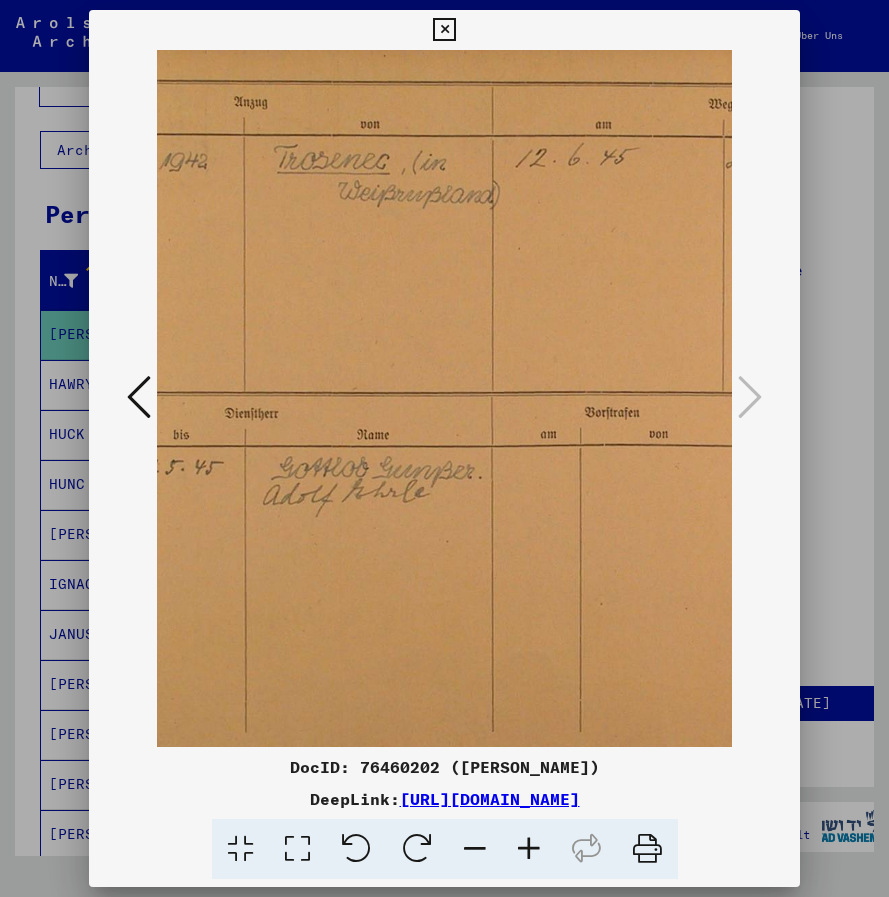 scroll, scrollTop: 10, scrollLeft: 0, axis: vertical 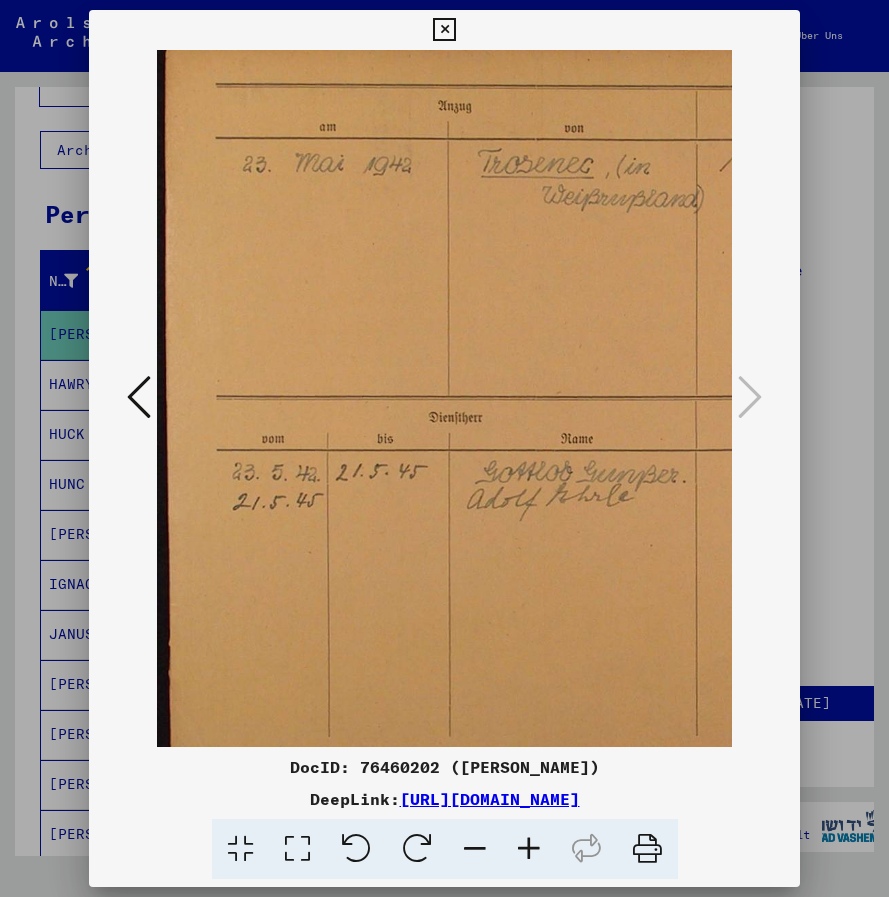 drag, startPoint x: 393, startPoint y: 593, endPoint x: 692, endPoint y: 583, distance: 299.16718 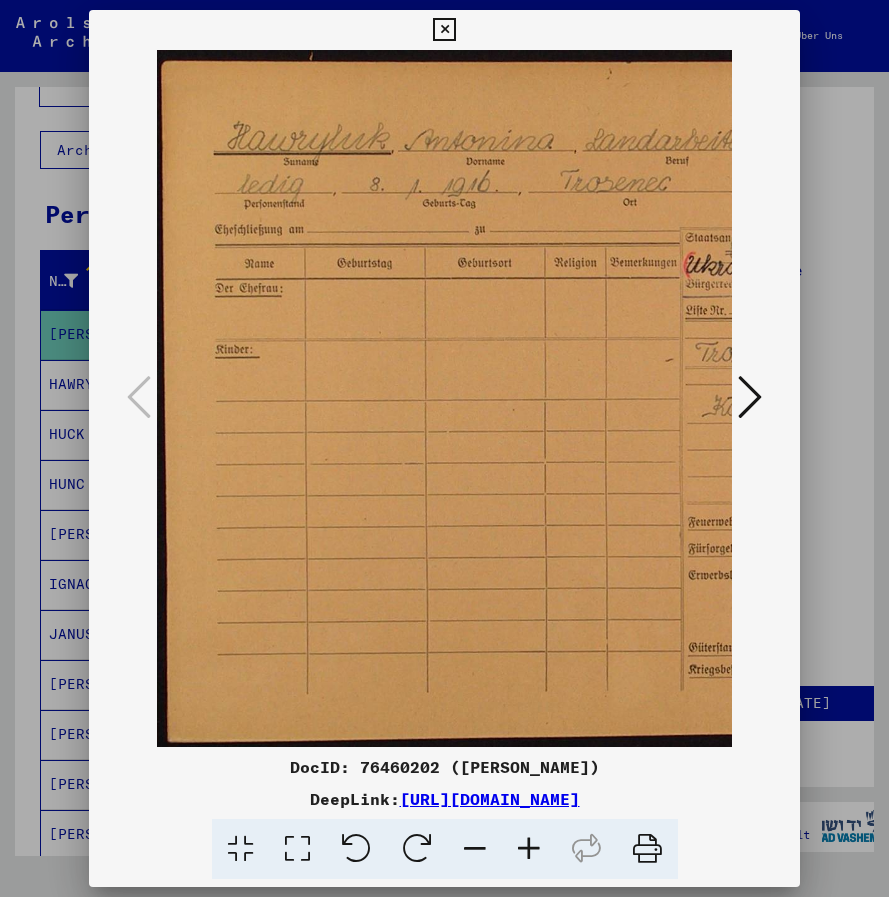 scroll, scrollTop: 0, scrollLeft: 0, axis: both 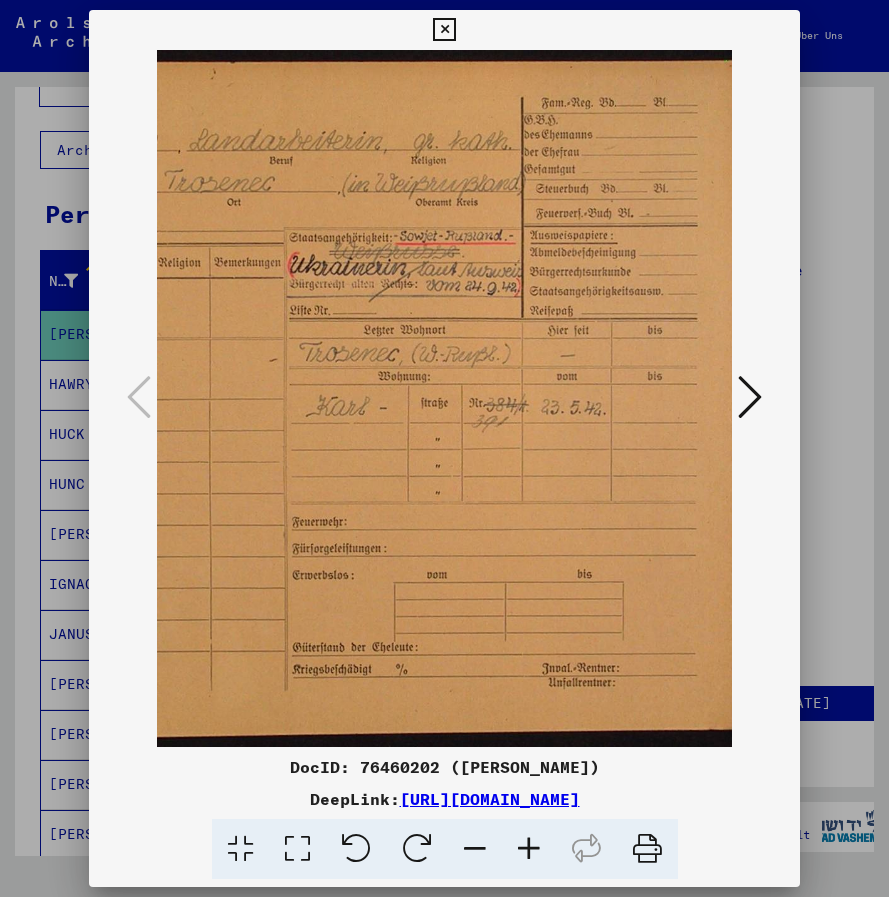 drag, startPoint x: 691, startPoint y: 498, endPoint x: 307, endPoint y: 498, distance: 384 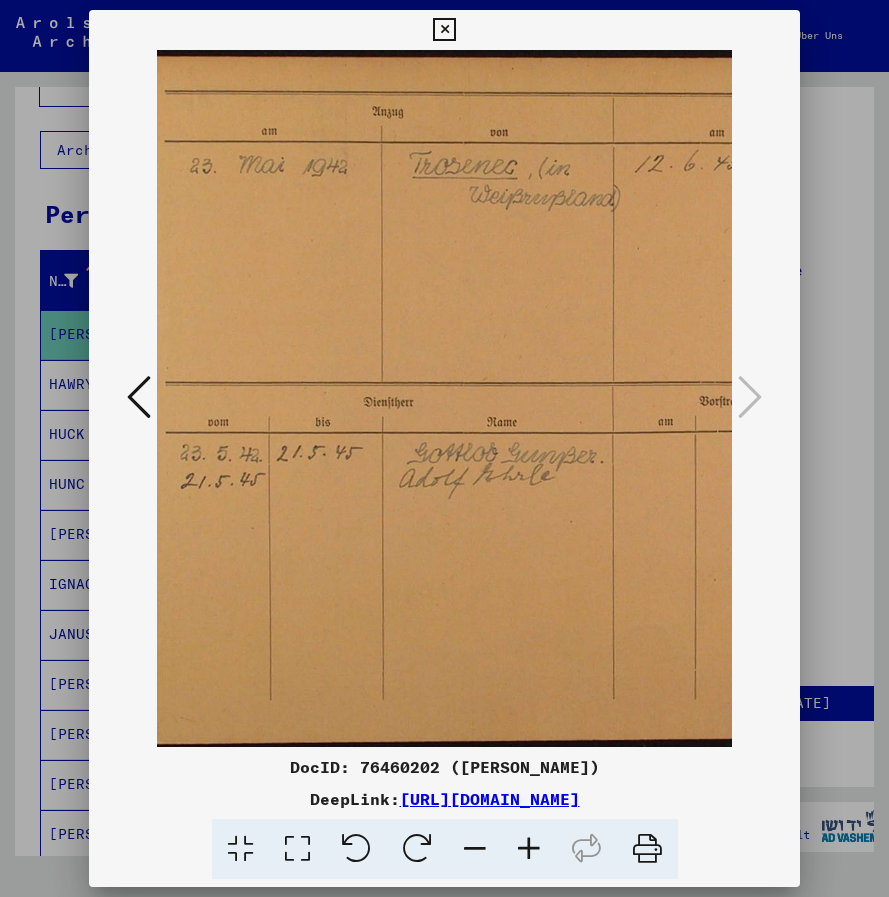 drag, startPoint x: 205, startPoint y: 471, endPoint x: 541, endPoint y: 492, distance: 336.6556 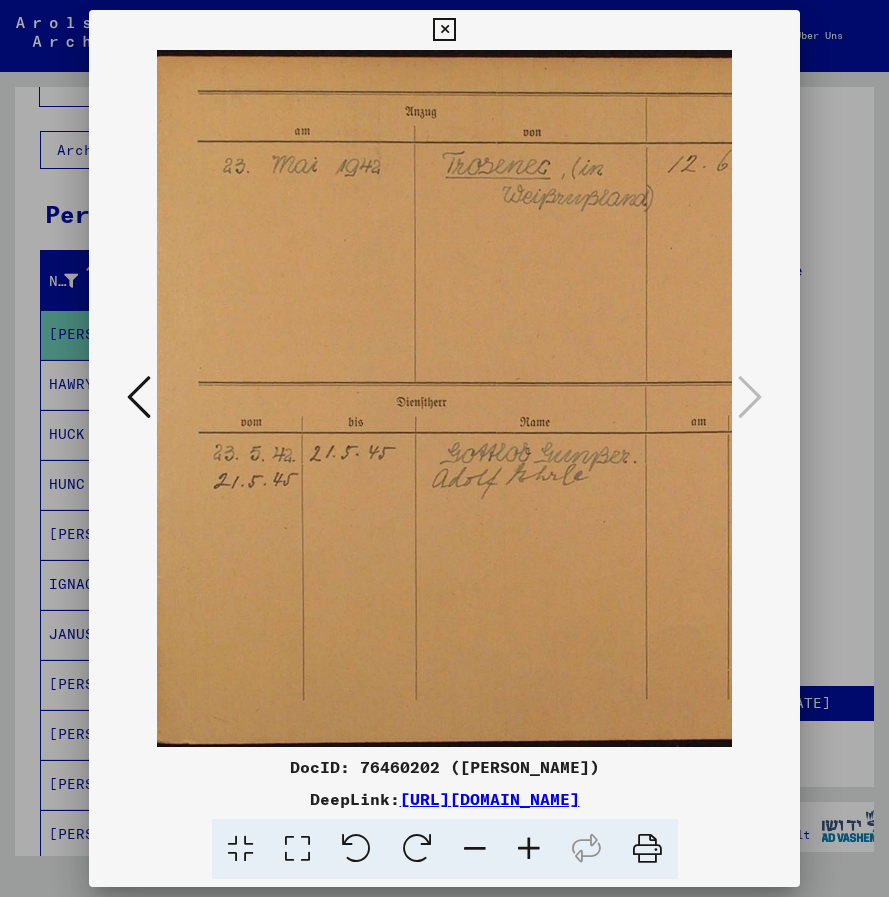 scroll, scrollTop: 0, scrollLeft: 0, axis: both 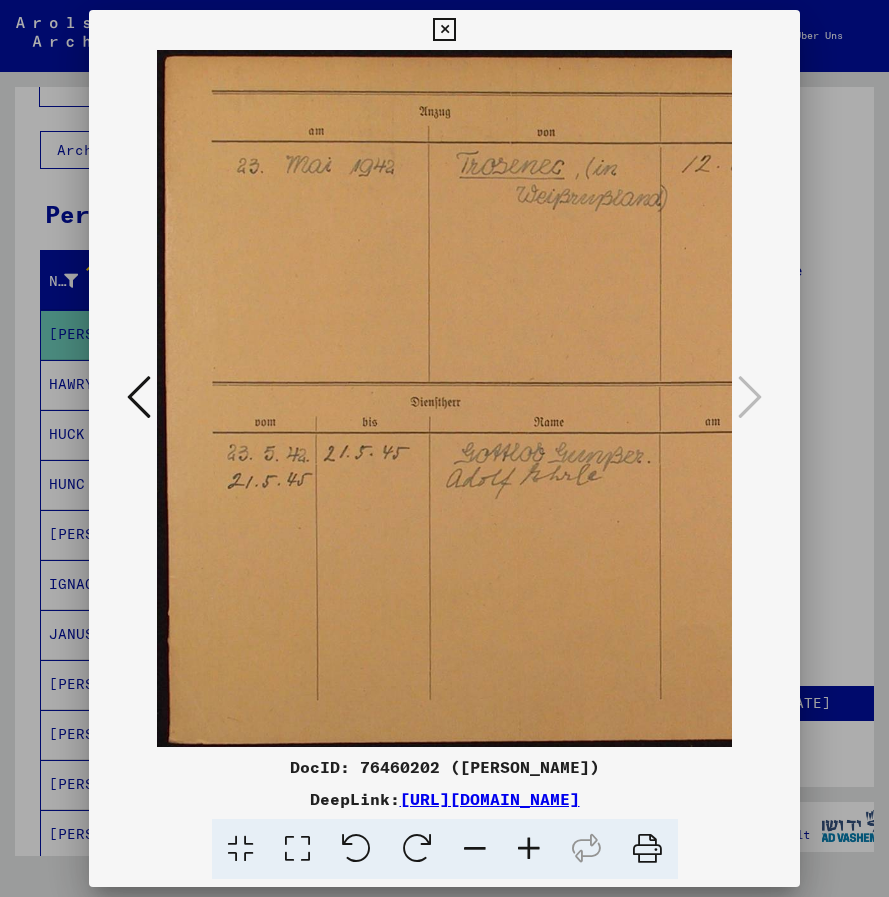 drag, startPoint x: 570, startPoint y: 302, endPoint x: 640, endPoint y: 343, distance: 81.12336 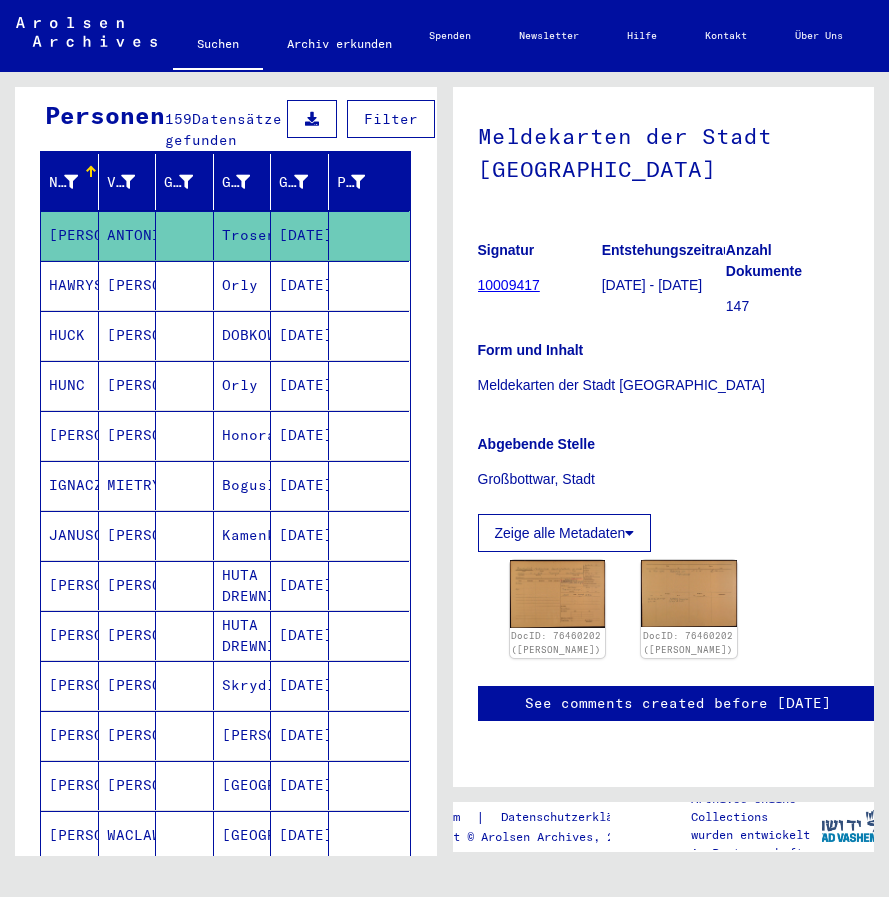 scroll, scrollTop: 200, scrollLeft: 0, axis: vertical 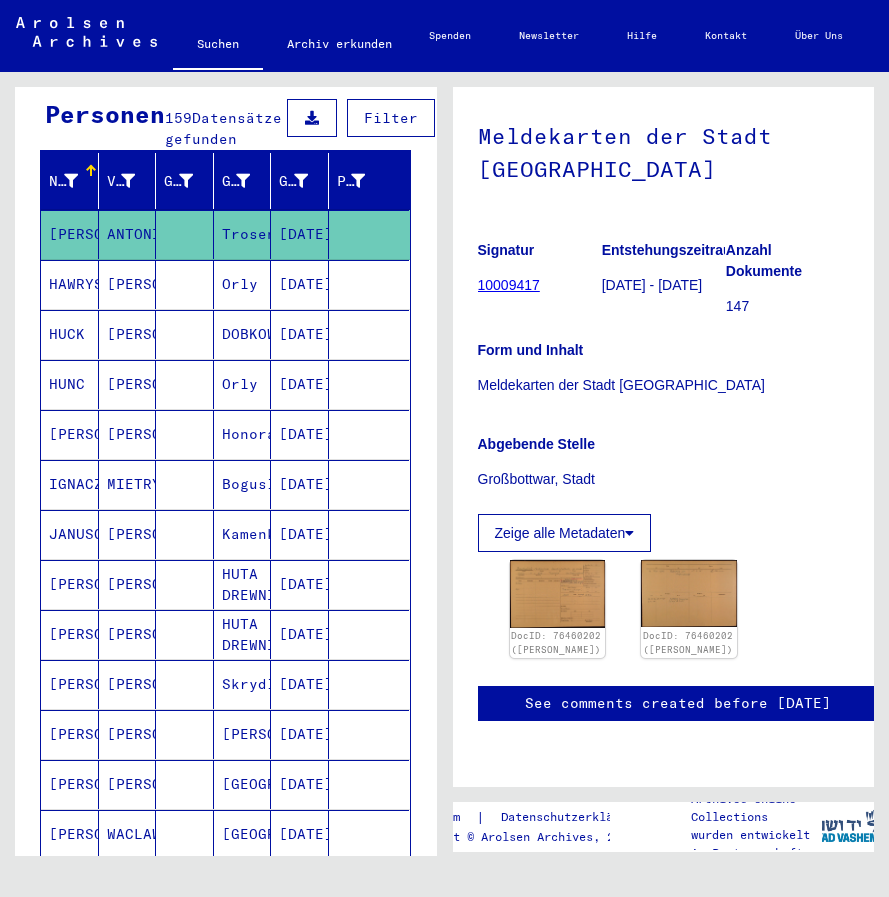 click on "HAWRYSCHKO" at bounding box center [70, 334] 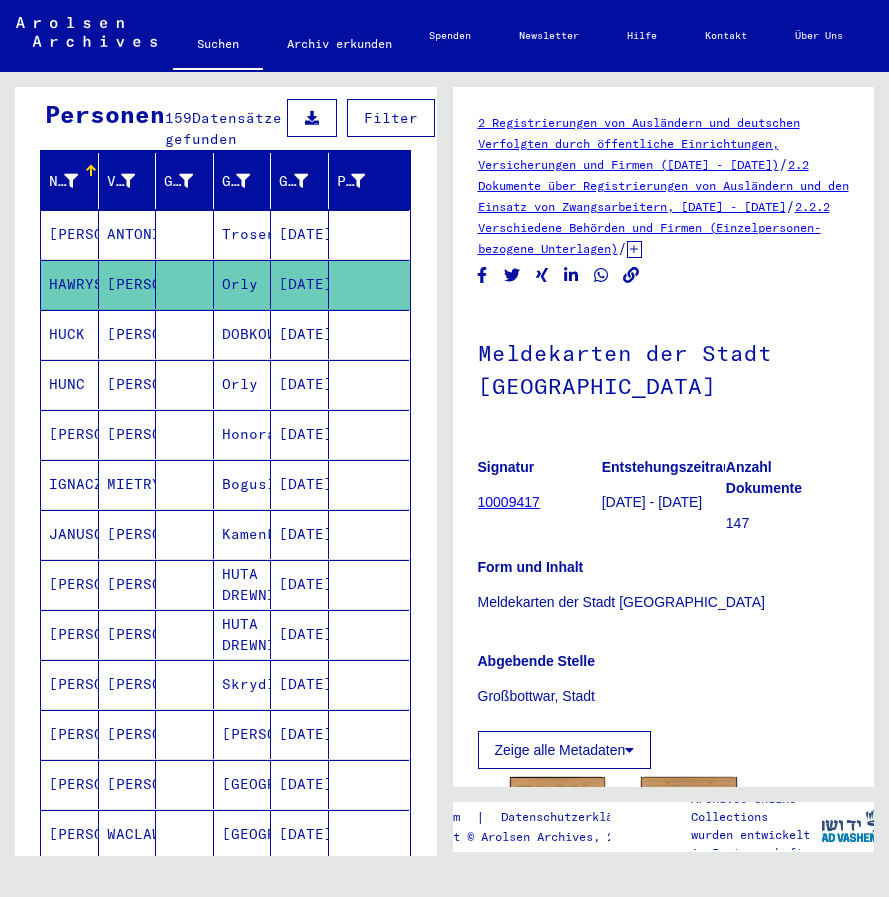 scroll, scrollTop: 0, scrollLeft: 0, axis: both 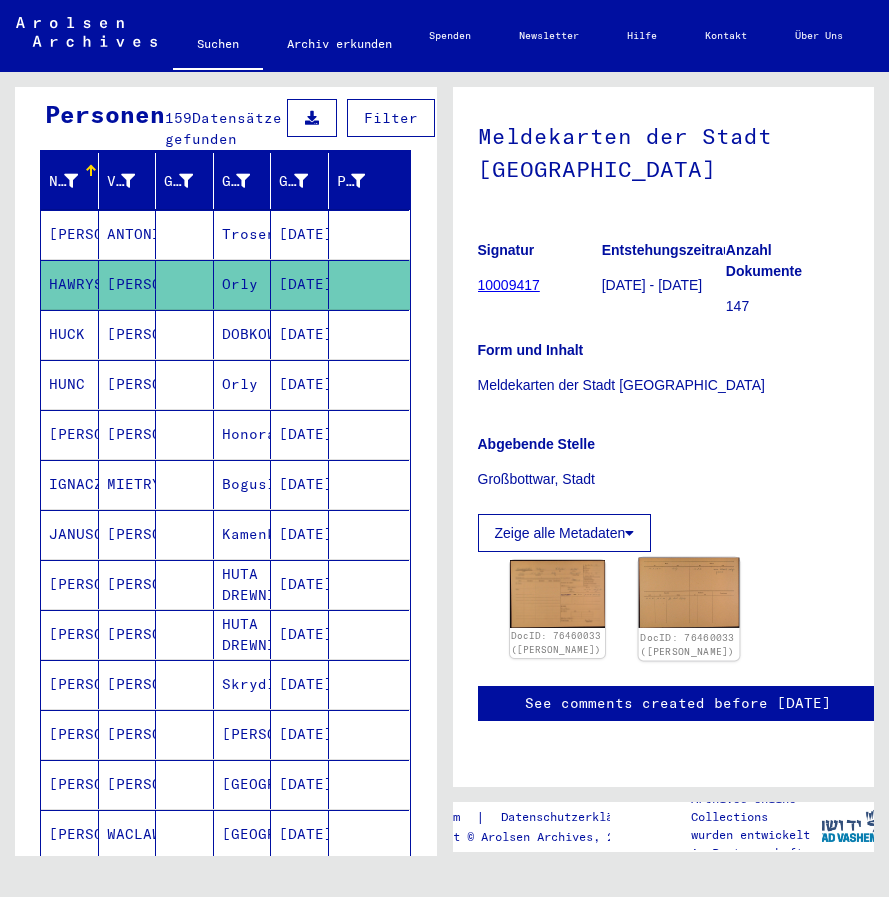 click 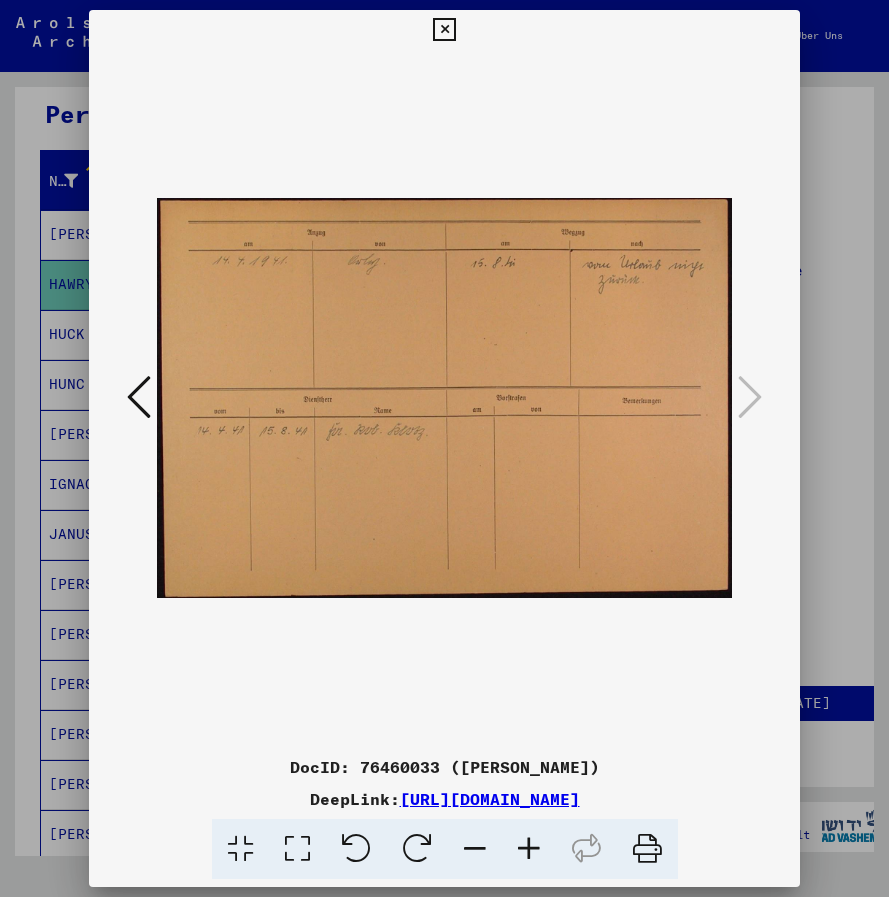 click at bounding box center [444, 30] 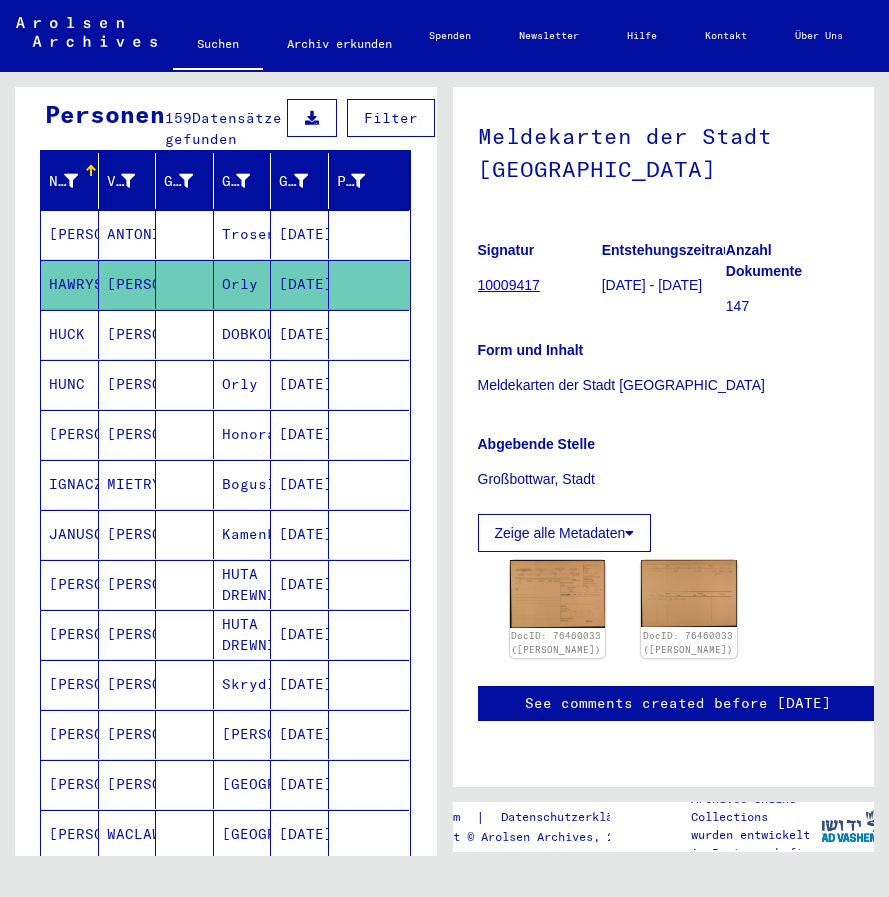 click on "HUCK" at bounding box center [70, 384] 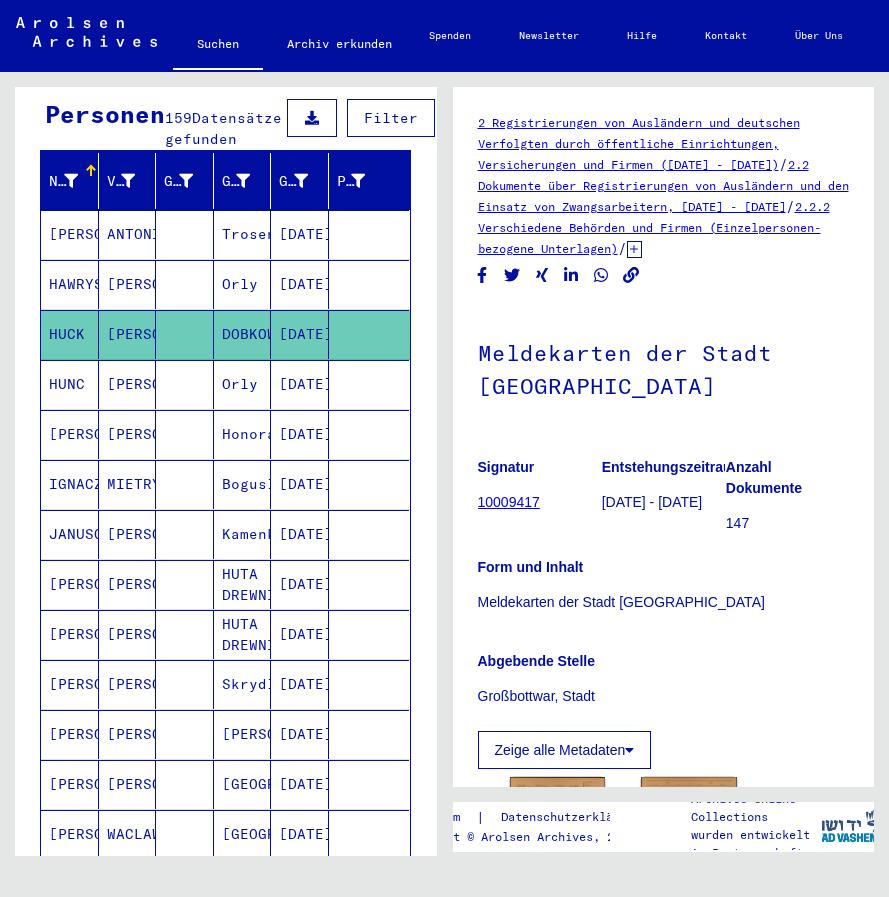 scroll, scrollTop: 0, scrollLeft: 0, axis: both 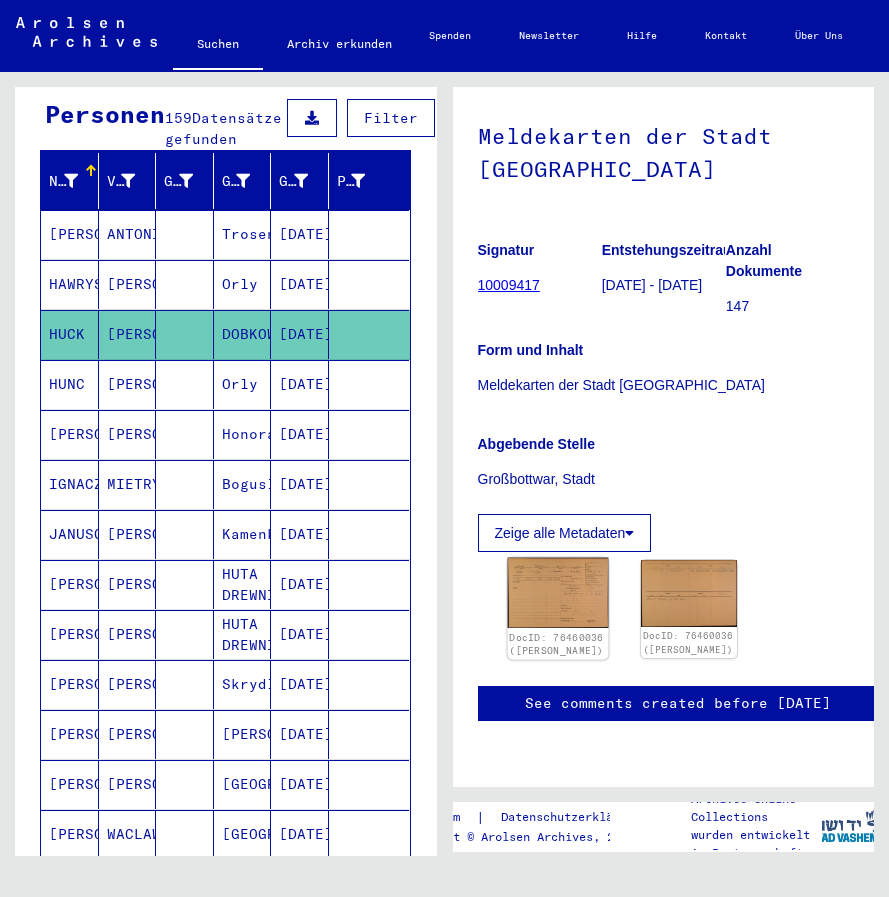 click 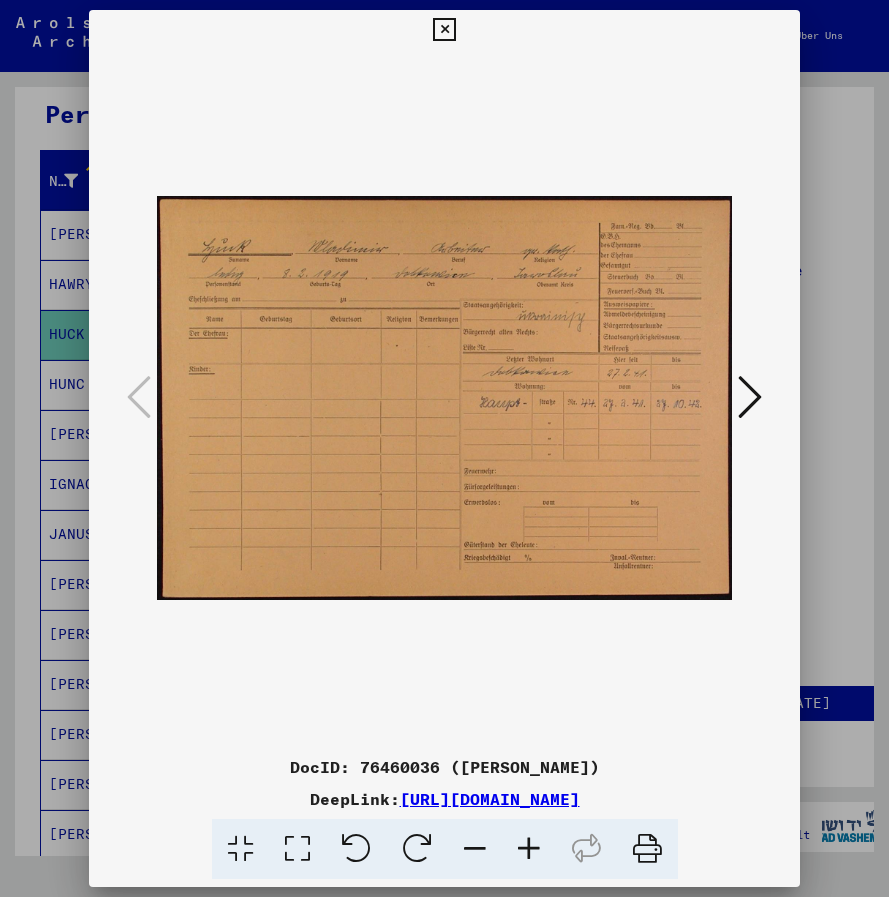 click at bounding box center (750, 397) 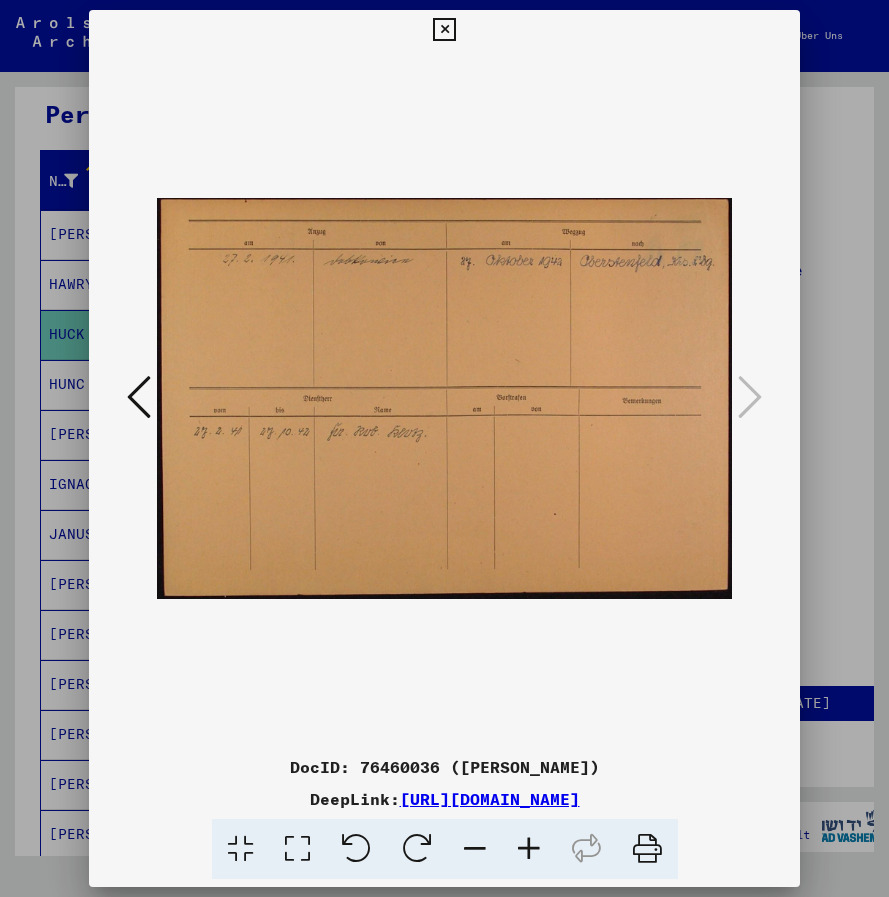 click at bounding box center (444, 30) 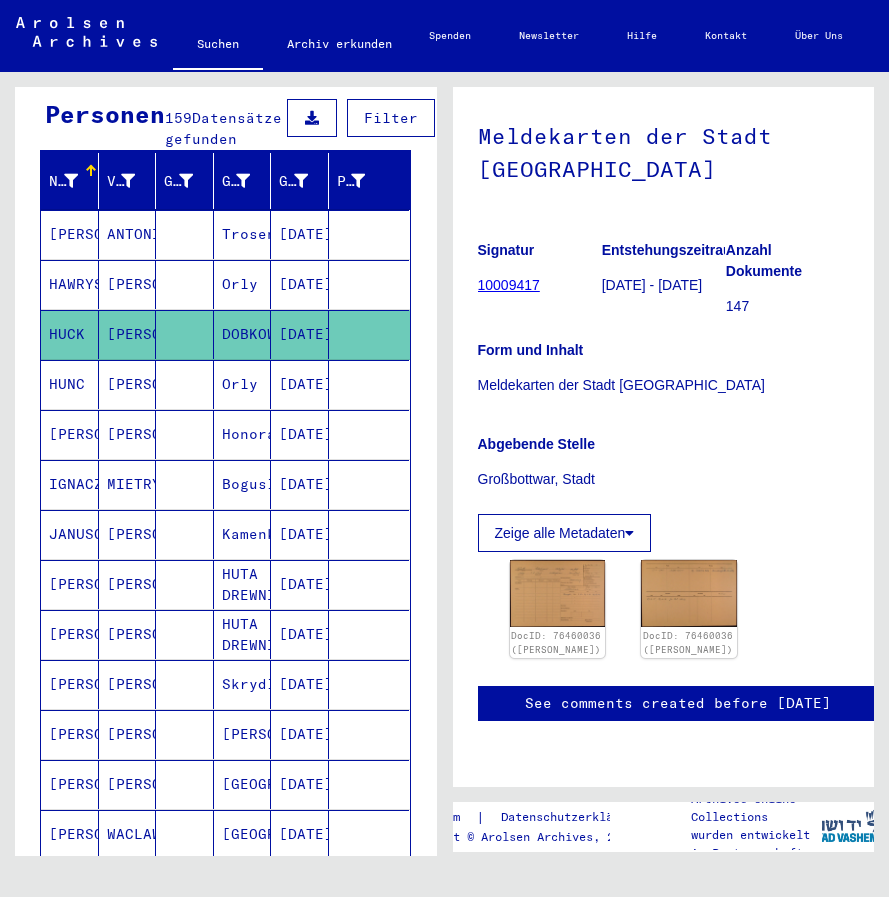 click on "HUNC" at bounding box center (70, 434) 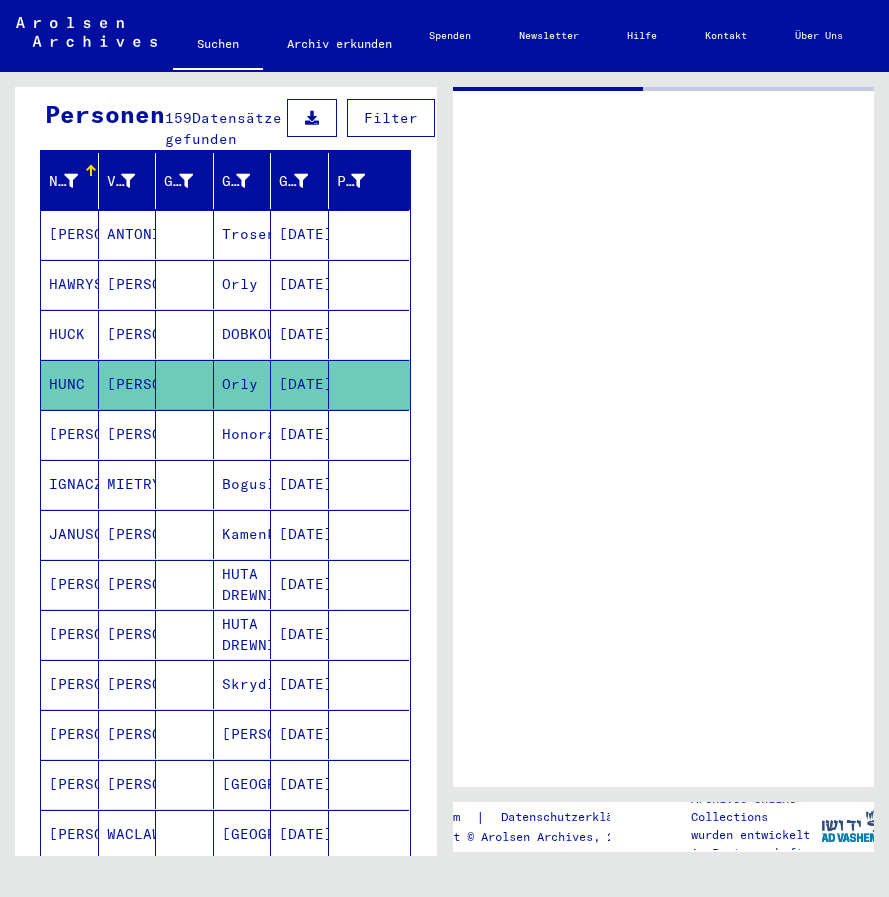 scroll, scrollTop: 0, scrollLeft: 0, axis: both 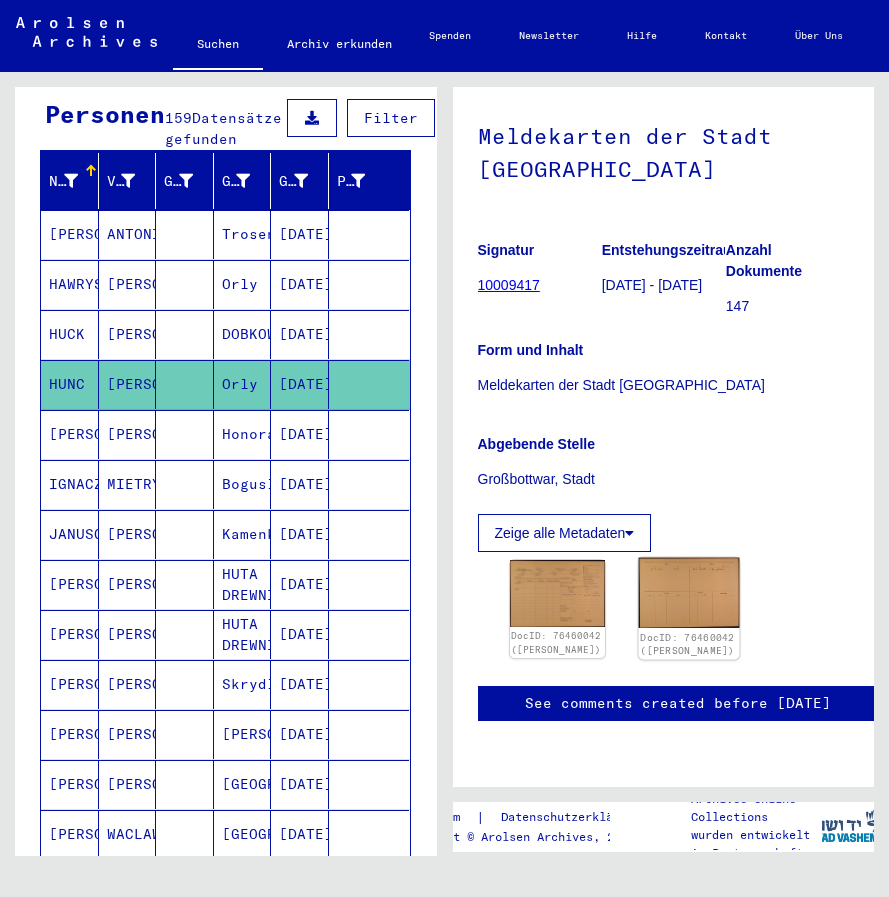 click 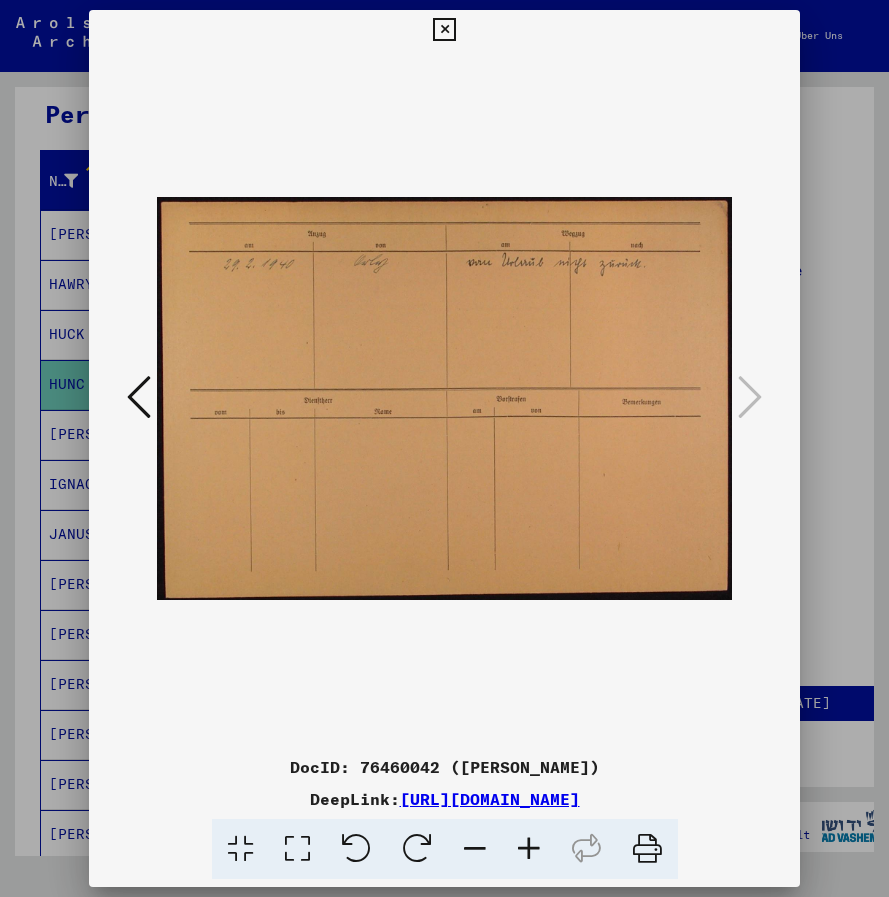 click at bounding box center [139, 397] 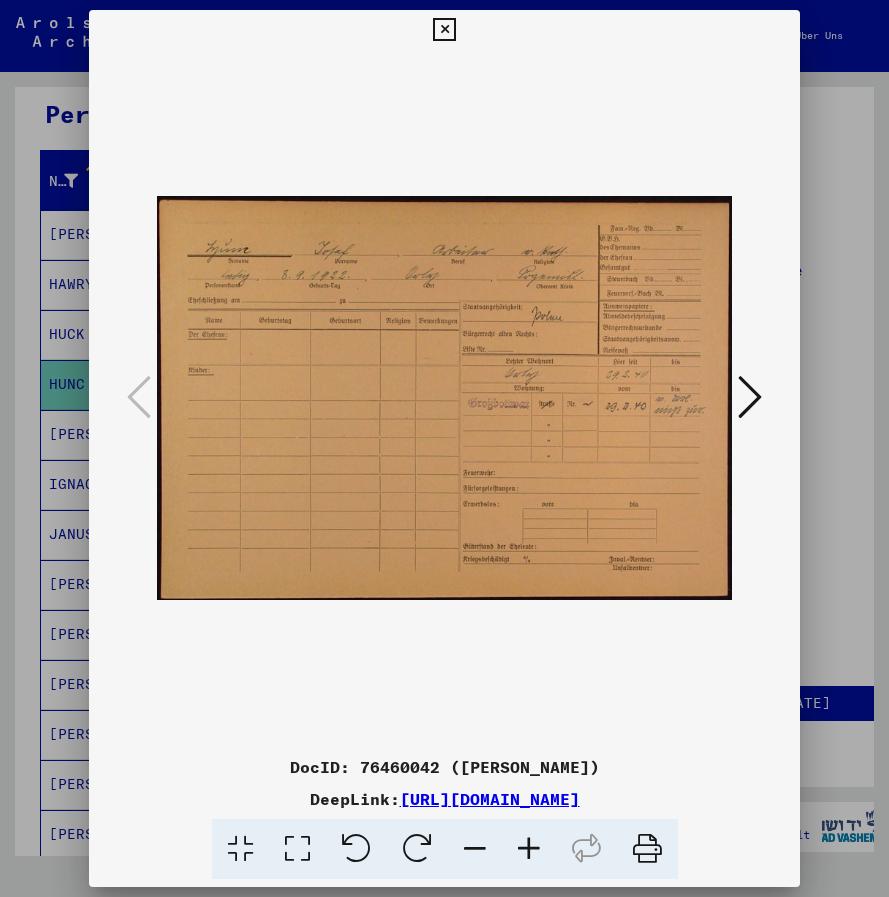 click at bounding box center (750, 397) 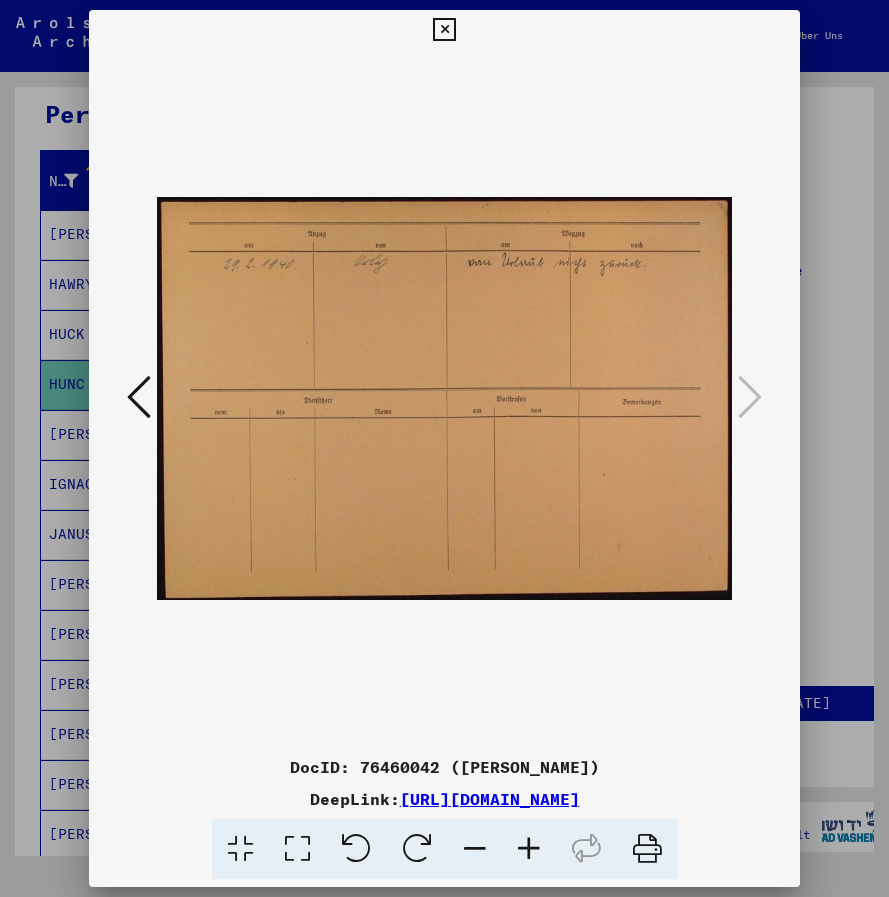 click at bounding box center (444, 30) 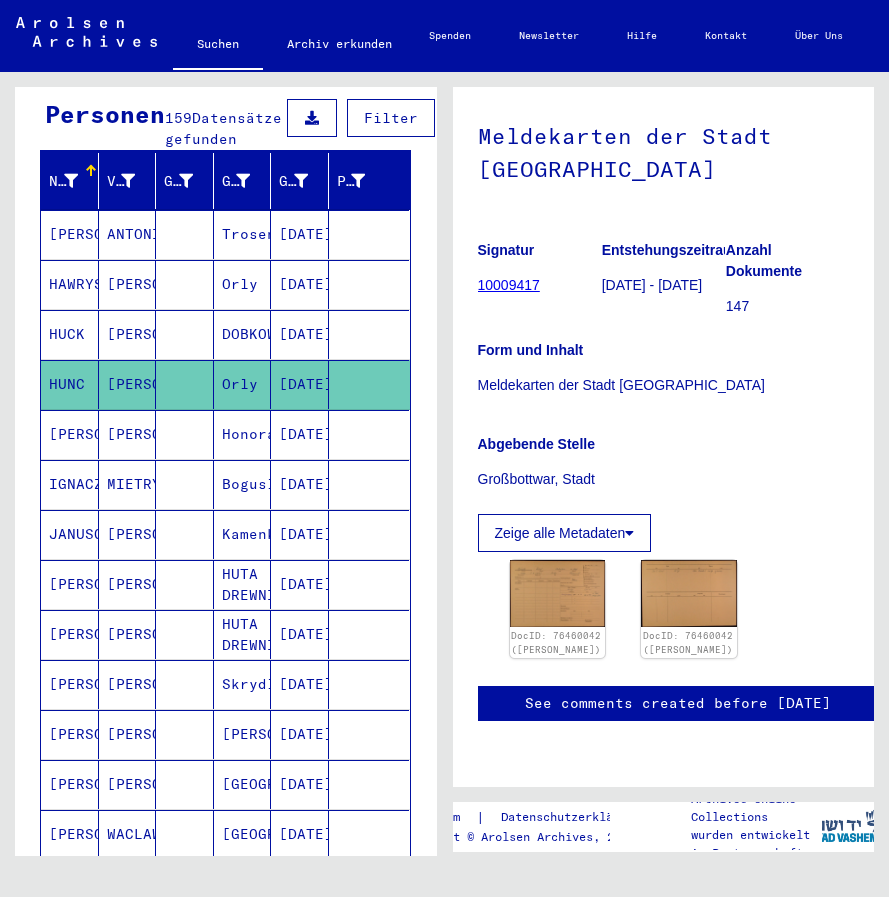 click on "[PERSON_NAME]" at bounding box center (70, 484) 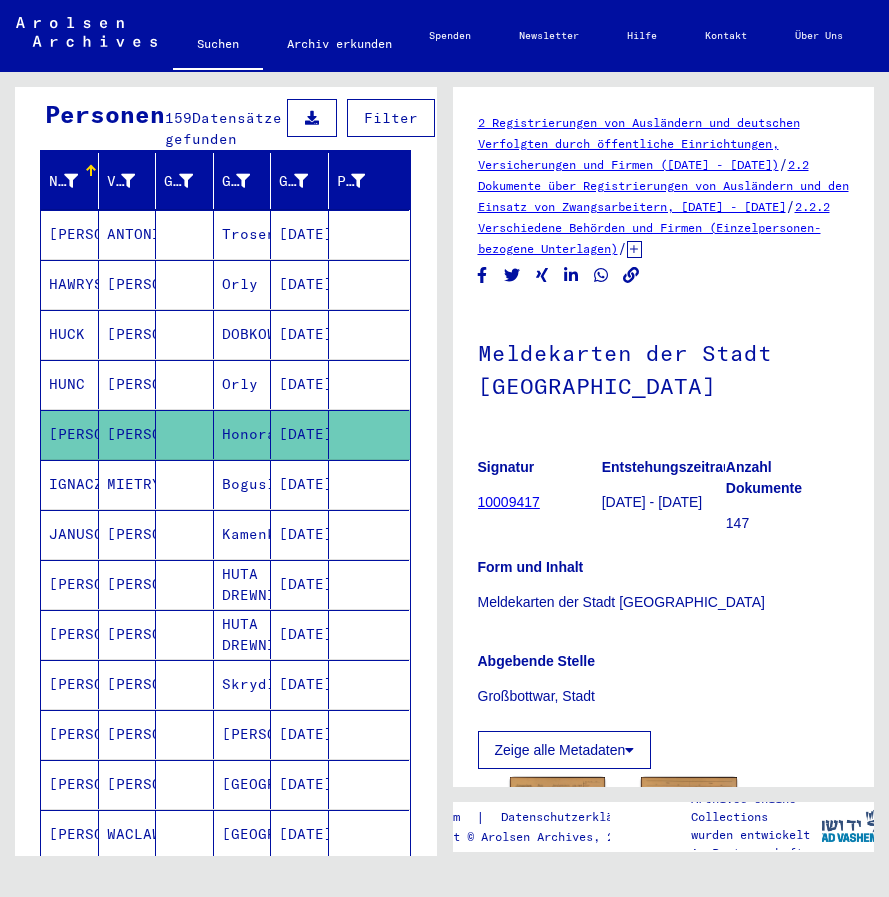 scroll, scrollTop: 0, scrollLeft: 0, axis: both 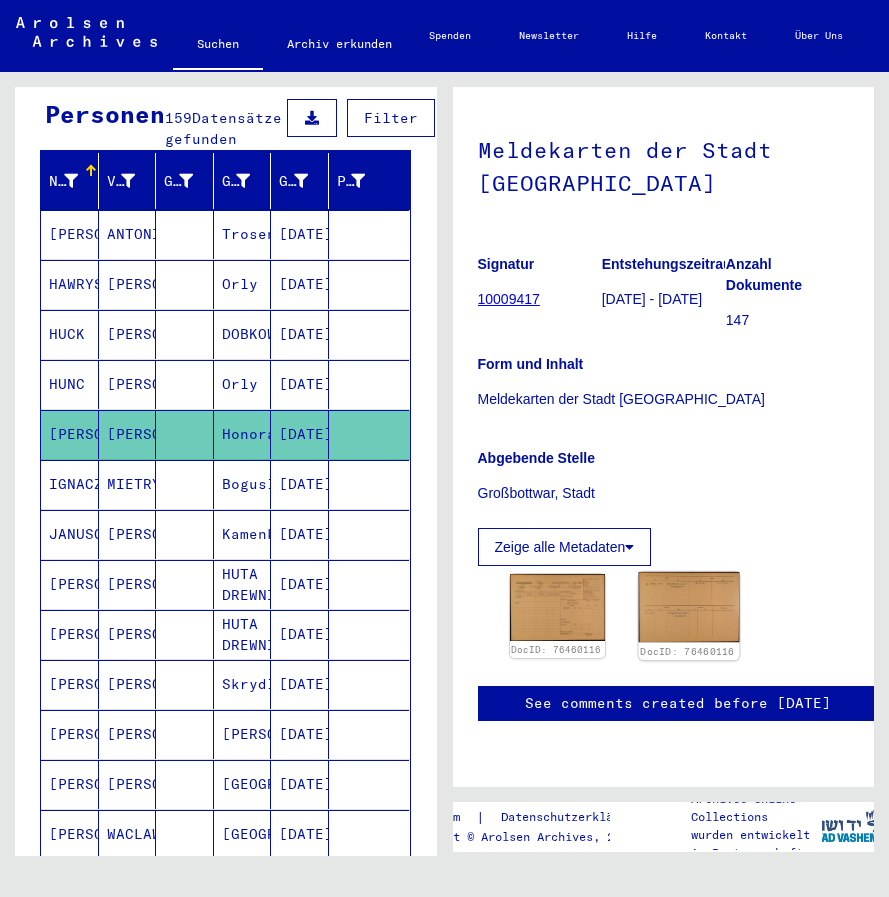 click 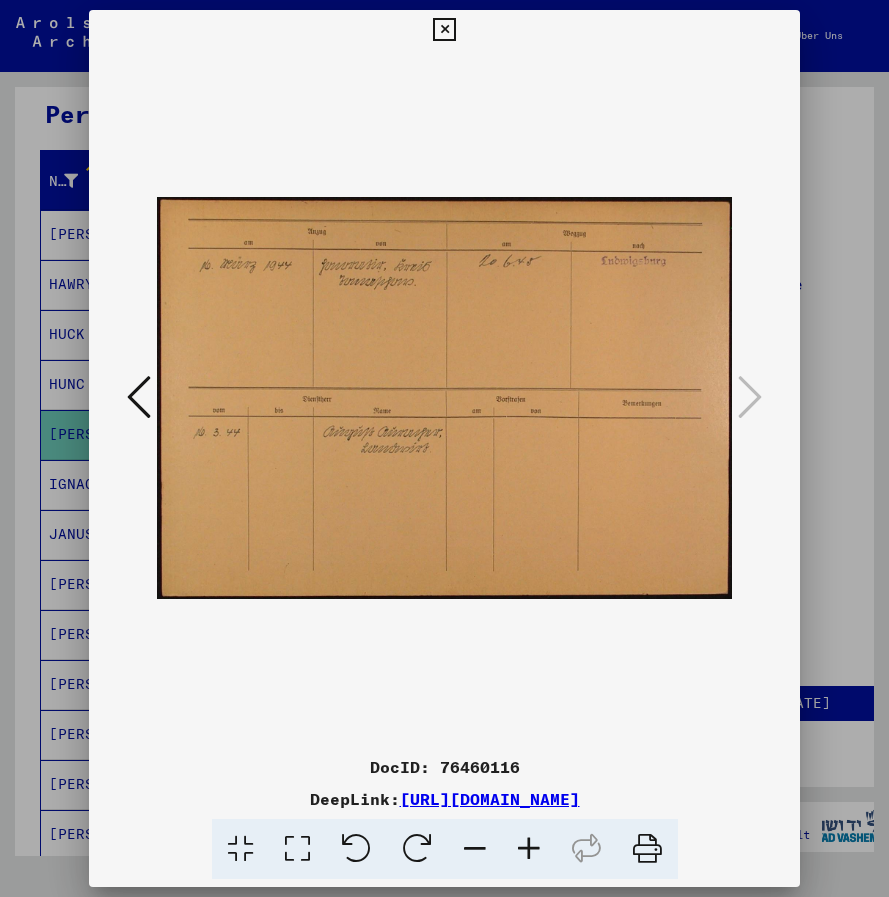click at bounding box center [139, 397] 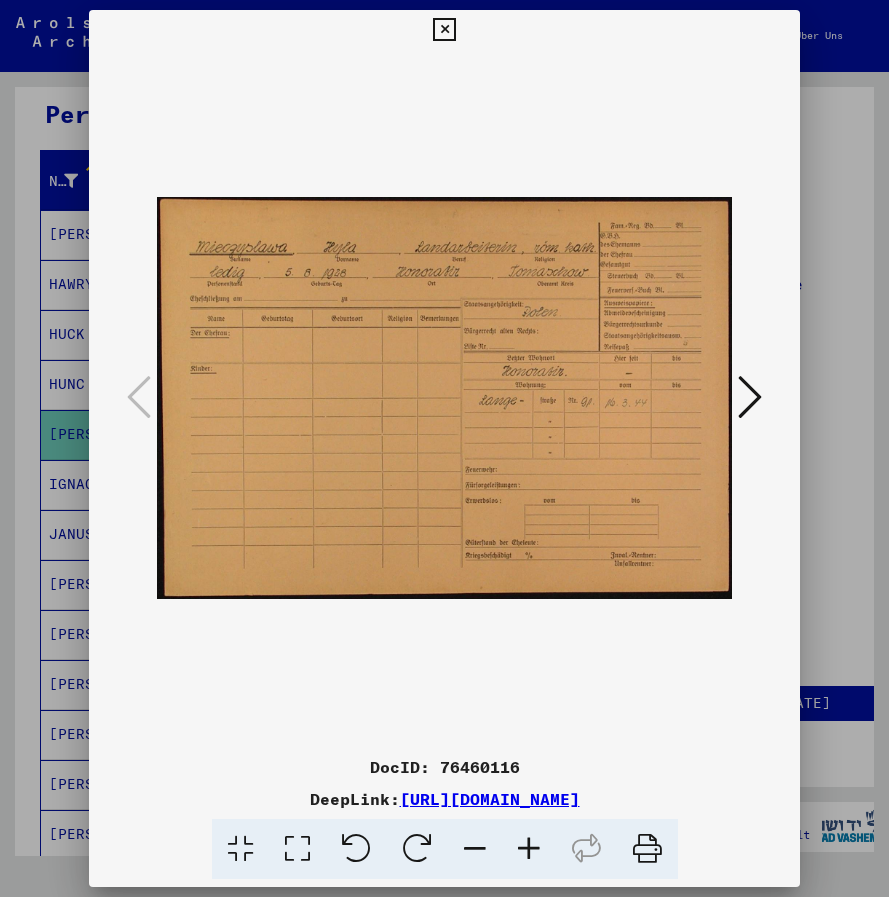 click at bounding box center [529, 849] 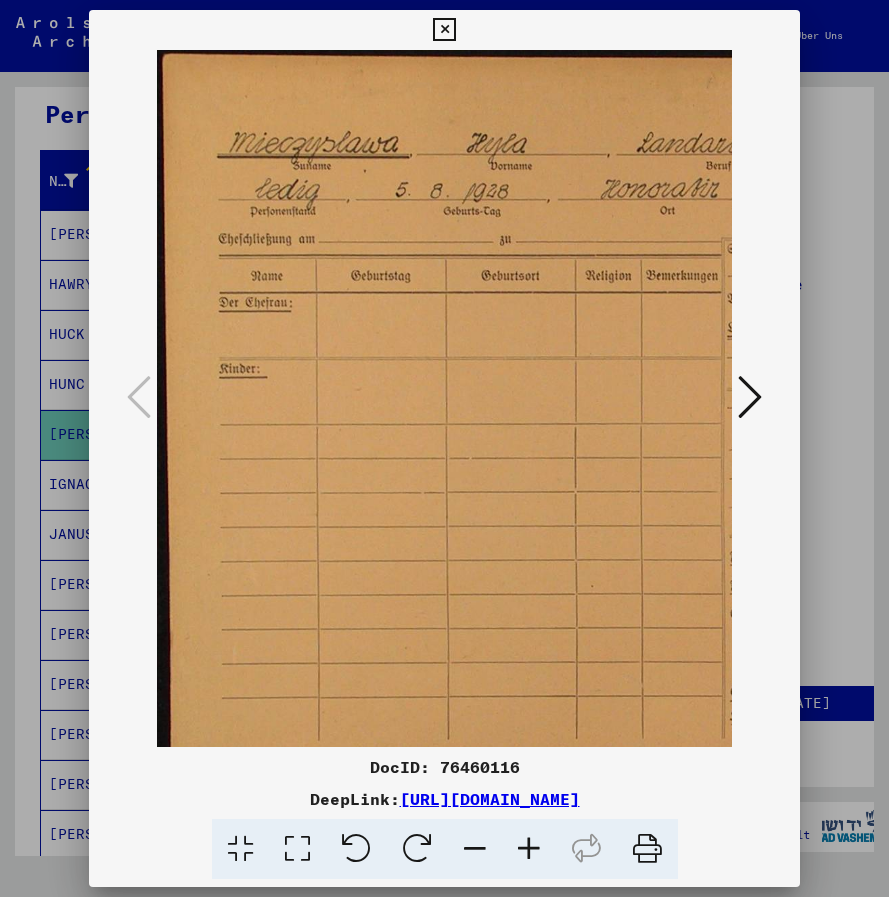click at bounding box center [529, 849] 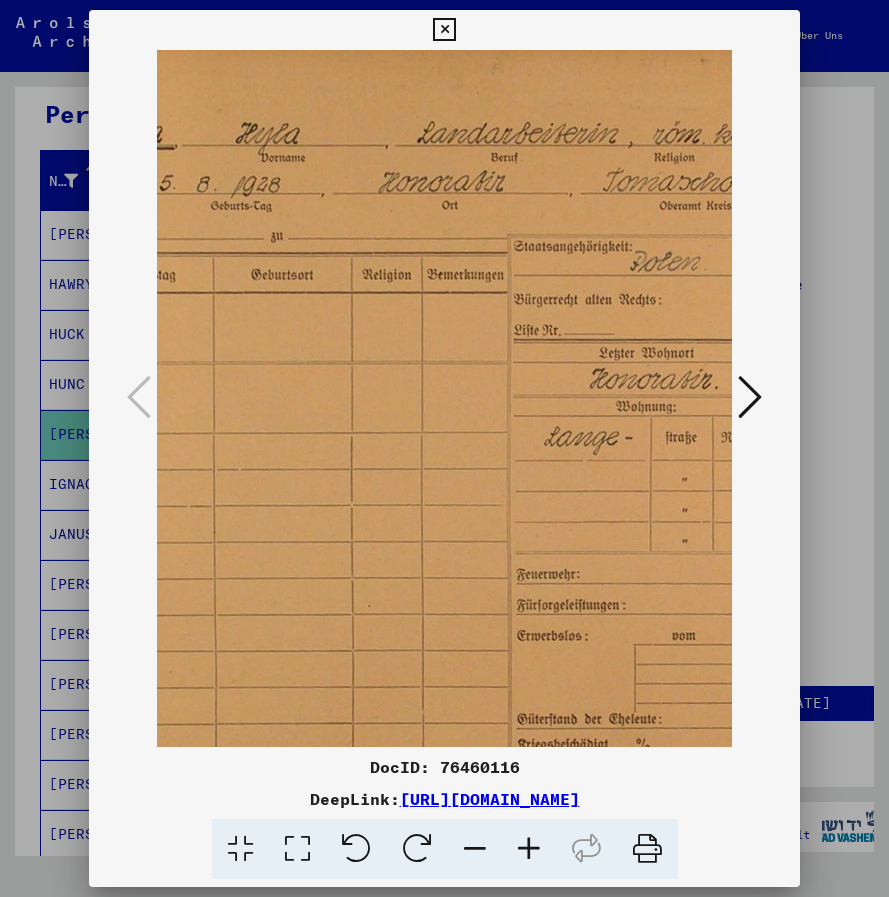 drag, startPoint x: 469, startPoint y: 520, endPoint x: 204, endPoint y: 502, distance: 265.61063 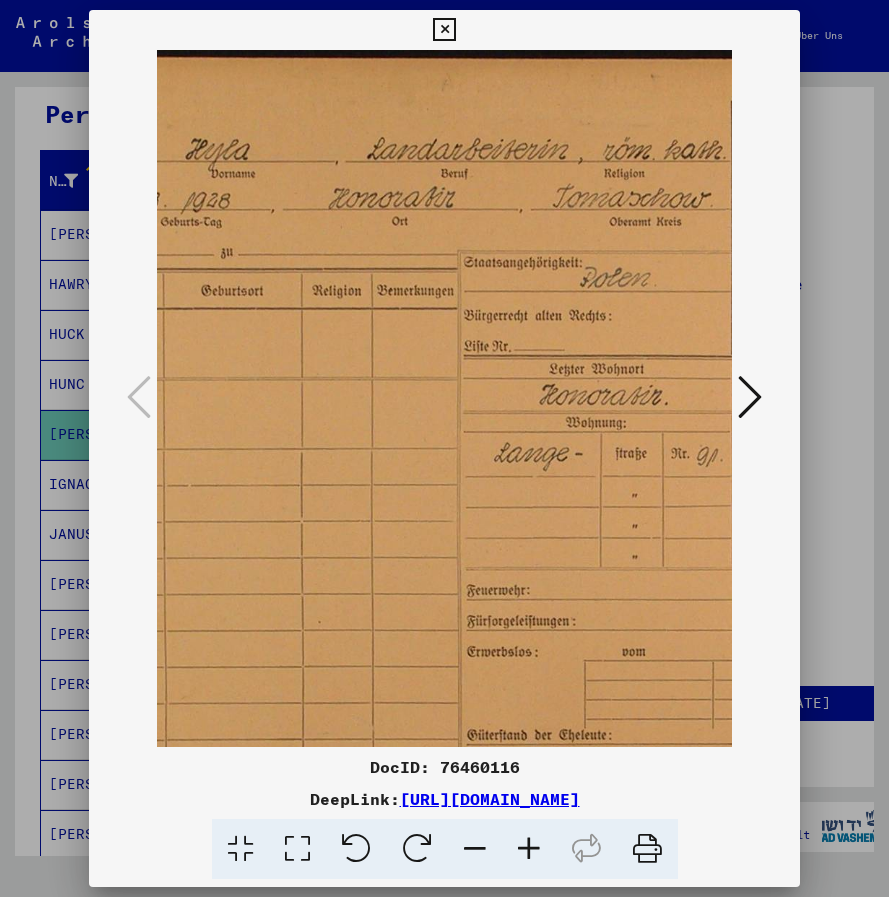 scroll, scrollTop: 0, scrollLeft: 358, axis: horizontal 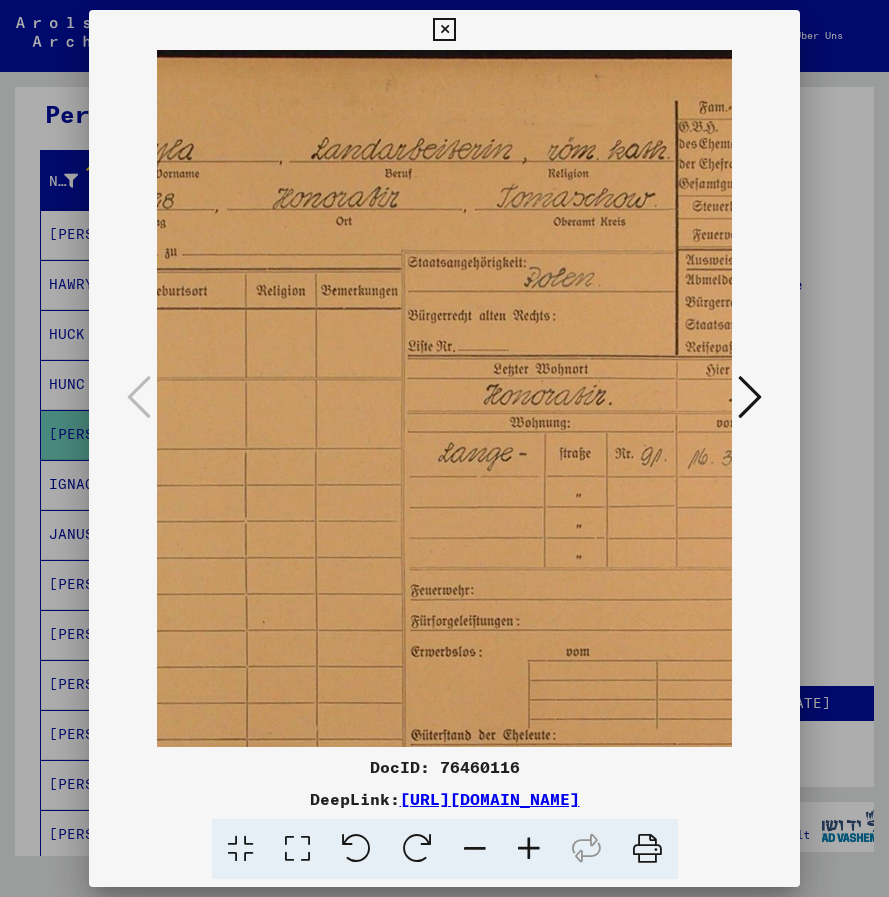 drag, startPoint x: 421, startPoint y: 502, endPoint x: 339, endPoint y: 566, distance: 104.019226 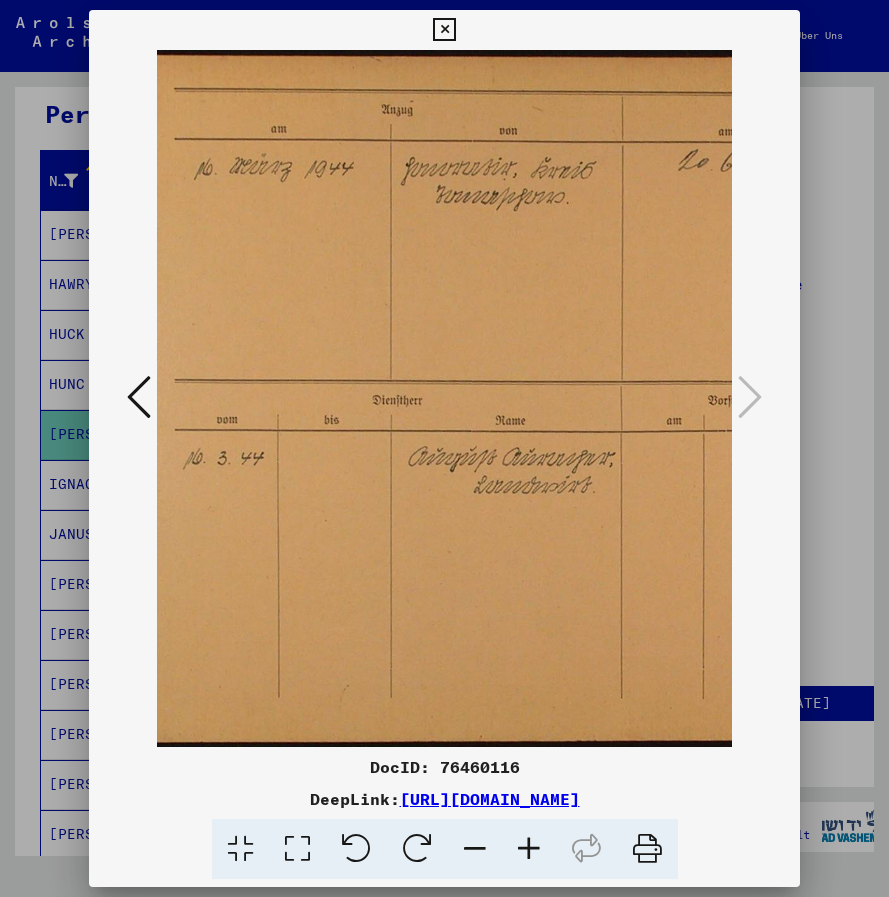 scroll, scrollTop: 0, scrollLeft: 42, axis: horizontal 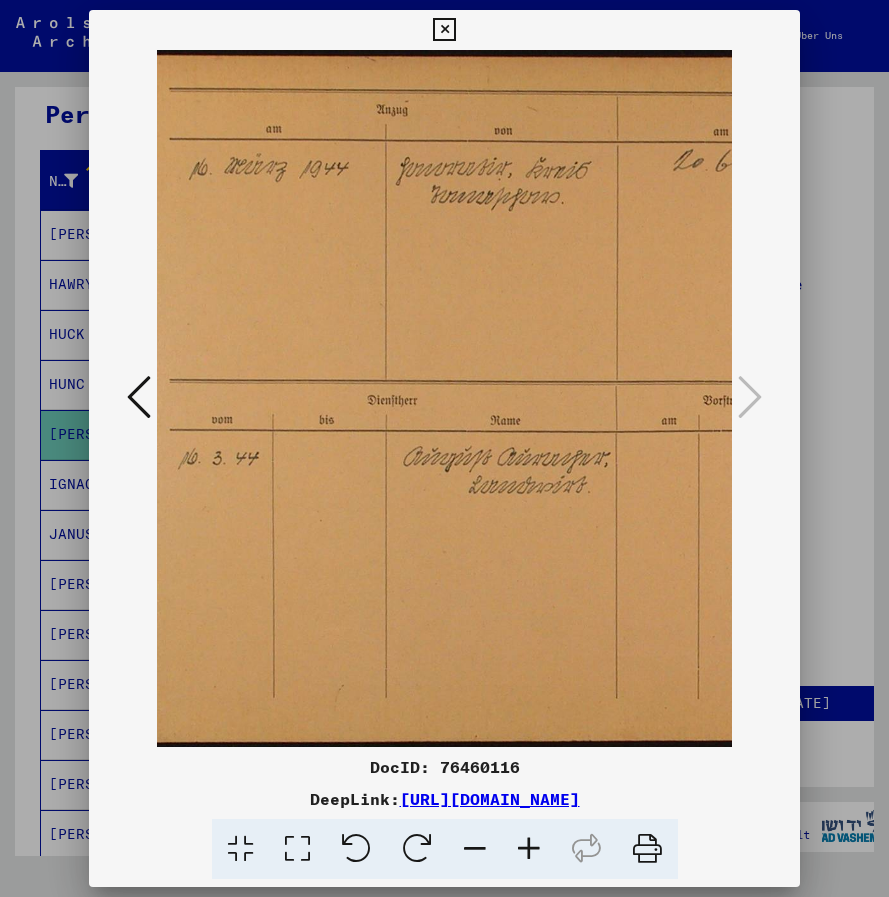 drag, startPoint x: 286, startPoint y: 549, endPoint x: 592, endPoint y: 565, distance: 306.41803 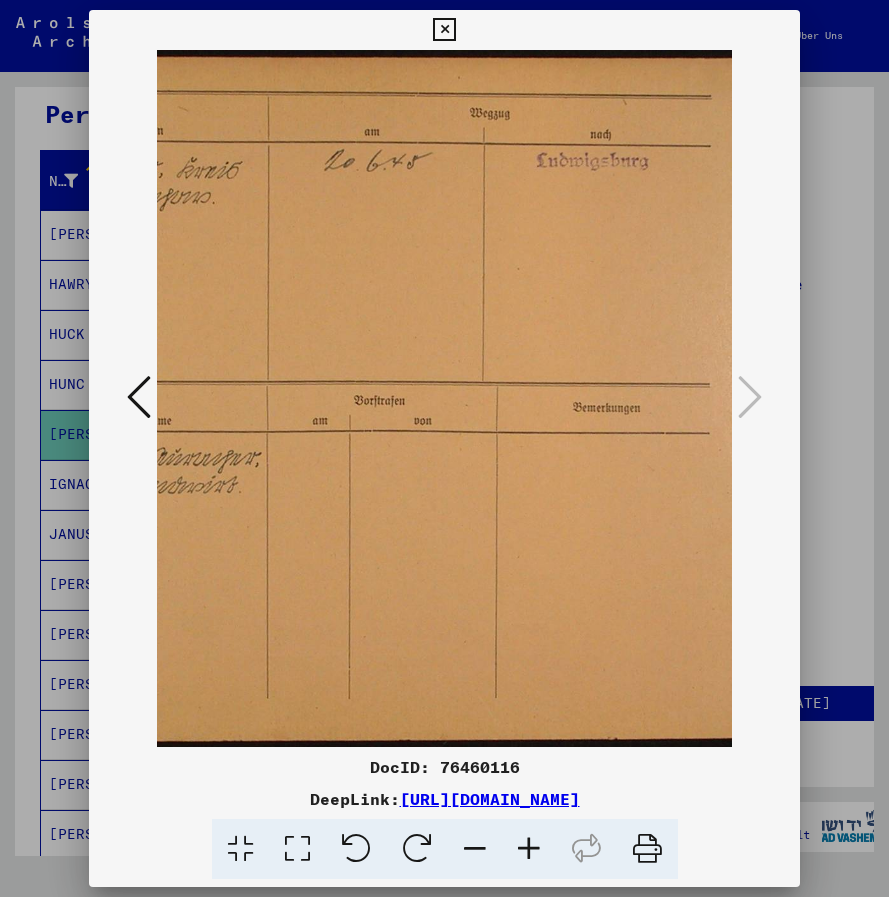 scroll, scrollTop: 0, scrollLeft: 392, axis: horizontal 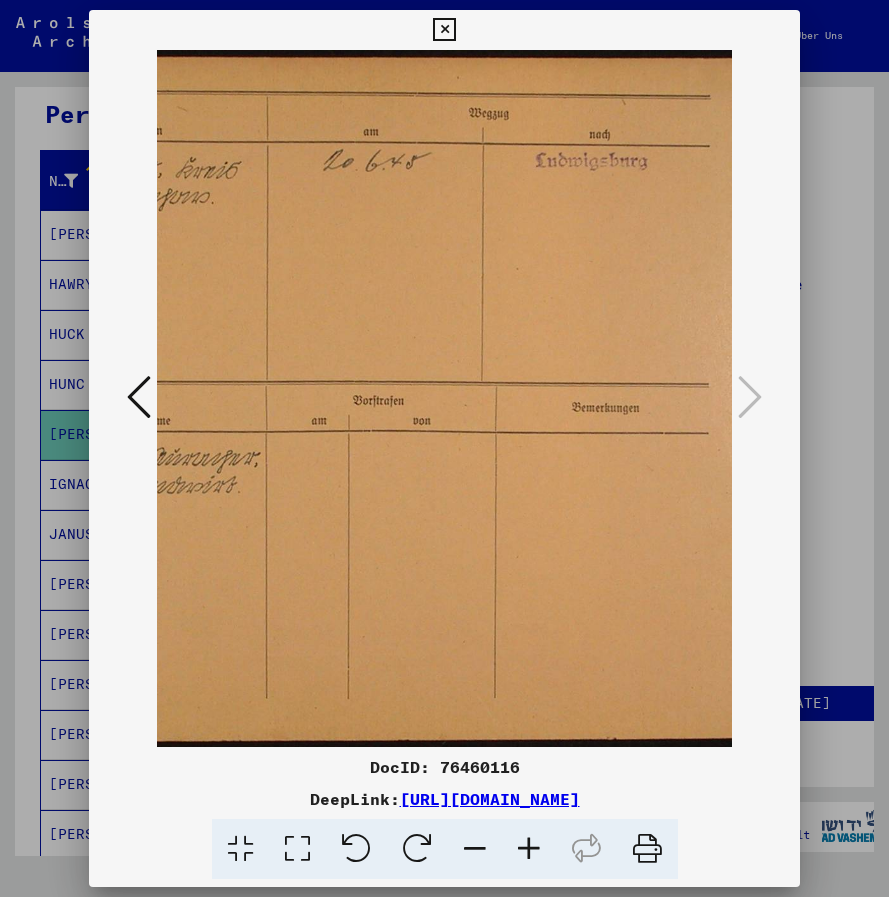 drag, startPoint x: 670, startPoint y: 505, endPoint x: 320, endPoint y: 512, distance: 350.07 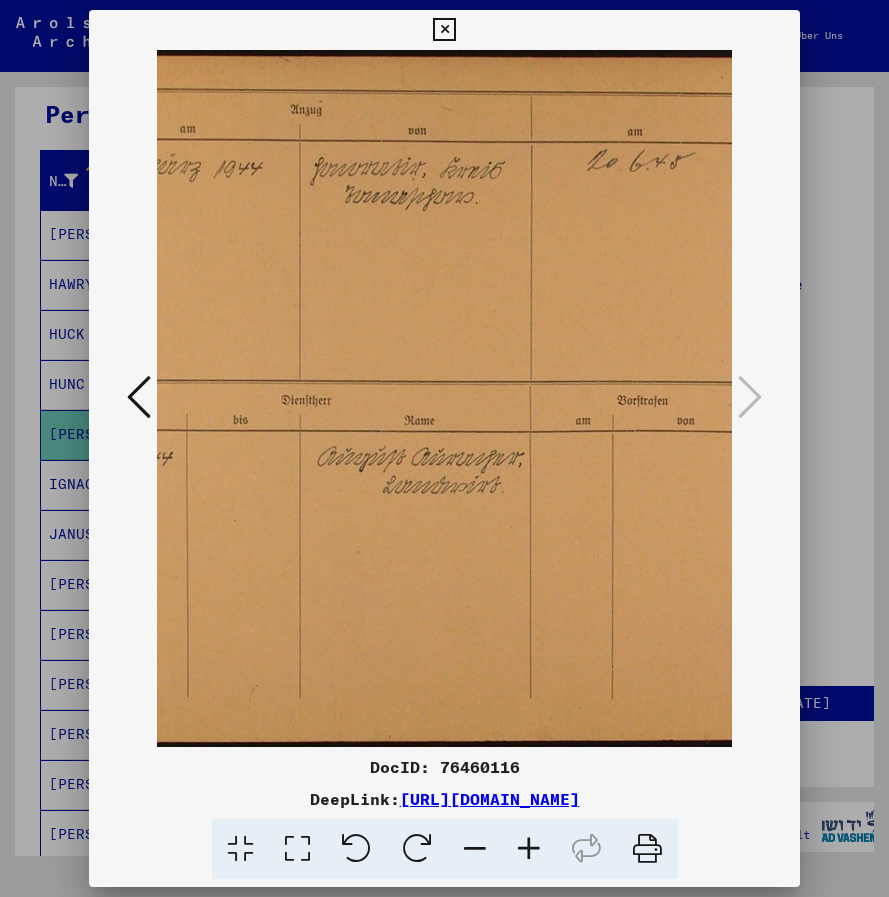 scroll, scrollTop: 0, scrollLeft: 109, axis: horizontal 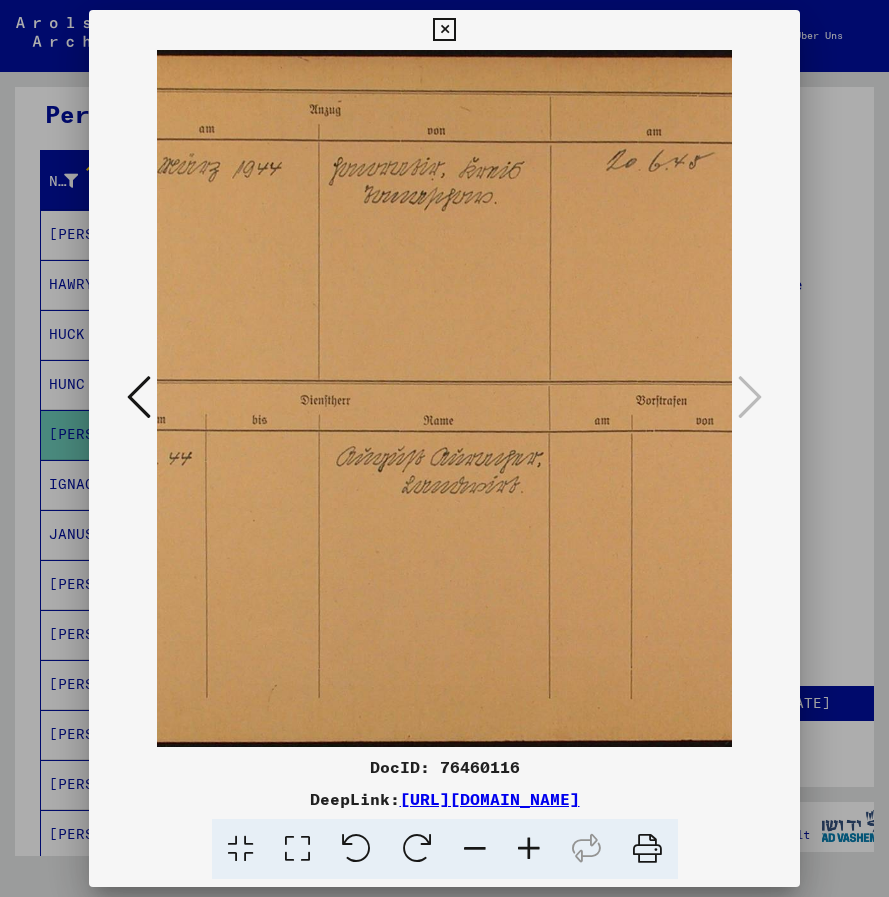 drag, startPoint x: 300, startPoint y: 616, endPoint x: 583, endPoint y: 582, distance: 285.0351 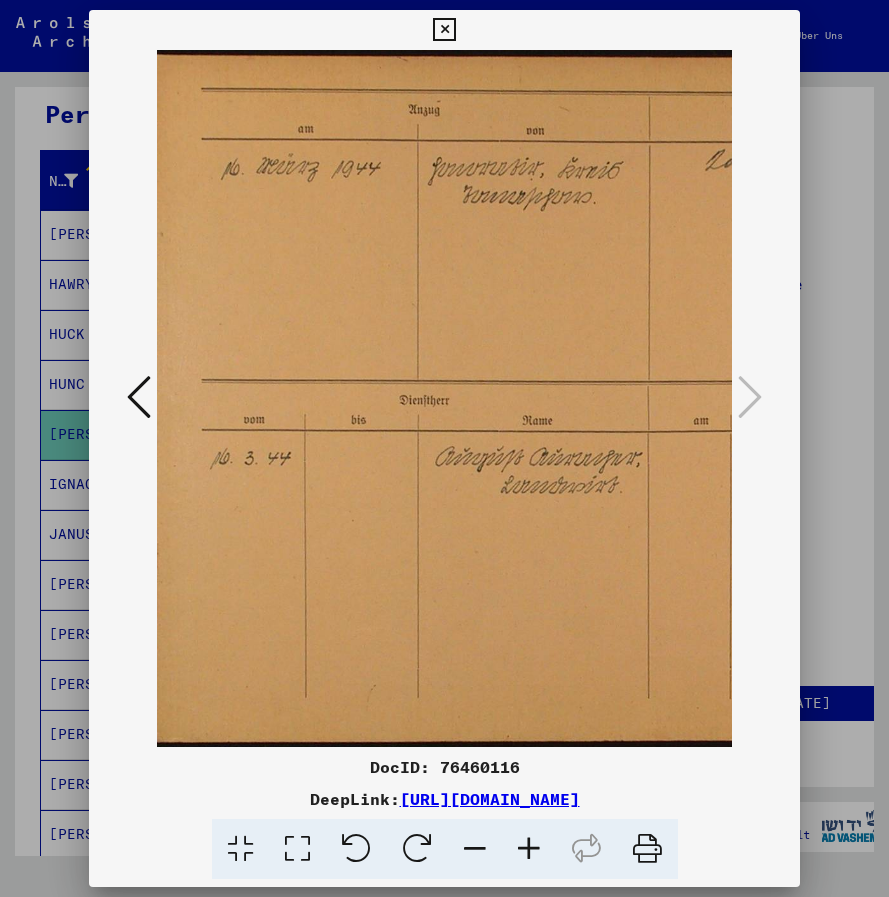scroll, scrollTop: 0, scrollLeft: 5, axis: horizontal 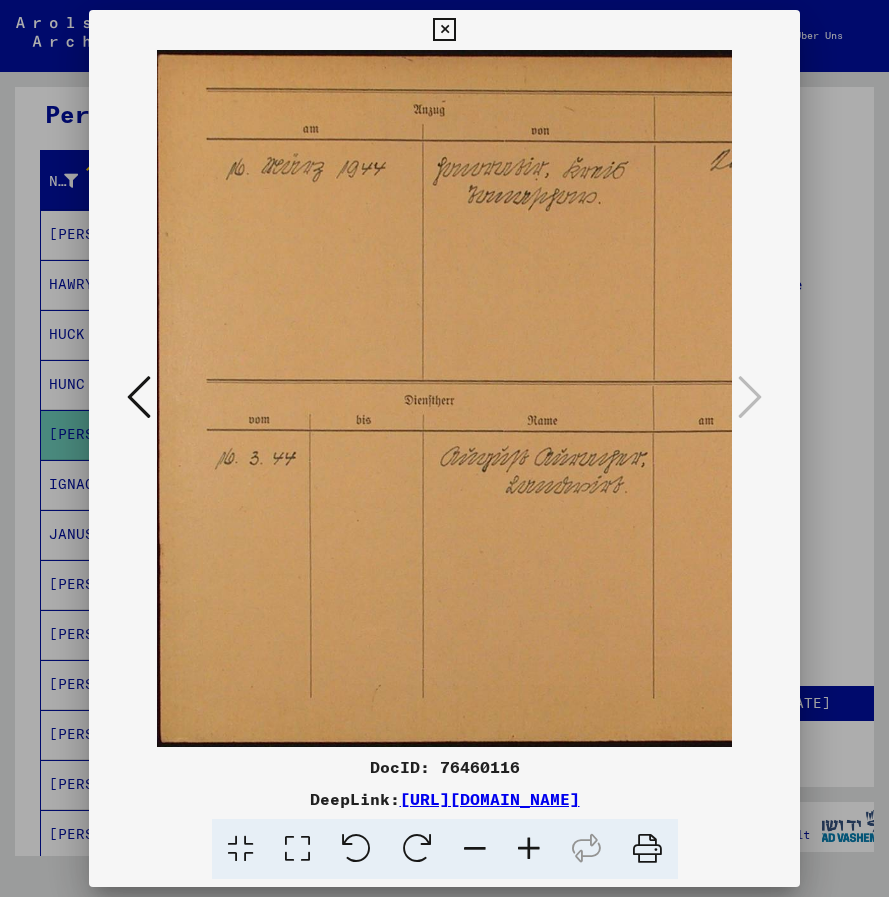 drag, startPoint x: 367, startPoint y: 515, endPoint x: 478, endPoint y: 515, distance: 111 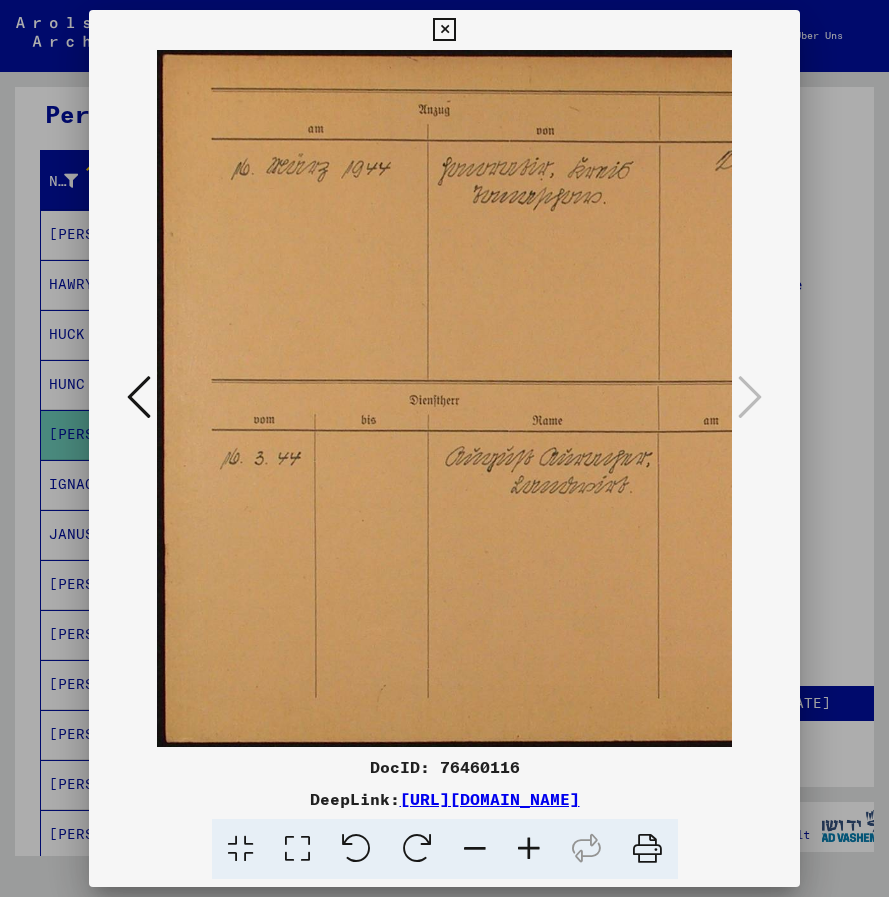 click at bounding box center [139, 397] 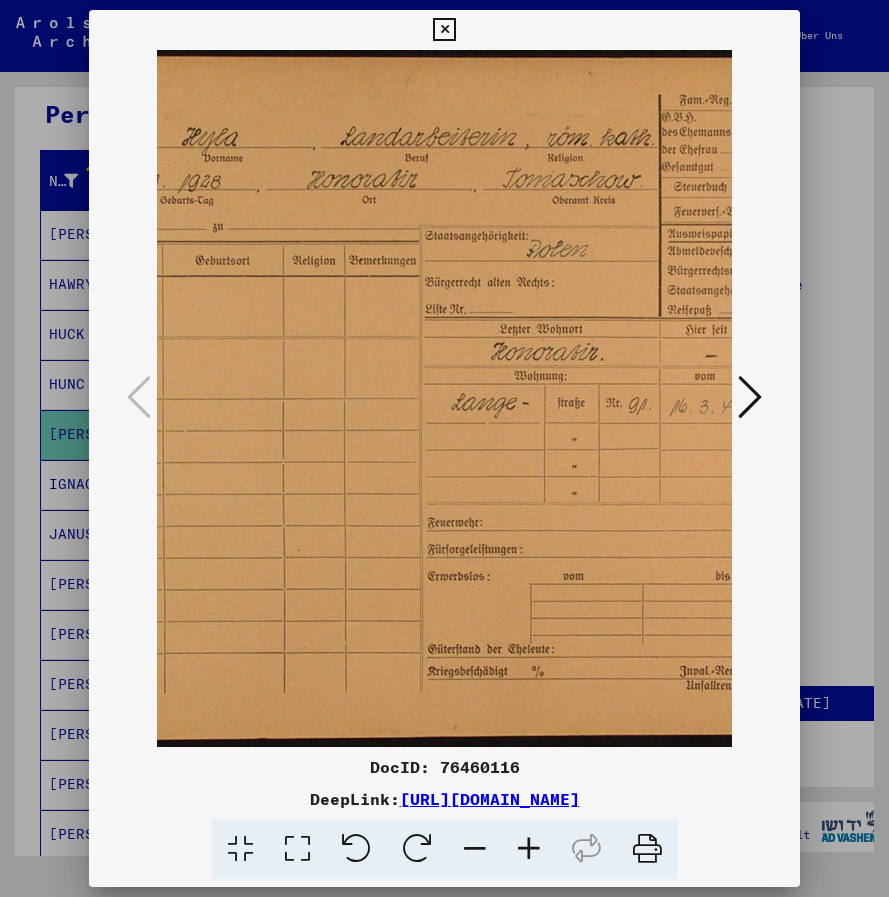 scroll, scrollTop: 0, scrollLeft: 263, axis: horizontal 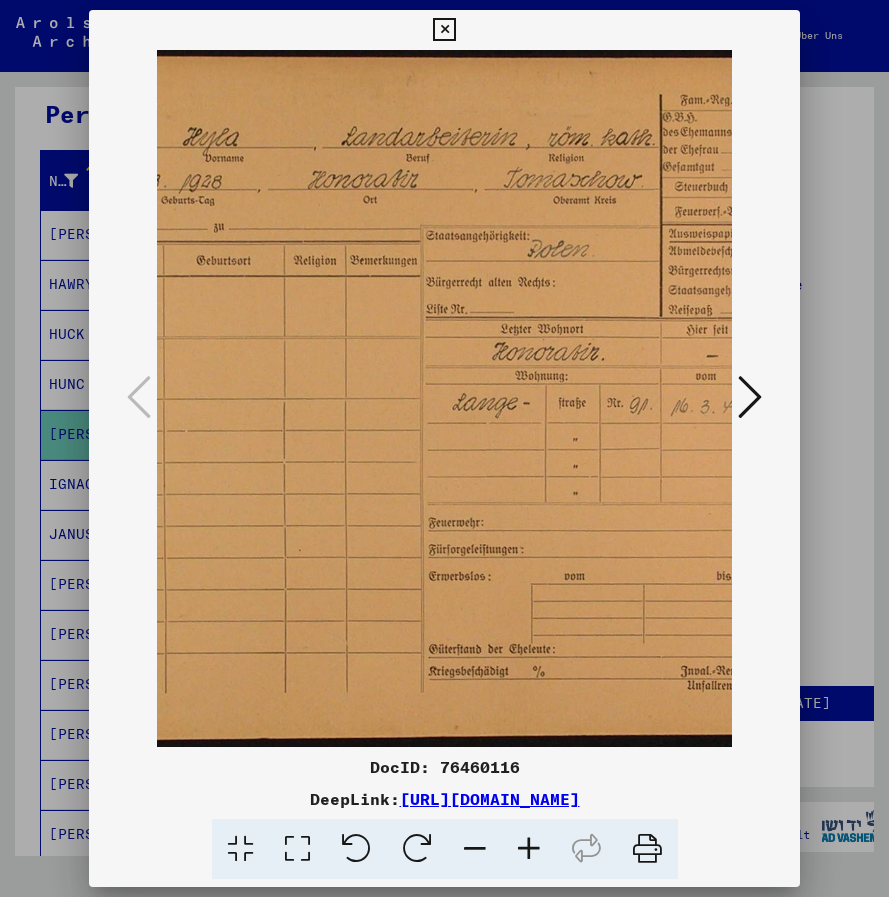 drag, startPoint x: 515, startPoint y: 284, endPoint x: 252, endPoint y: 372, distance: 277.33194 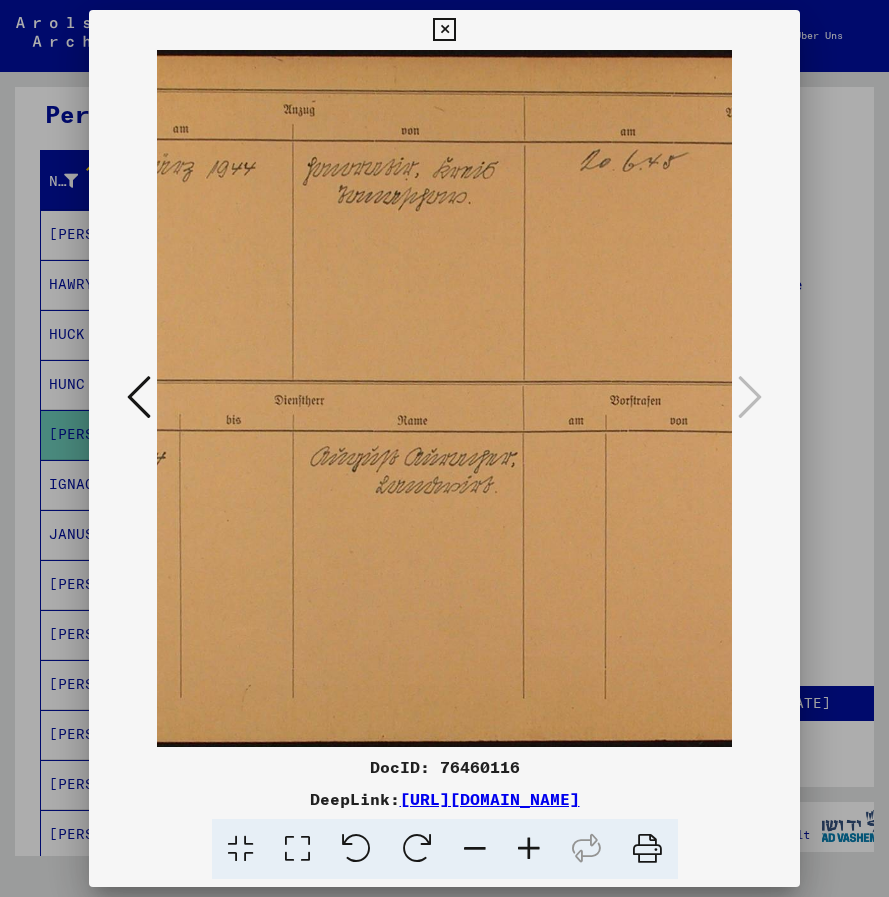 scroll, scrollTop: 0, scrollLeft: 116, axis: horizontal 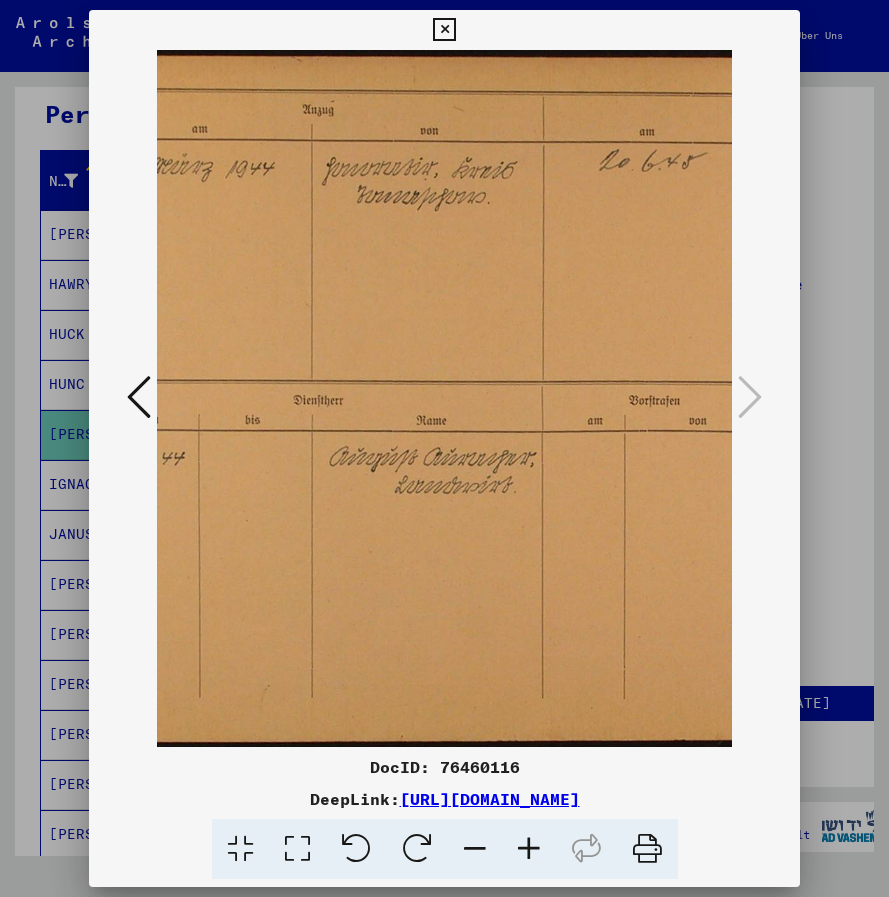 drag, startPoint x: 441, startPoint y: 471, endPoint x: 588, endPoint y: 471, distance: 147 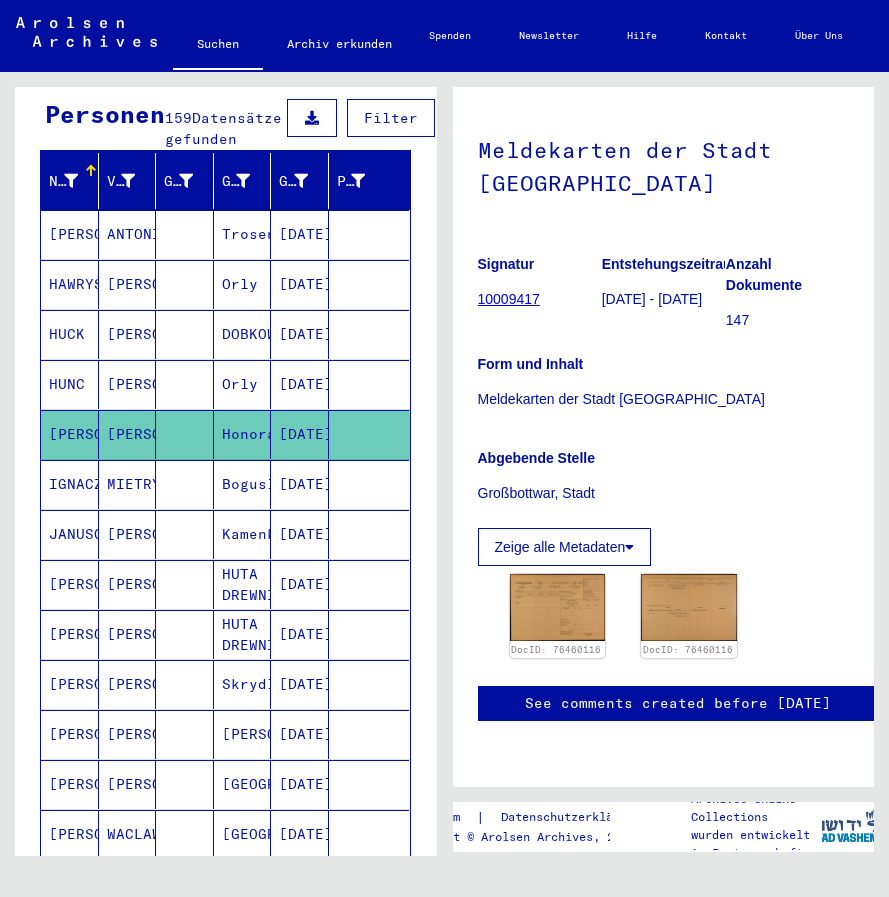 click on "IGNACZYK" at bounding box center (70, 534) 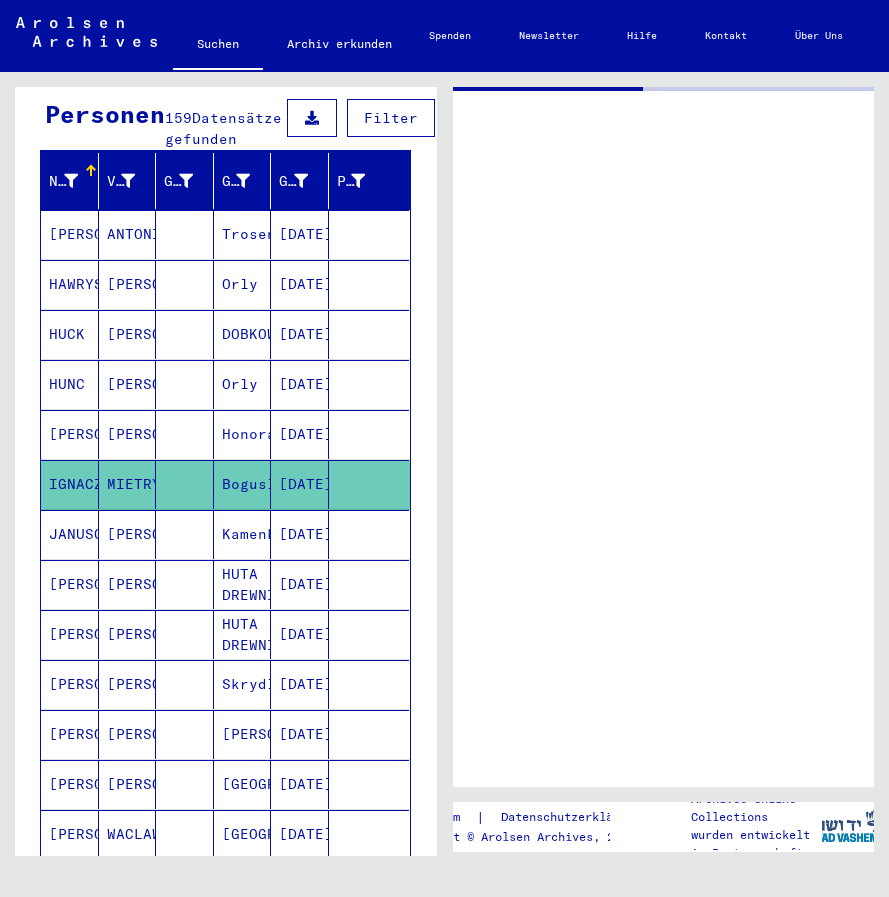 scroll, scrollTop: 0, scrollLeft: 0, axis: both 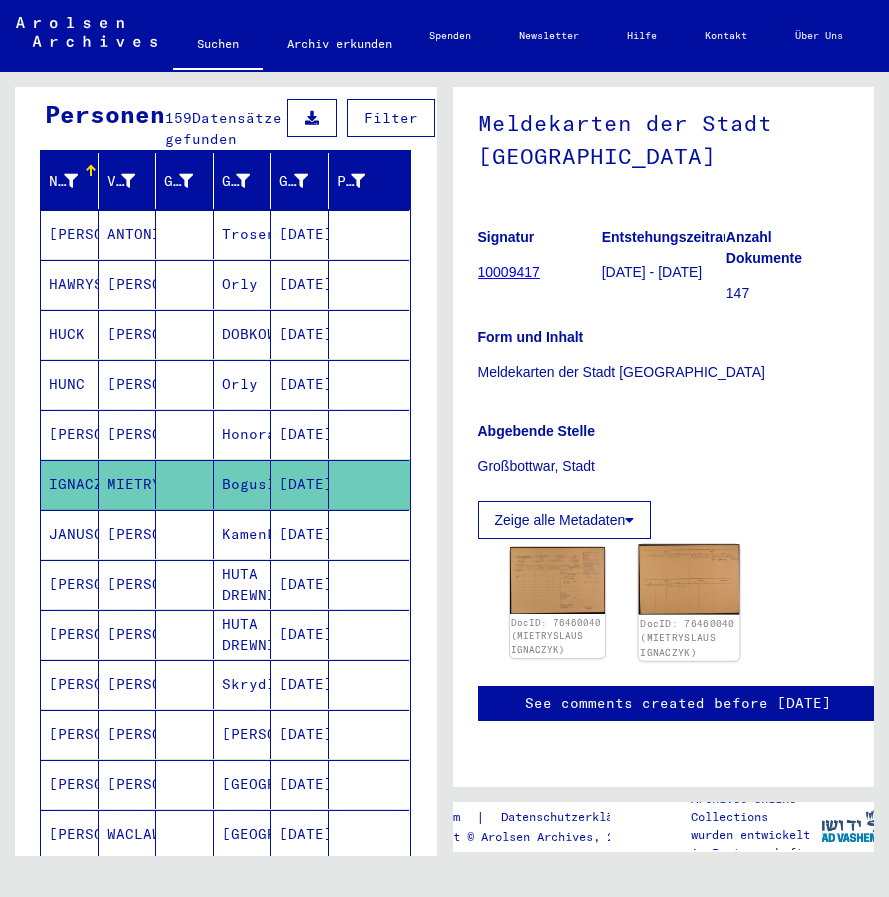 click 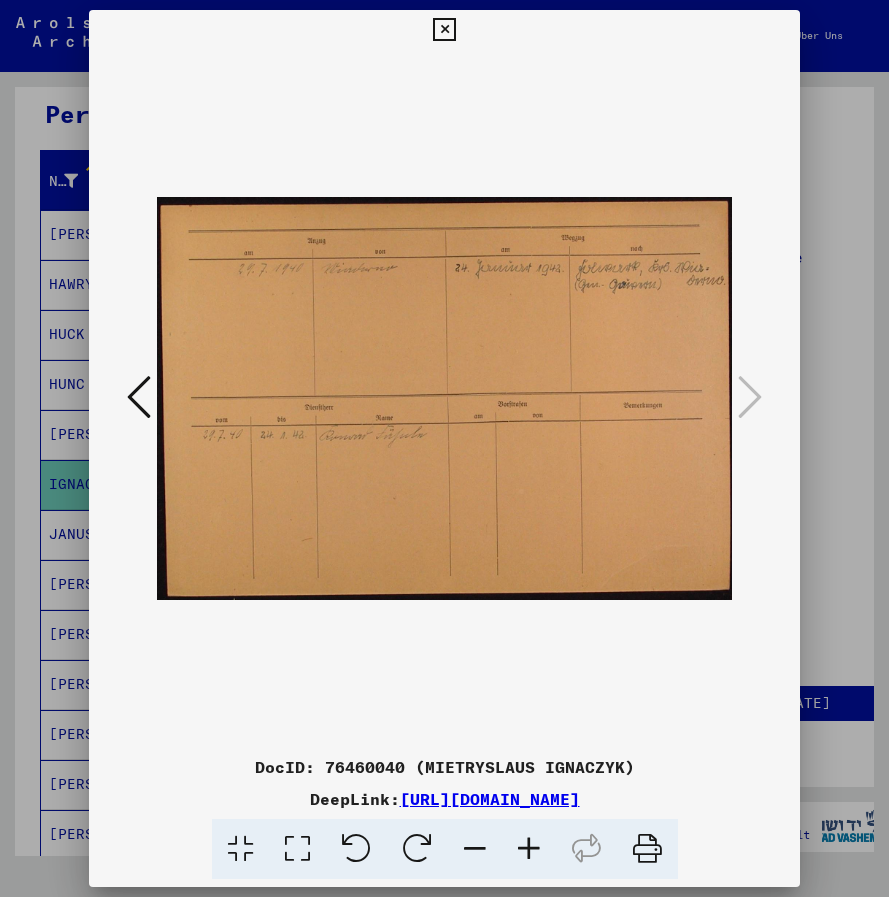 click at bounding box center [529, 849] 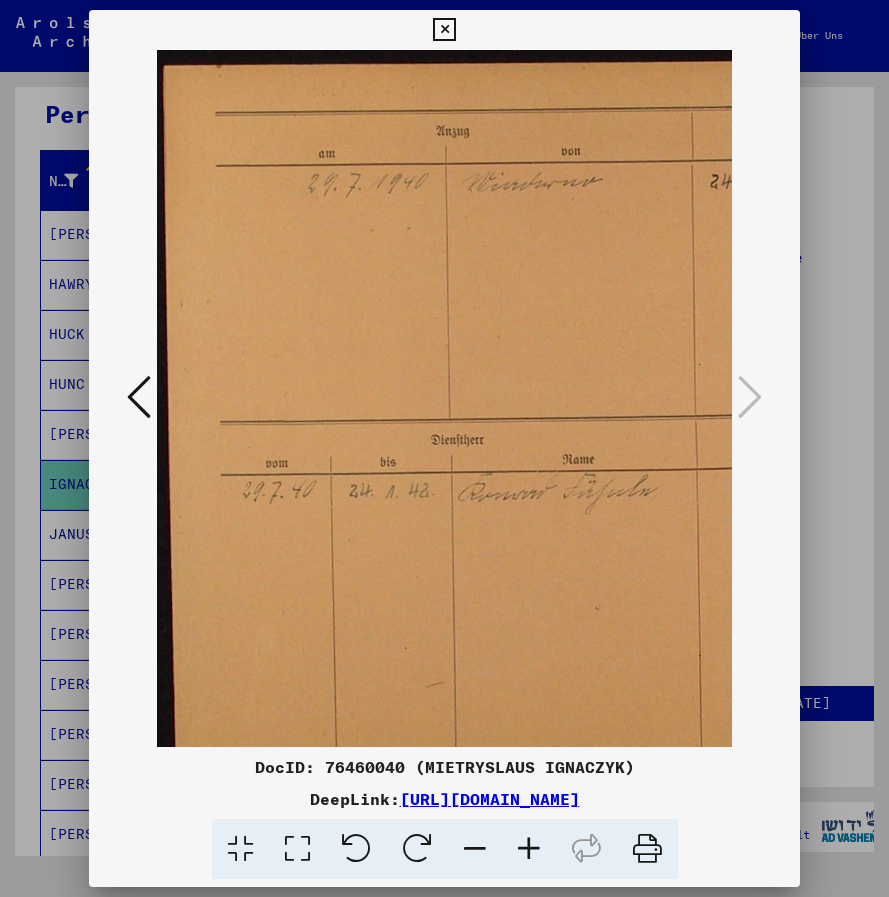click at bounding box center (529, 849) 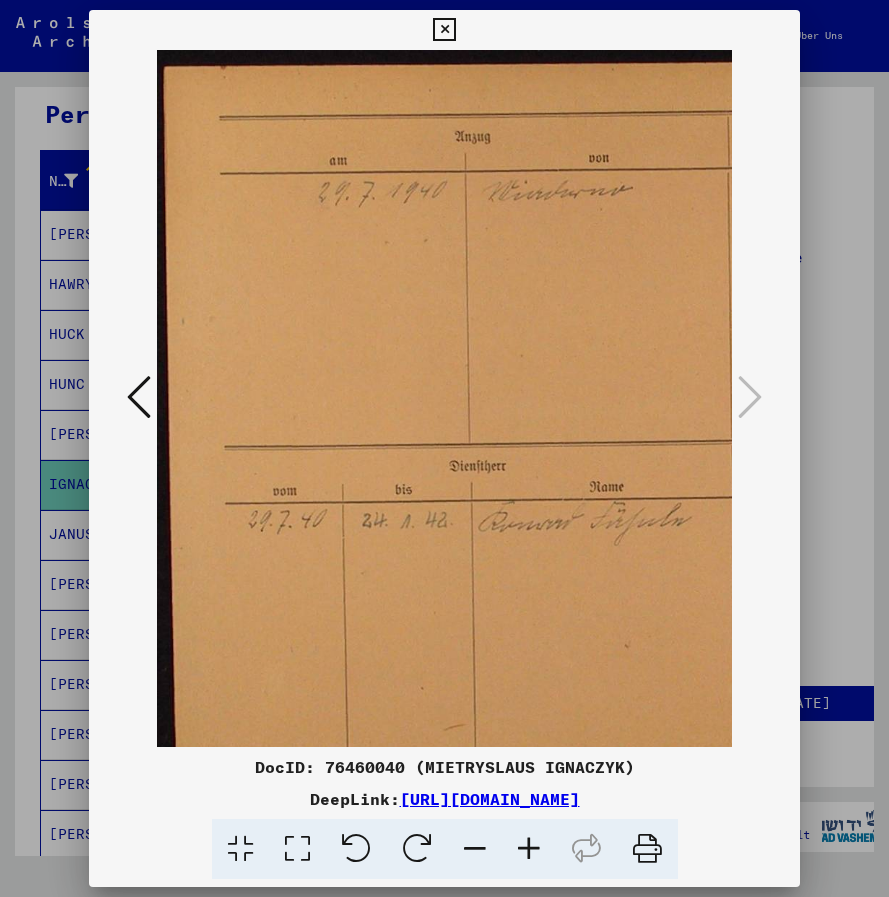 click at bounding box center [529, 849] 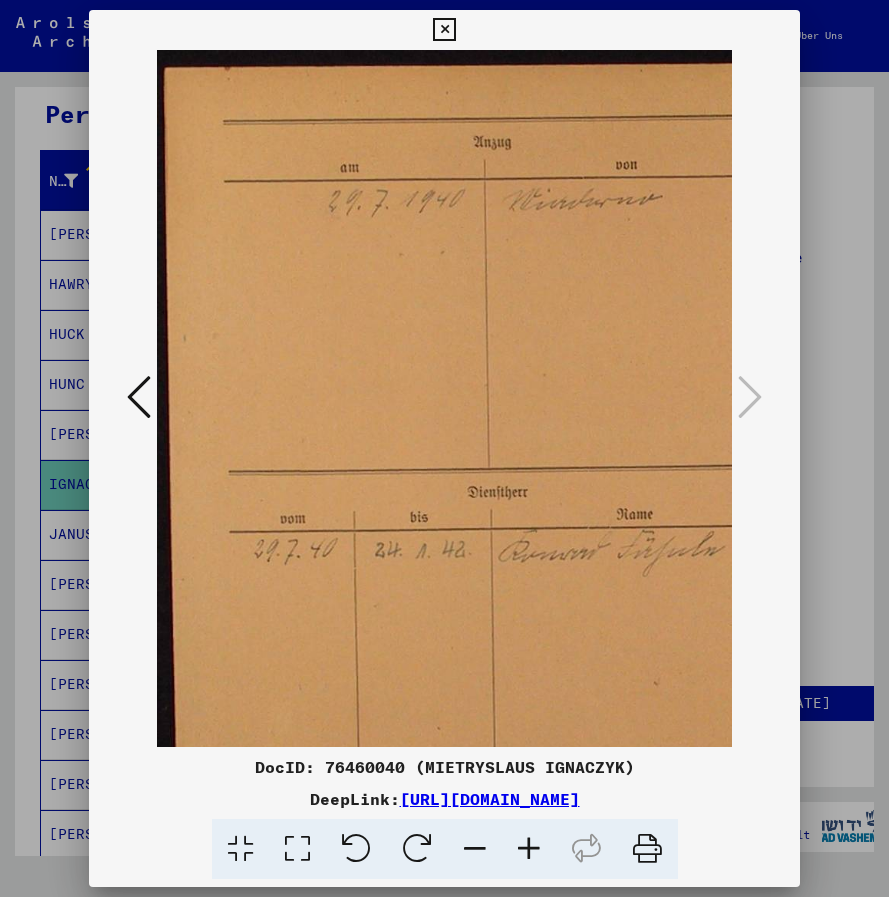 scroll, scrollTop: 0, scrollLeft: 26, axis: horizontal 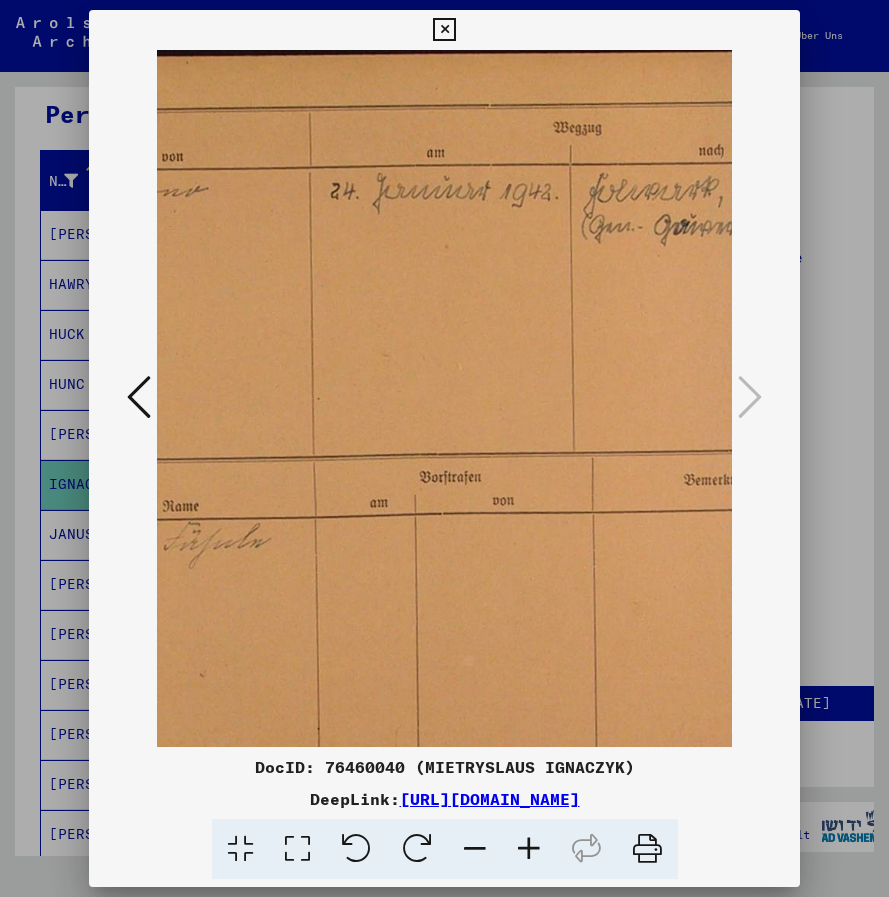 drag, startPoint x: 552, startPoint y: 621, endPoint x: 100, endPoint y: 607, distance: 452.21677 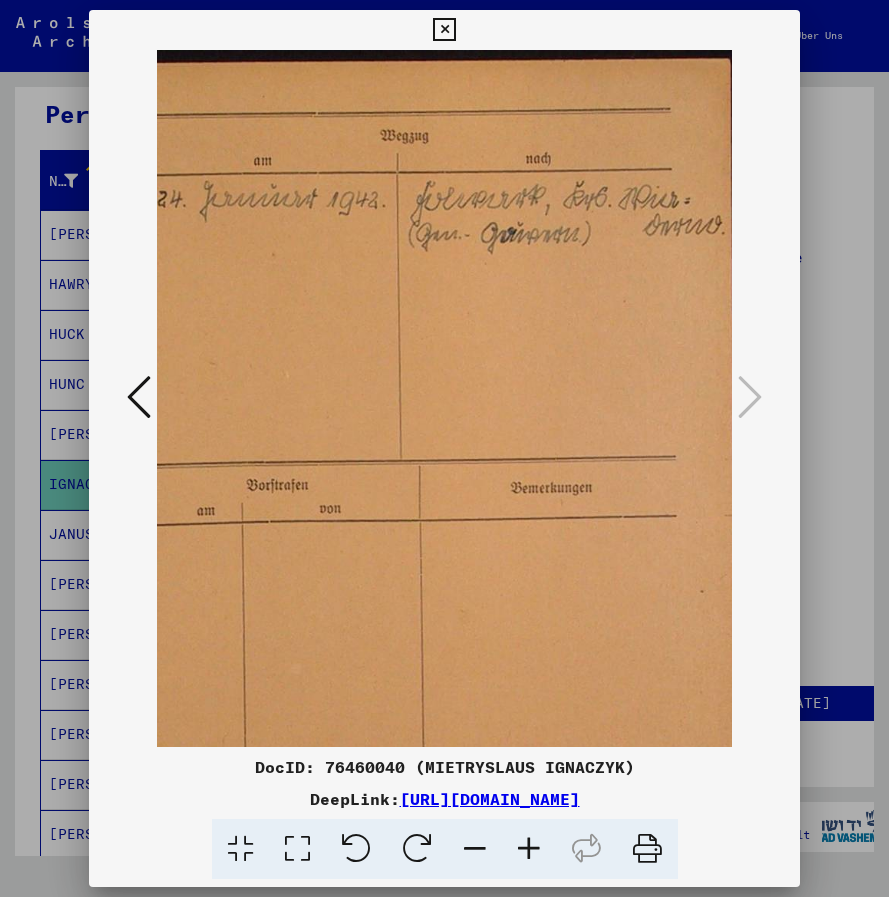 scroll, scrollTop: 0, scrollLeft: 634, axis: horizontal 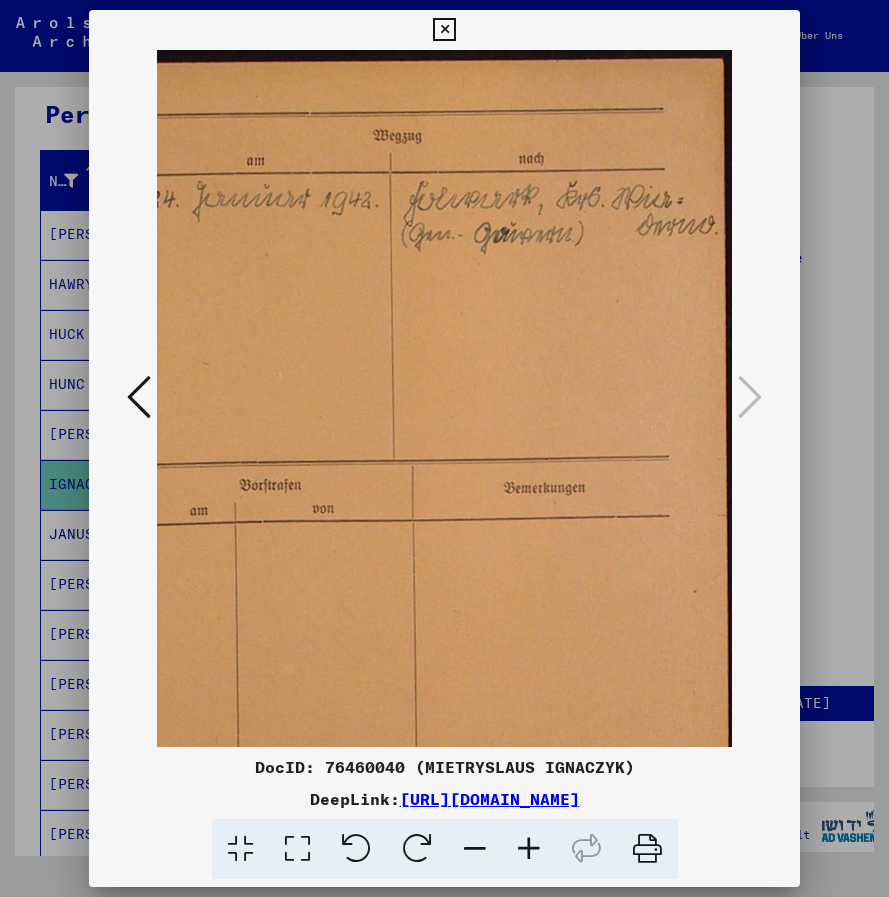 drag, startPoint x: 499, startPoint y: 557, endPoint x: 293, endPoint y: 606, distance: 211.7475 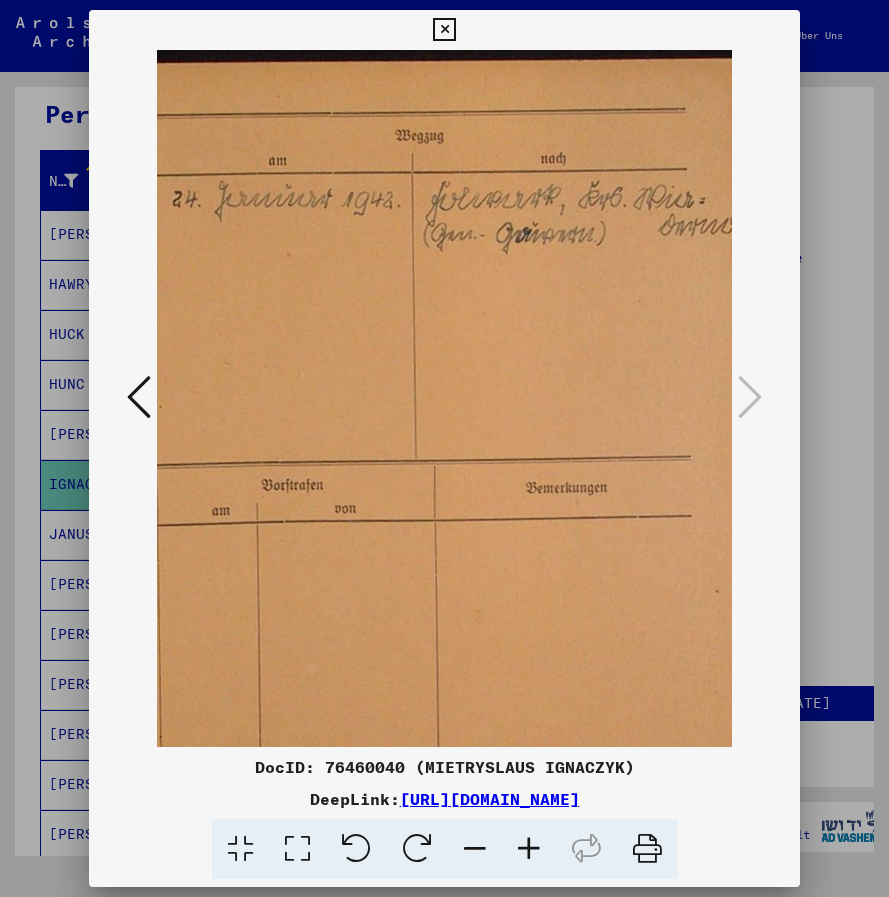 scroll, scrollTop: 0, scrollLeft: 581, axis: horizontal 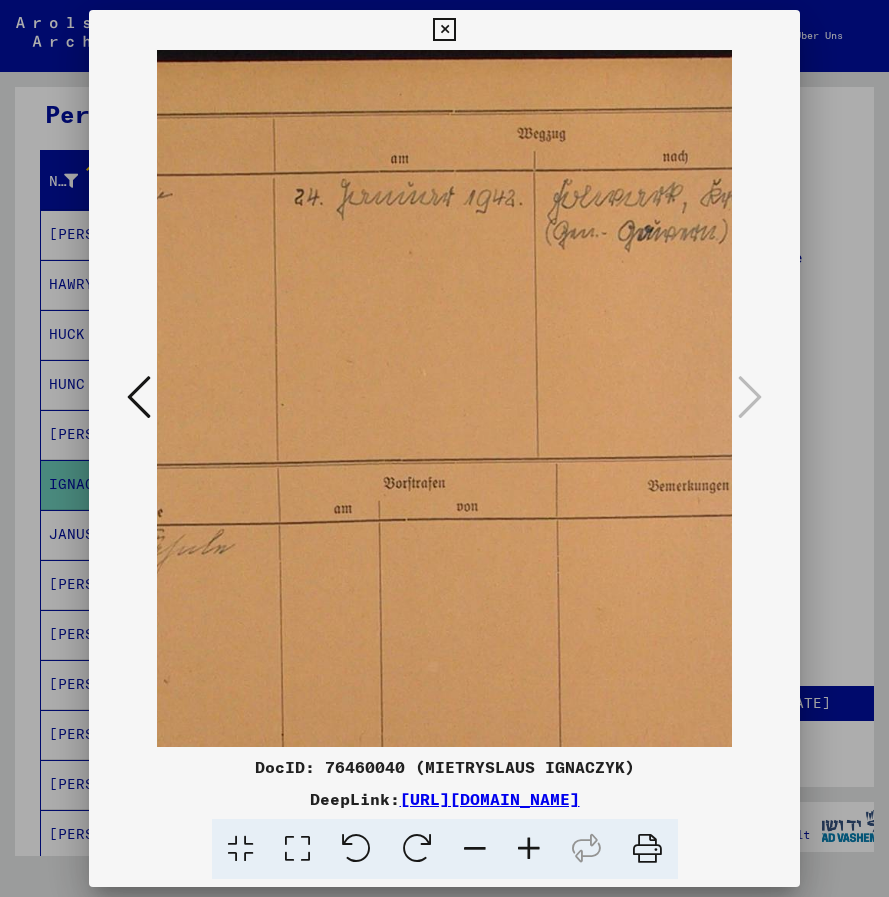 drag, startPoint x: 285, startPoint y: 603, endPoint x: 567, endPoint y: 595, distance: 282.11346 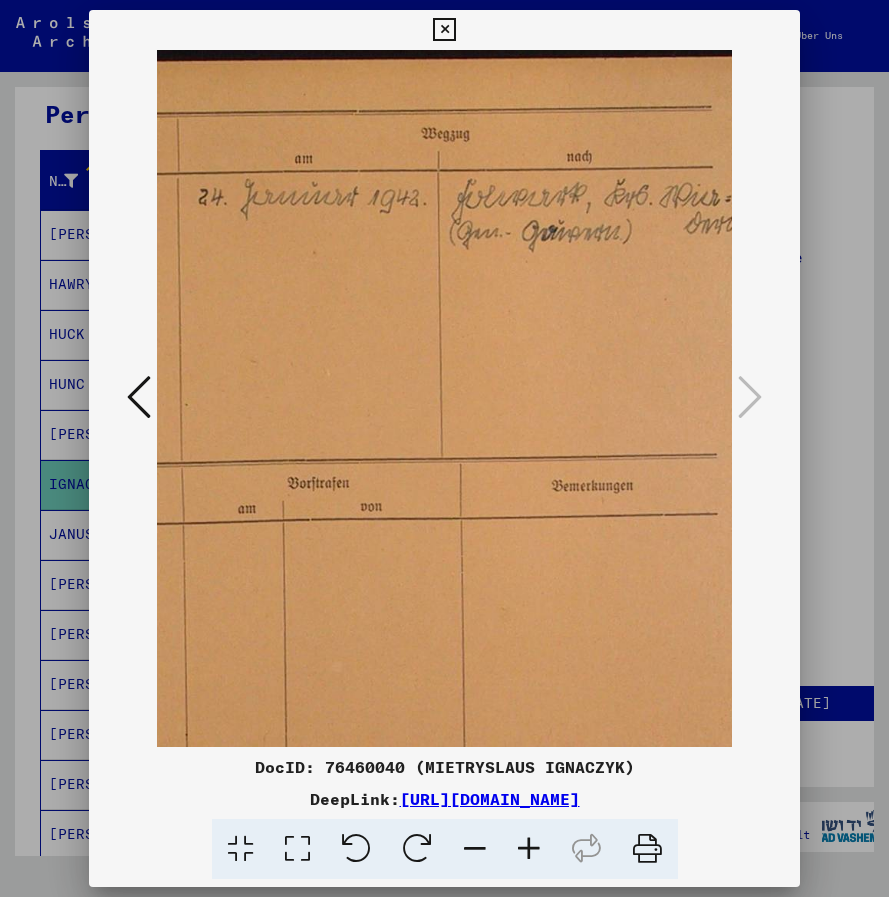 scroll, scrollTop: 2, scrollLeft: 634, axis: both 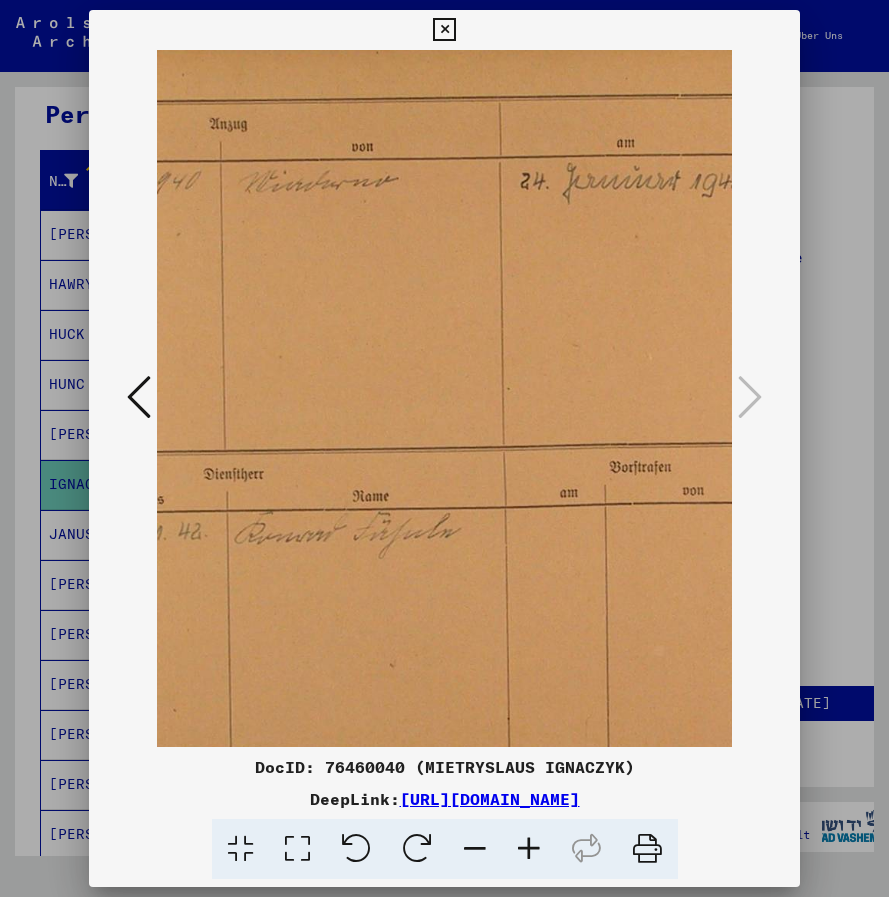 drag, startPoint x: 504, startPoint y: 602, endPoint x: 586, endPoint y: 592, distance: 82.607506 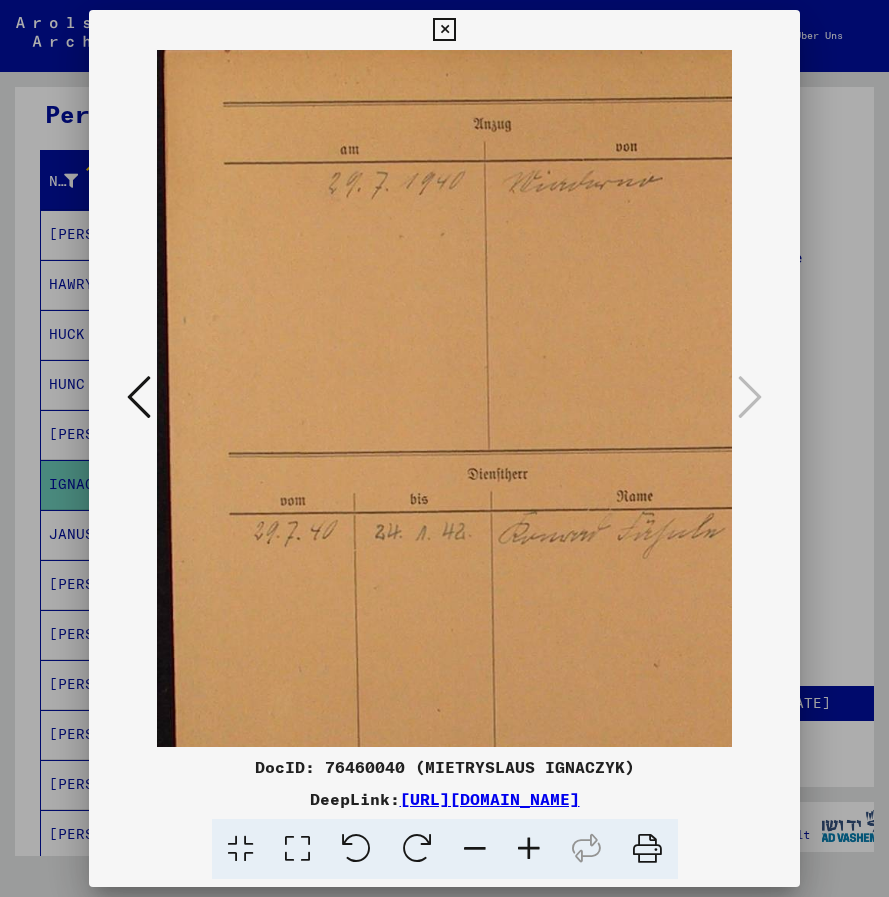 scroll, scrollTop: 19, scrollLeft: 0, axis: vertical 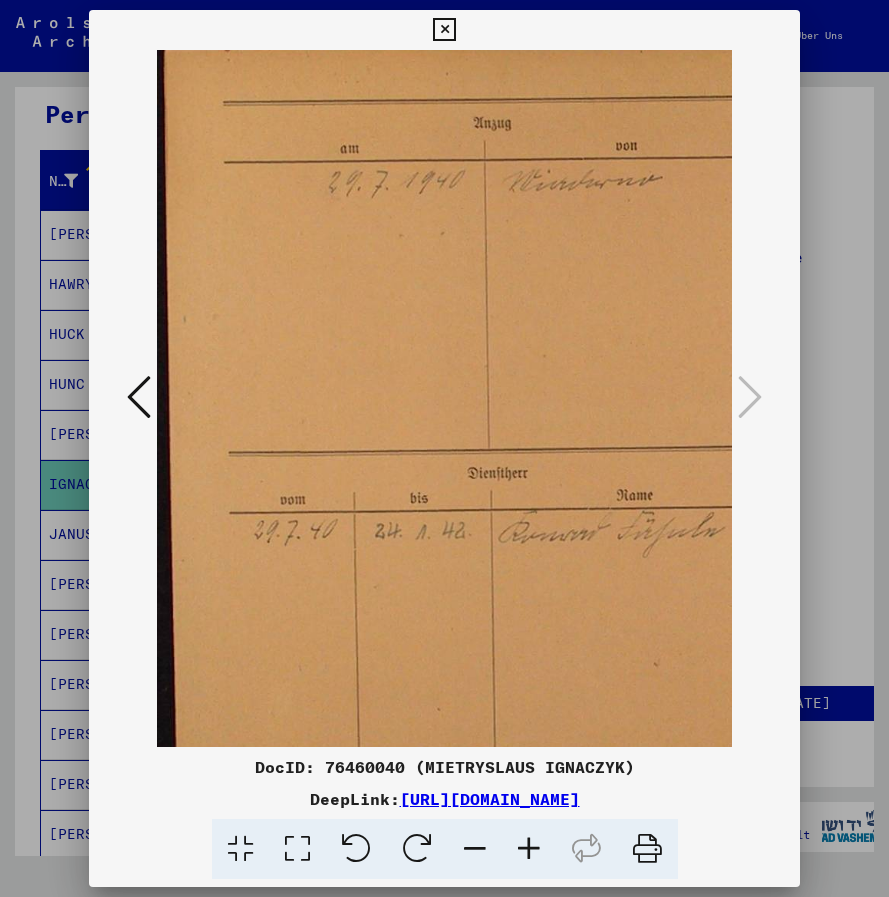 drag, startPoint x: 291, startPoint y: 590, endPoint x: 629, endPoint y: 589, distance: 338.00146 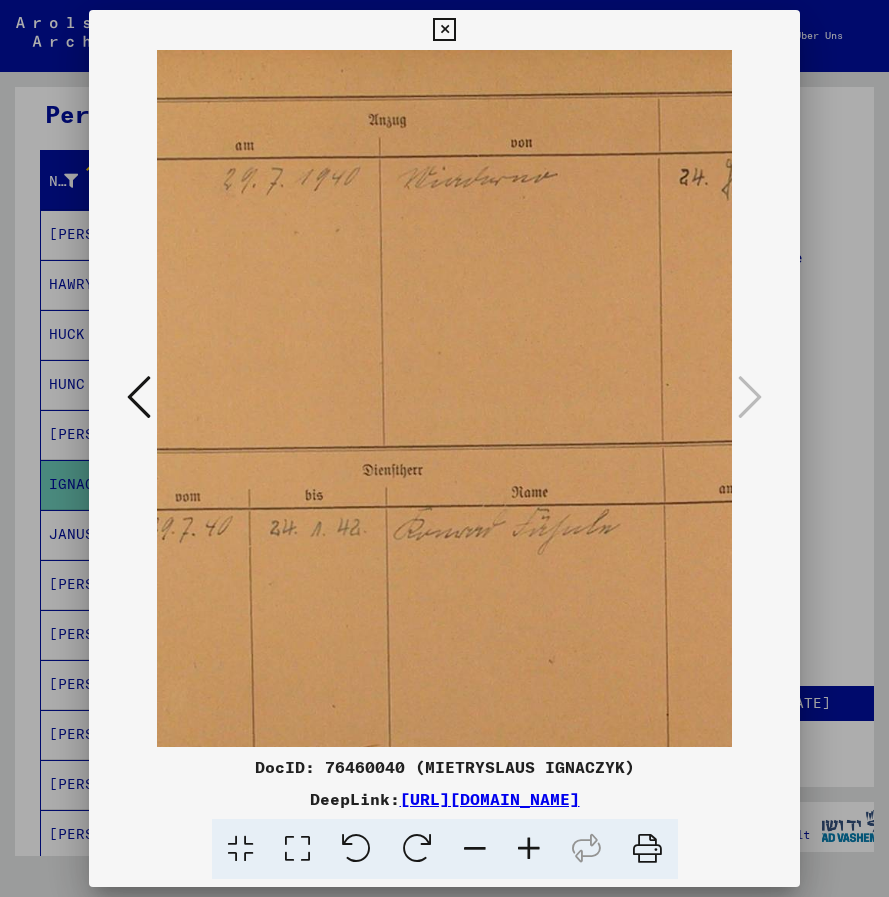 scroll, scrollTop: 22, scrollLeft: 115, axis: both 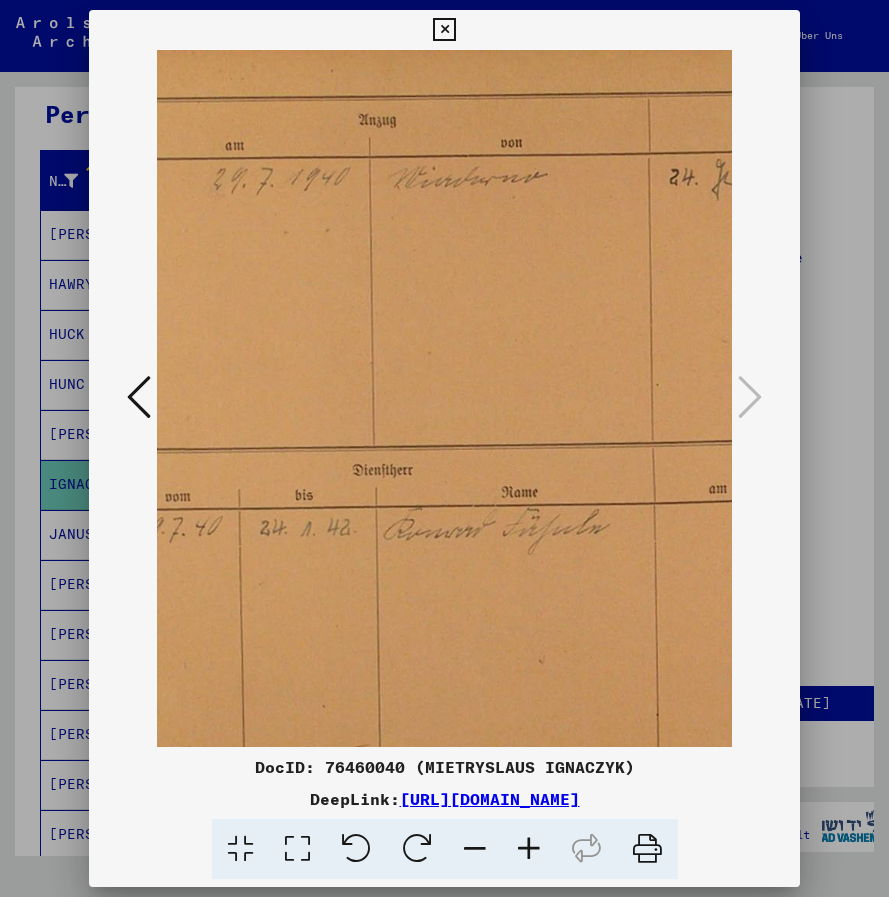 drag, startPoint x: 538, startPoint y: 589, endPoint x: 423, endPoint y: 586, distance: 115.03912 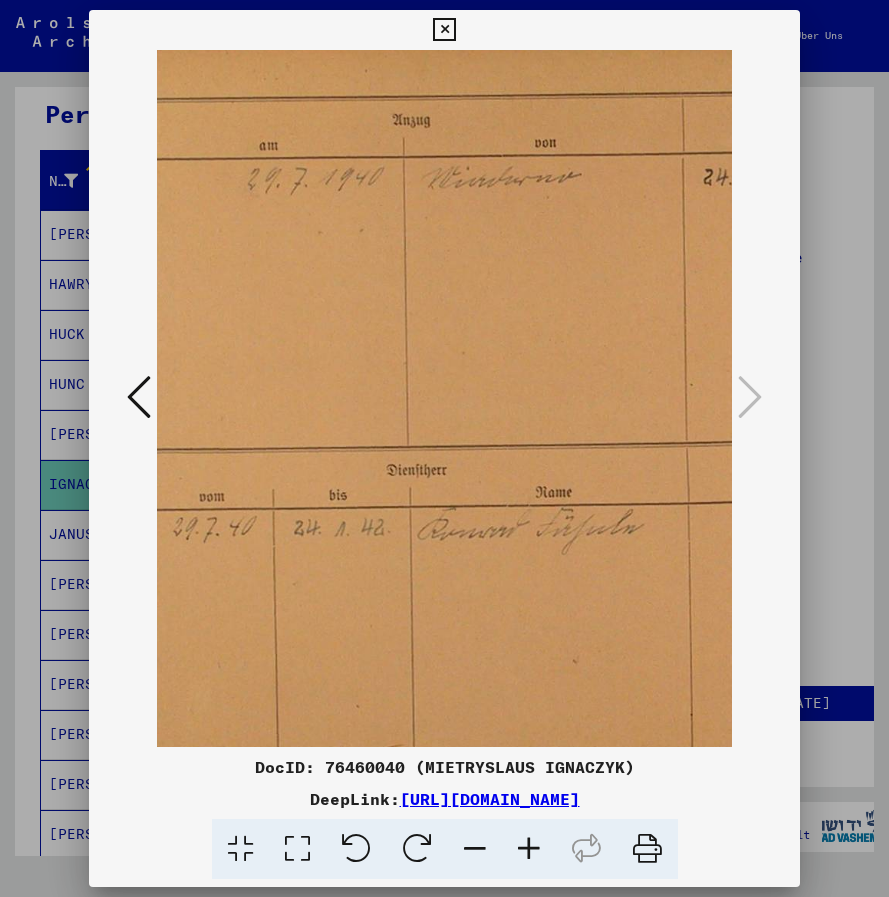 scroll, scrollTop: 24, scrollLeft: 0, axis: vertical 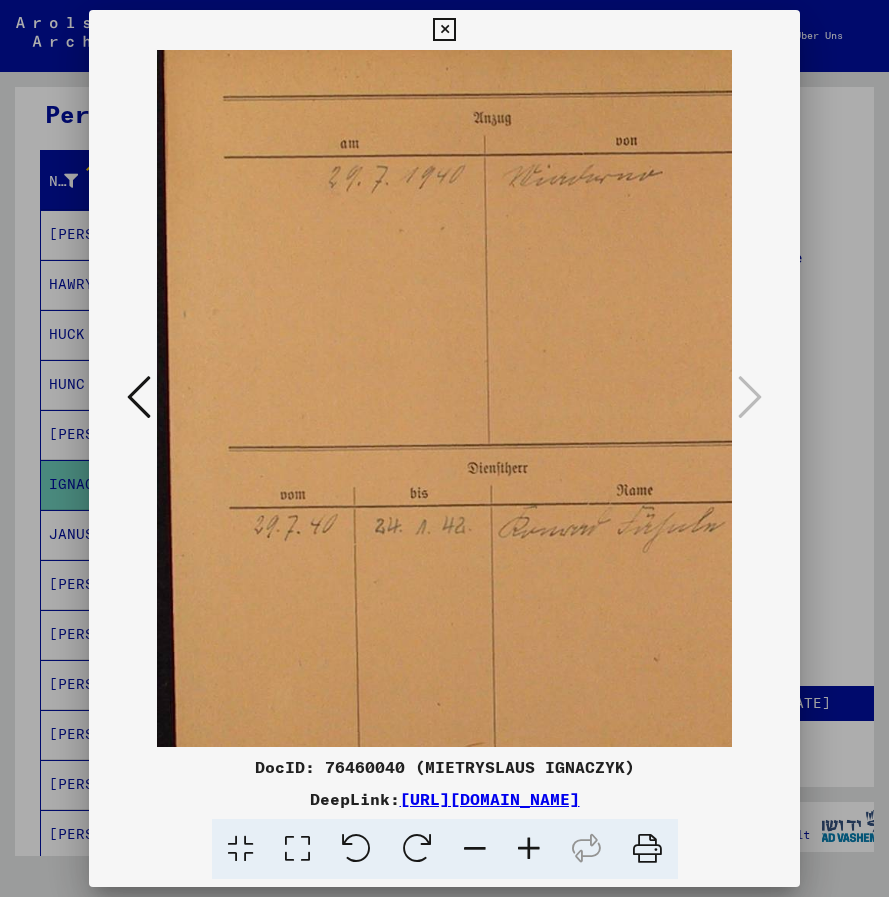 drag, startPoint x: 268, startPoint y: 627, endPoint x: 390, endPoint y: 625, distance: 122.016396 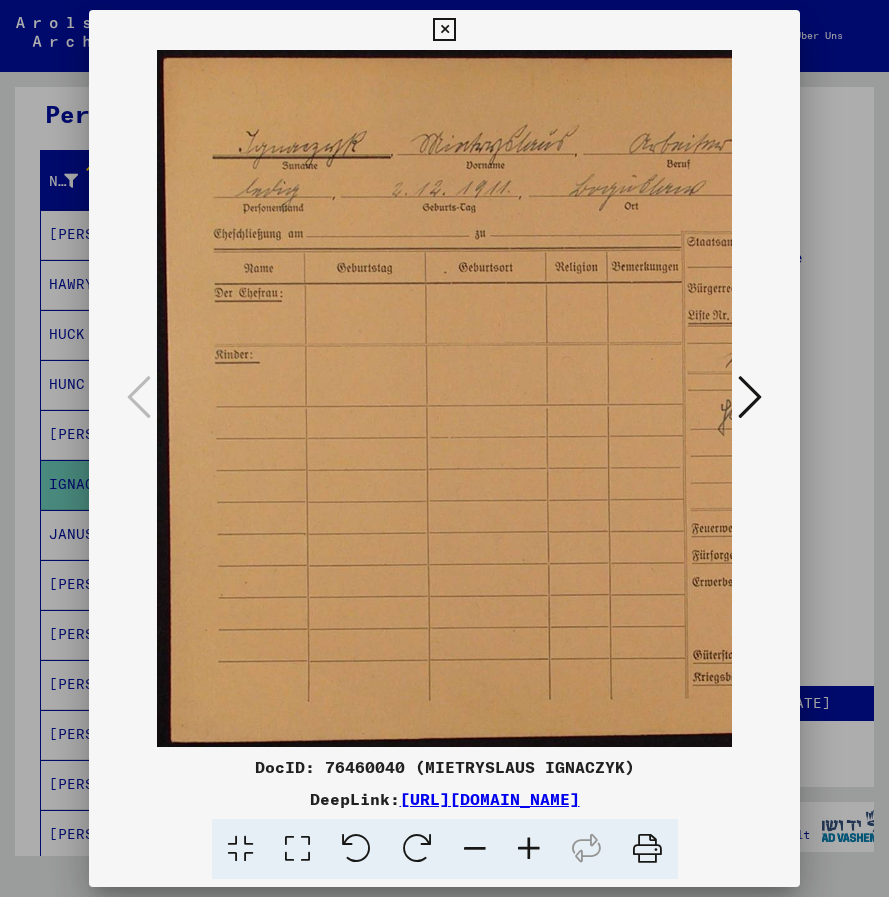 scroll, scrollTop: 0, scrollLeft: 0, axis: both 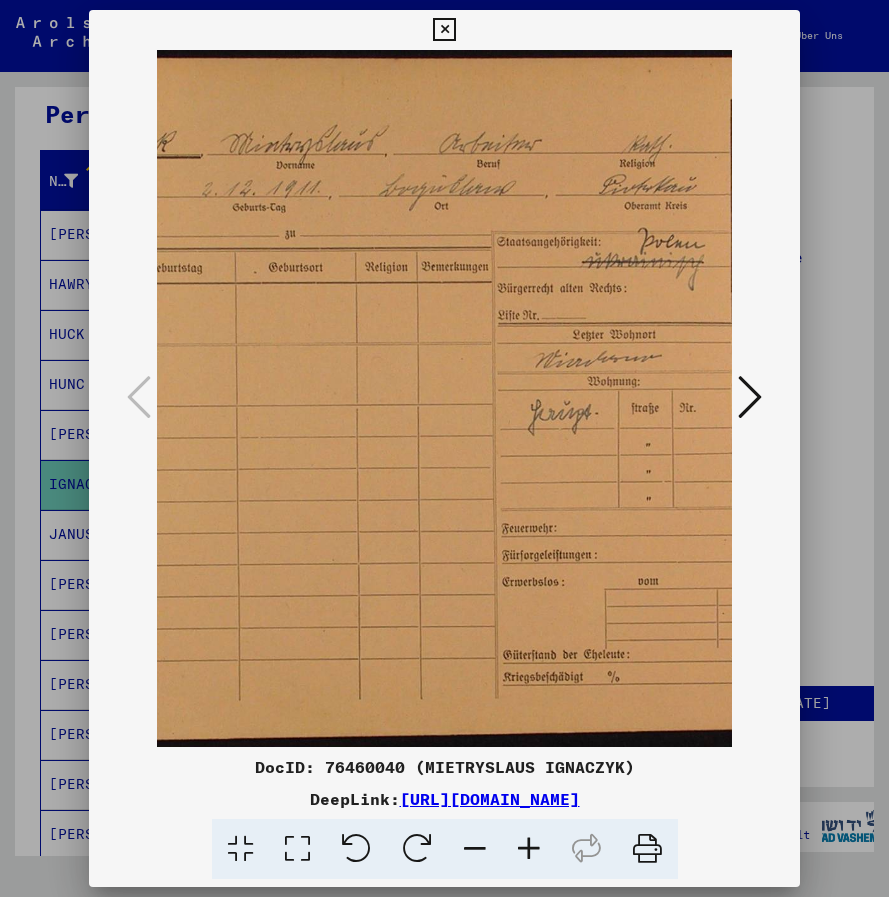drag, startPoint x: 433, startPoint y: 560, endPoint x: 255, endPoint y: 570, distance: 178.28067 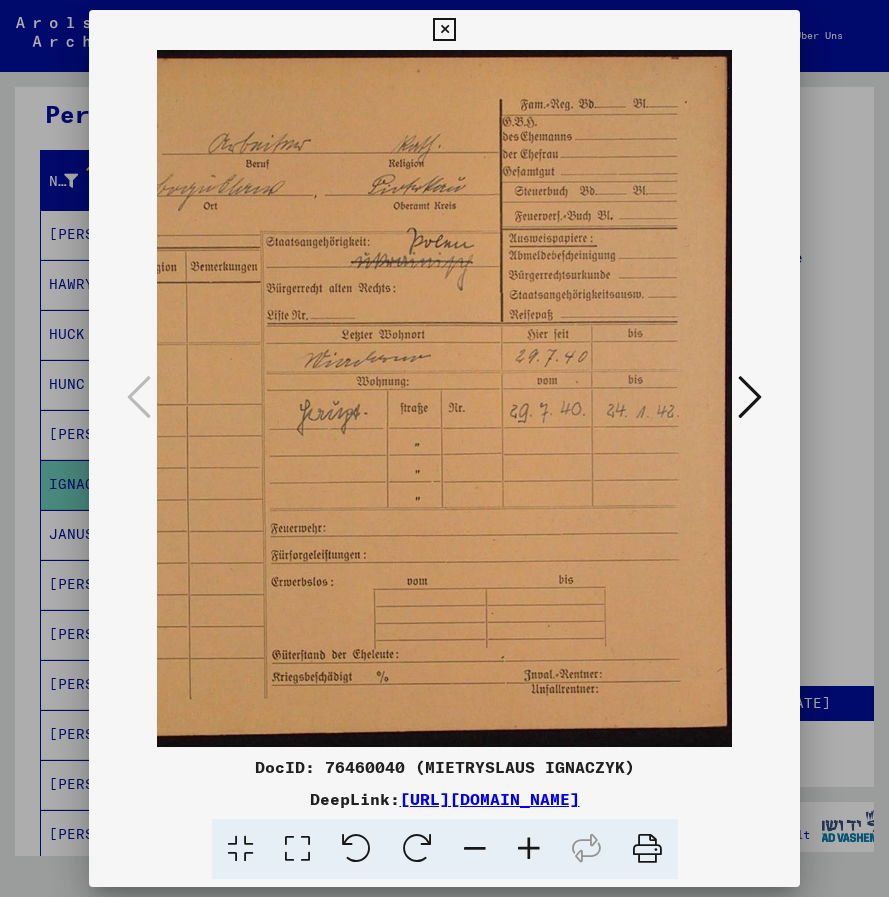 scroll, scrollTop: 0, scrollLeft: 423, axis: horizontal 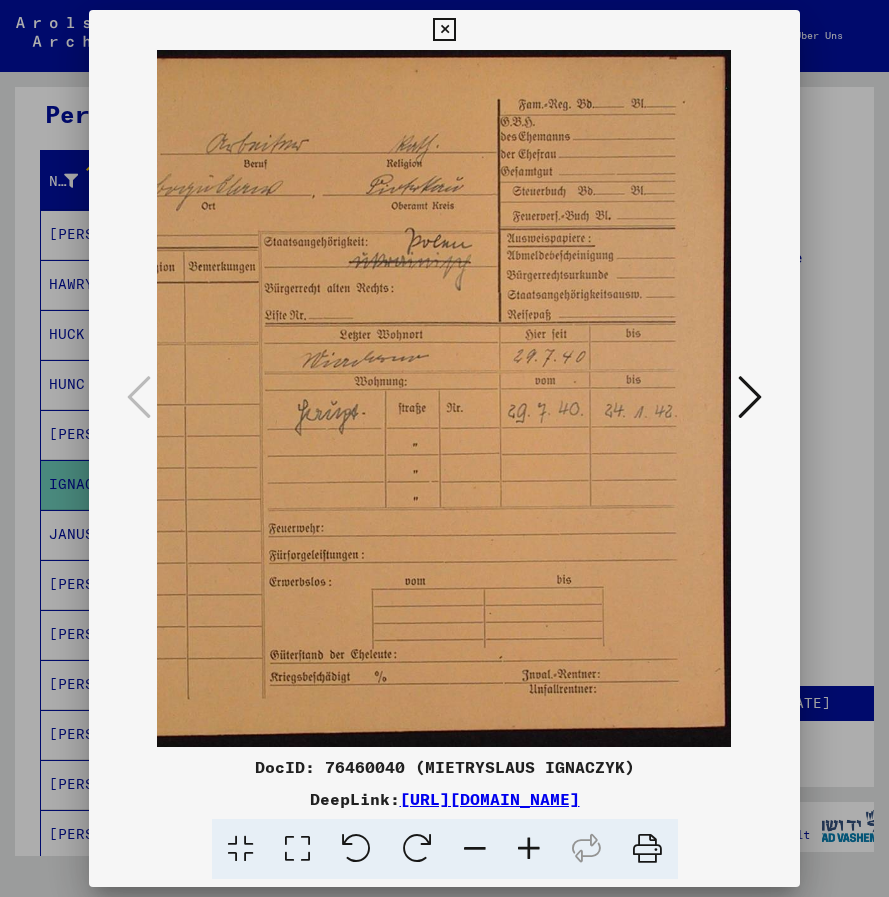 drag, startPoint x: 416, startPoint y: 493, endPoint x: 177, endPoint y: 517, distance: 240.202 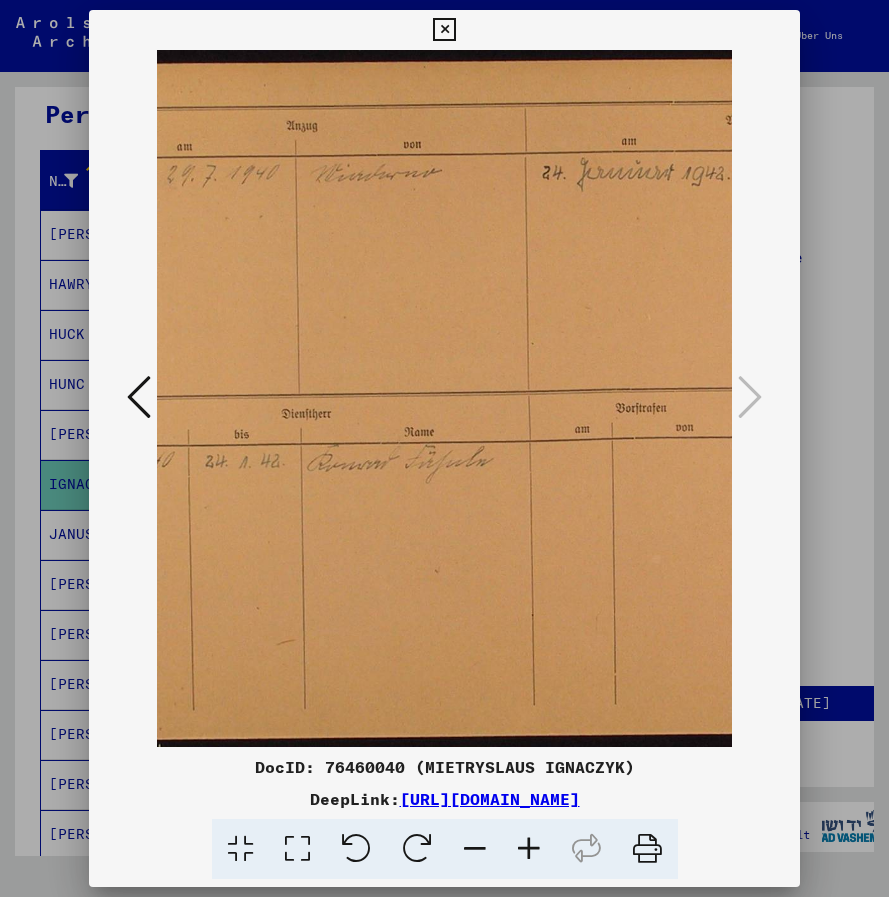 drag, startPoint x: 299, startPoint y: 514, endPoint x: 609, endPoint y: 515, distance: 310.00162 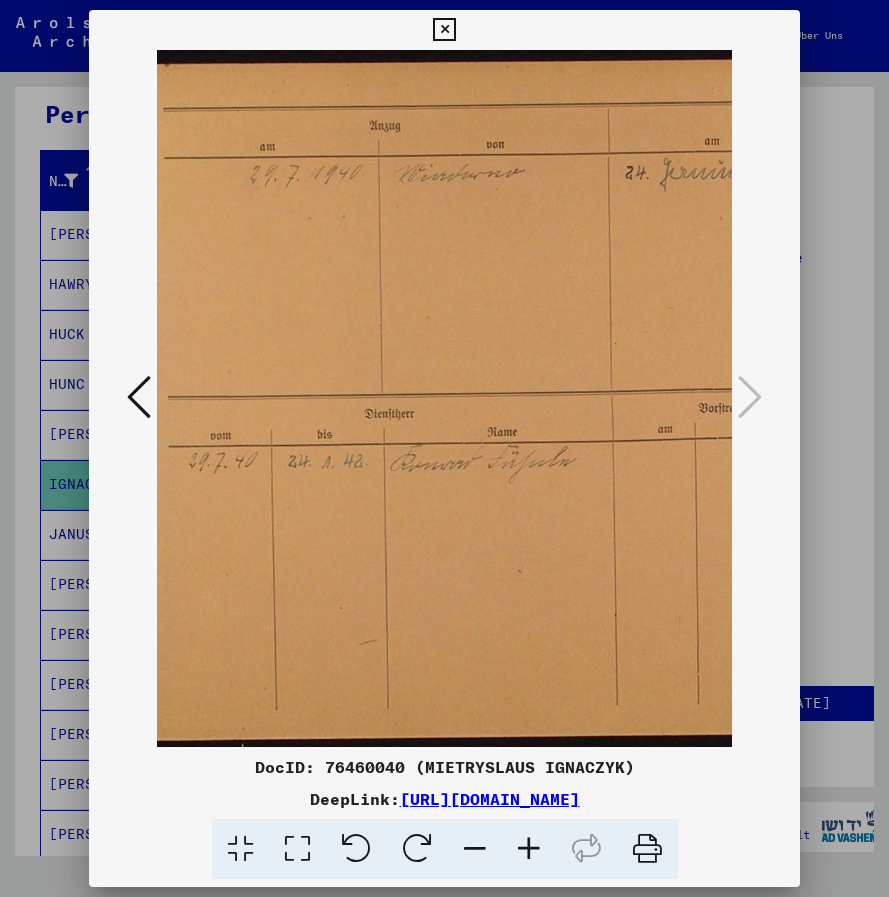 scroll, scrollTop: 0, scrollLeft: 41, axis: horizontal 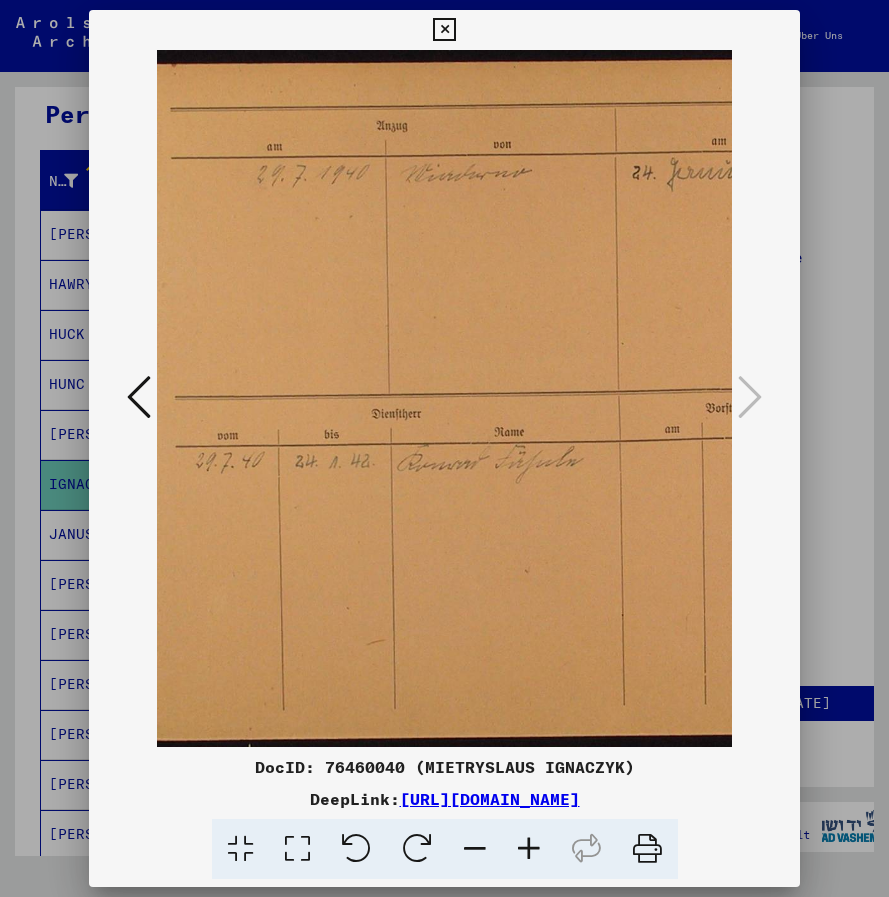 drag, startPoint x: 290, startPoint y: 624, endPoint x: 361, endPoint y: 625, distance: 71.00704 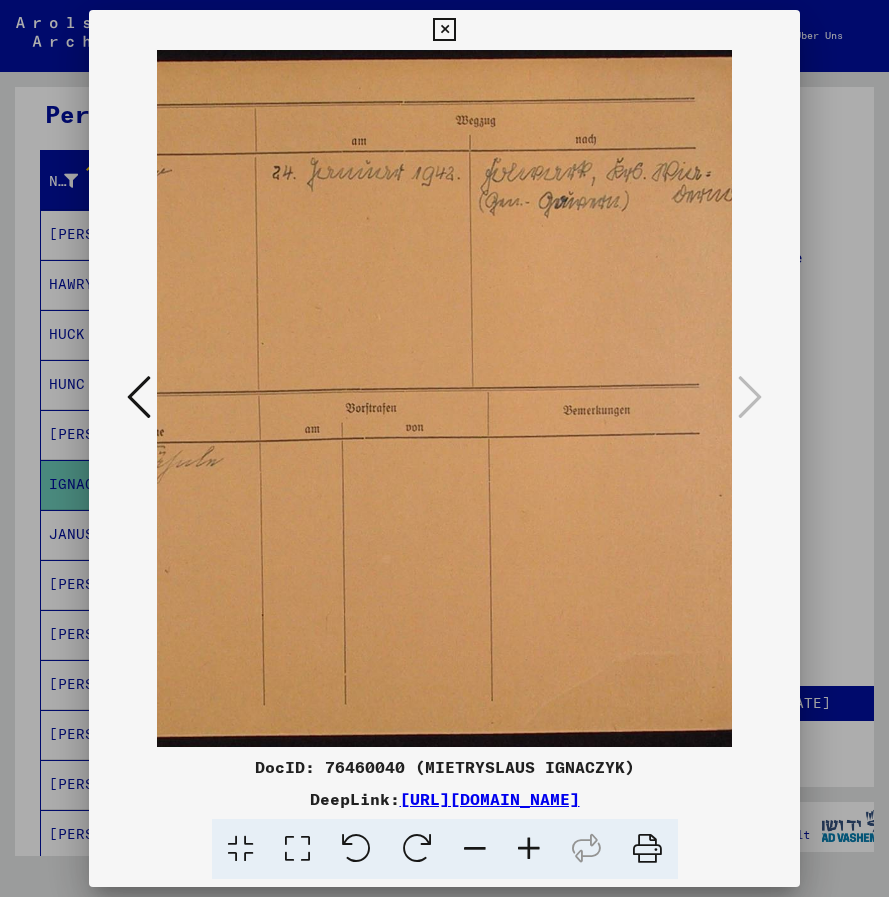 scroll, scrollTop: 0, scrollLeft: 420, axis: horizontal 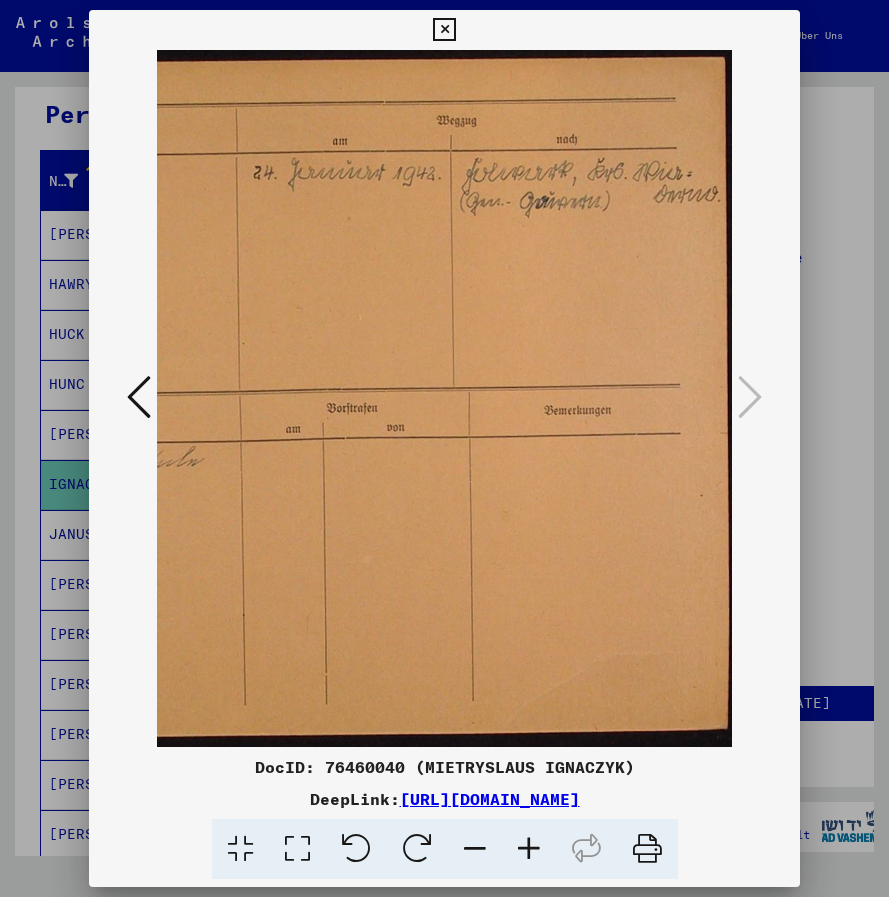 drag, startPoint x: 643, startPoint y: 458, endPoint x: 236, endPoint y: 479, distance: 407.5414 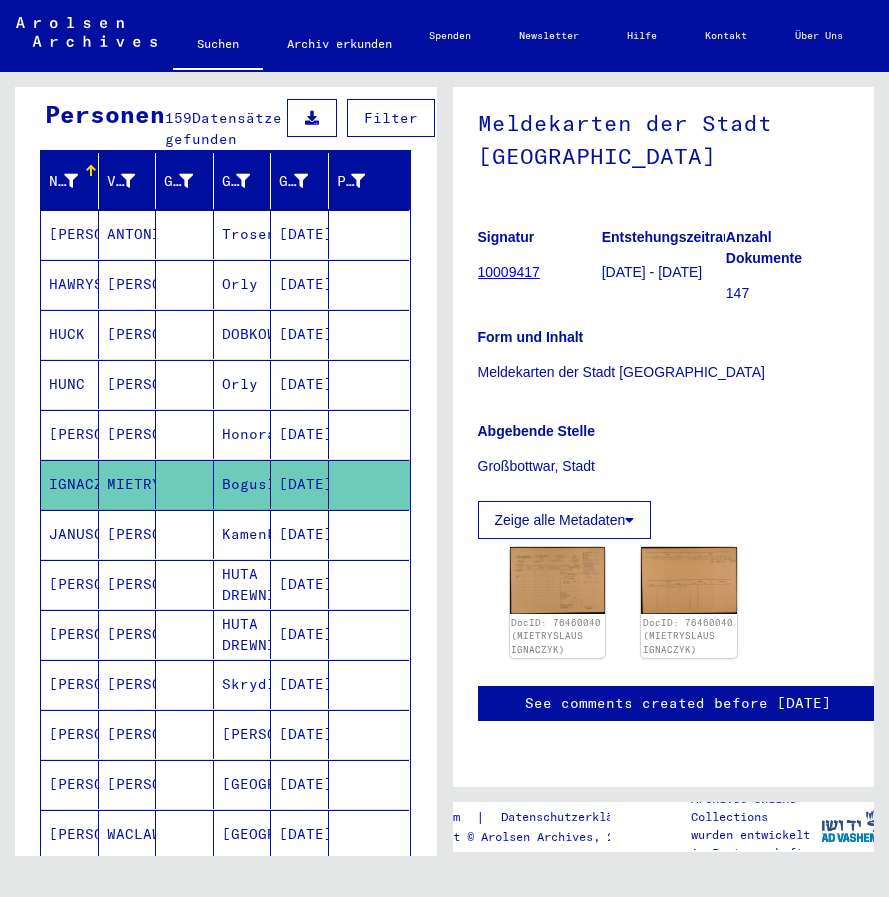click on "JANUSCHEWITSCH" at bounding box center (70, 584) 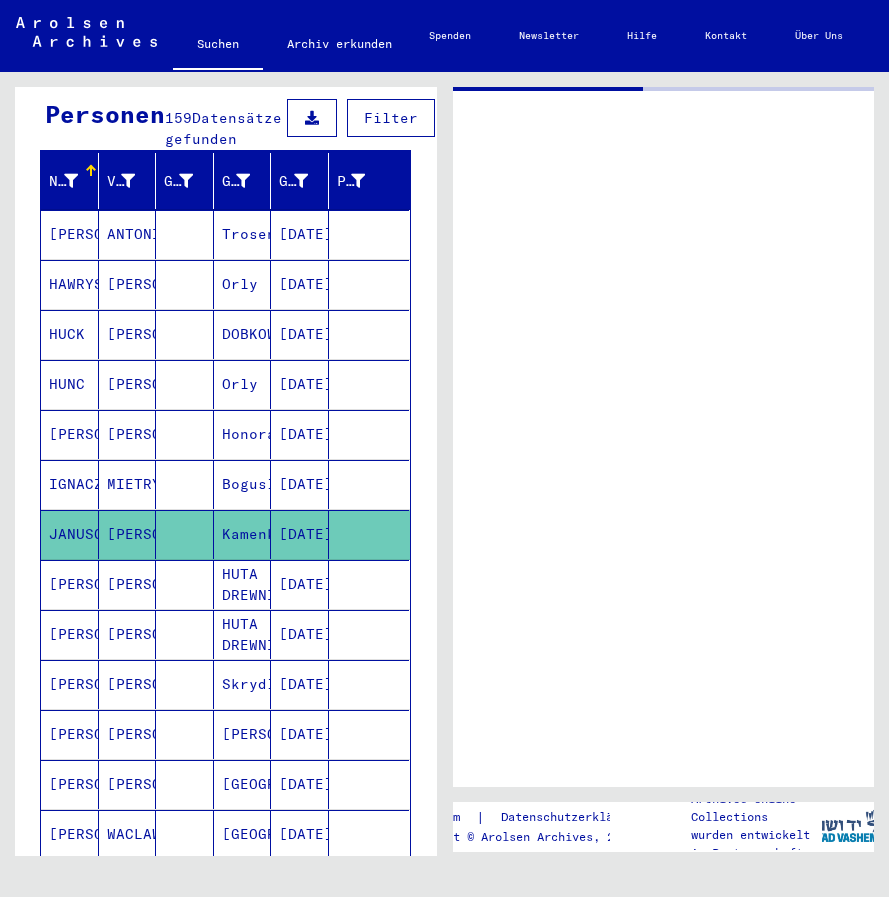 scroll, scrollTop: 0, scrollLeft: 0, axis: both 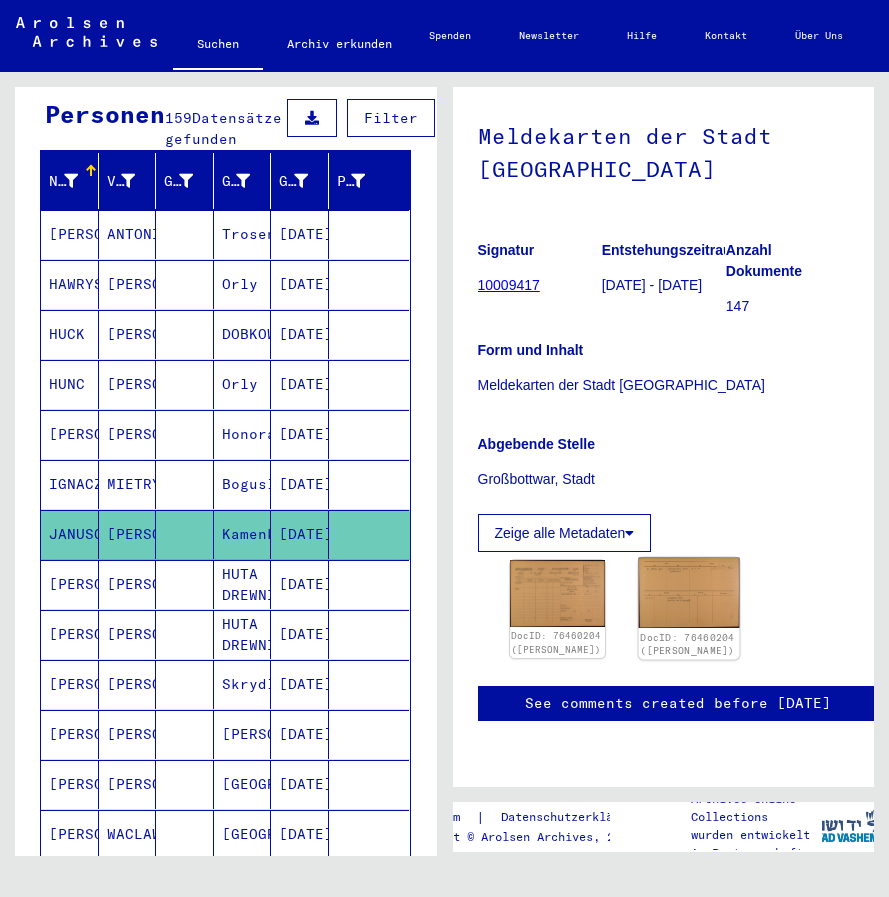 click 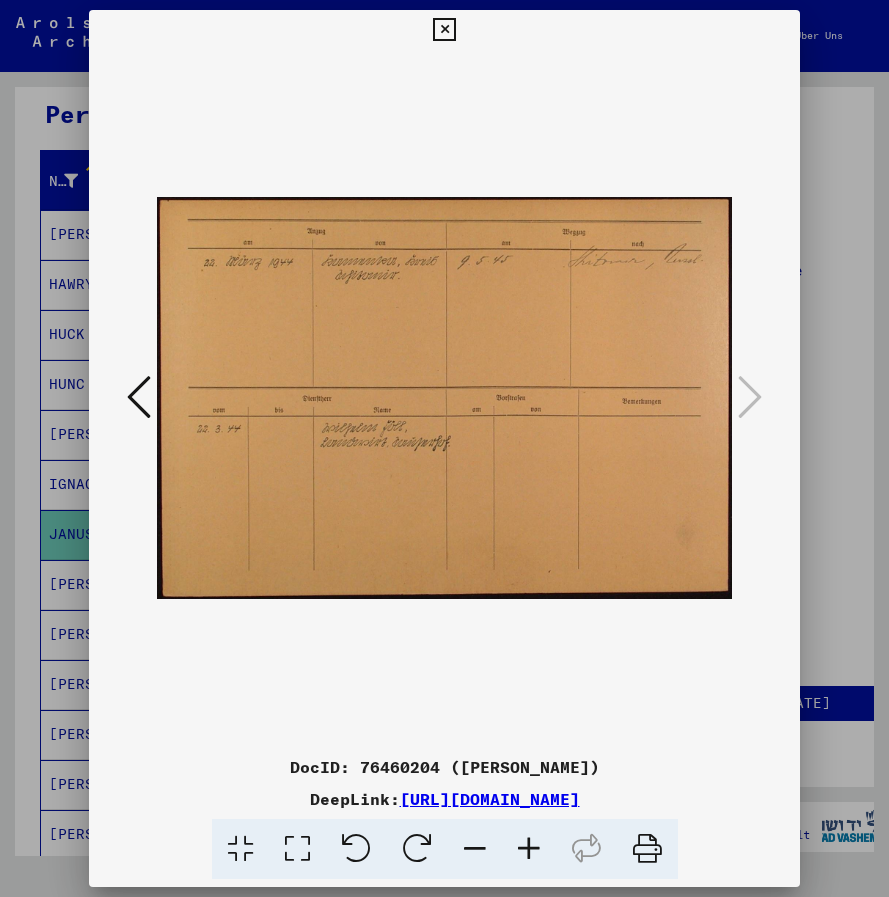 click at bounding box center [529, 849] 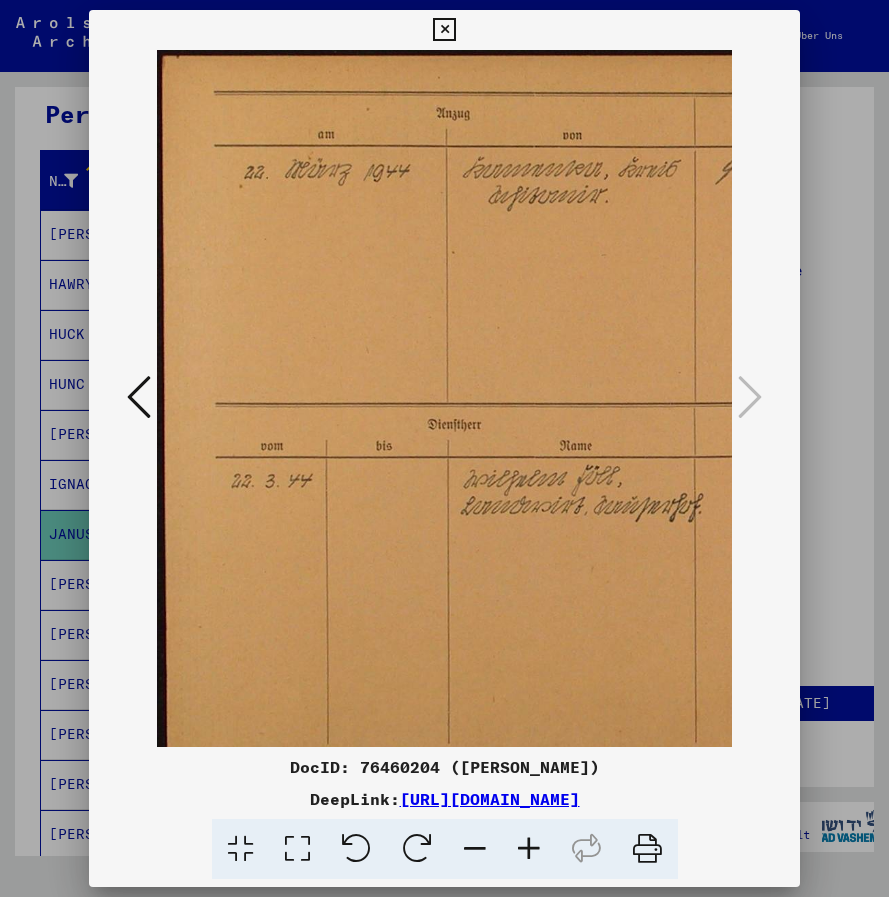 click at bounding box center [529, 849] 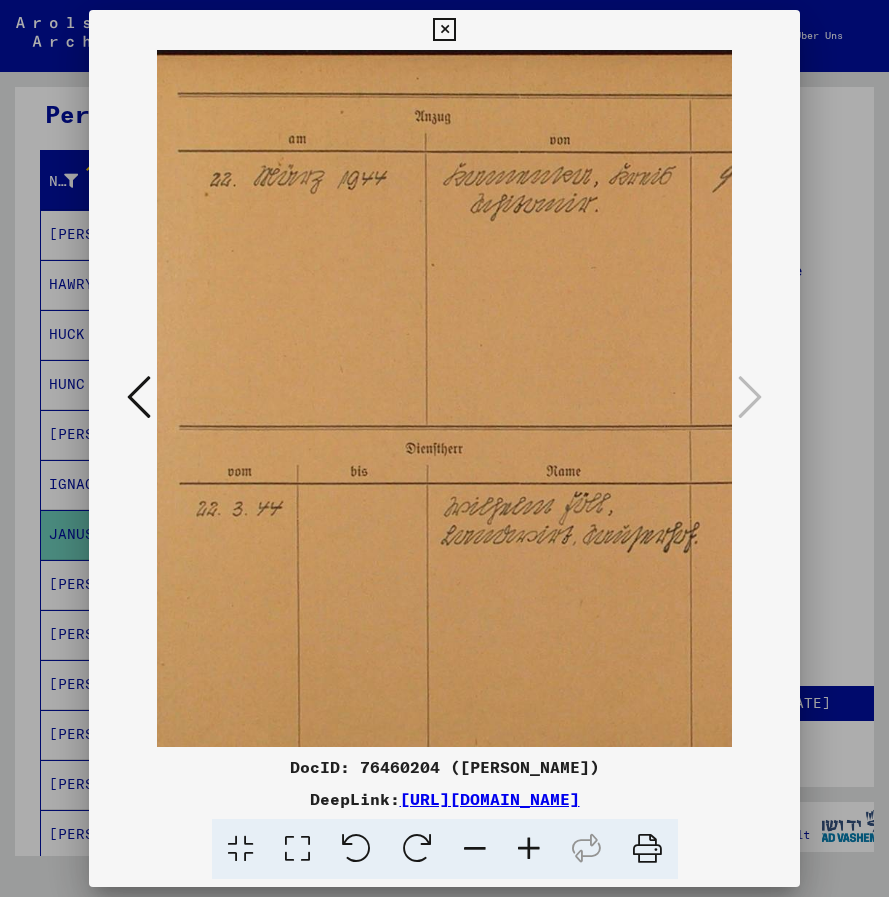 scroll, scrollTop: 1, scrollLeft: 0, axis: vertical 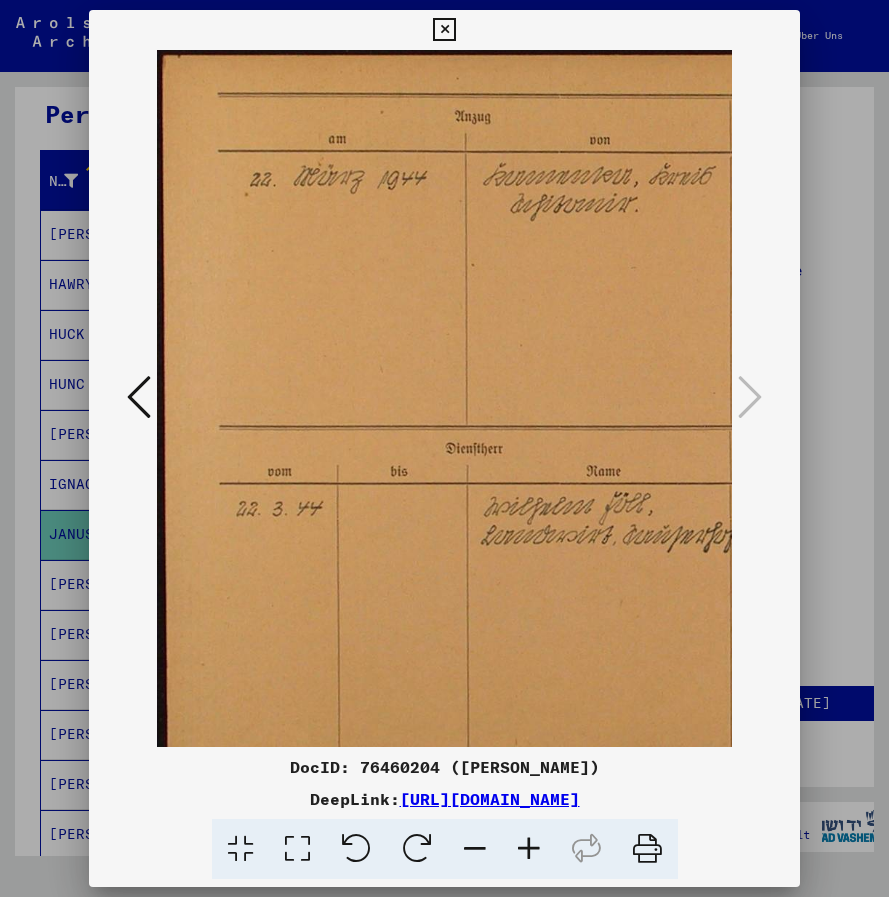drag, startPoint x: 475, startPoint y: 590, endPoint x: 712, endPoint y: 598, distance: 237.13498 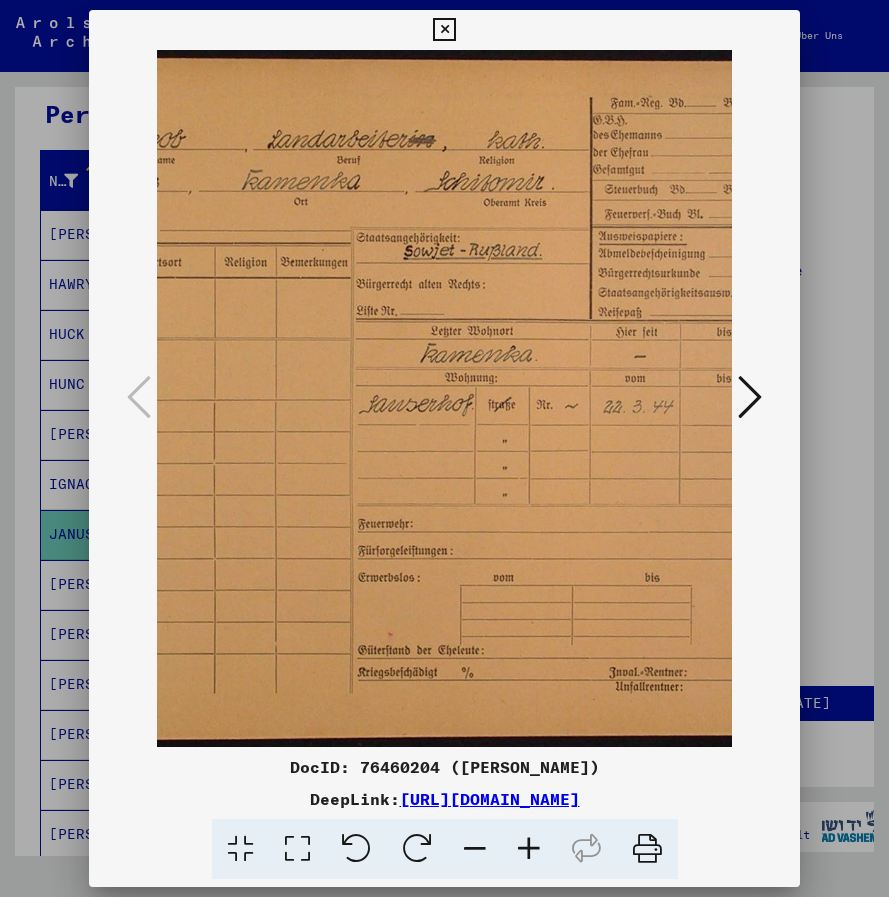 scroll, scrollTop: 0, scrollLeft: 332, axis: horizontal 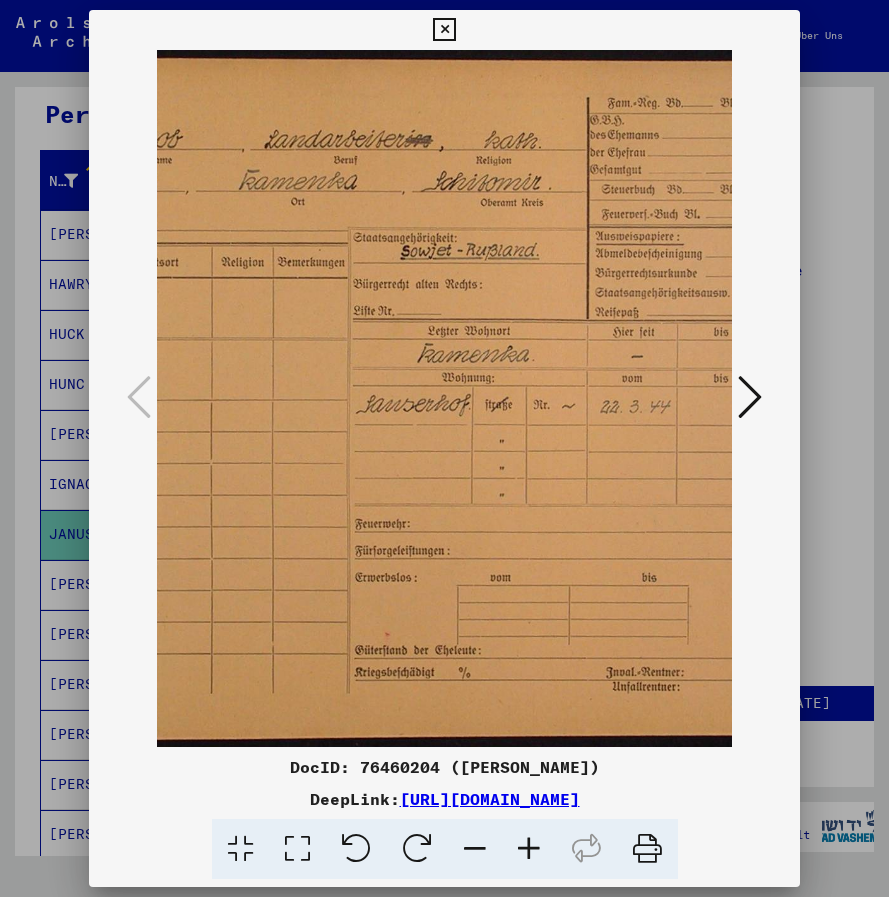 drag, startPoint x: 514, startPoint y: 324, endPoint x: 175, endPoint y: 349, distance: 339.9206 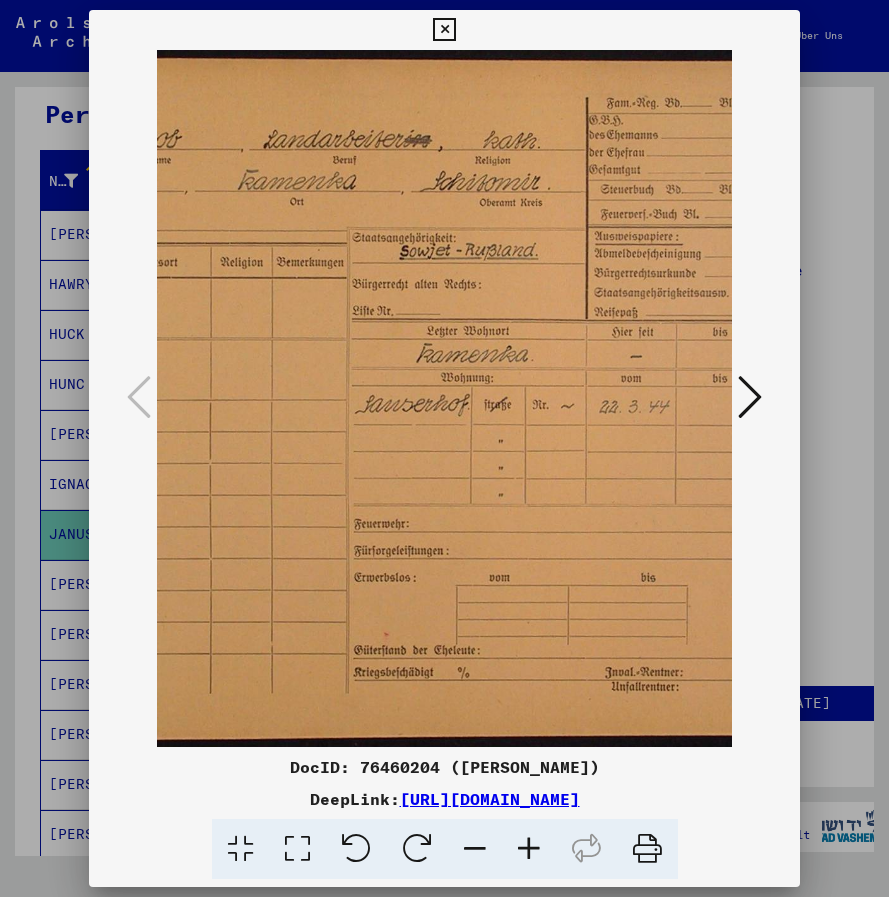 click at bounding box center [750, 397] 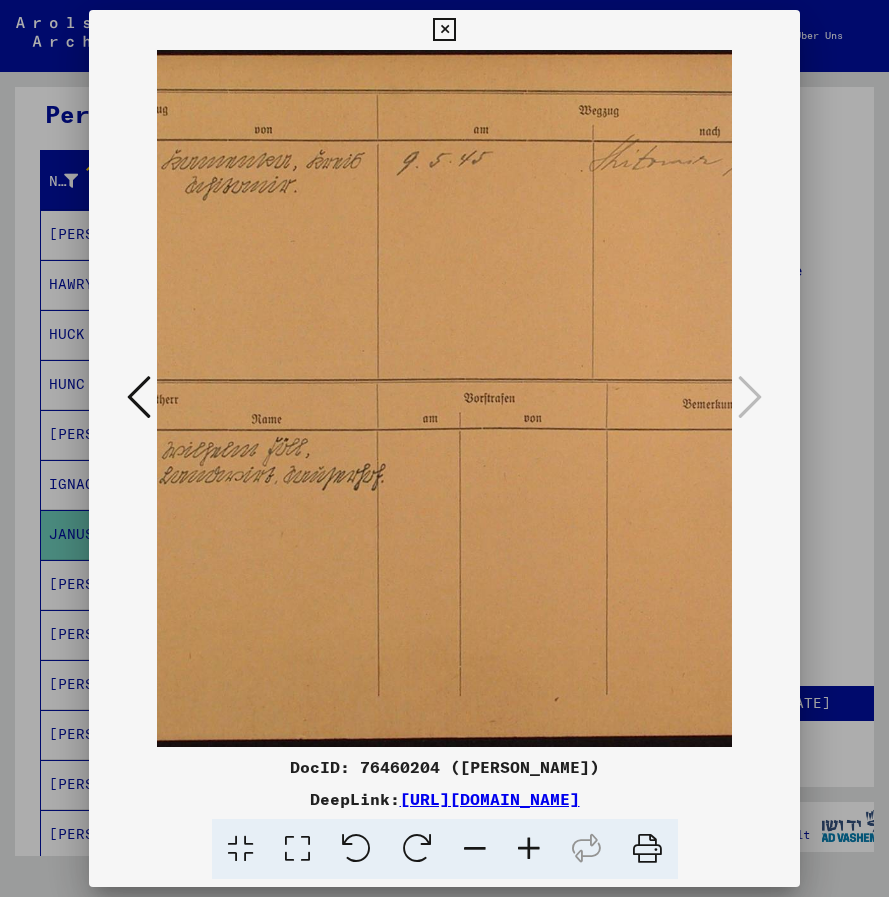 scroll, scrollTop: 0, scrollLeft: 256, axis: horizontal 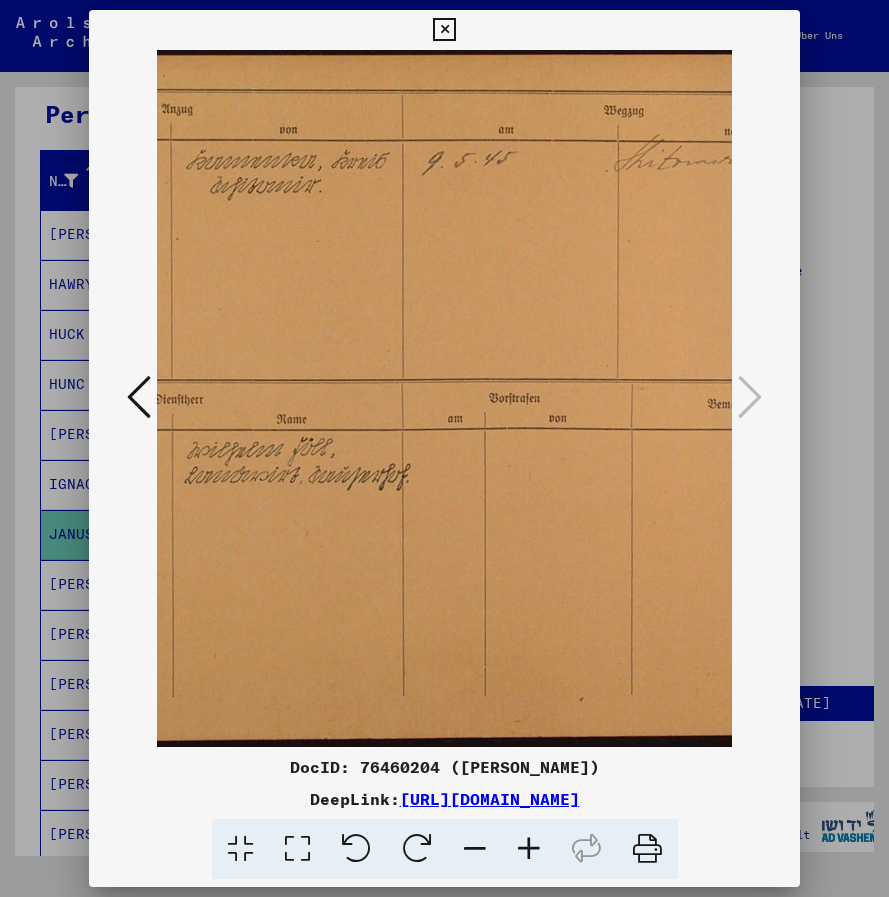 drag, startPoint x: 397, startPoint y: 363, endPoint x: 474, endPoint y: 360, distance: 77.05842 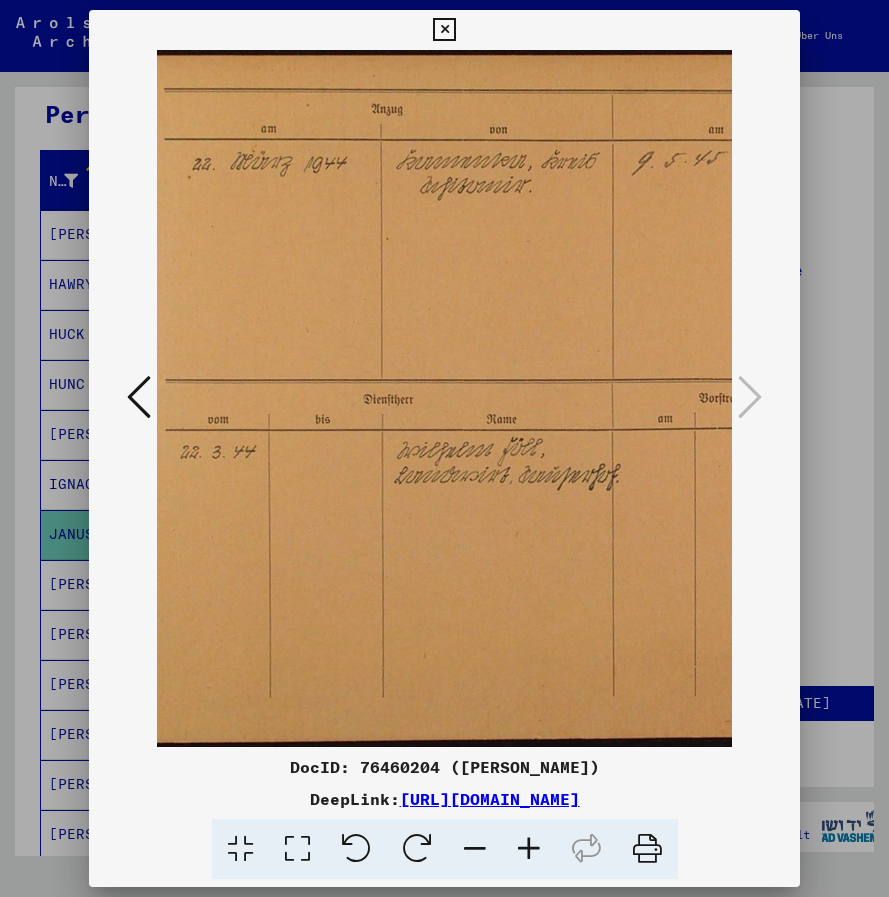 scroll, scrollTop: 0, scrollLeft: 0, axis: both 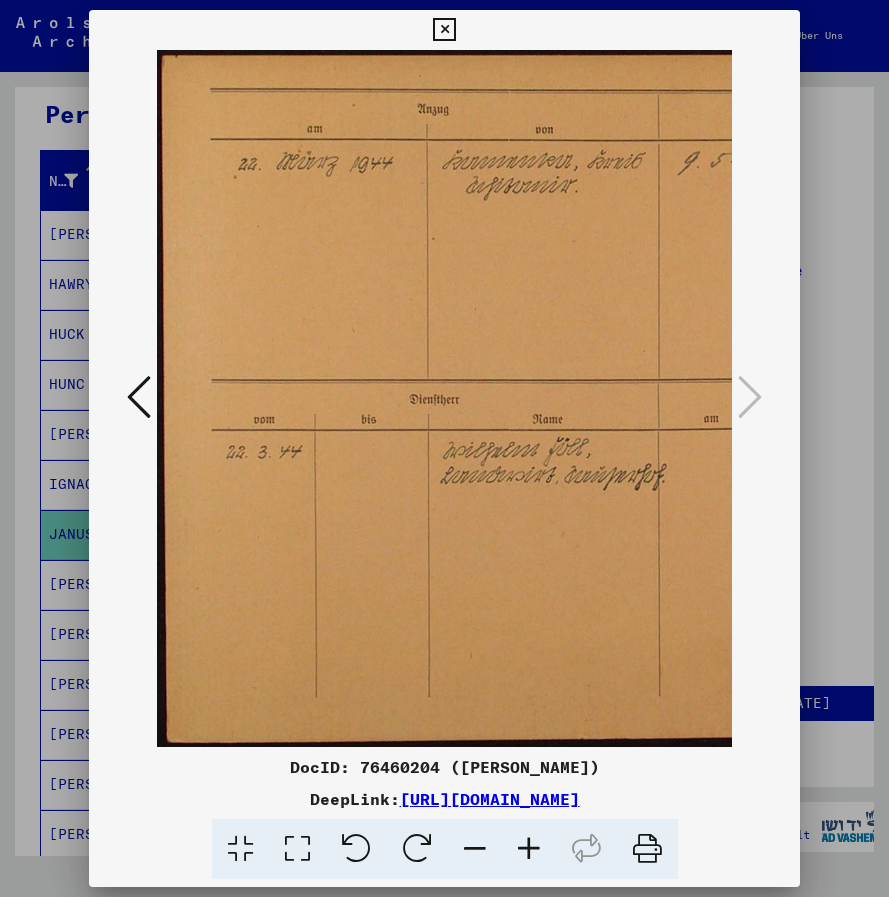 drag, startPoint x: 264, startPoint y: 519, endPoint x: 623, endPoint y: 520, distance: 359.0014 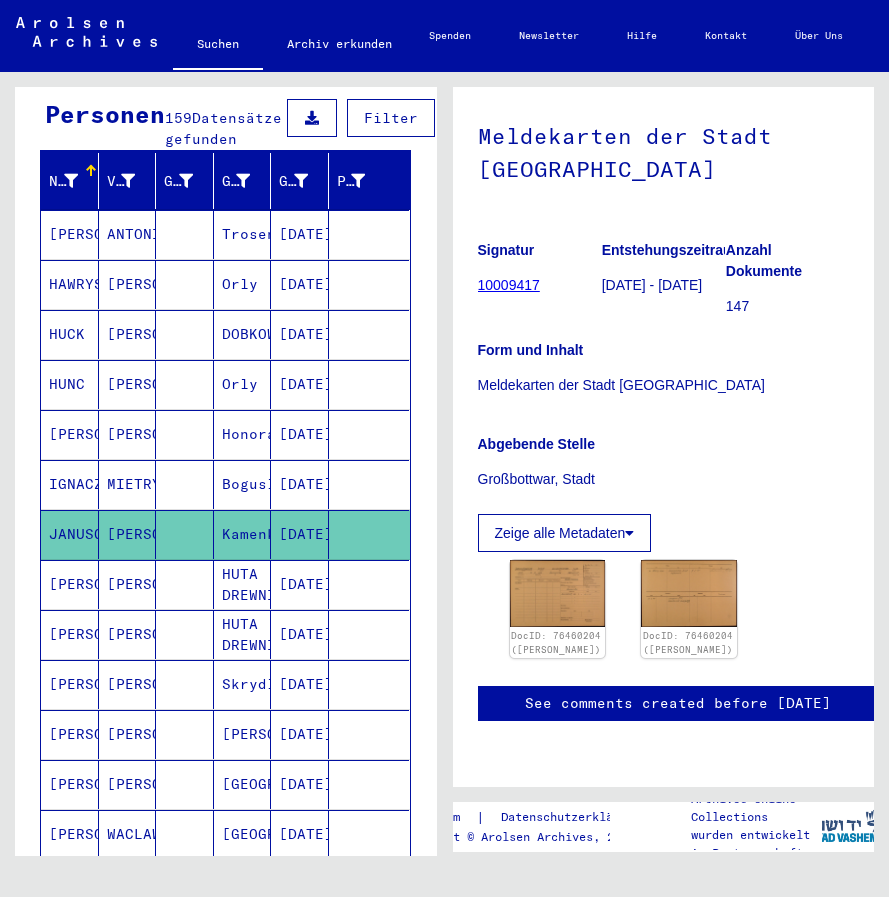 click on "[PERSON_NAME]" at bounding box center (70, 634) 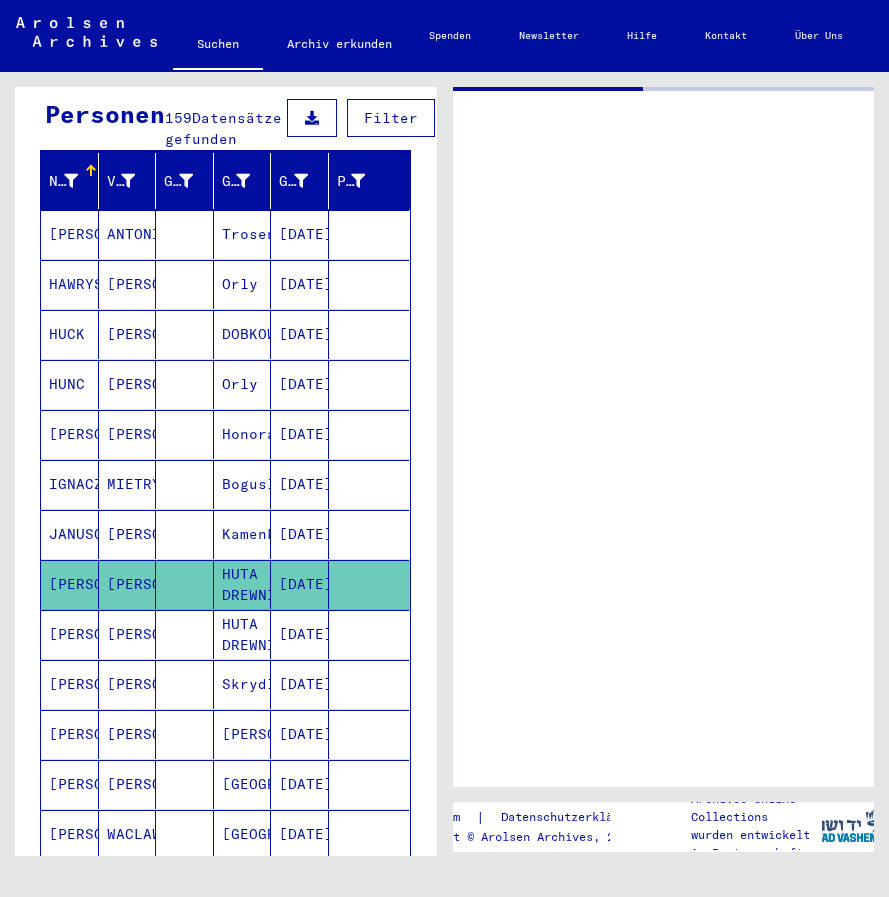 scroll, scrollTop: 0, scrollLeft: 0, axis: both 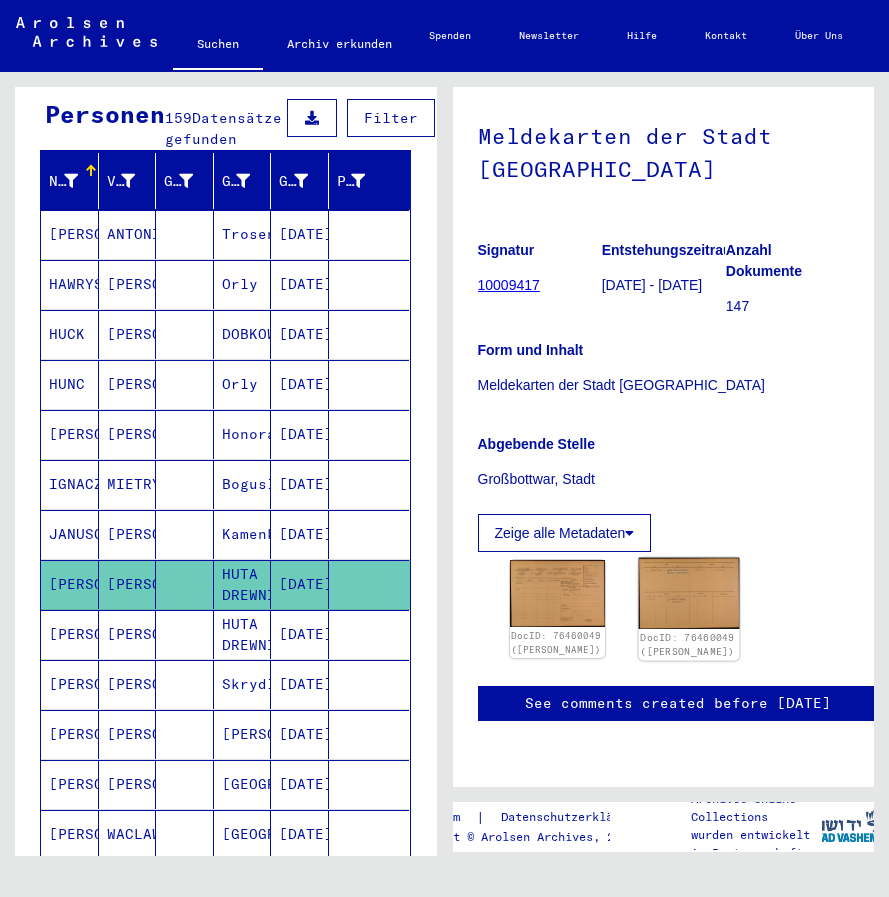 click on "DocID: 76460049 (ZYGMUNT JASINSKI)" 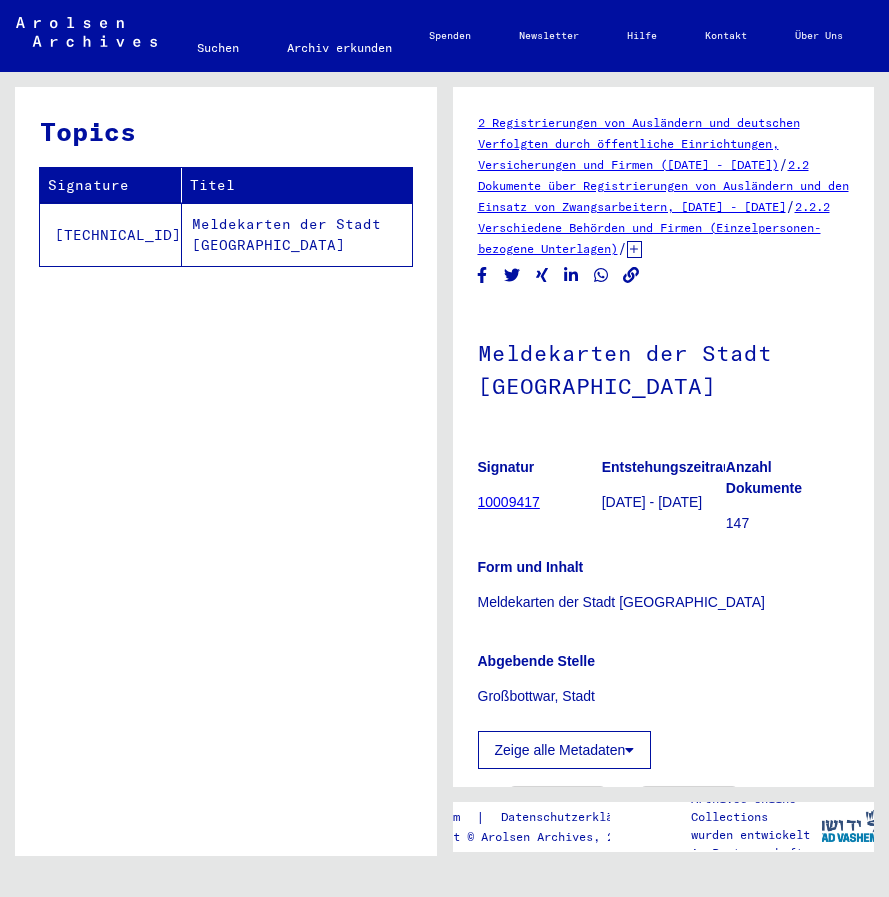 scroll, scrollTop: 0, scrollLeft: 0, axis: both 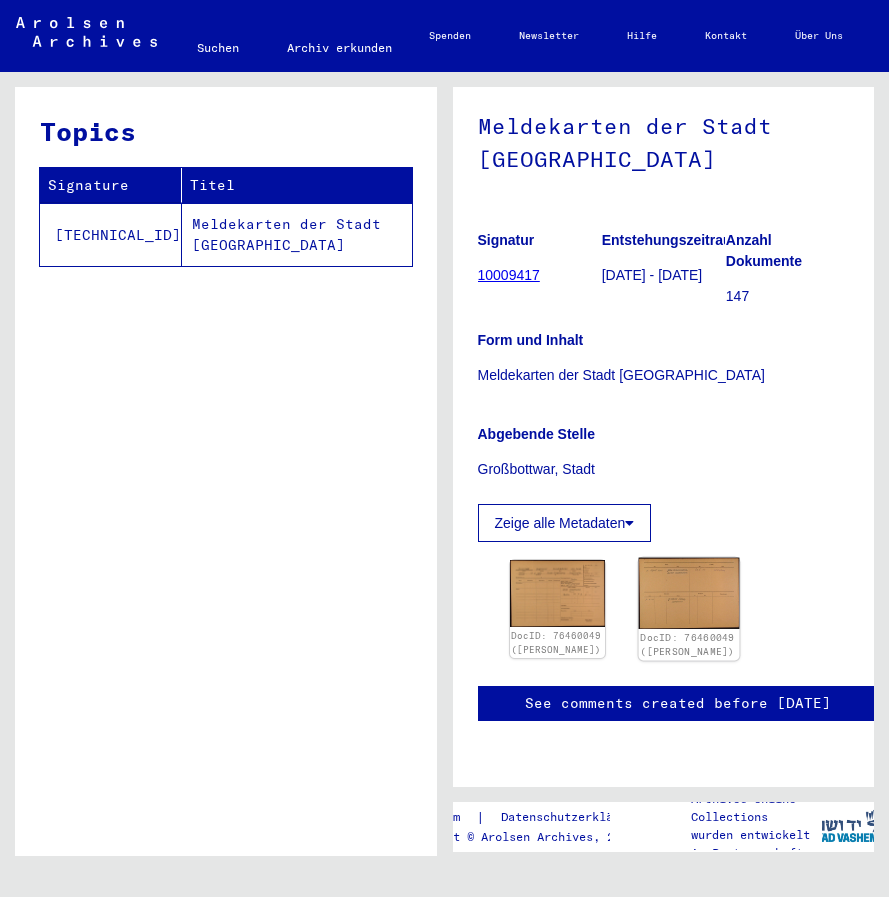 click 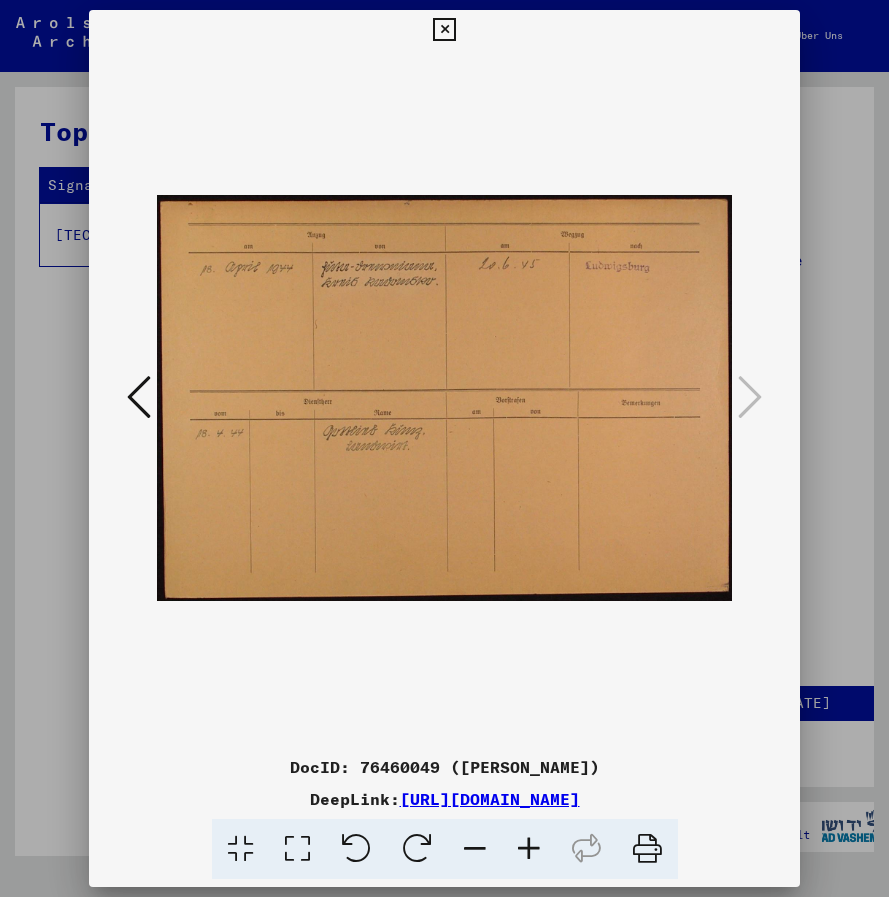 click at bounding box center (529, 849) 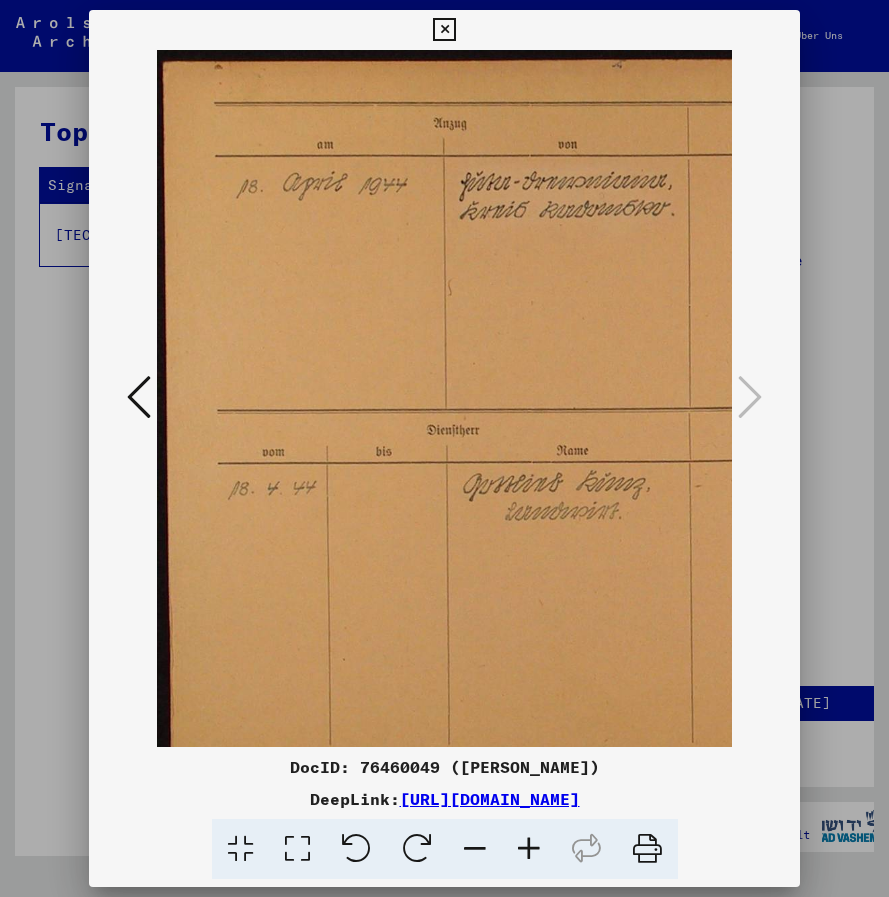click at bounding box center (529, 849) 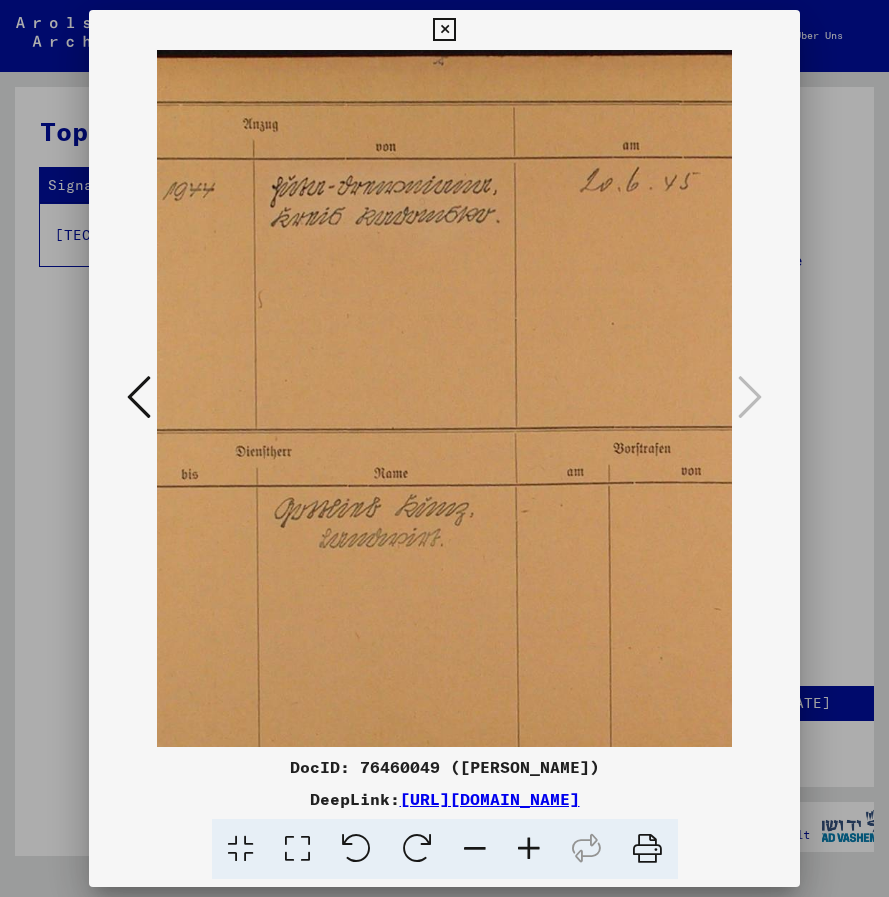 drag, startPoint x: 467, startPoint y: 593, endPoint x: 253, endPoint y: 589, distance: 214.03738 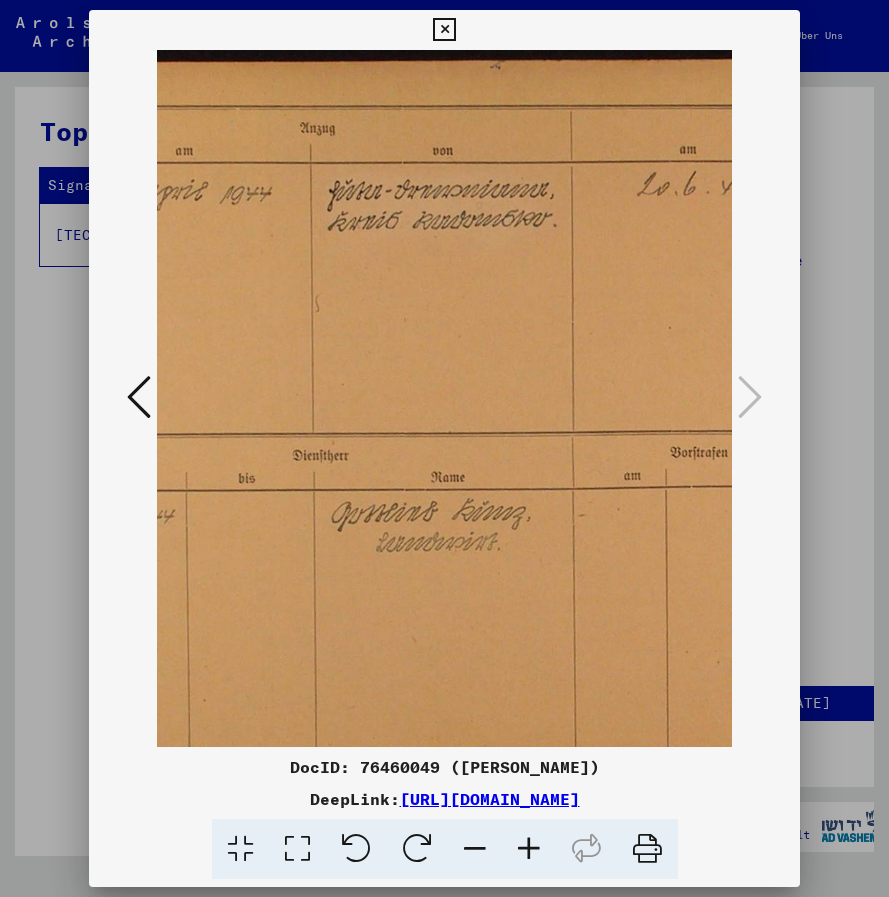 scroll, scrollTop: 0, scrollLeft: 0, axis: both 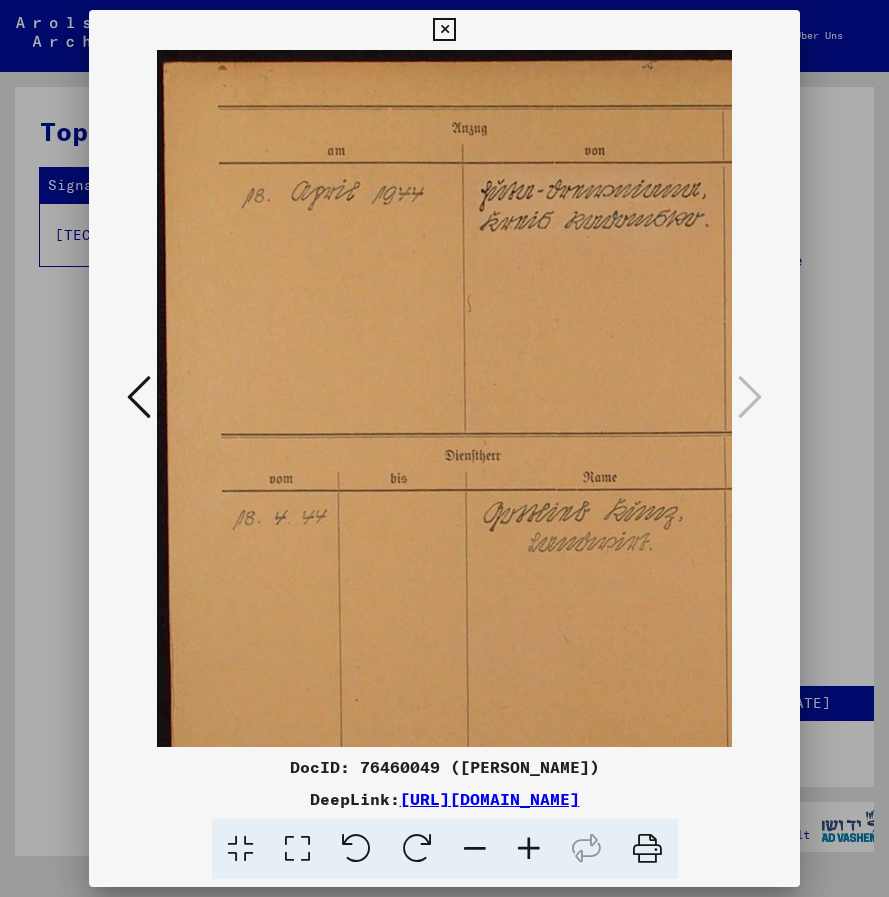 drag, startPoint x: 273, startPoint y: 589, endPoint x: 536, endPoint y: 604, distance: 263.4274 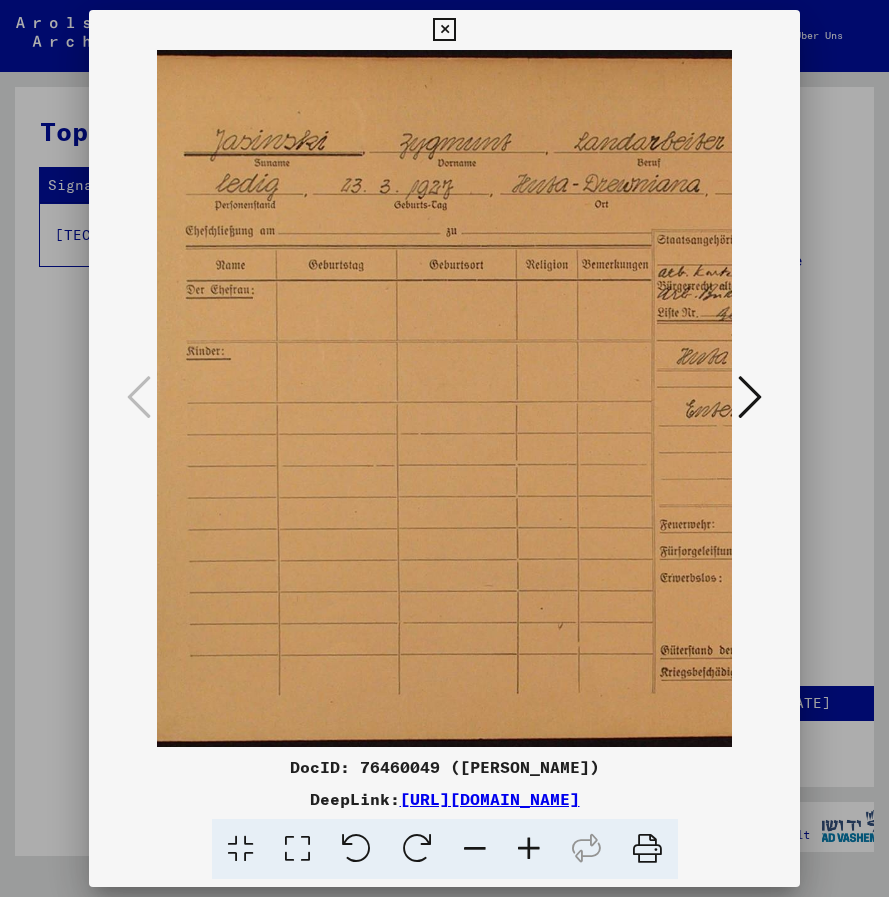 scroll, scrollTop: 0, scrollLeft: 41, axis: horizontal 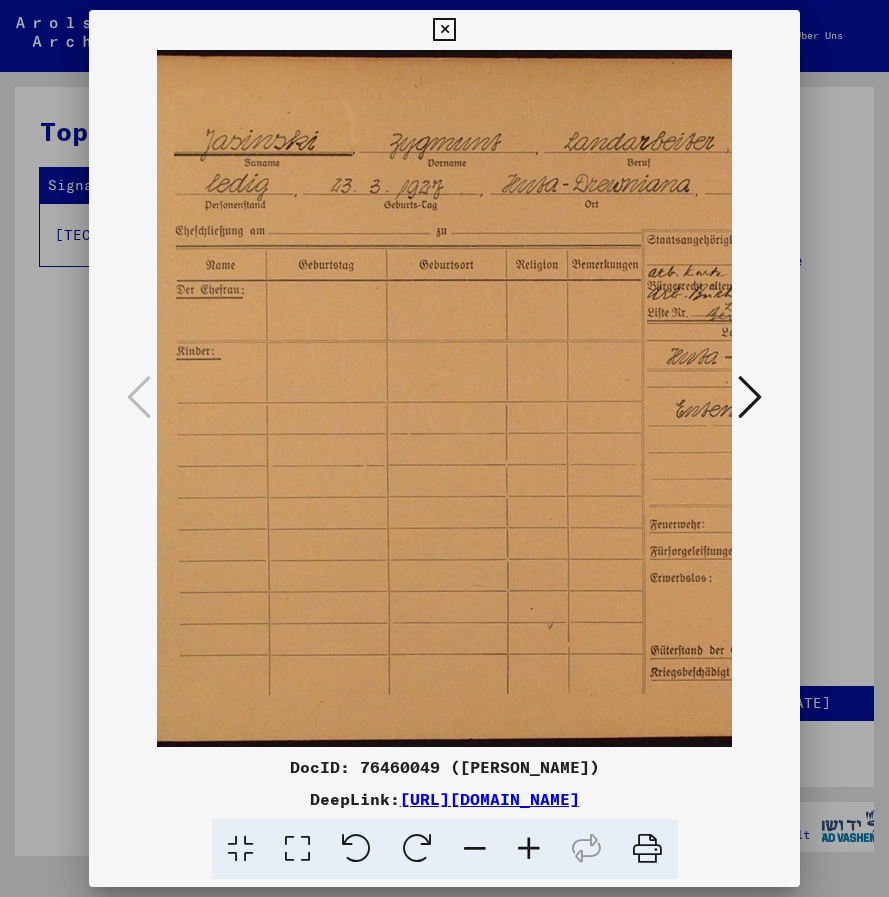drag, startPoint x: 377, startPoint y: 406, endPoint x: 336, endPoint y: 480, distance: 84.59905 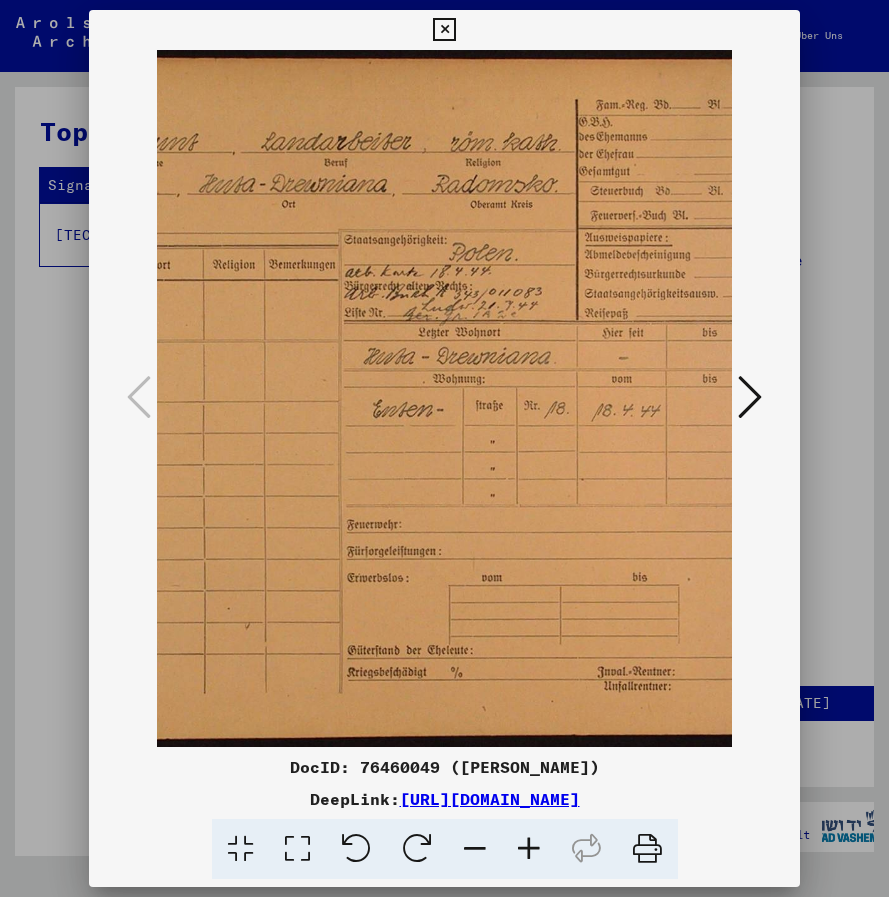 scroll, scrollTop: 0, scrollLeft: 353, axis: horizontal 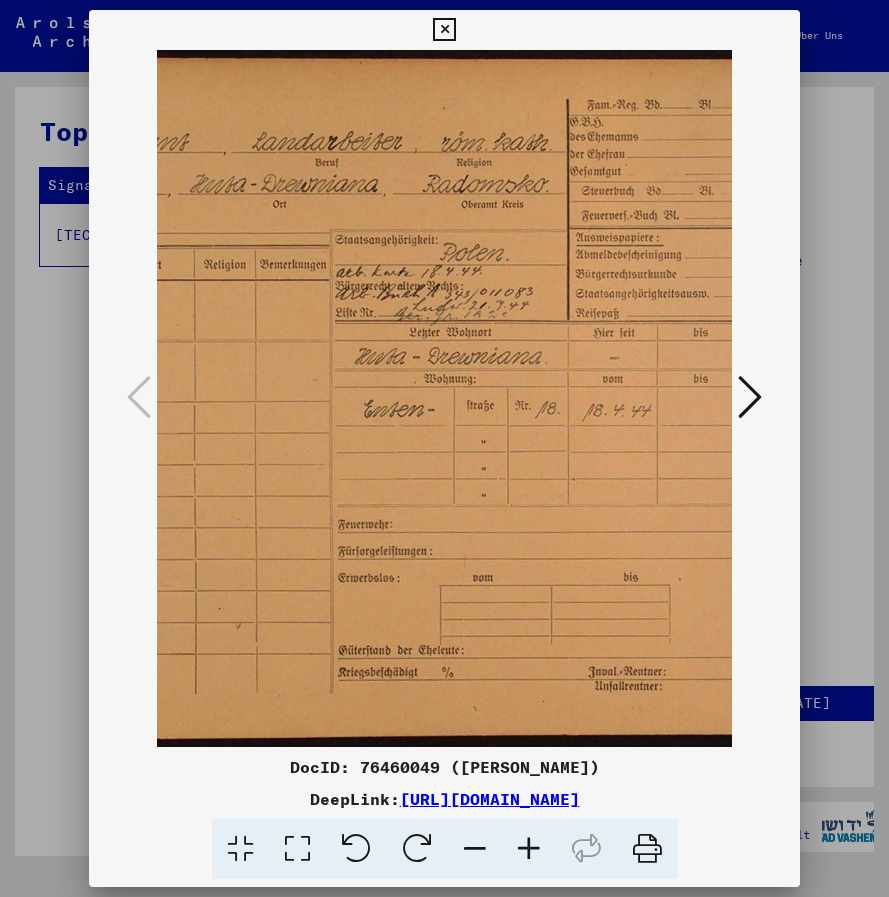 drag, startPoint x: 547, startPoint y: 457, endPoint x: 235, endPoint y: 466, distance: 312.1298 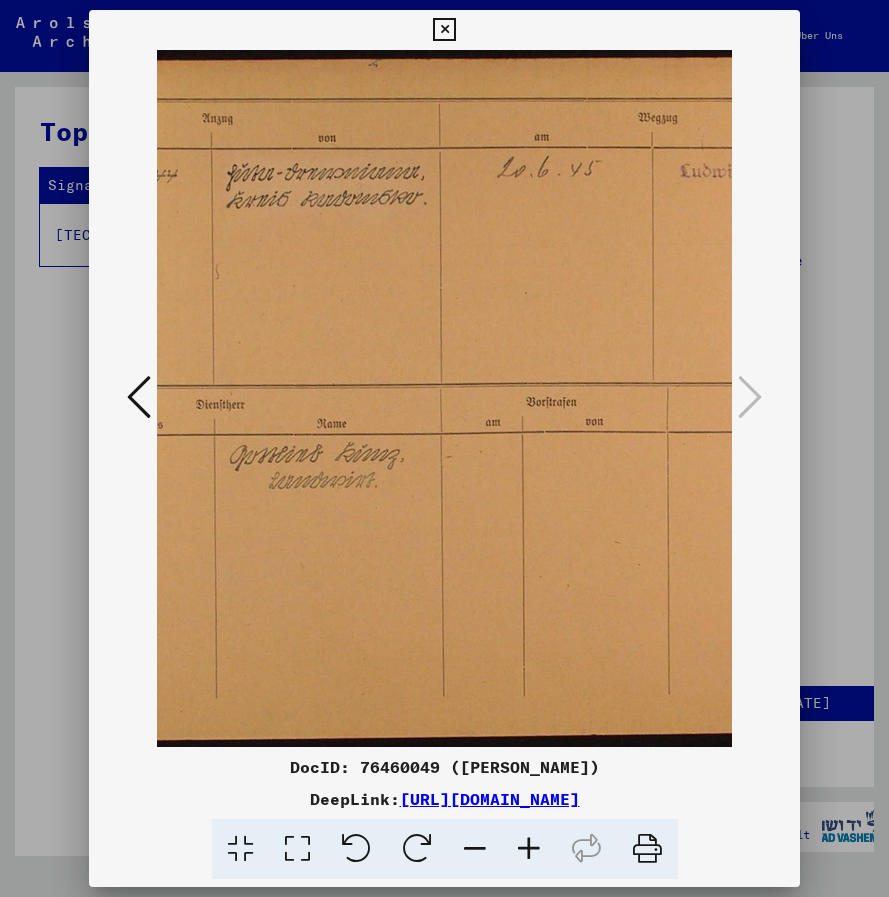 scroll, scrollTop: 0, scrollLeft: 214, axis: horizontal 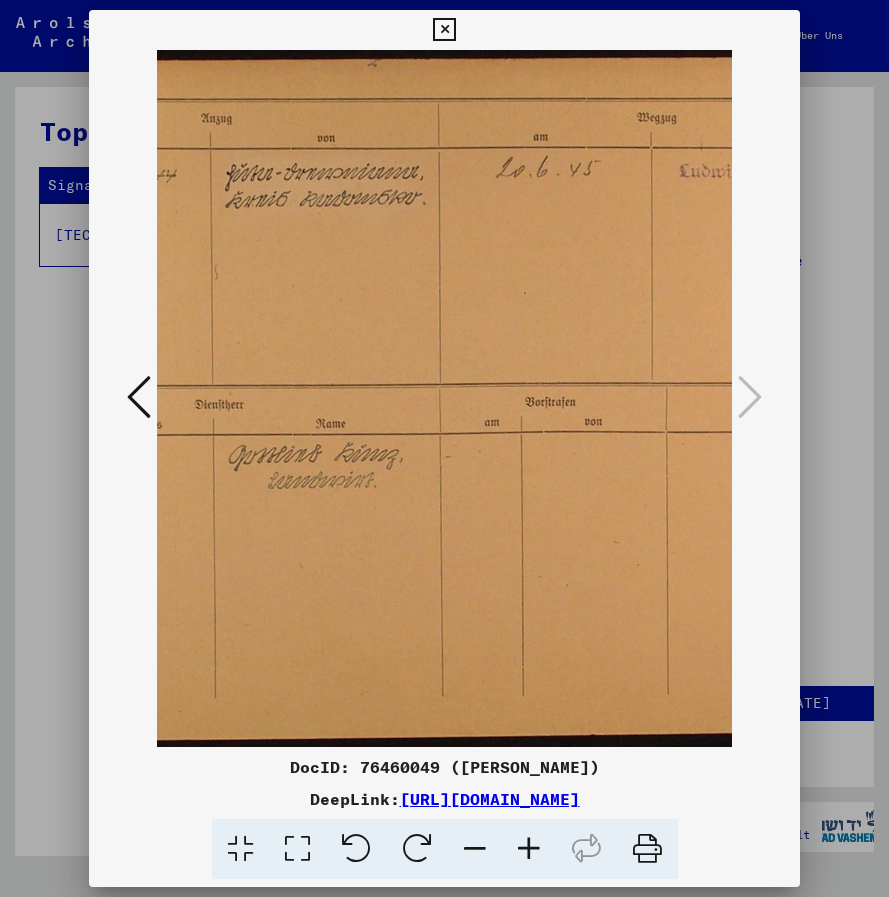 drag, startPoint x: 302, startPoint y: 444, endPoint x: 441, endPoint y: 464, distance: 140.43147 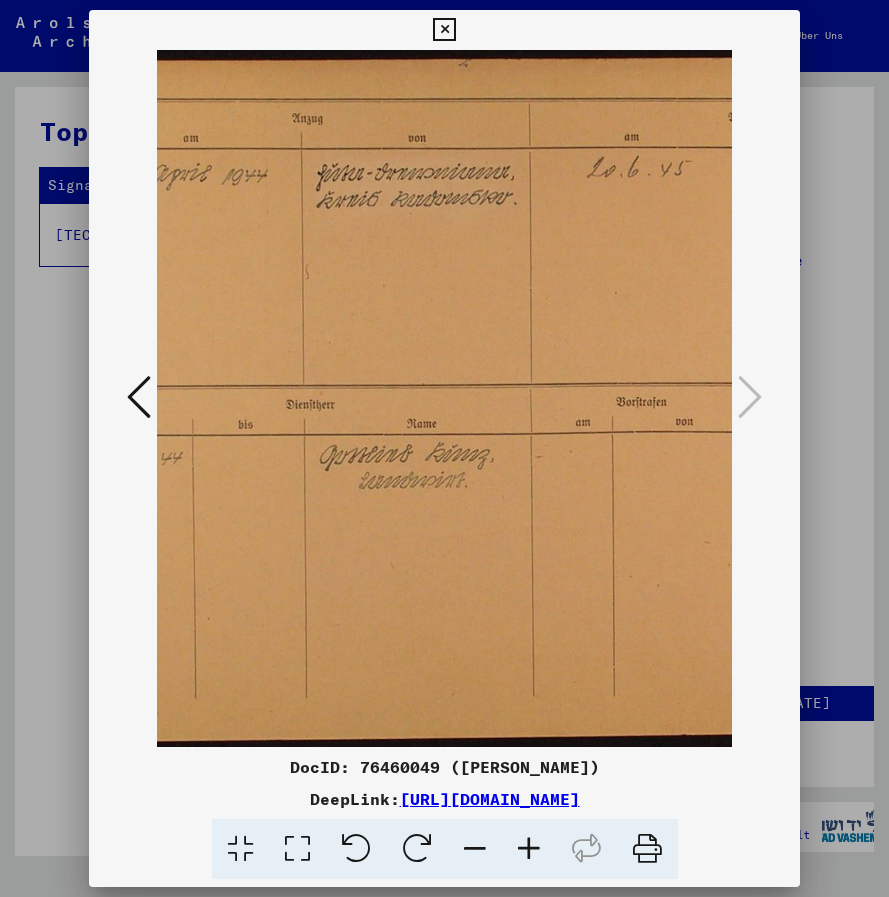 drag, startPoint x: 282, startPoint y: 522, endPoint x: 415, endPoint y: 523, distance: 133.00375 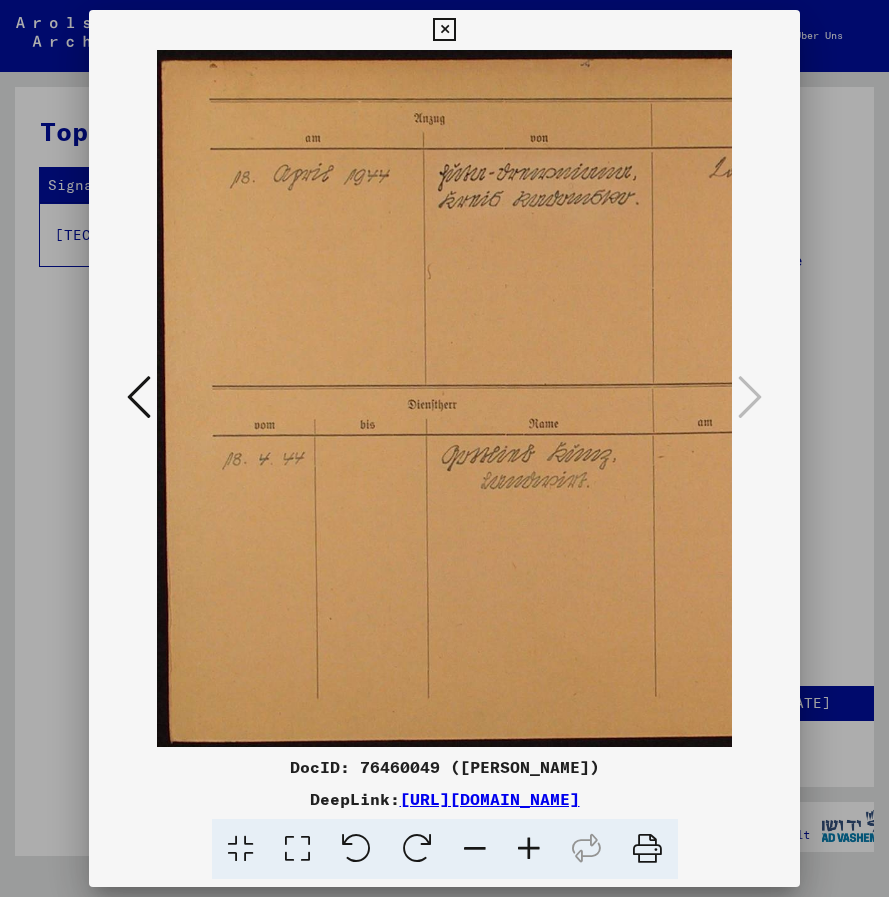 scroll, scrollTop: 0, scrollLeft: 0, axis: both 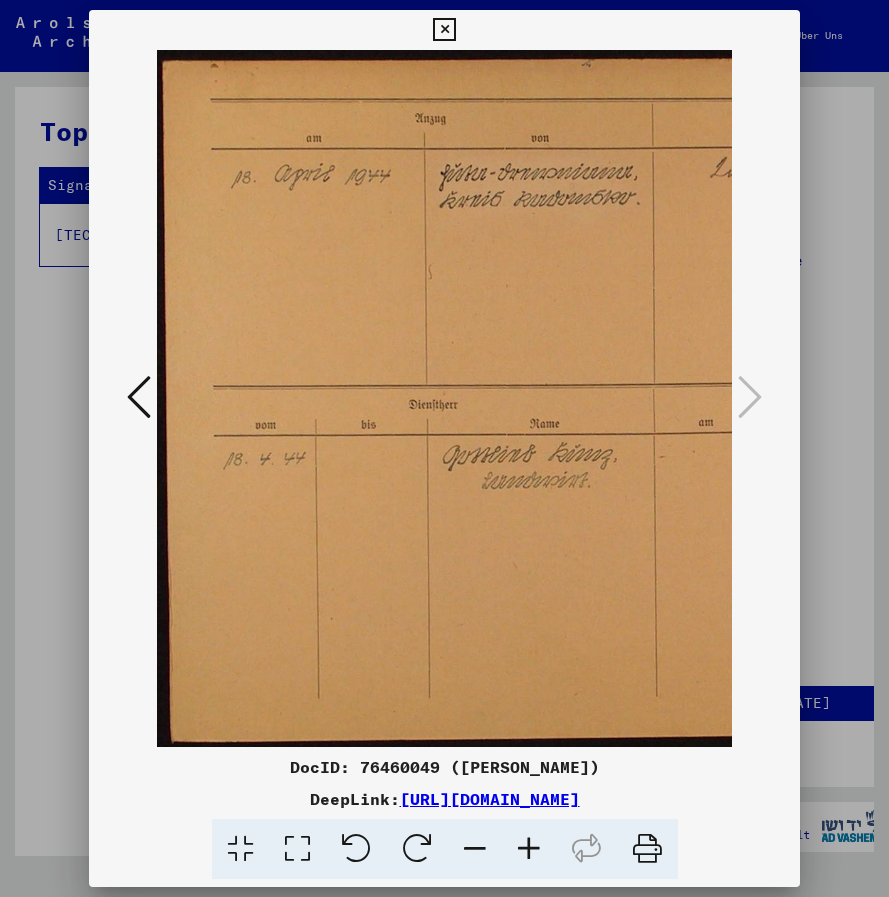 drag, startPoint x: 176, startPoint y: 542, endPoint x: 266, endPoint y: 536, distance: 90.199776 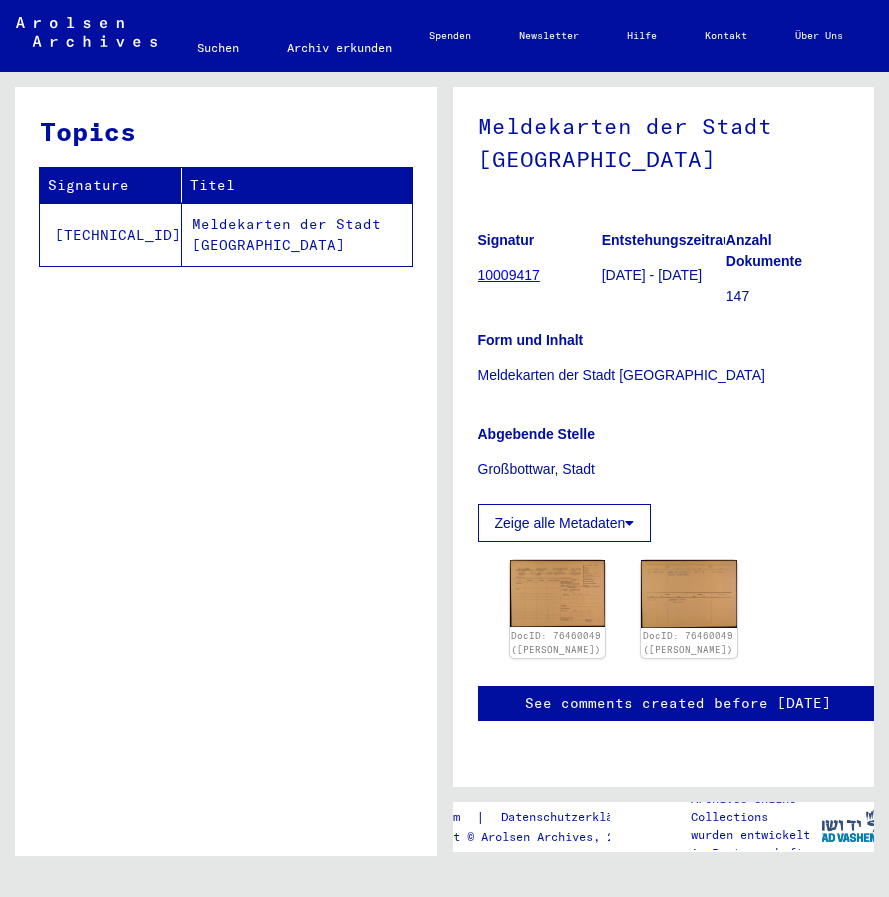 click on "Meldekarten der Stadt [GEOGRAPHIC_DATA]" 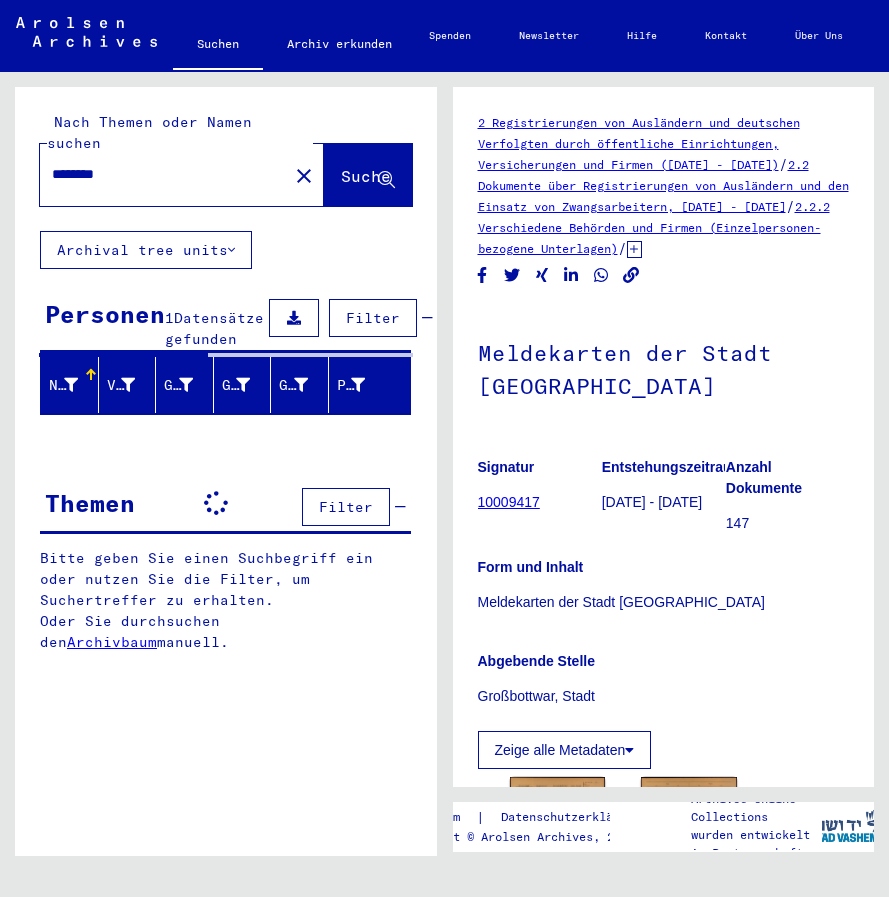 scroll, scrollTop: 0, scrollLeft: 0, axis: both 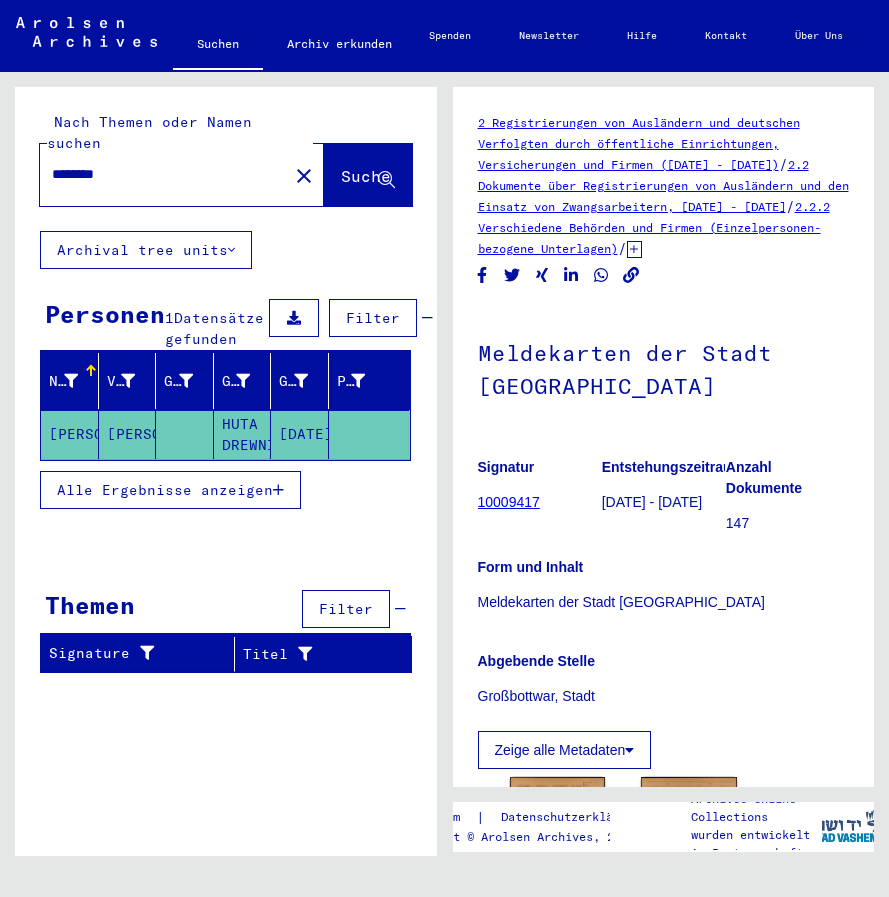 click on "Alle Ergebnisse anzeigen" at bounding box center (165, 490) 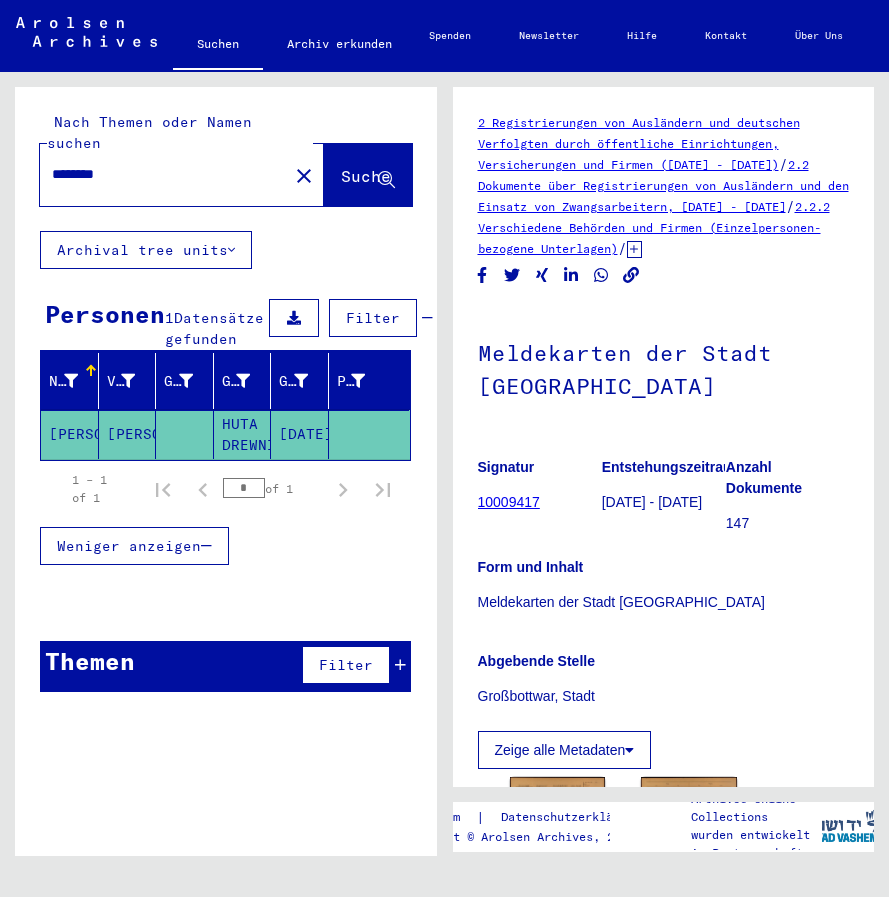 drag, startPoint x: 52, startPoint y: 152, endPoint x: 163, endPoint y: 150, distance: 111.01801 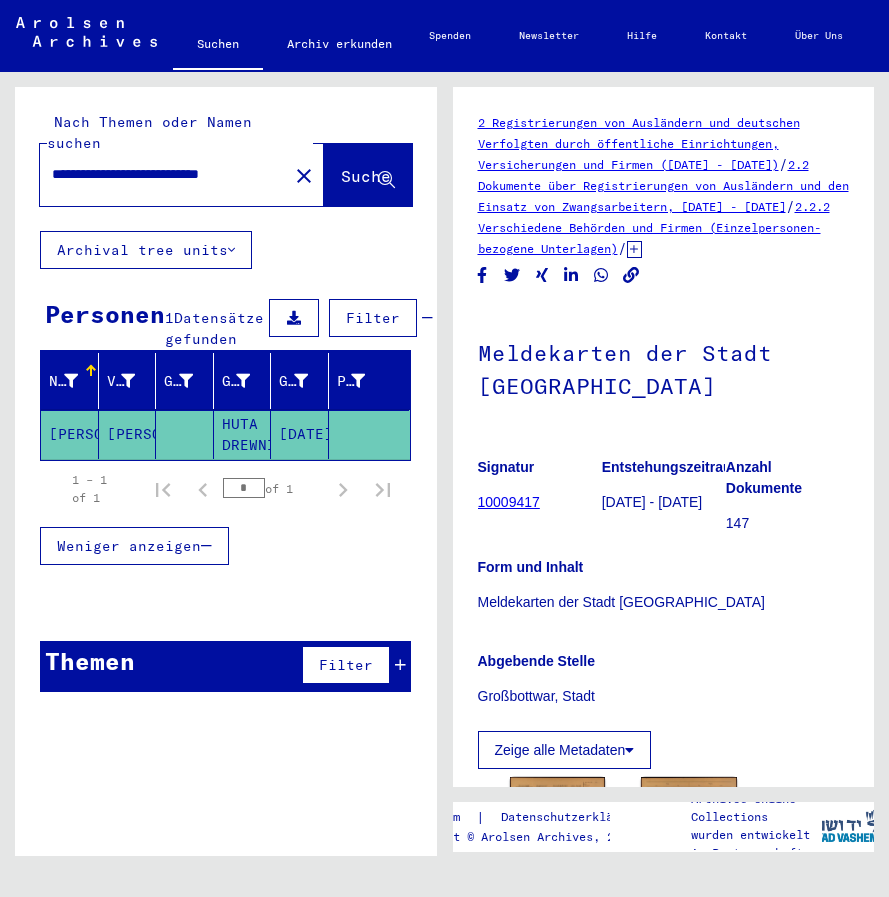 scroll, scrollTop: 0, scrollLeft: 57, axis: horizontal 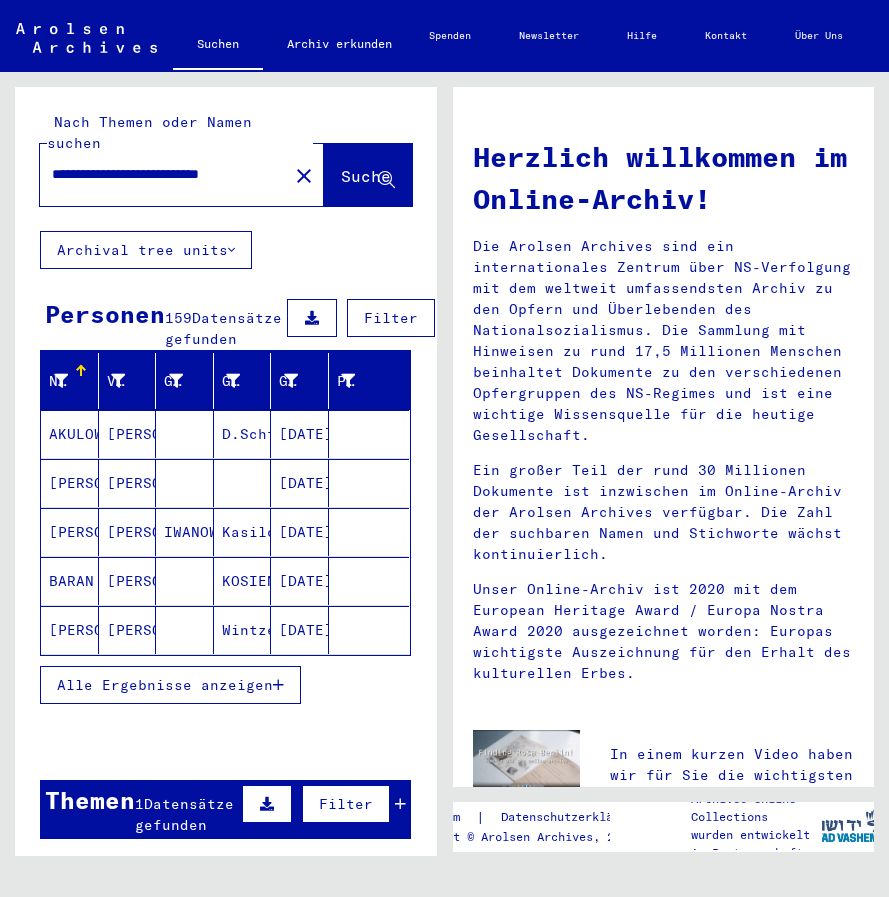 click at bounding box center (278, 685) 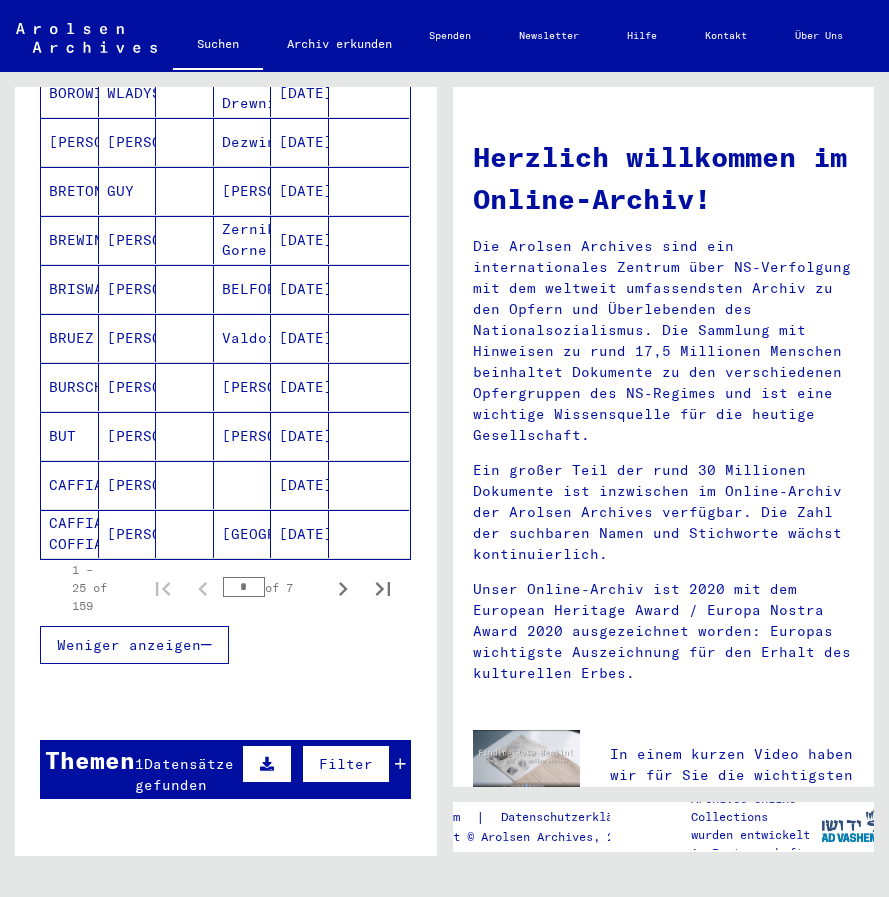 scroll, scrollTop: 1177, scrollLeft: 0, axis: vertical 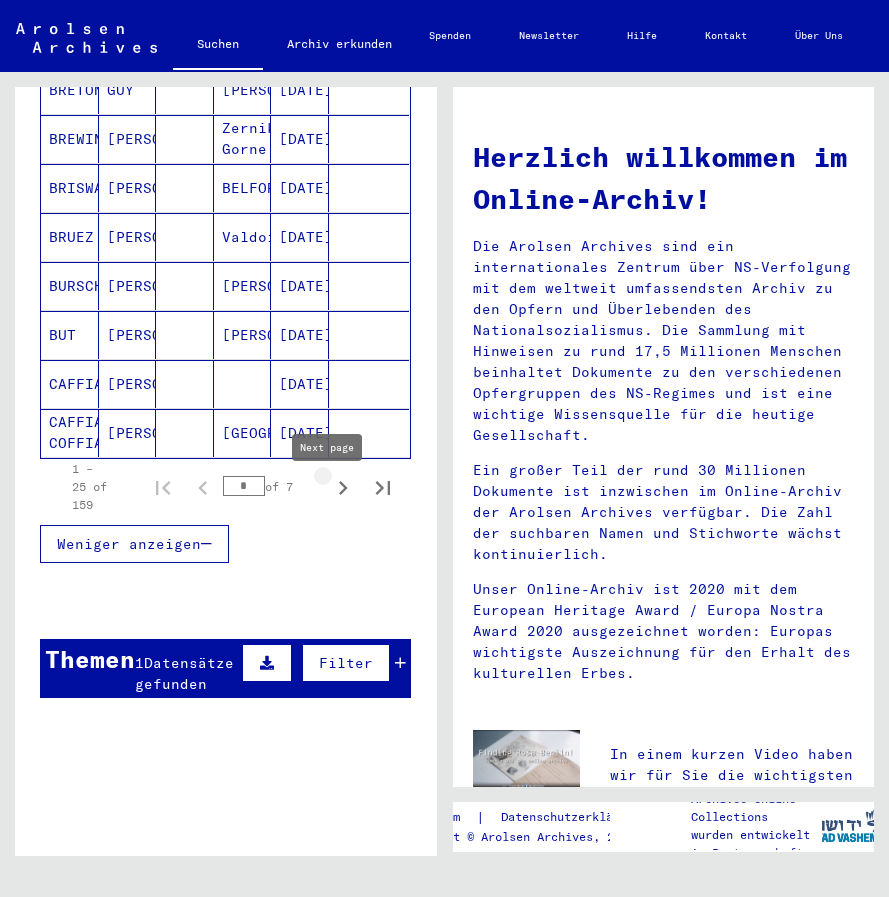 click 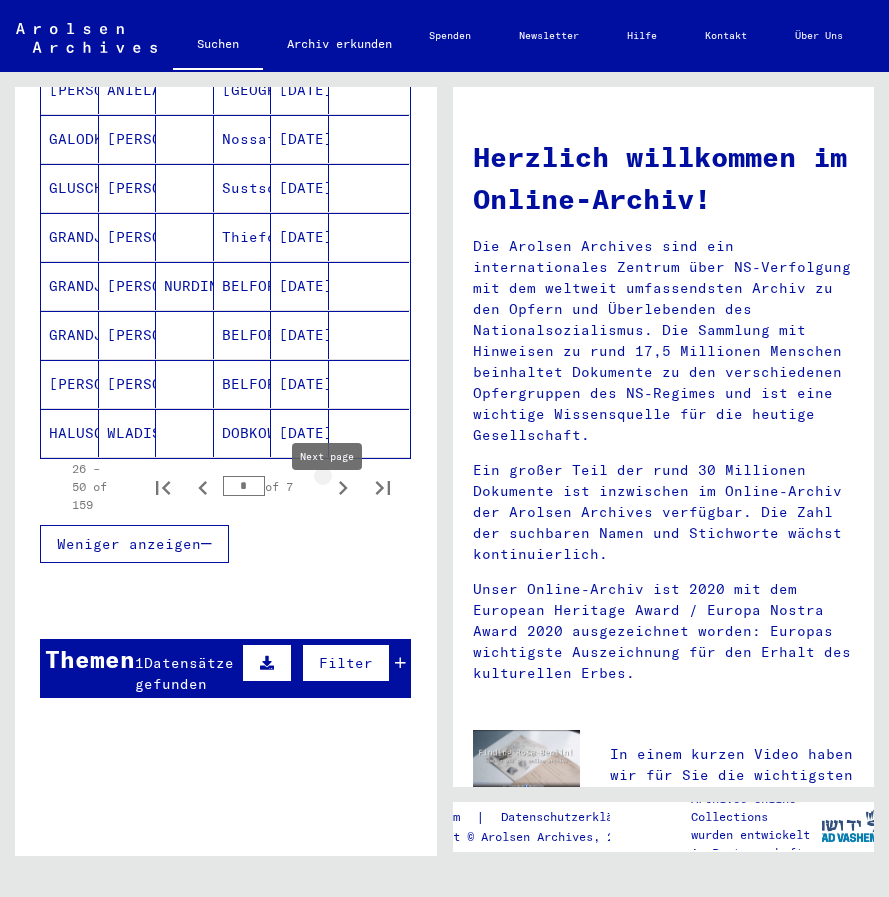 click 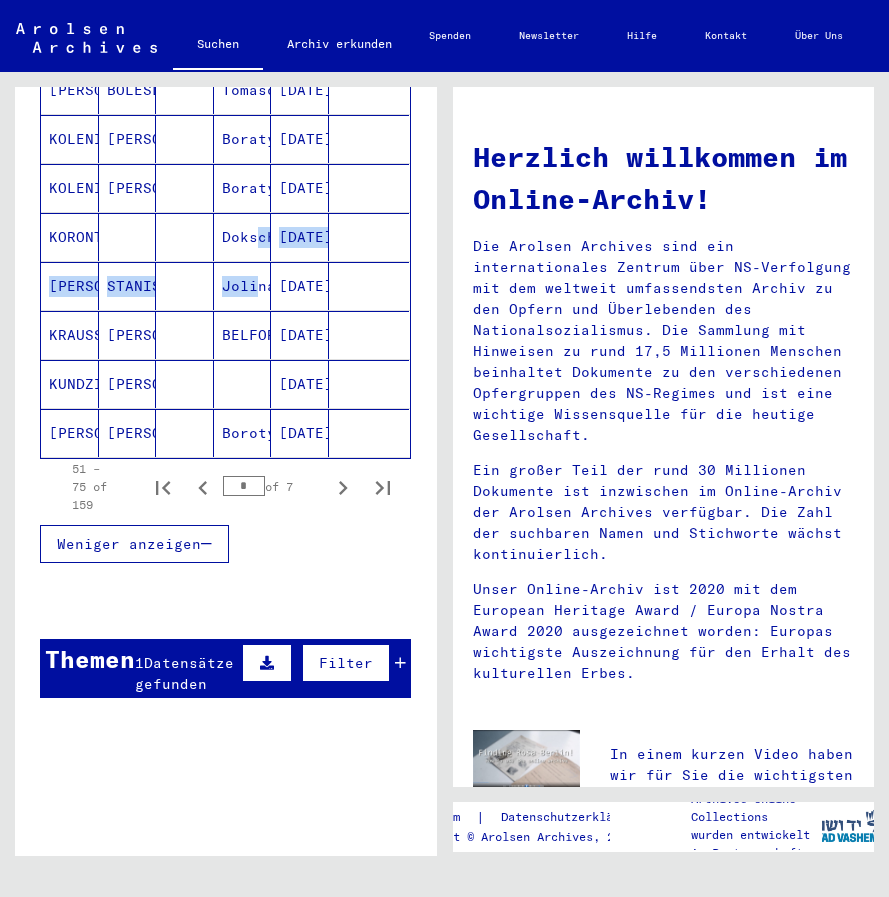 drag, startPoint x: 236, startPoint y: 224, endPoint x: 238, endPoint y: 284, distance: 60.033325 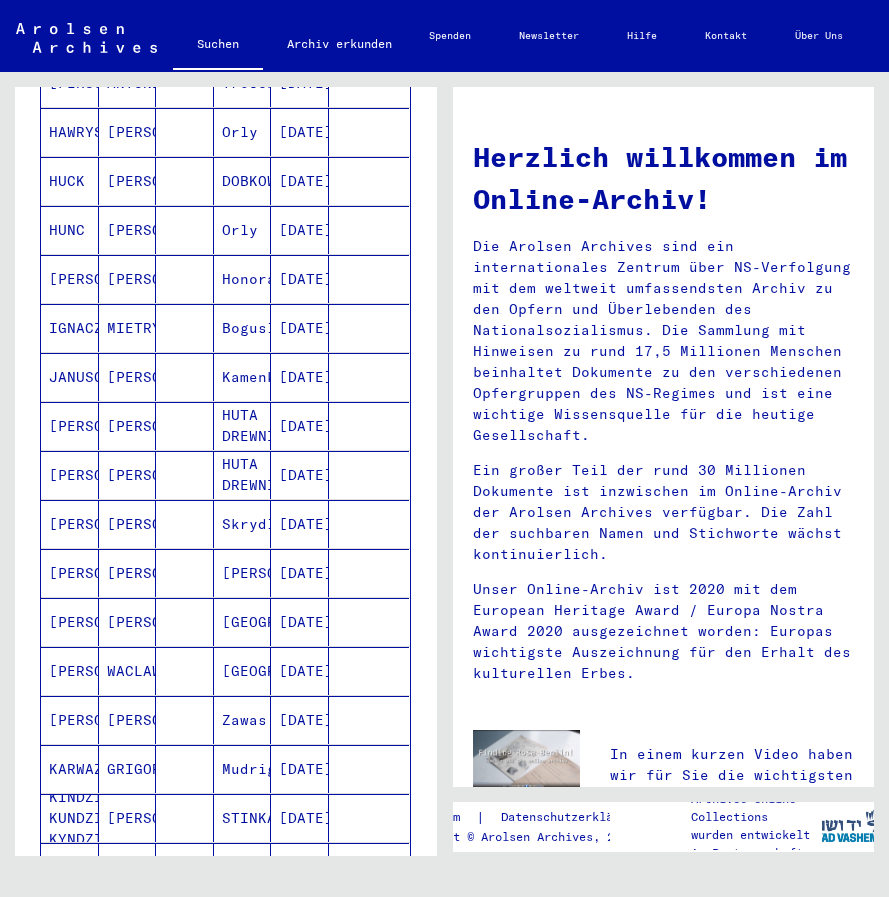 scroll, scrollTop: 357, scrollLeft: 0, axis: vertical 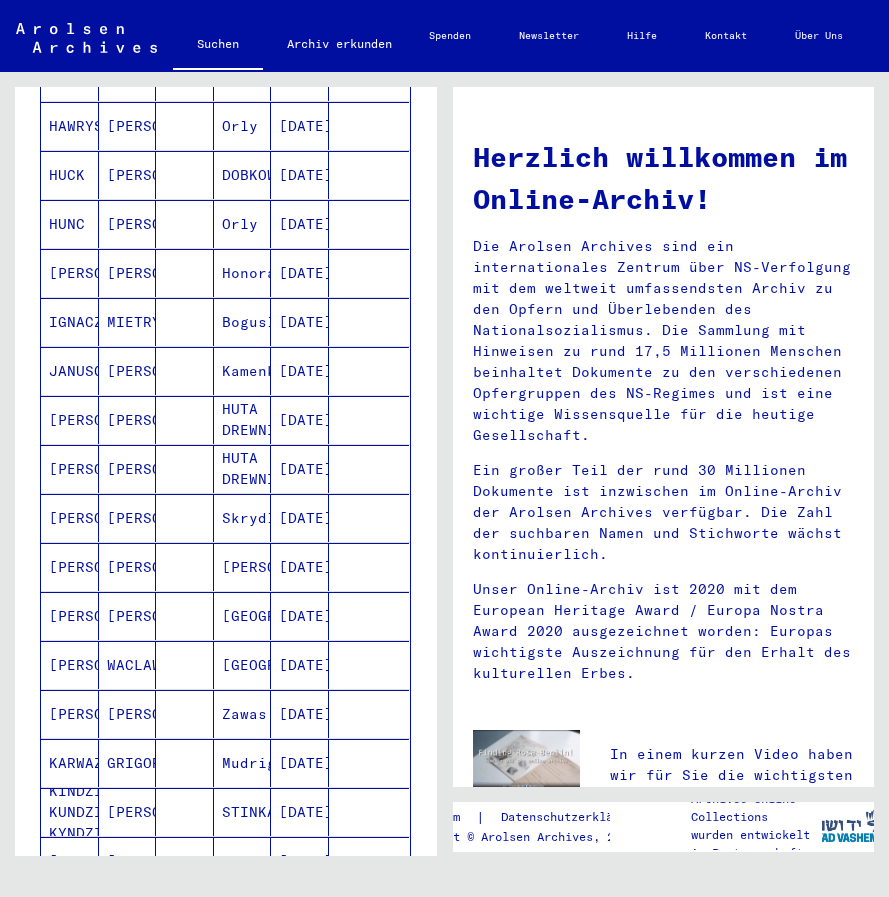 click on "[PERSON_NAME]" at bounding box center [70, 567] 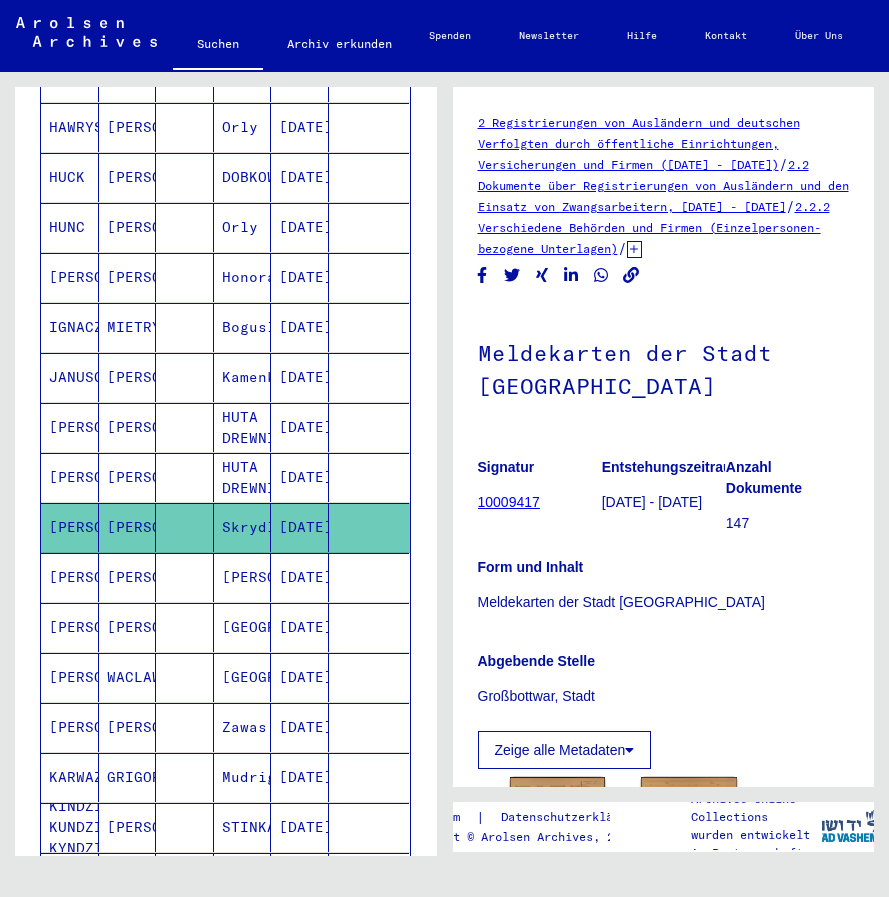 scroll, scrollTop: 0, scrollLeft: 0, axis: both 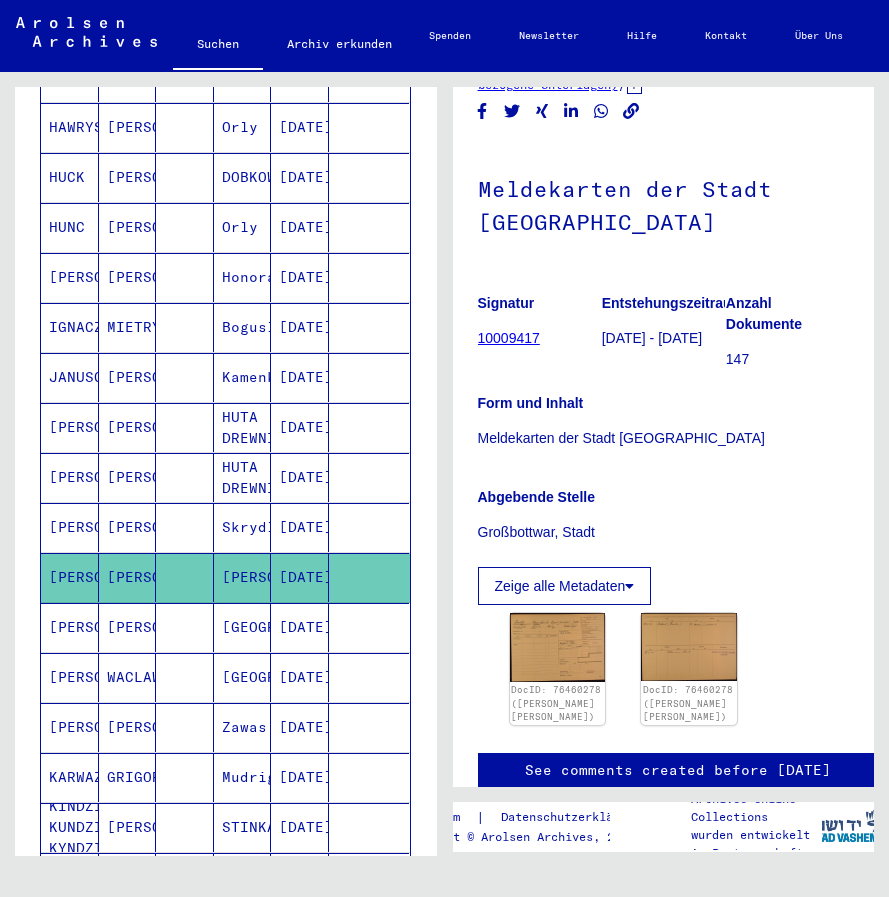 click on "[PERSON_NAME]" at bounding box center (70, 677) 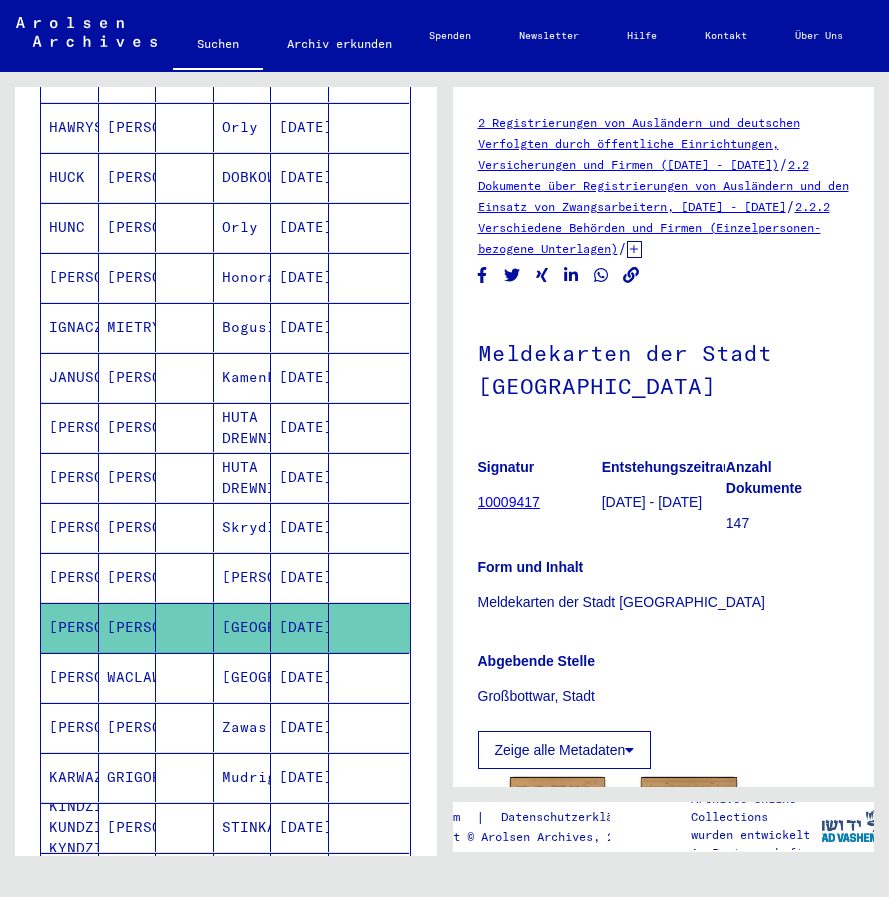 scroll, scrollTop: 0, scrollLeft: 0, axis: both 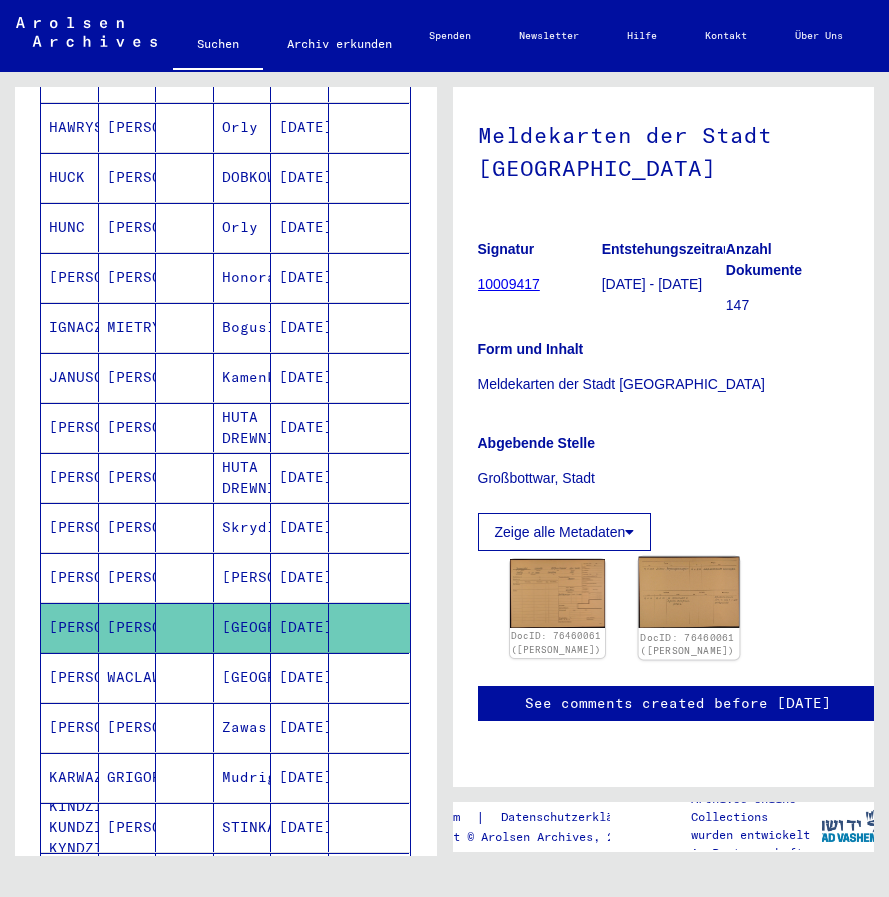 click 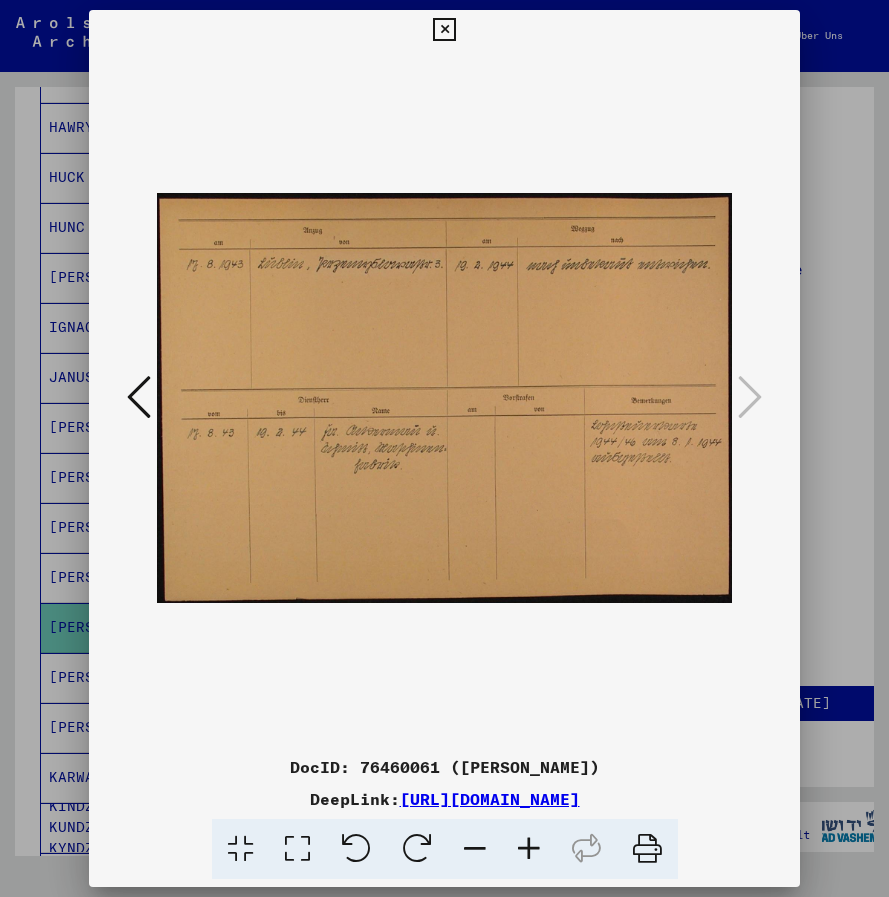 drag, startPoint x: 577, startPoint y: 442, endPoint x: 519, endPoint y: 457, distance: 59.908264 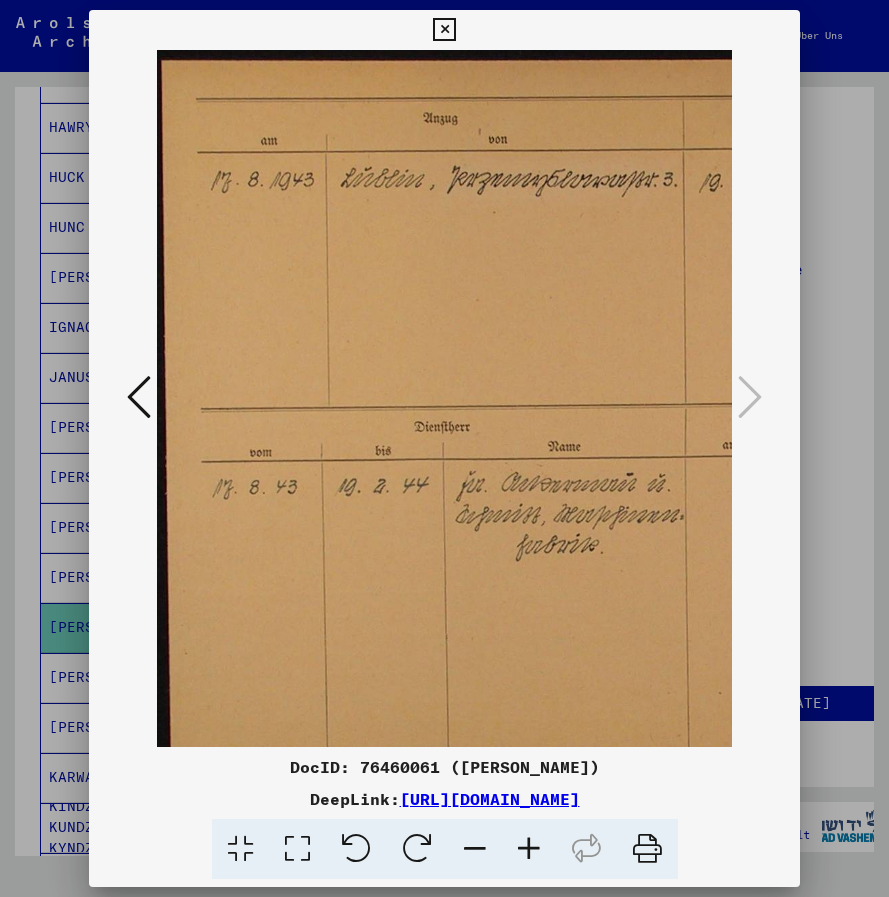 click at bounding box center (529, 849) 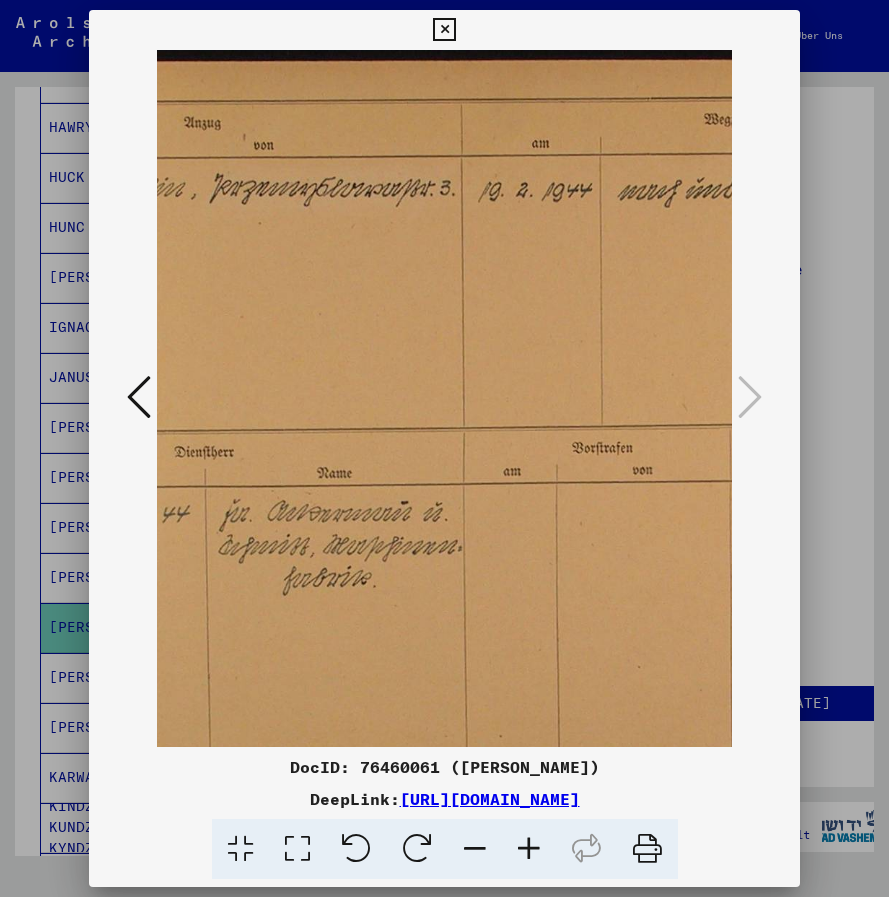 scroll, scrollTop: 0, scrollLeft: 274, axis: horizontal 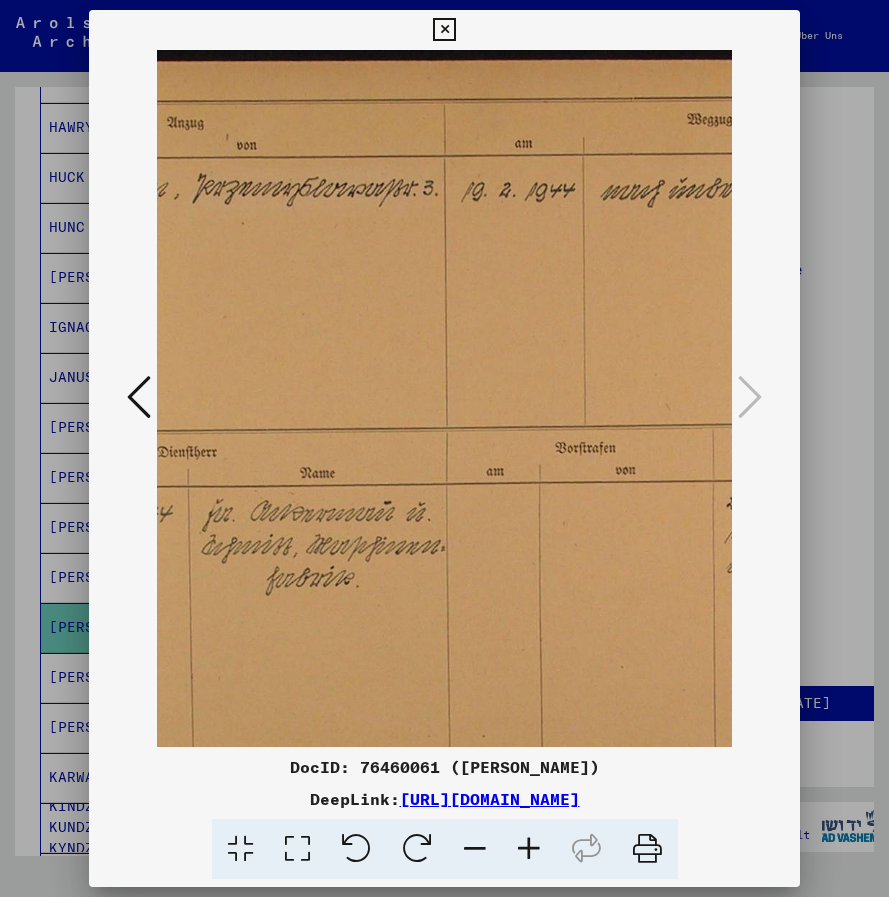 drag, startPoint x: 514, startPoint y: 387, endPoint x: 259, endPoint y: 394, distance: 255.09605 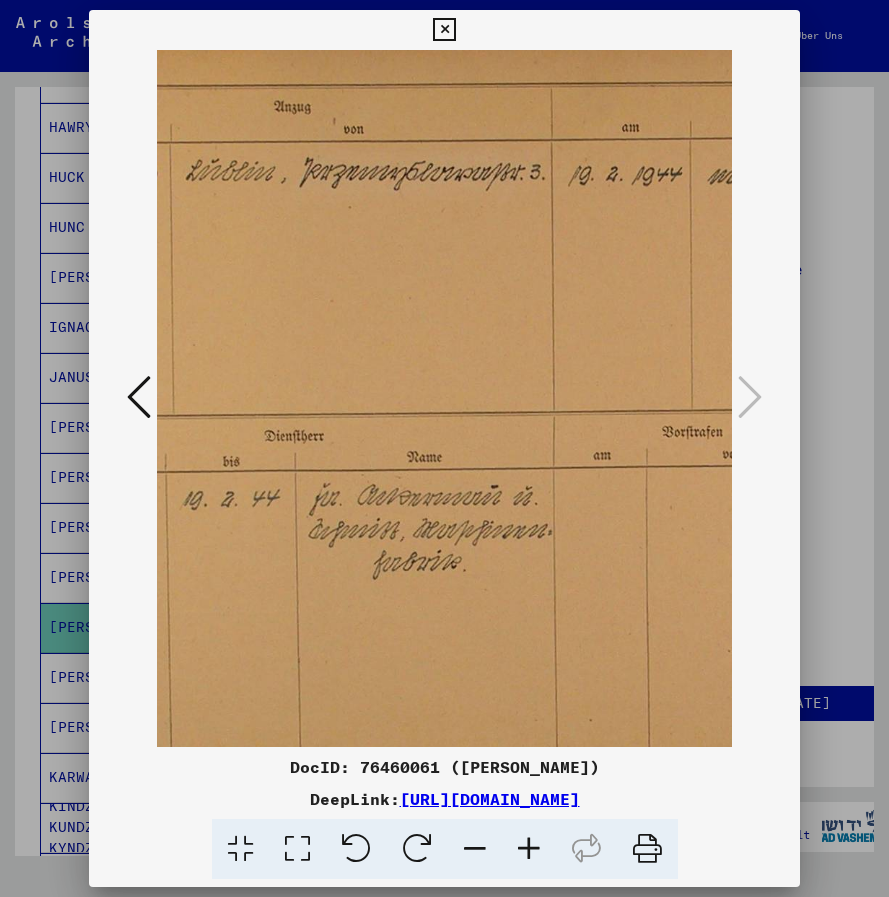 scroll, scrollTop: 17, scrollLeft: 166, axis: both 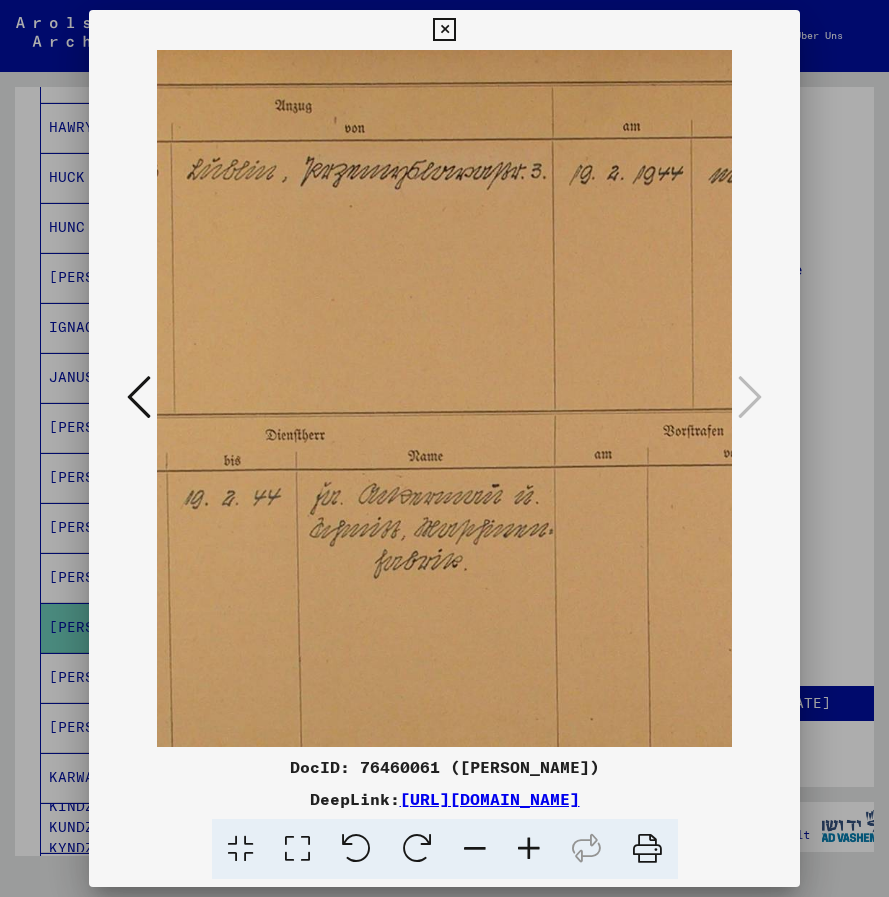 drag, startPoint x: 629, startPoint y: 389, endPoint x: 726, endPoint y: 387, distance: 97.020615 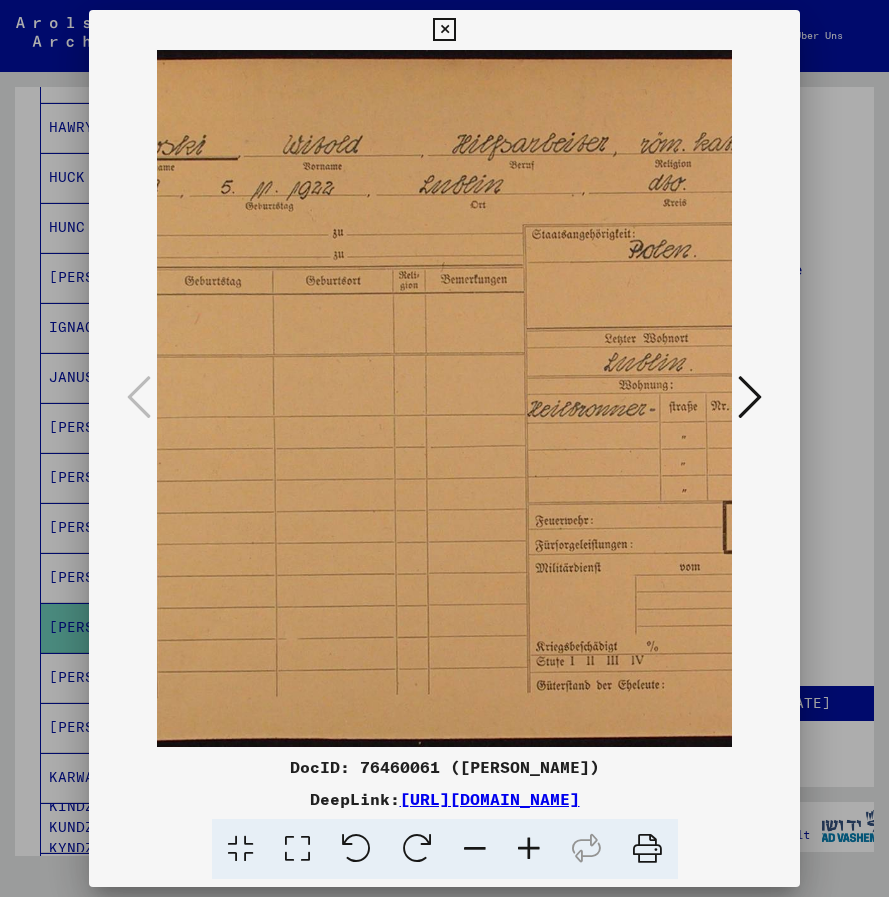 scroll, scrollTop: 0, scrollLeft: 99, axis: horizontal 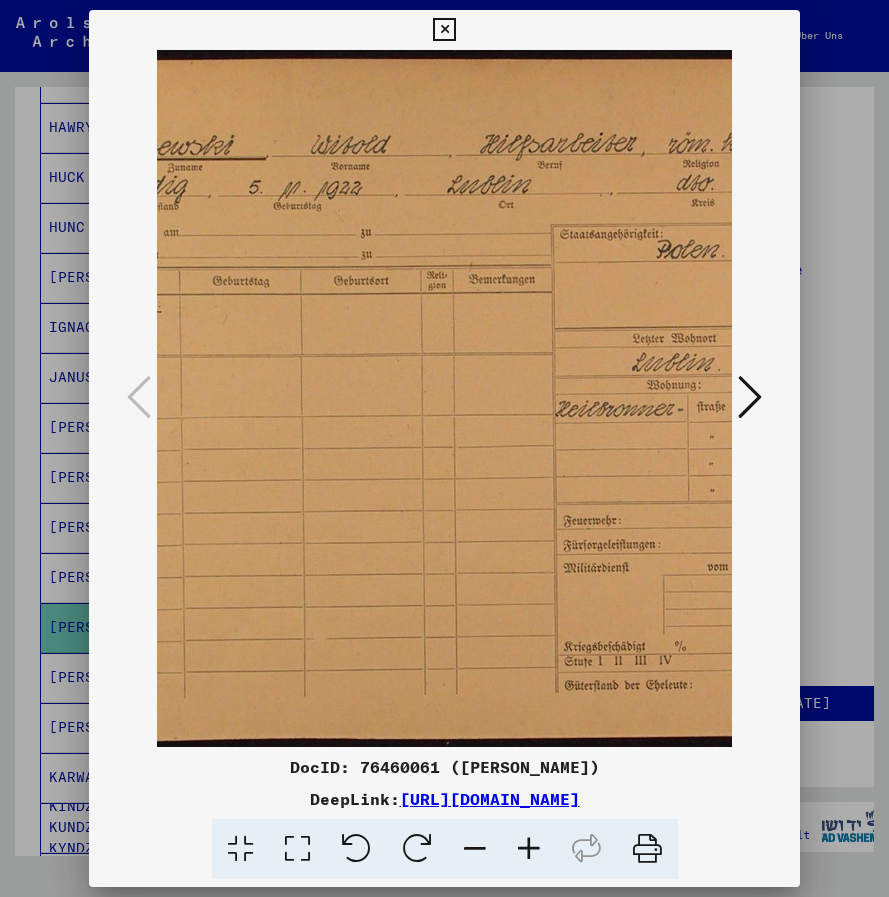 drag, startPoint x: 315, startPoint y: 388, endPoint x: 382, endPoint y: 389, distance: 67.00746 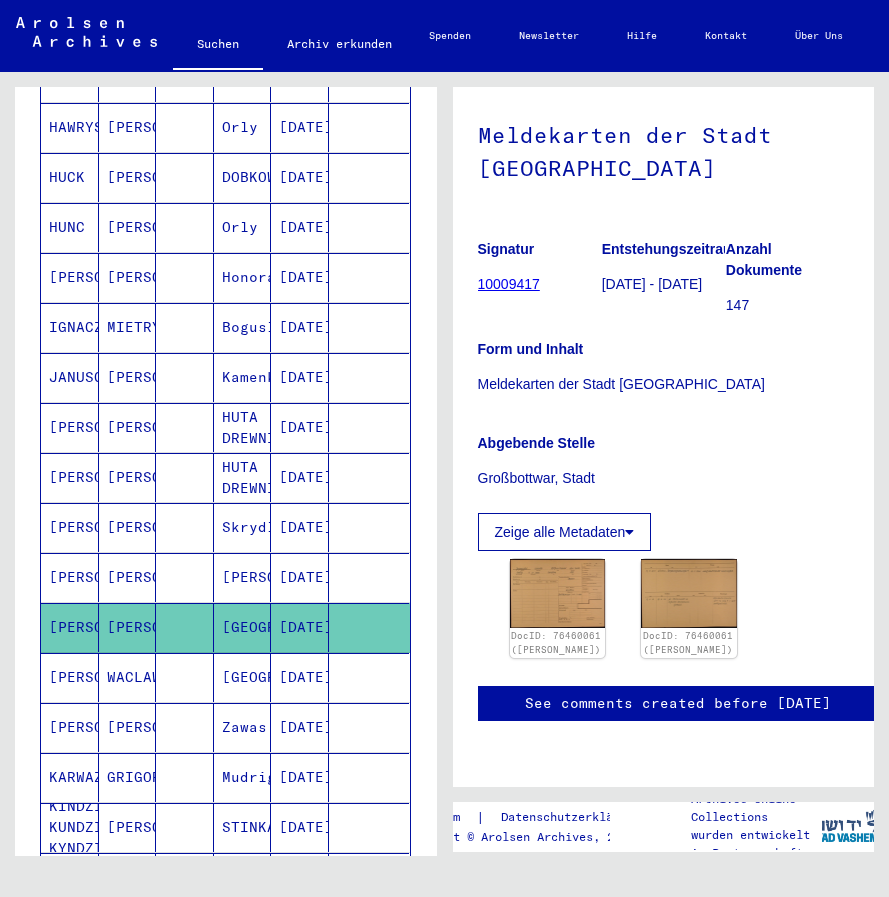 click on "JEZEWSKI" at bounding box center [70, 727] 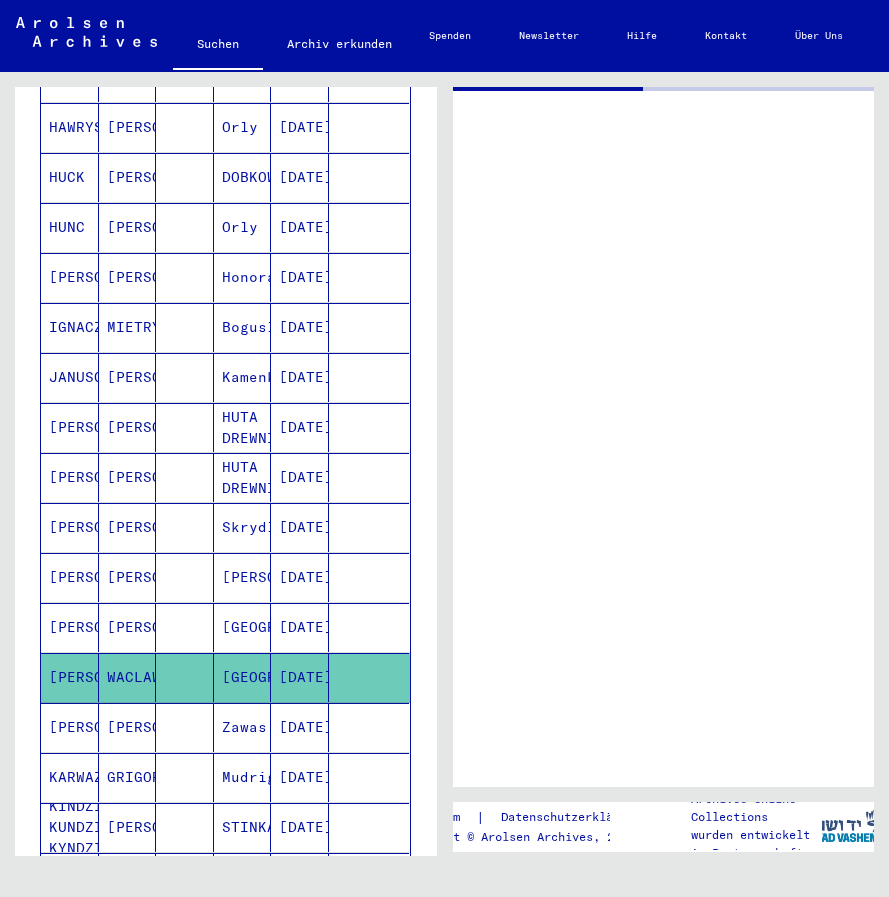 scroll, scrollTop: 0, scrollLeft: 0, axis: both 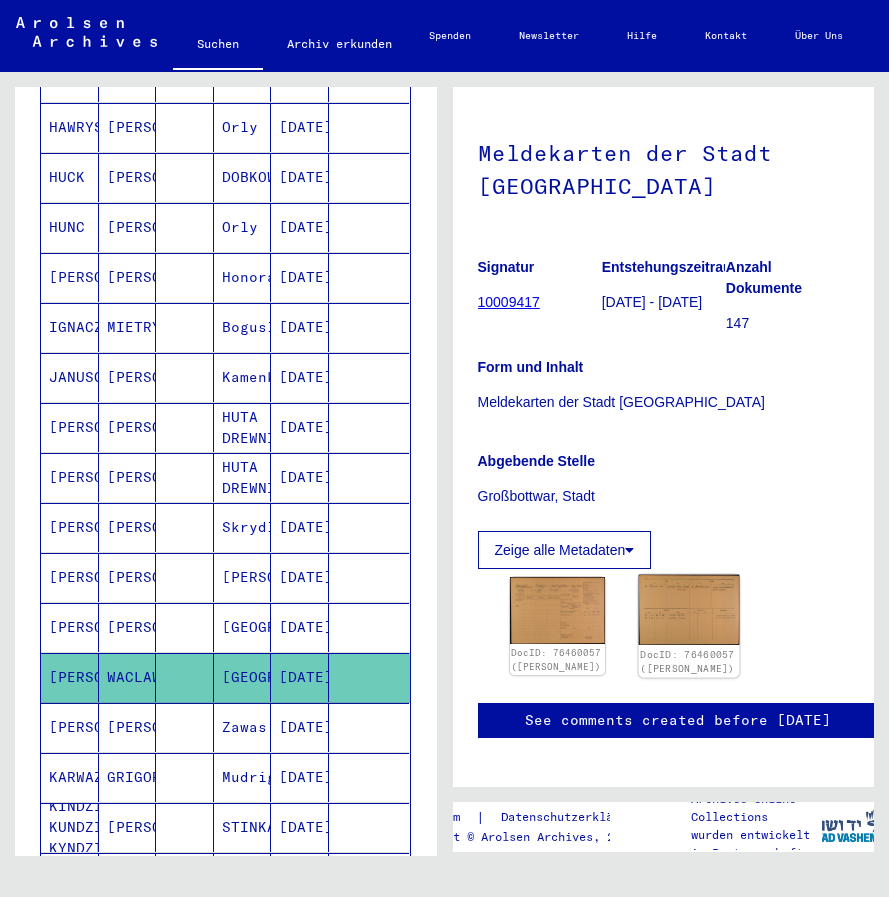 click 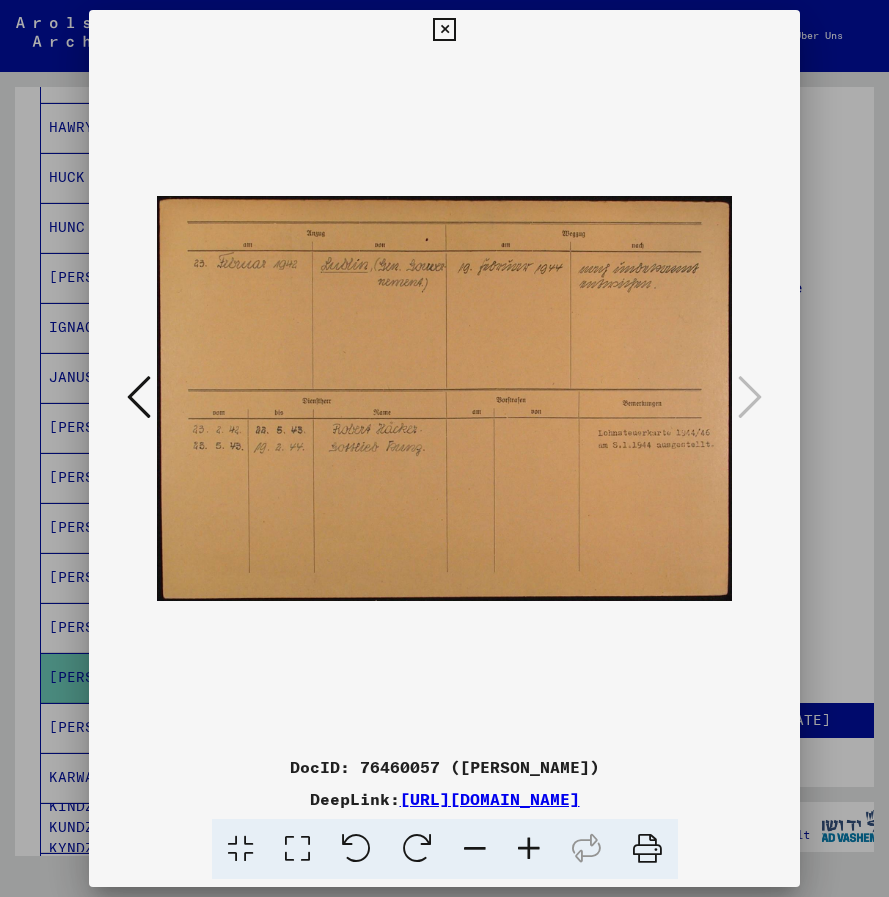 click at bounding box center [139, 397] 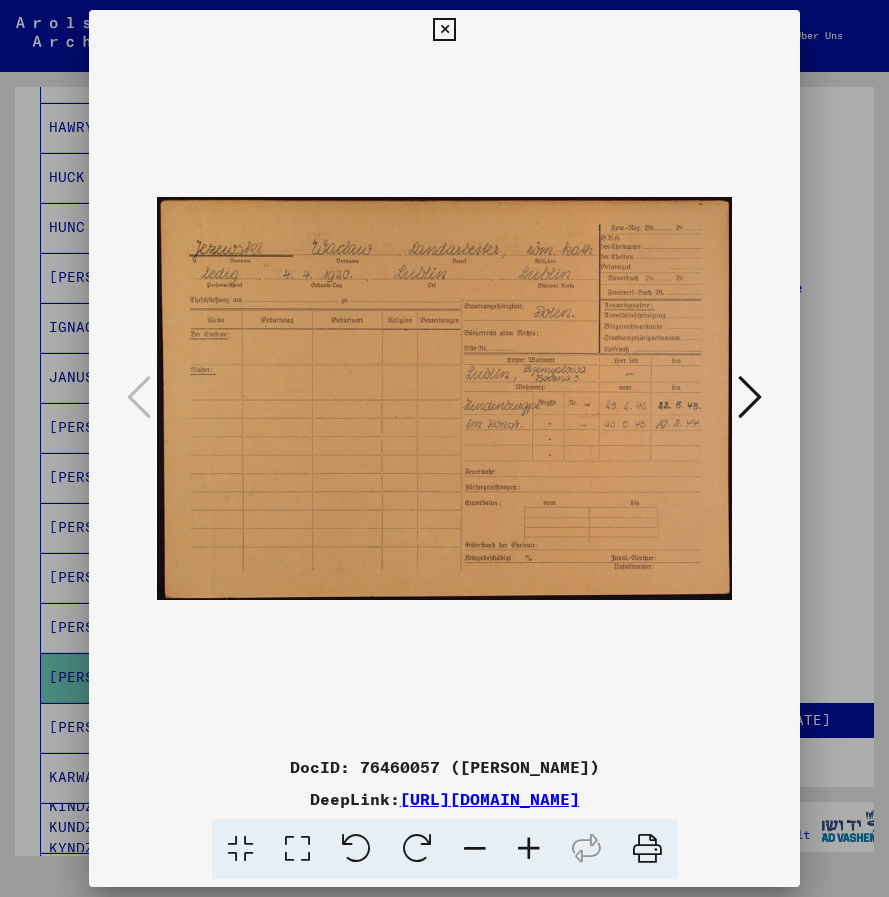 click at bounding box center (529, 849) 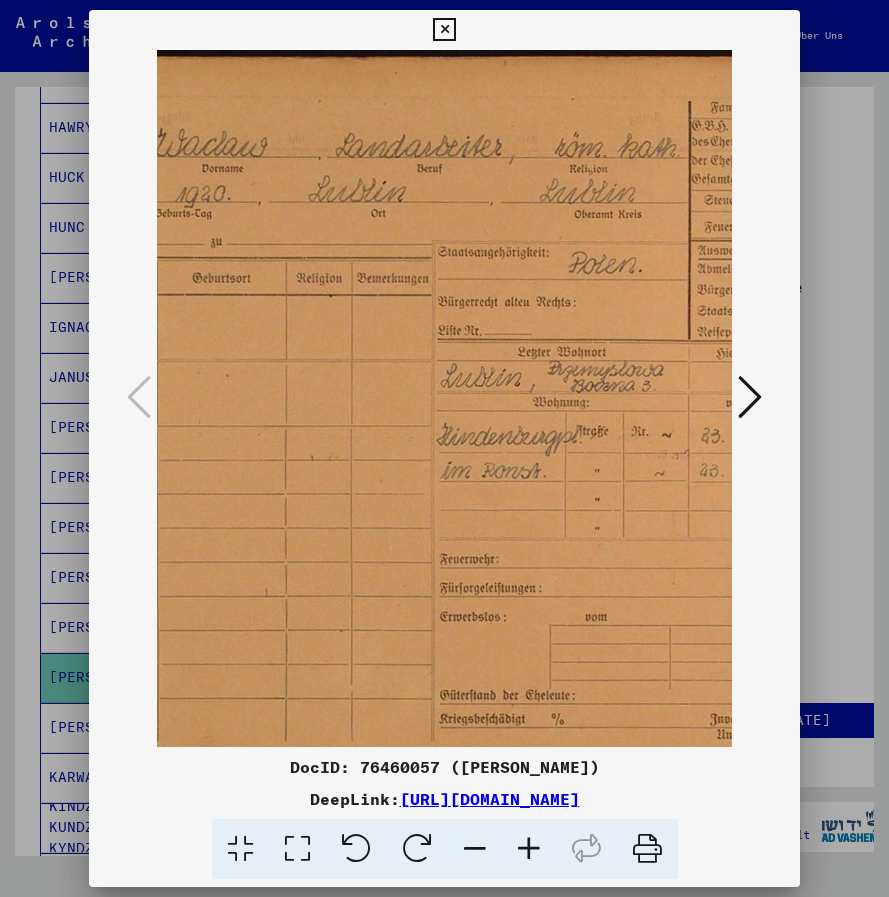 drag, startPoint x: 501, startPoint y: 342, endPoint x: 200, endPoint y: 367, distance: 302.0364 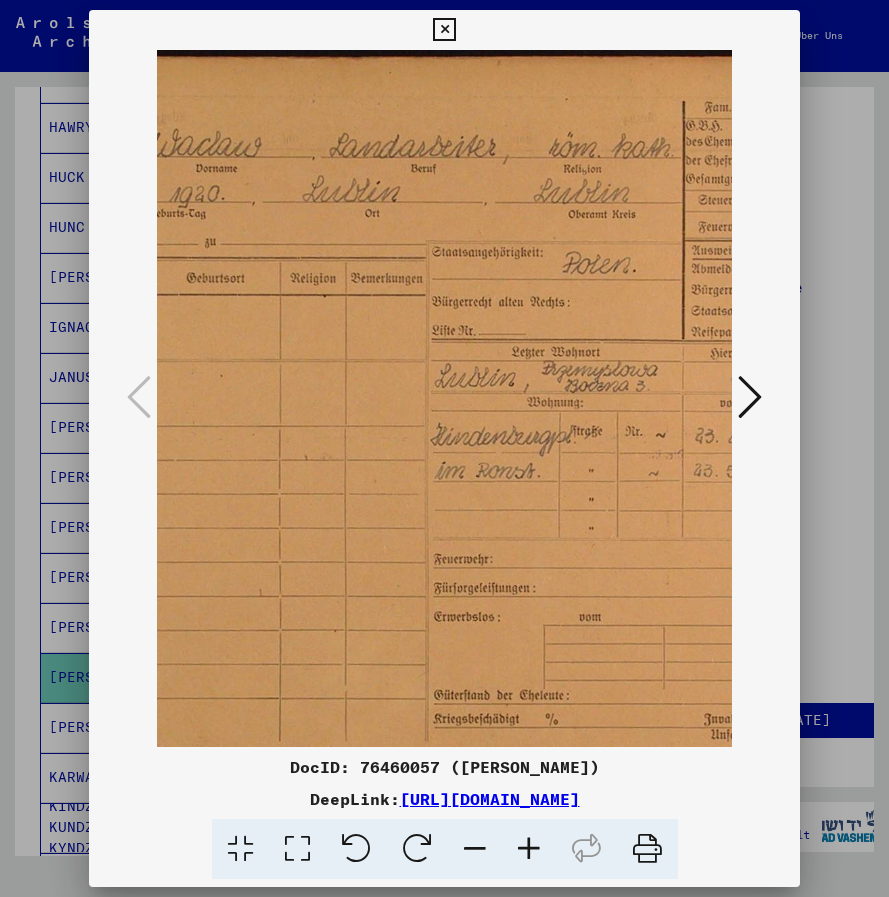 scroll, scrollTop: 0, scrollLeft: 491, axis: horizontal 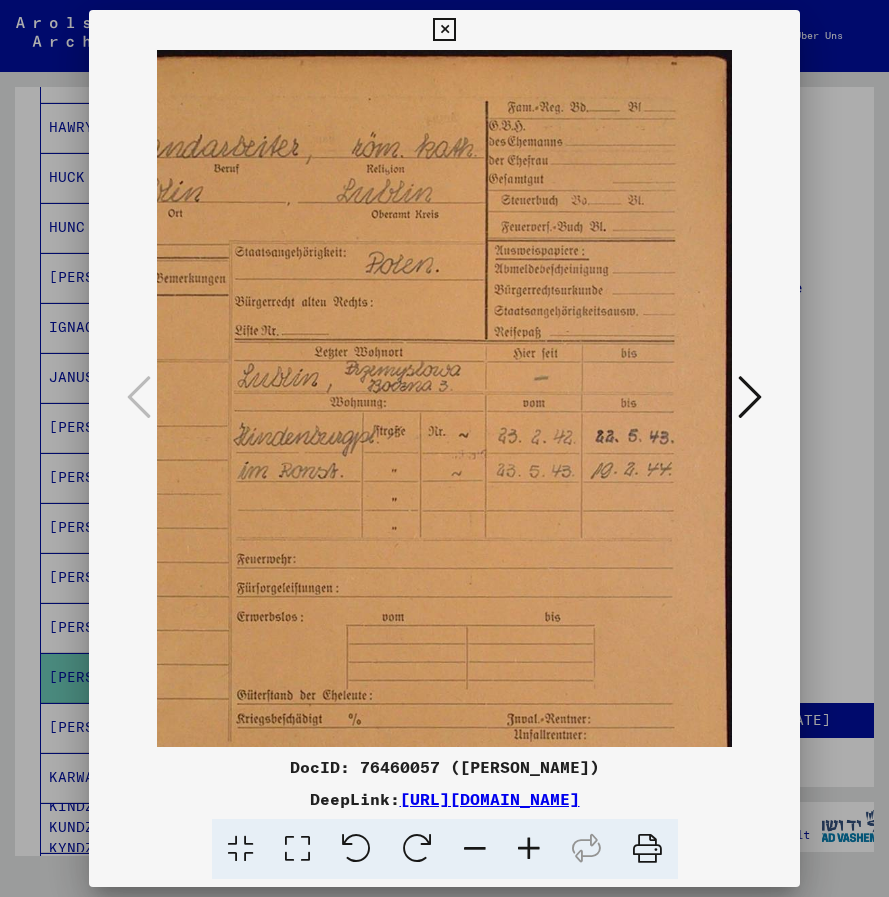 drag, startPoint x: 588, startPoint y: 499, endPoint x: 360, endPoint y: 513, distance: 228.42941 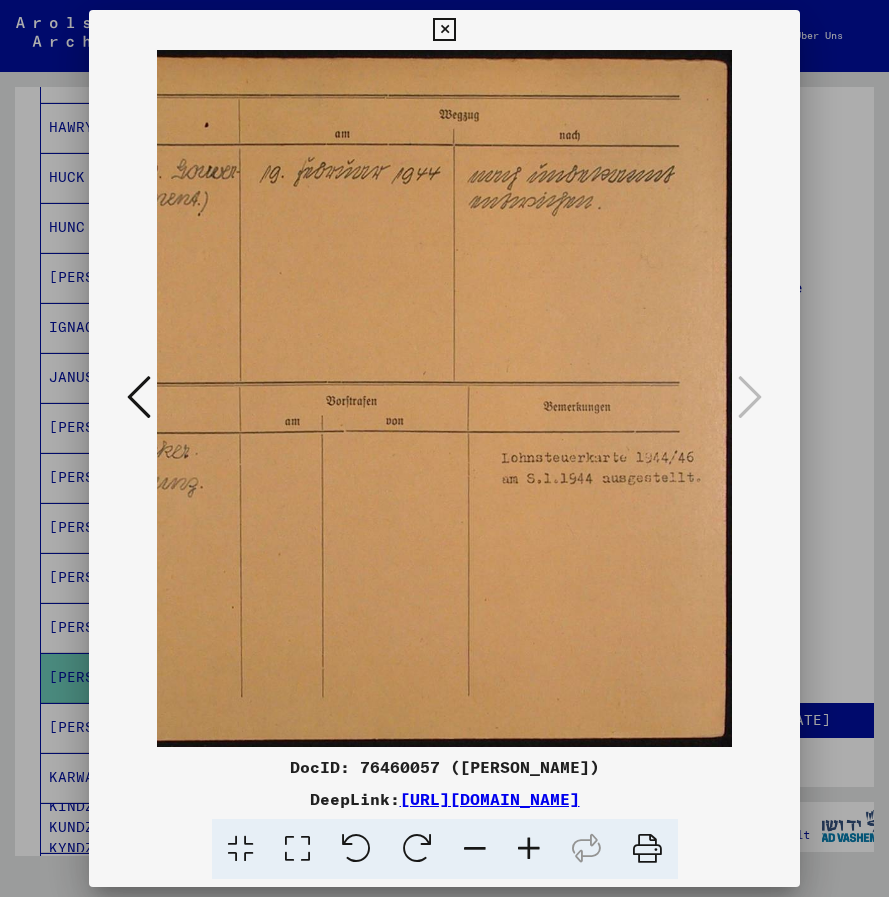 scroll, scrollTop: 0, scrollLeft: 415, axis: horizontal 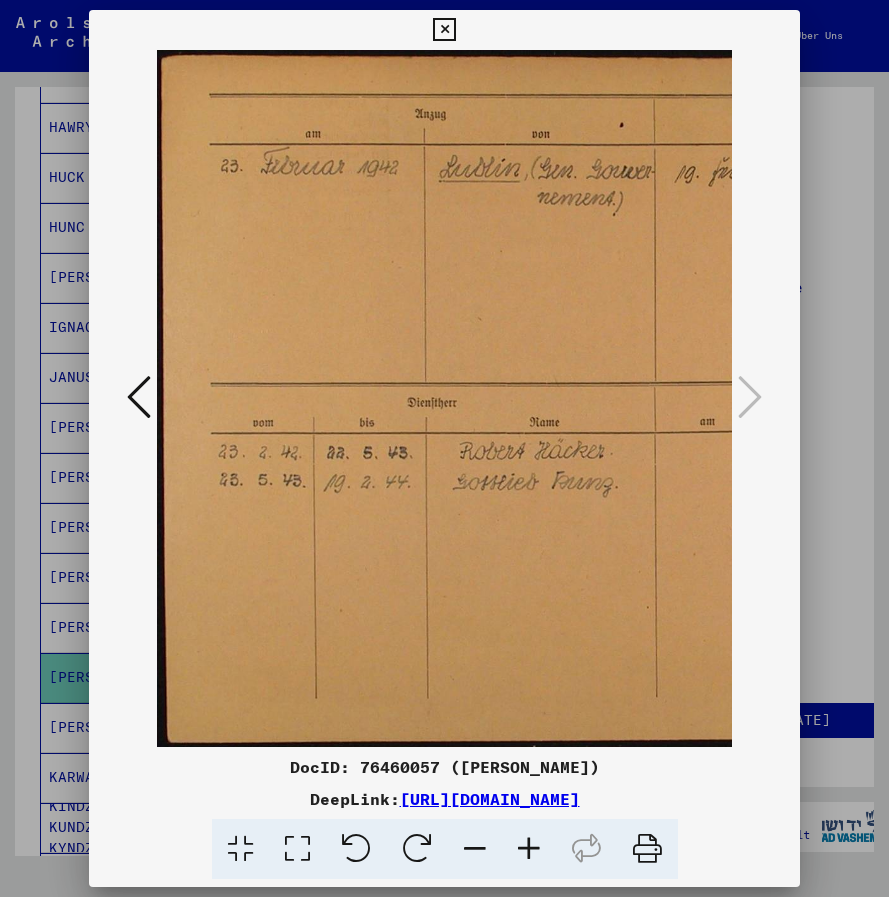 drag, startPoint x: 291, startPoint y: 520, endPoint x: 719, endPoint y: 542, distance: 428.56503 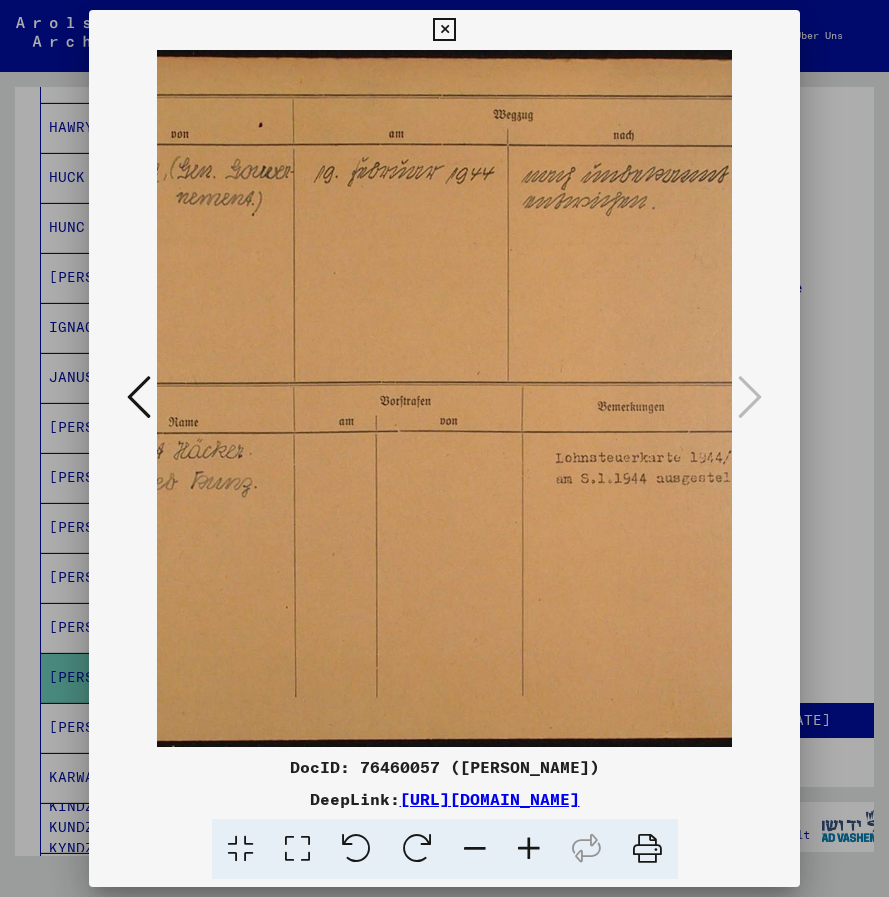 drag, startPoint x: 671, startPoint y: 463, endPoint x: 281, endPoint y: 473, distance: 390.12817 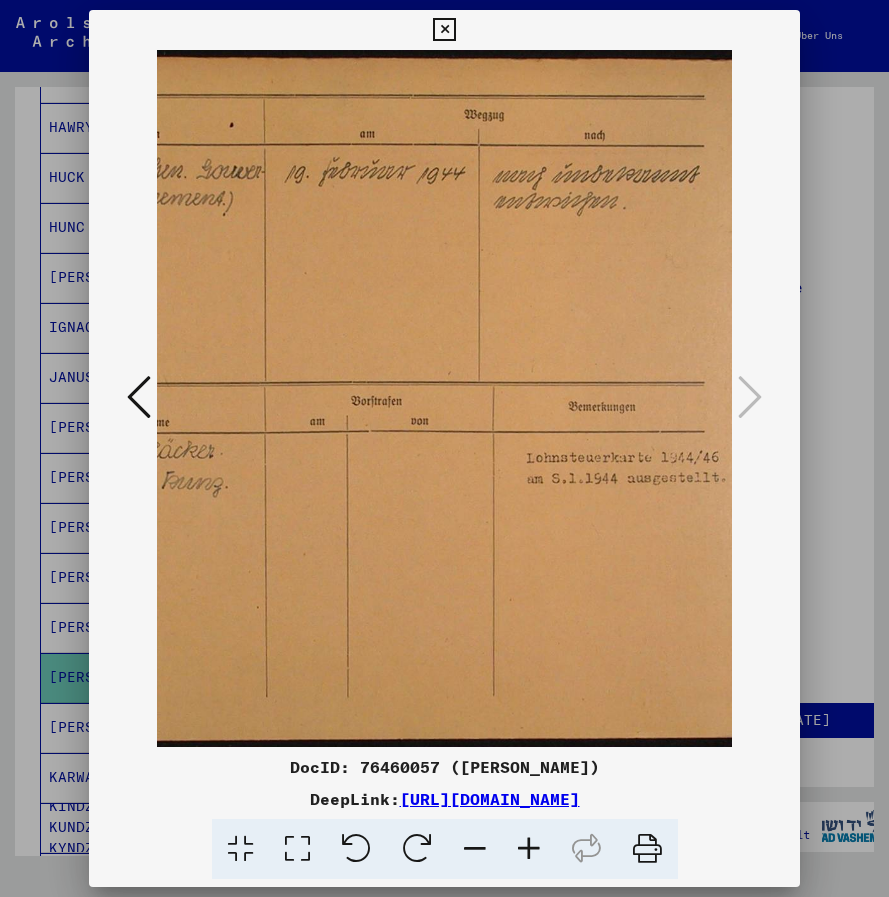 click at bounding box center (444, 30) 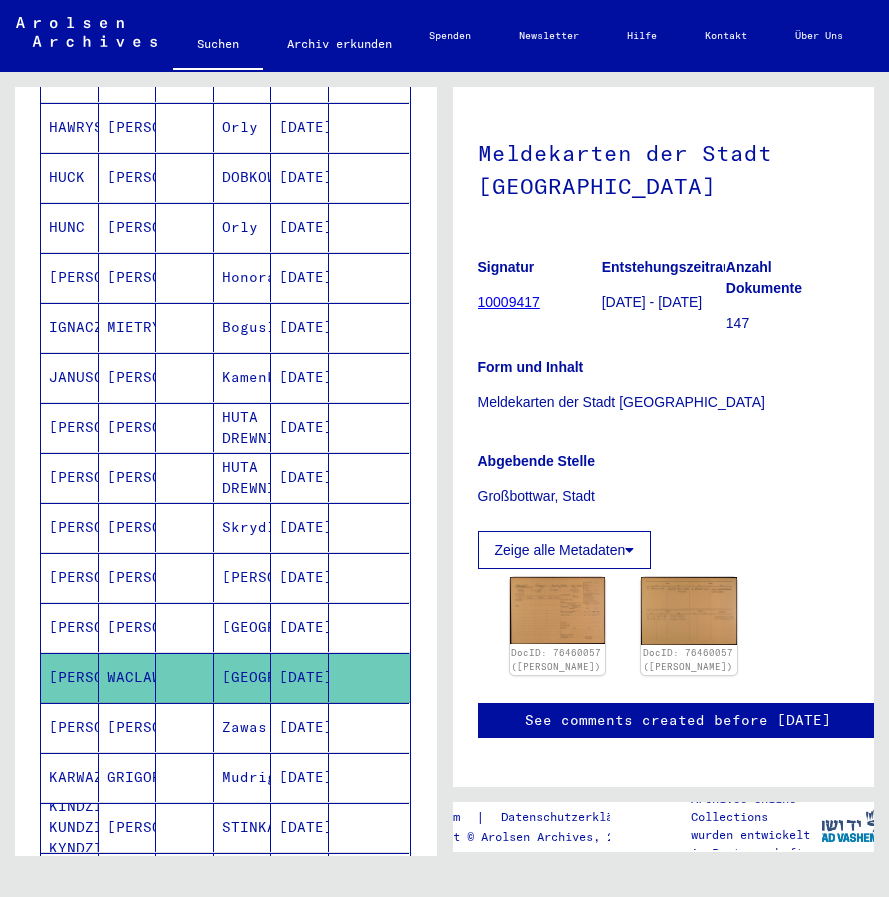 click on "[PERSON_NAME]" at bounding box center [70, 777] 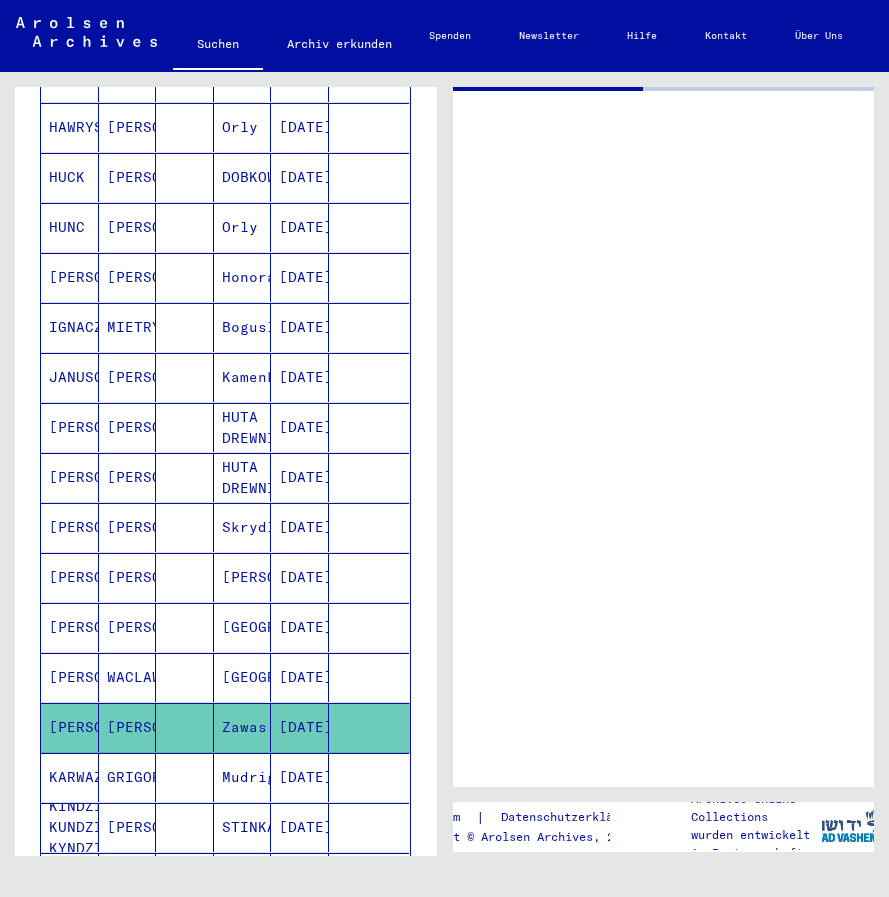 scroll, scrollTop: 0, scrollLeft: 0, axis: both 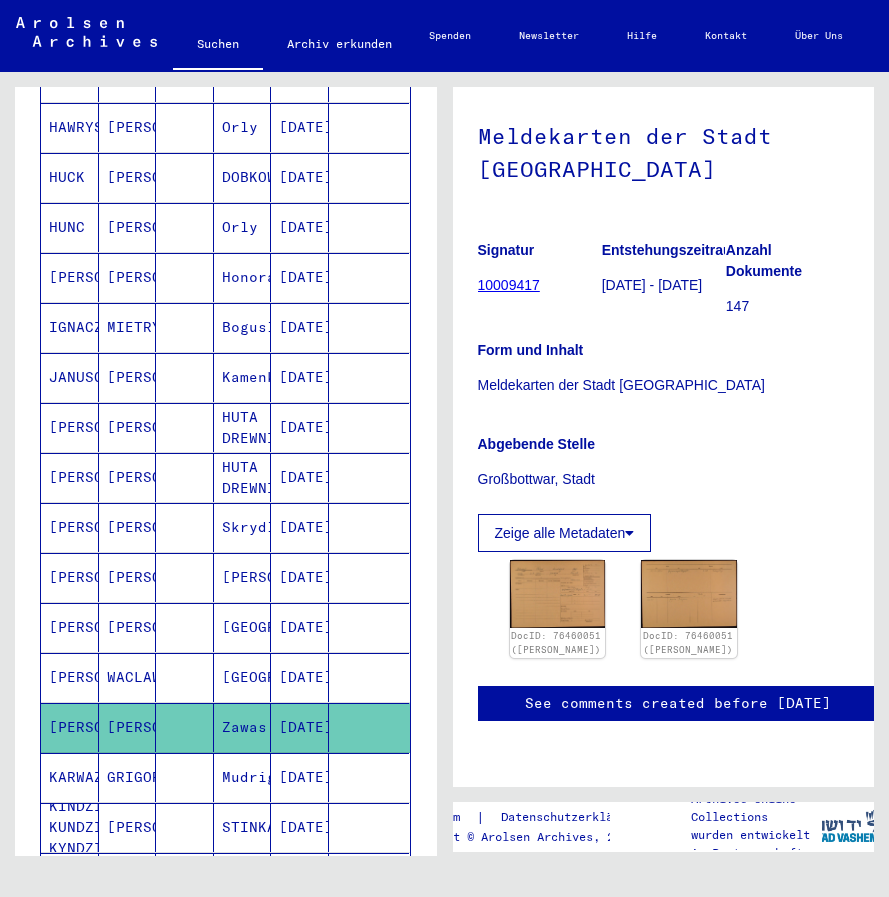 click on "KARWAZKY" at bounding box center [70, 827] 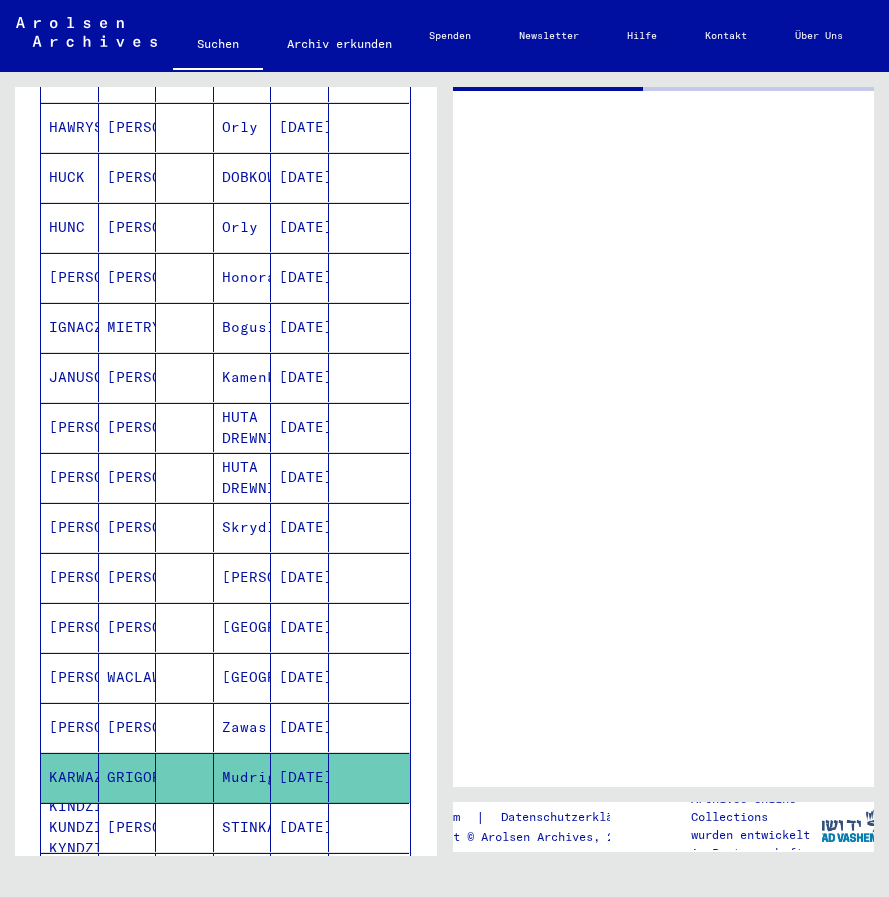 scroll, scrollTop: 0, scrollLeft: 0, axis: both 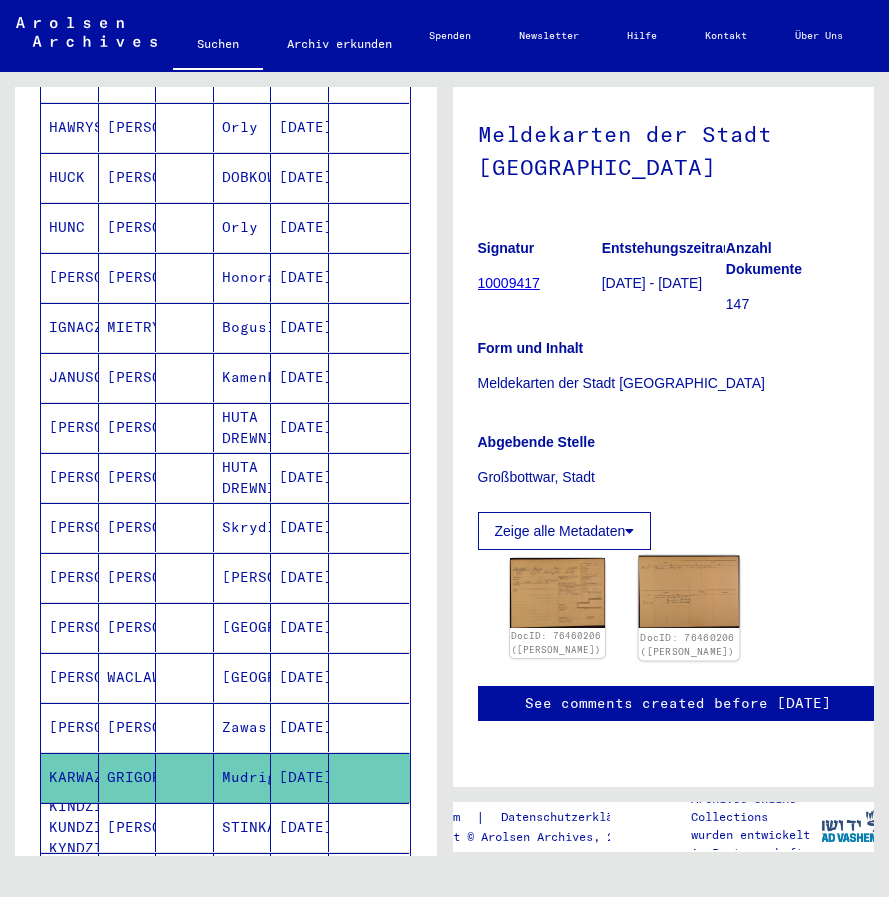 click 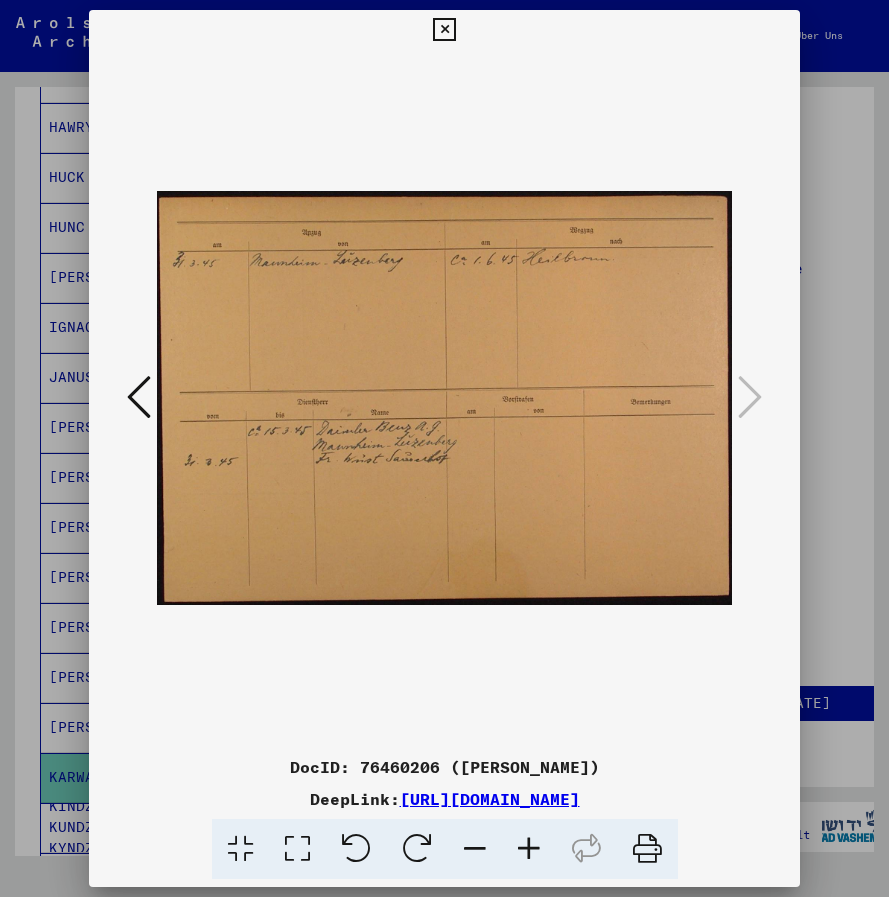 click at bounding box center [529, 849] 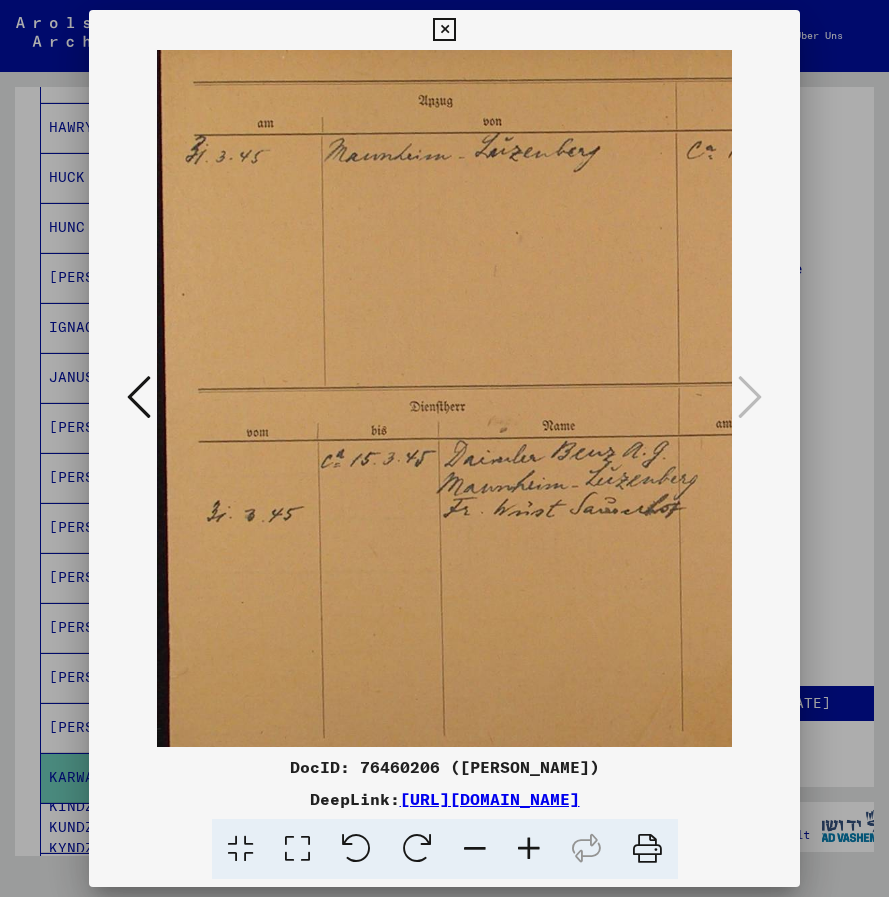 scroll, scrollTop: 26, scrollLeft: 0, axis: vertical 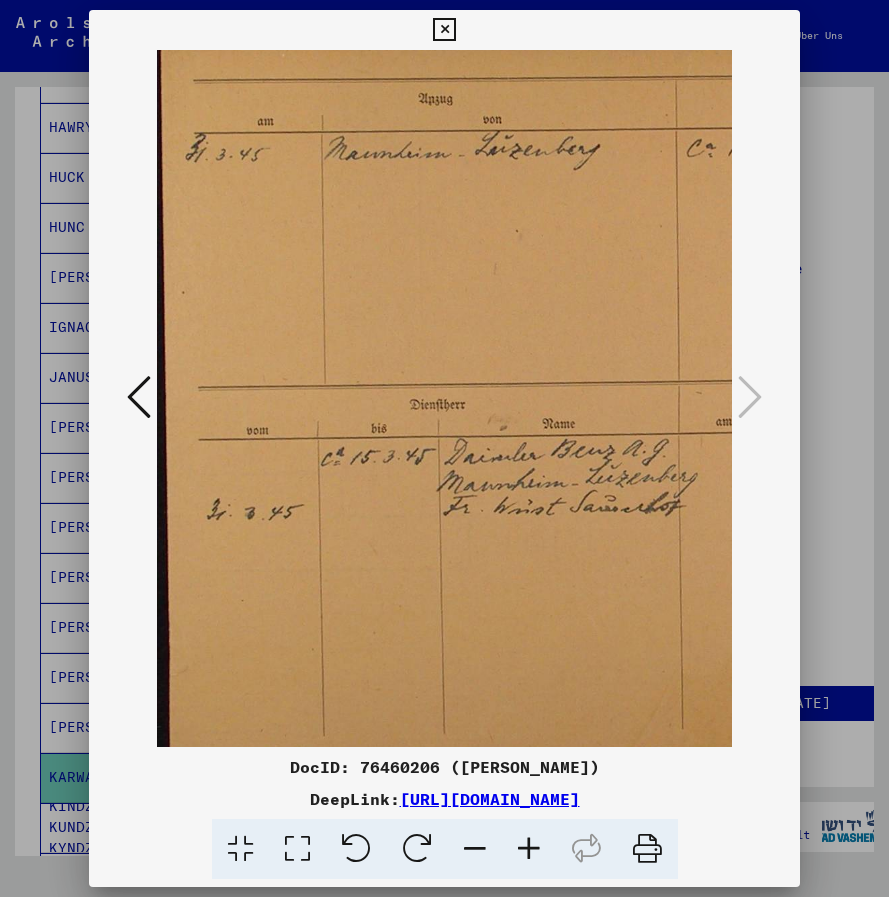 drag, startPoint x: 568, startPoint y: 626, endPoint x: 646, endPoint y: 669, distance: 89.06739 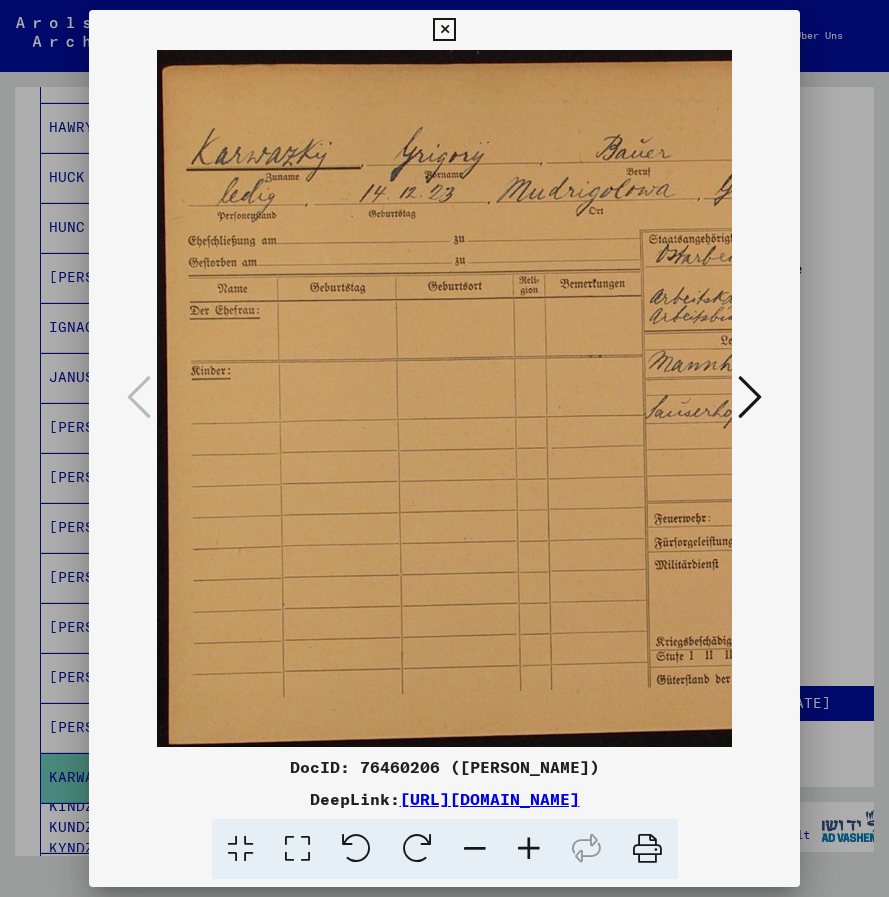 scroll, scrollTop: 0, scrollLeft: 0, axis: both 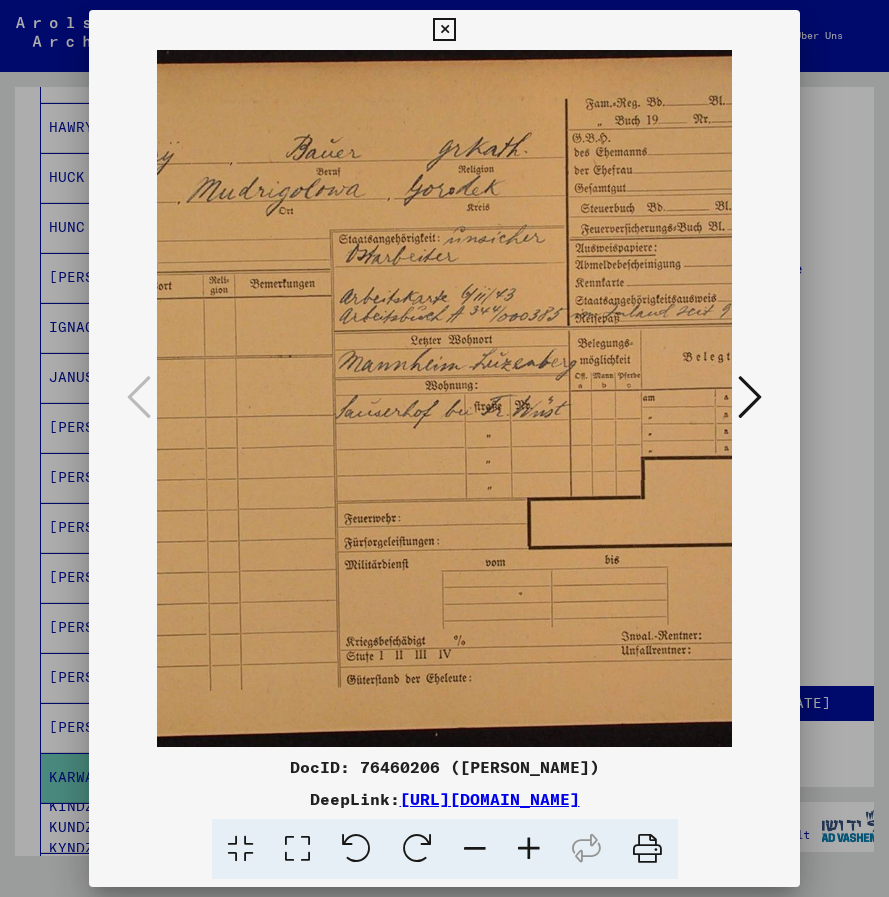 drag, startPoint x: 579, startPoint y: 455, endPoint x: 346, endPoint y: 496, distance: 236.5798 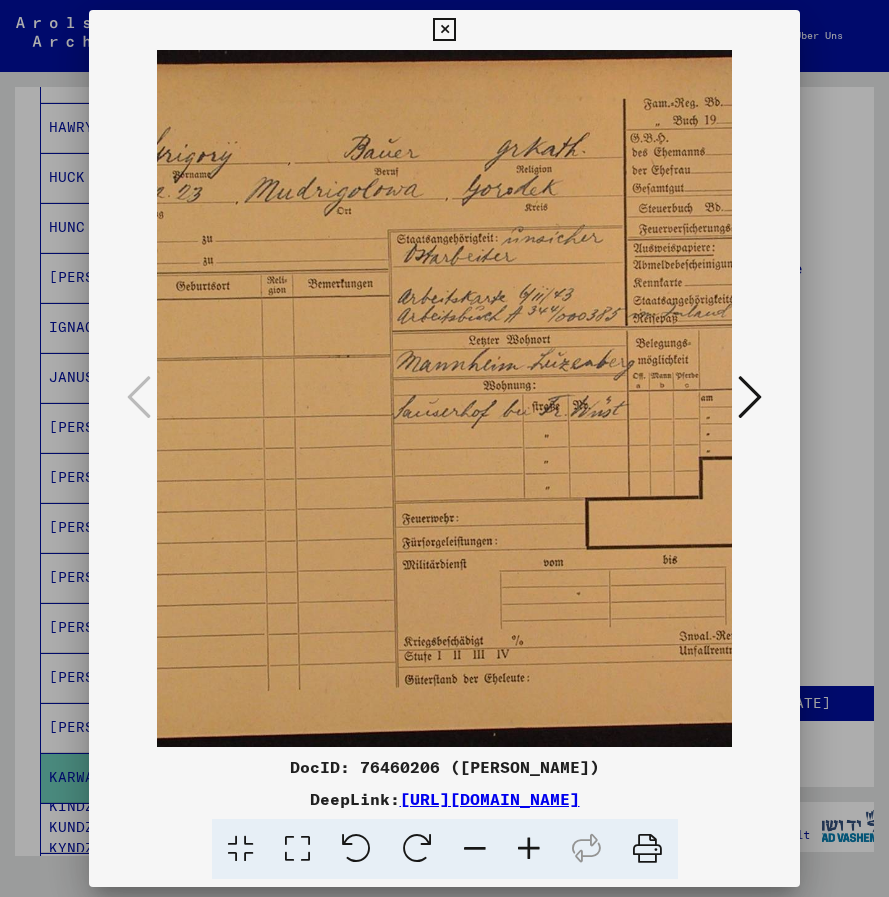 scroll, scrollTop: 0, scrollLeft: 253, axis: horizontal 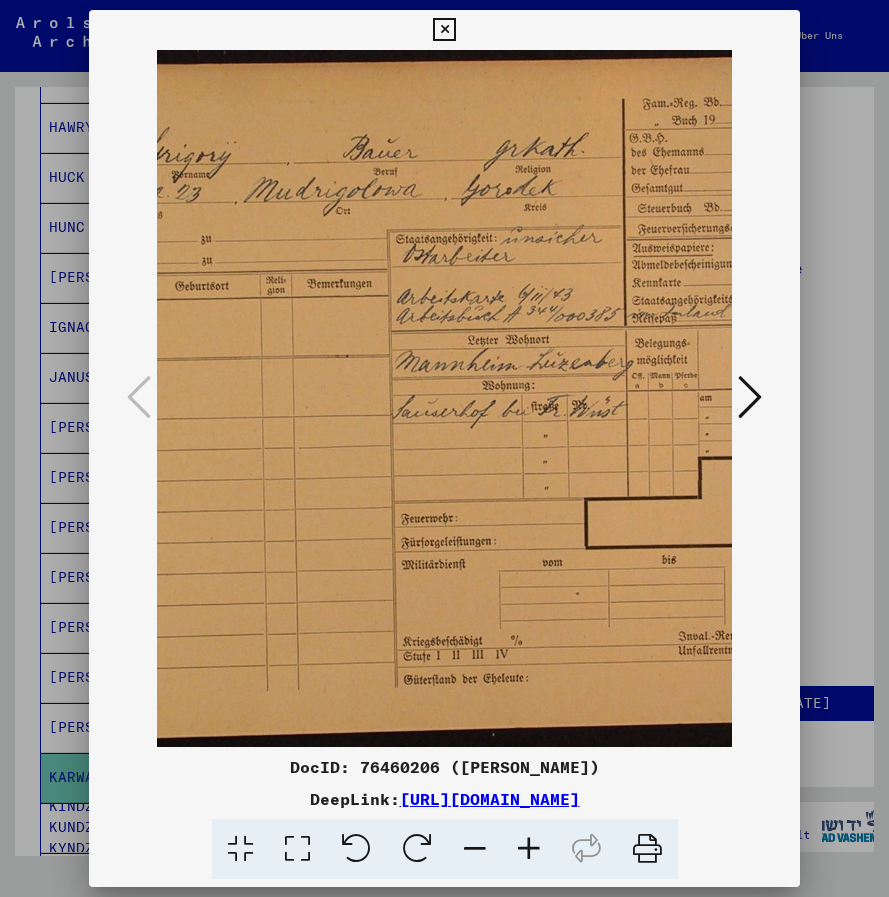 drag, startPoint x: 245, startPoint y: 490, endPoint x: 302, endPoint y: 492, distance: 57.035076 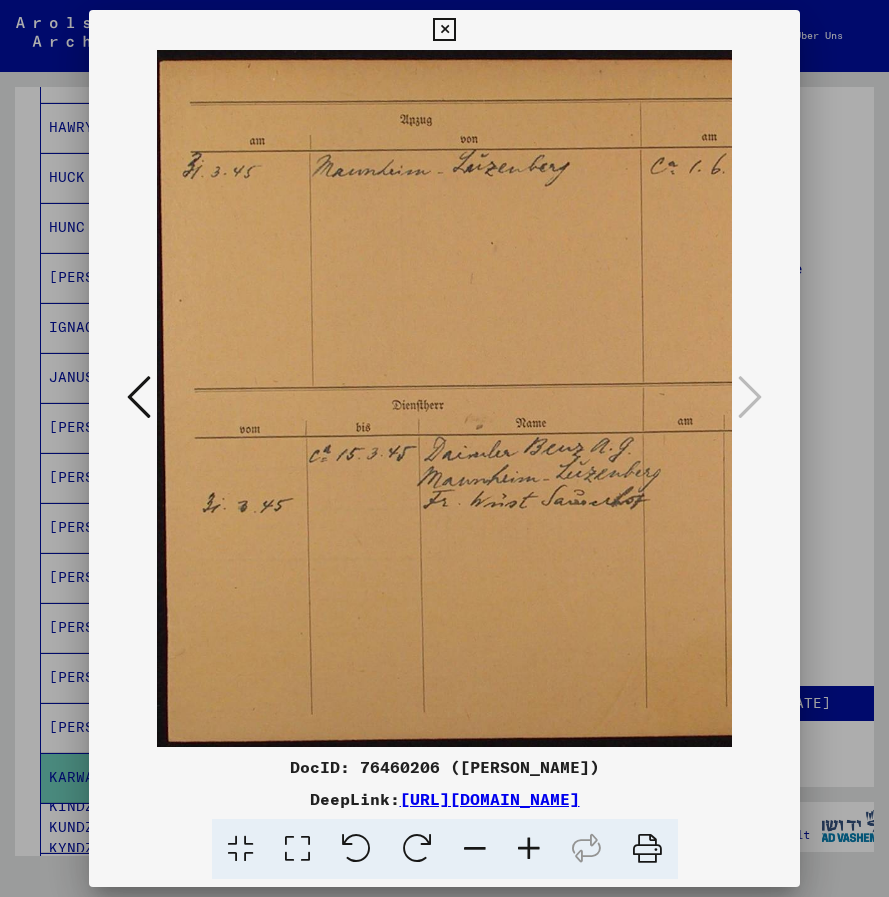 scroll, scrollTop: 0, scrollLeft: 0, axis: both 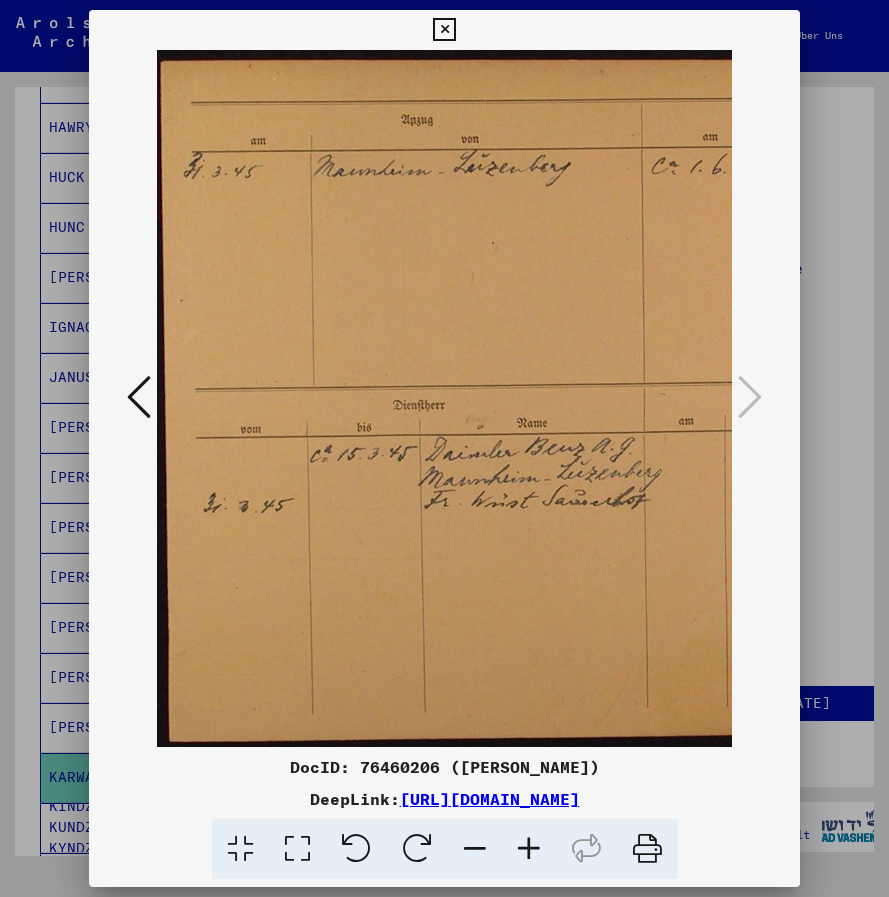 drag, startPoint x: 253, startPoint y: 562, endPoint x: 596, endPoint y: 561, distance: 343.00146 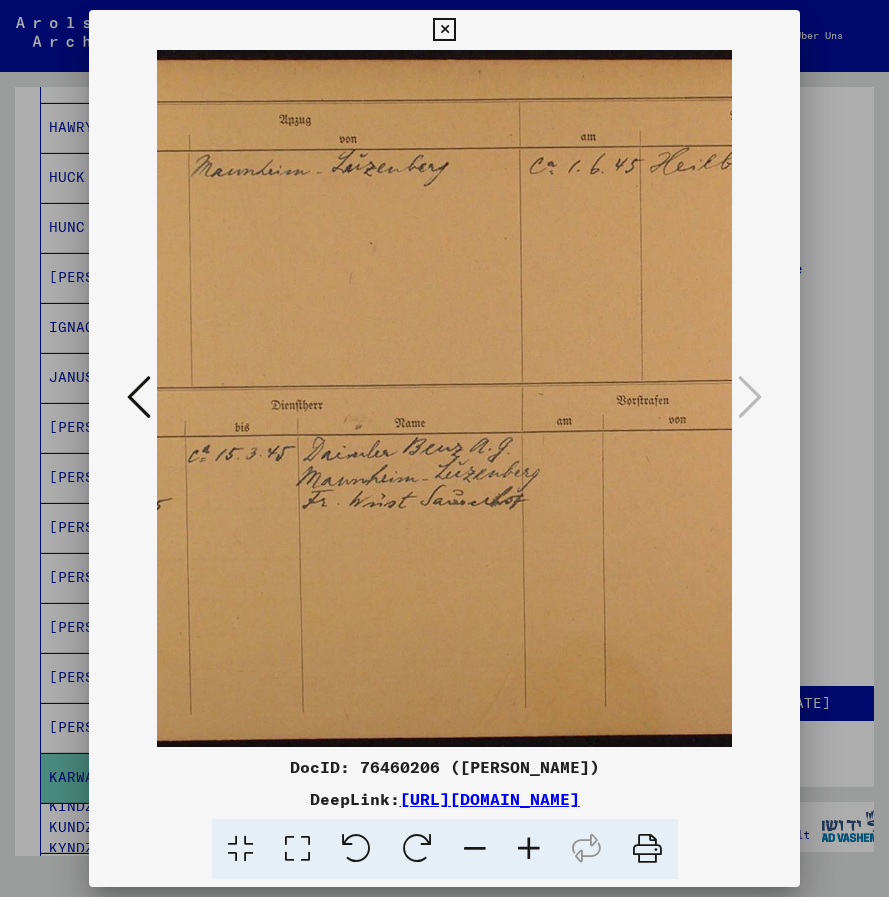 scroll, scrollTop: 0, scrollLeft: 115, axis: horizontal 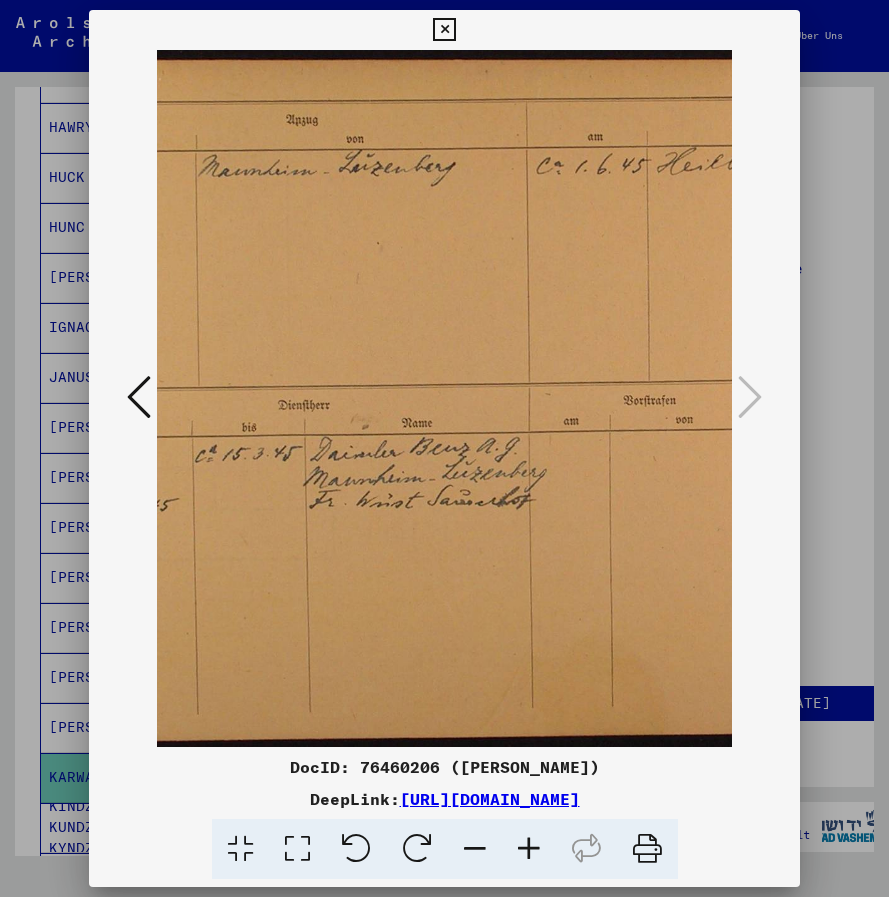 drag, startPoint x: 640, startPoint y: 356, endPoint x: 529, endPoint y: 382, distance: 114.00439 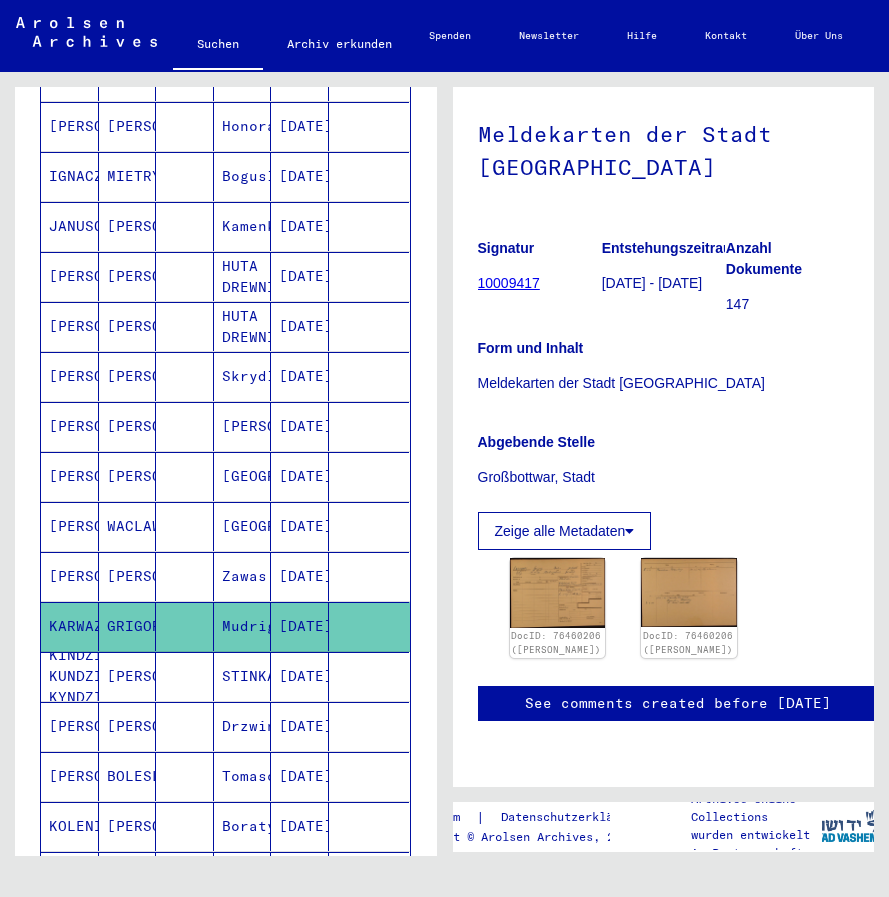 scroll, scrollTop: 557, scrollLeft: 0, axis: vertical 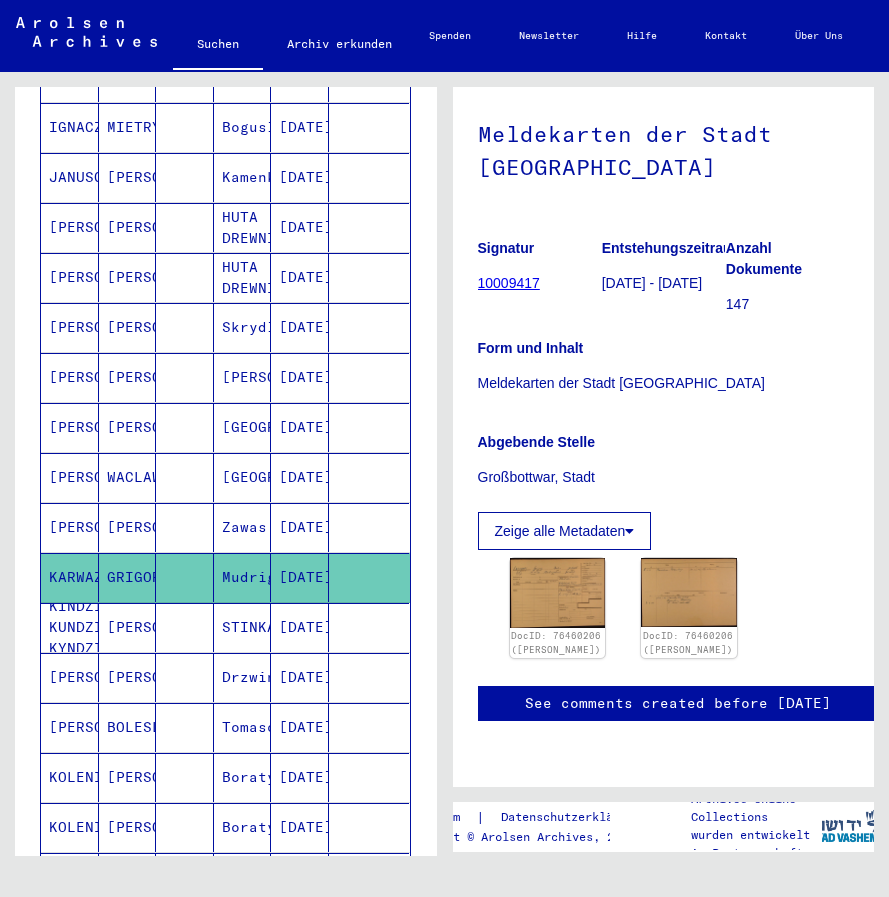 click on "KINDZIERSKA KUNDZIERSKA KYNDZIERSKA" at bounding box center [70, 677] 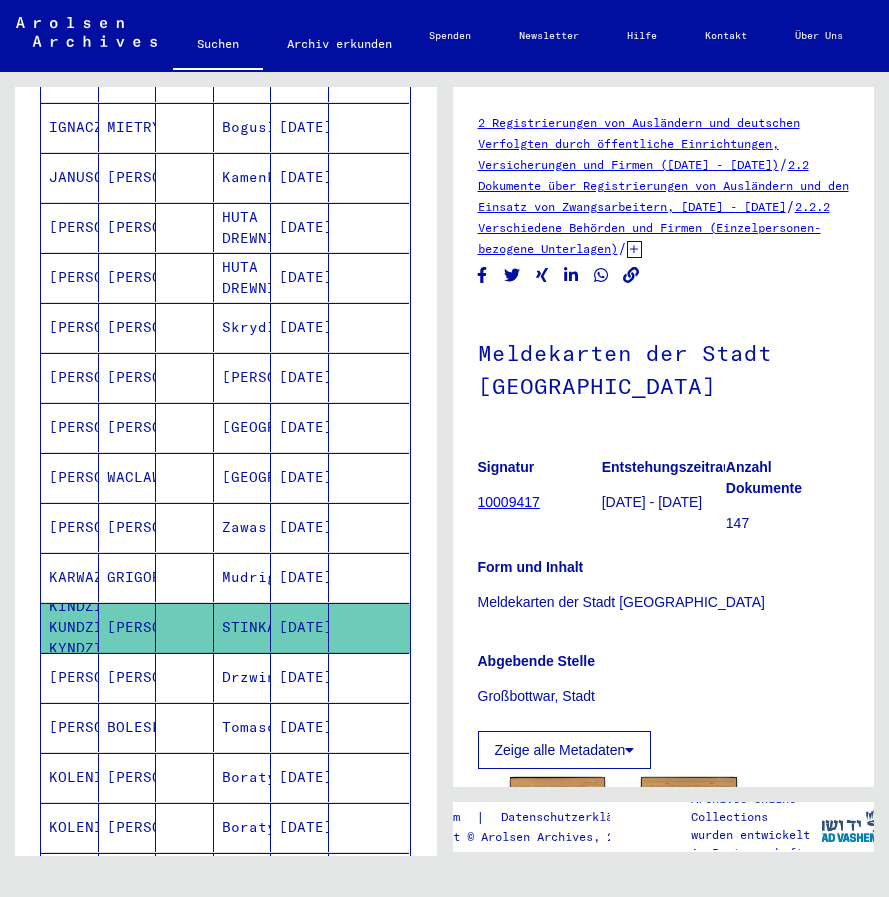 scroll, scrollTop: 0, scrollLeft: 0, axis: both 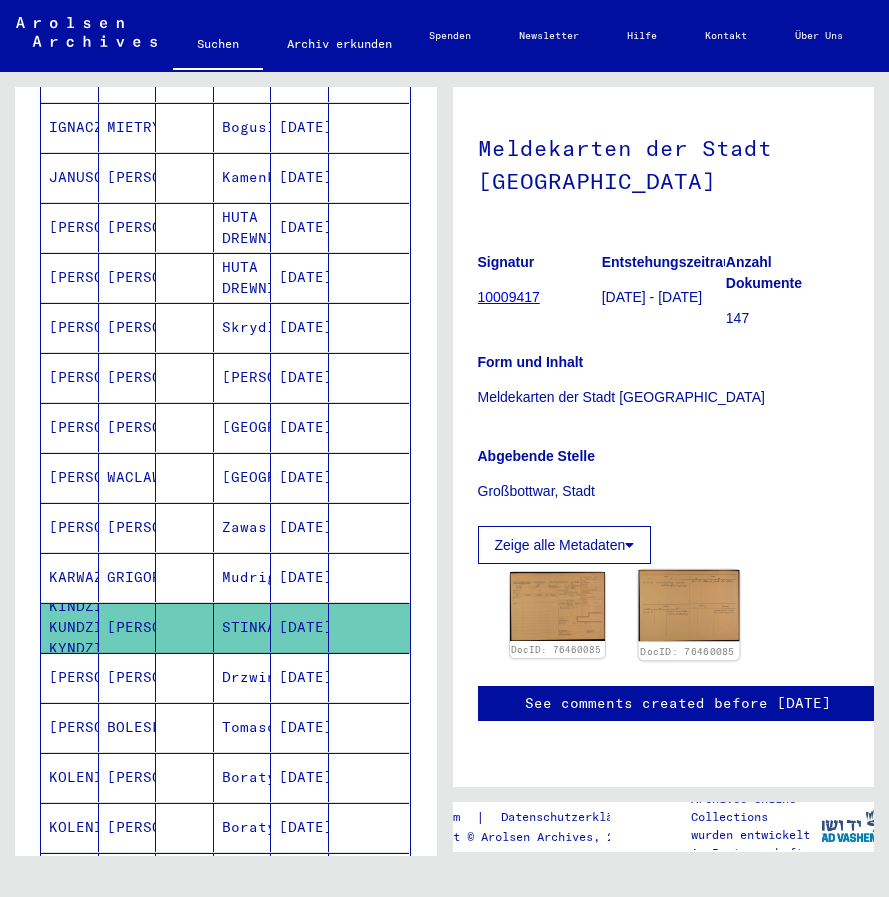 click 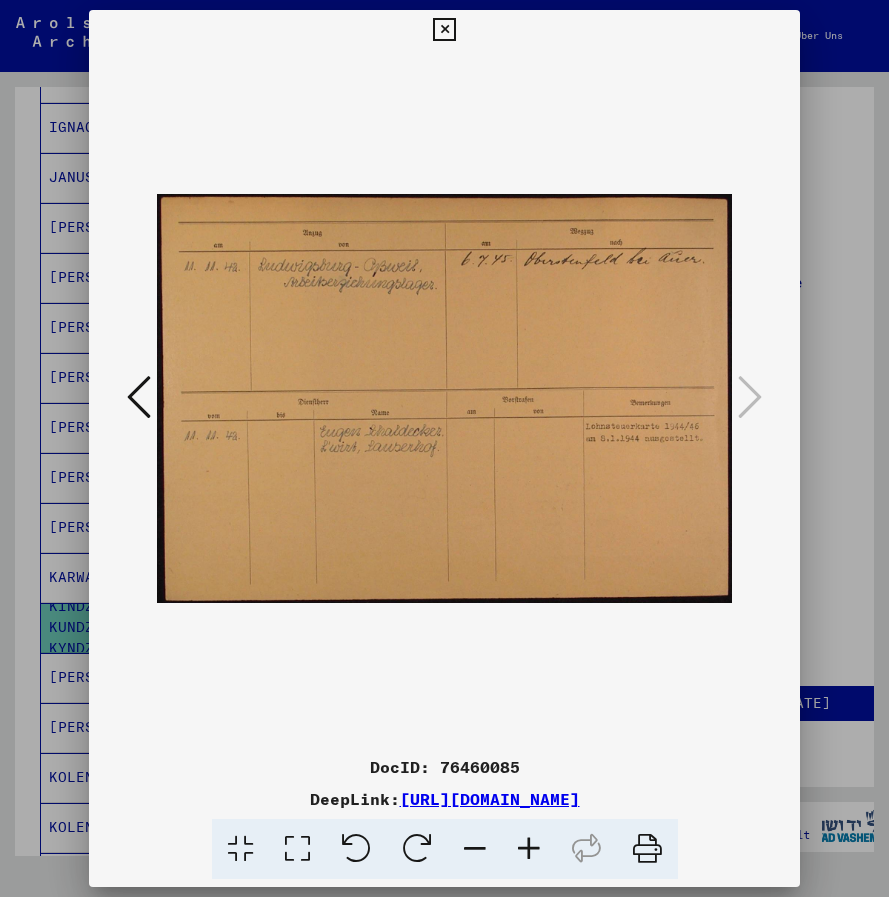 click at bounding box center (139, 397) 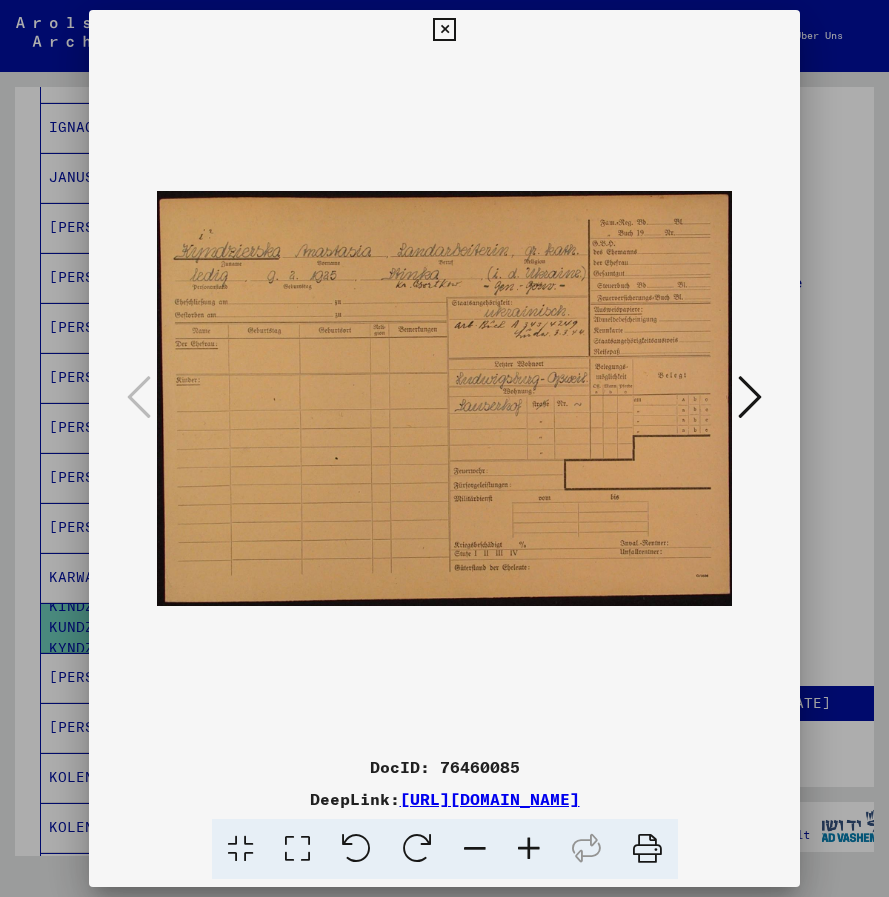 click at bounding box center (529, 849) 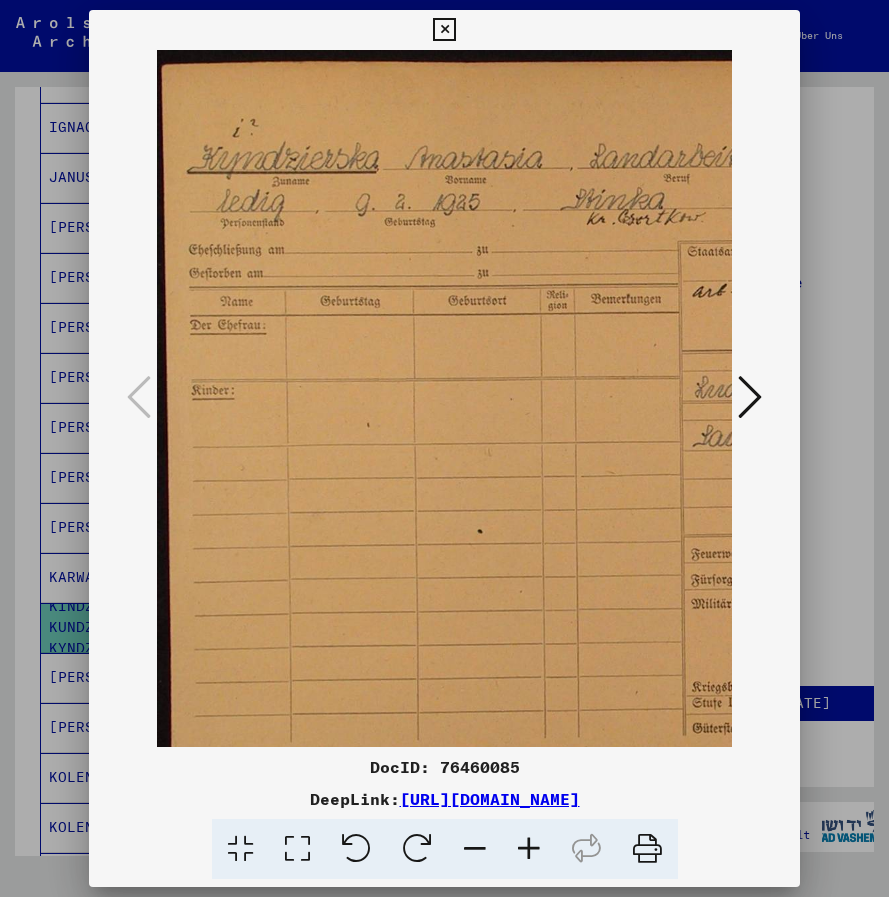 click at bounding box center [529, 849] 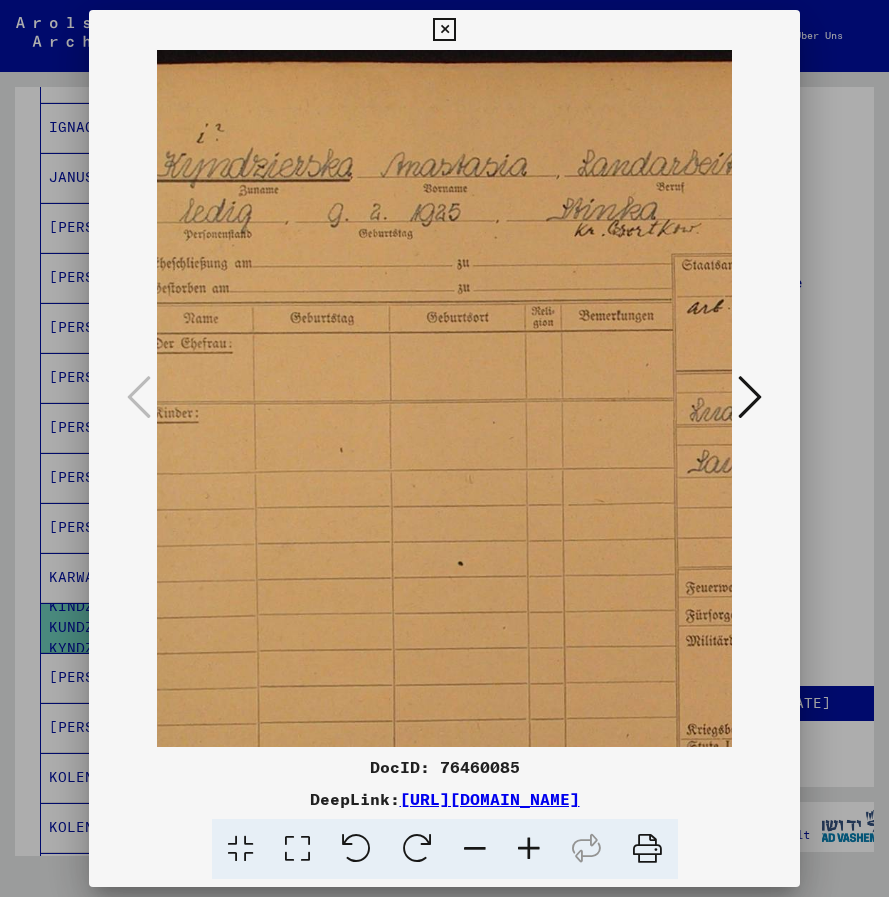 scroll, scrollTop: 0, scrollLeft: 0, axis: both 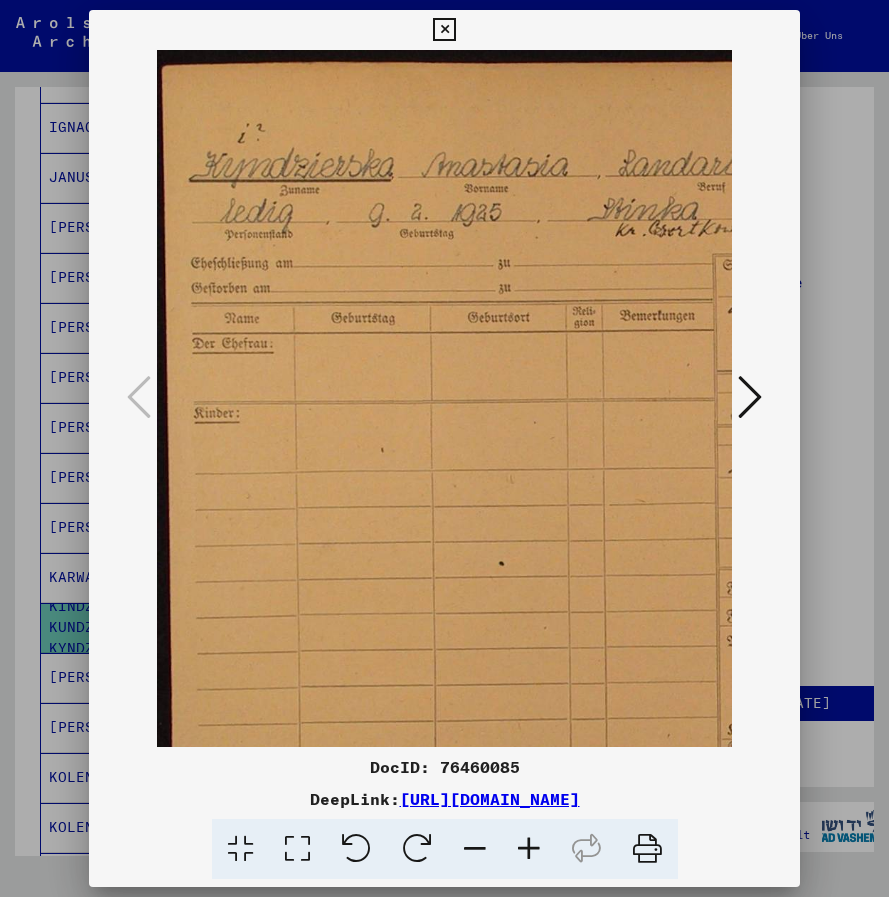 drag, startPoint x: 438, startPoint y: 491, endPoint x: 517, endPoint y: 546, distance: 96.26006 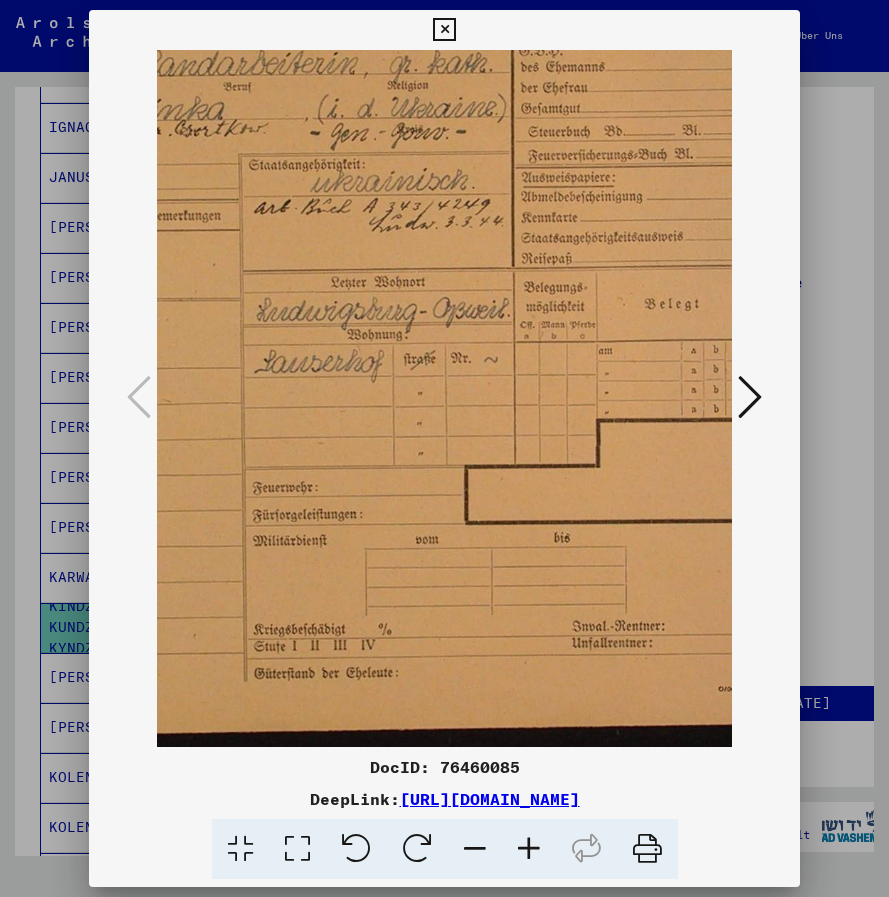 drag, startPoint x: 629, startPoint y: 460, endPoint x: 516, endPoint y: 394, distance: 130.86252 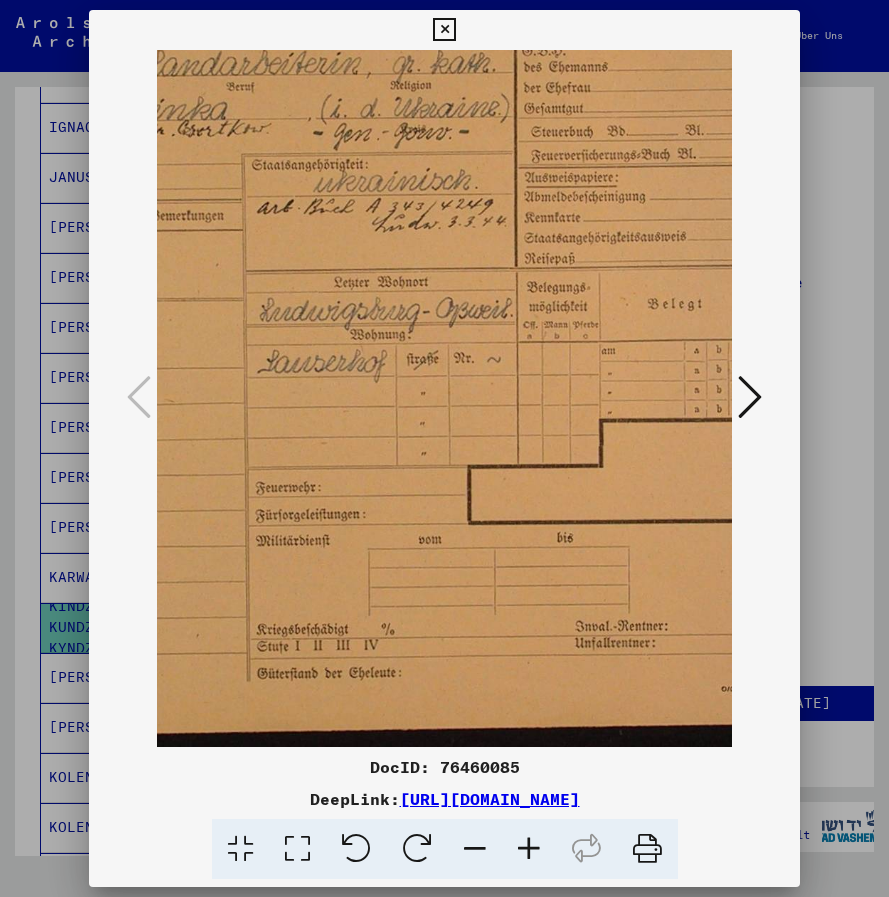 click at bounding box center (750, 397) 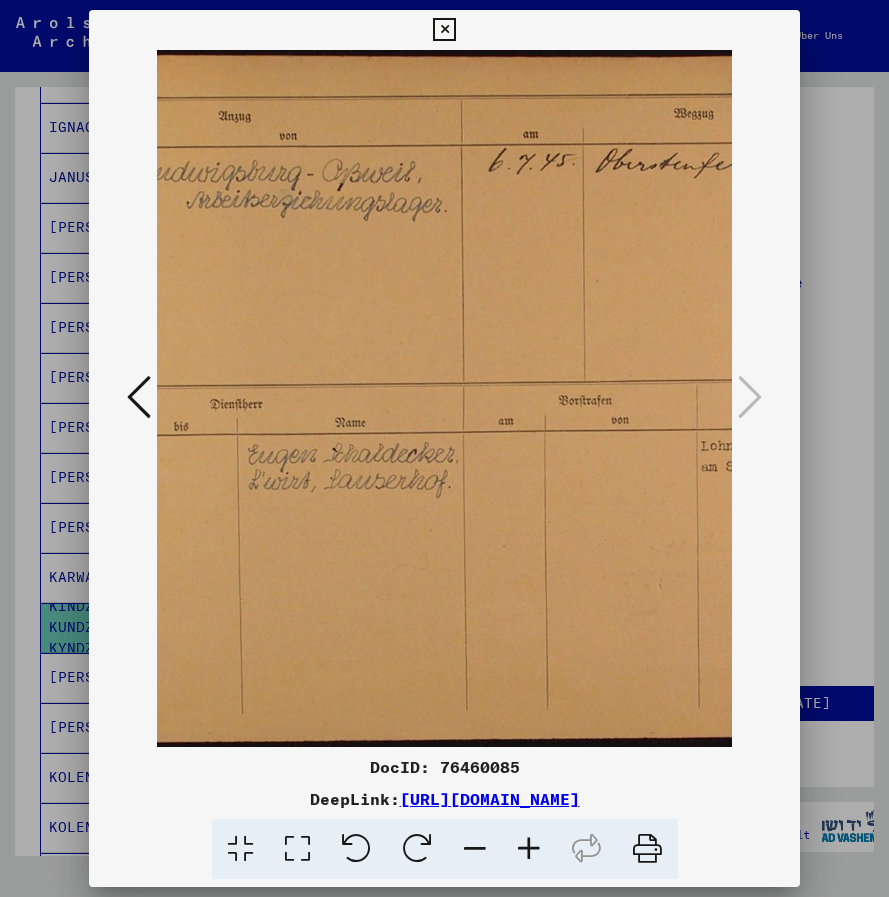 scroll, scrollTop: 0, scrollLeft: 179, axis: horizontal 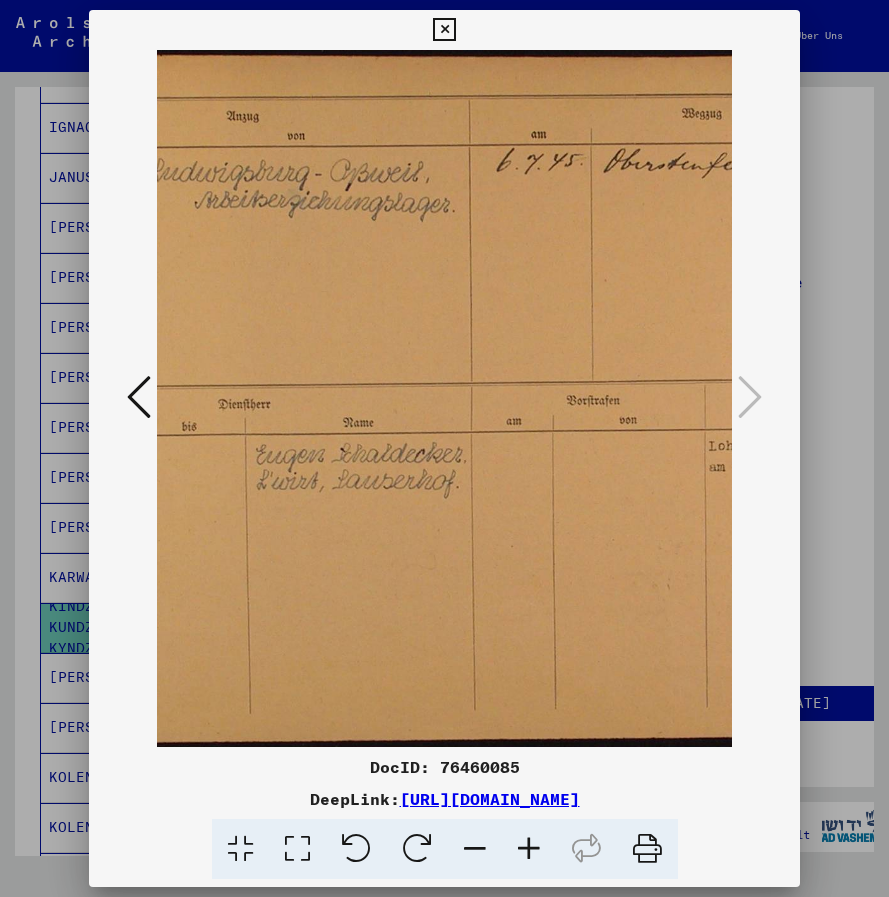 drag, startPoint x: 448, startPoint y: 554, endPoint x: 542, endPoint y: 549, distance: 94.13288 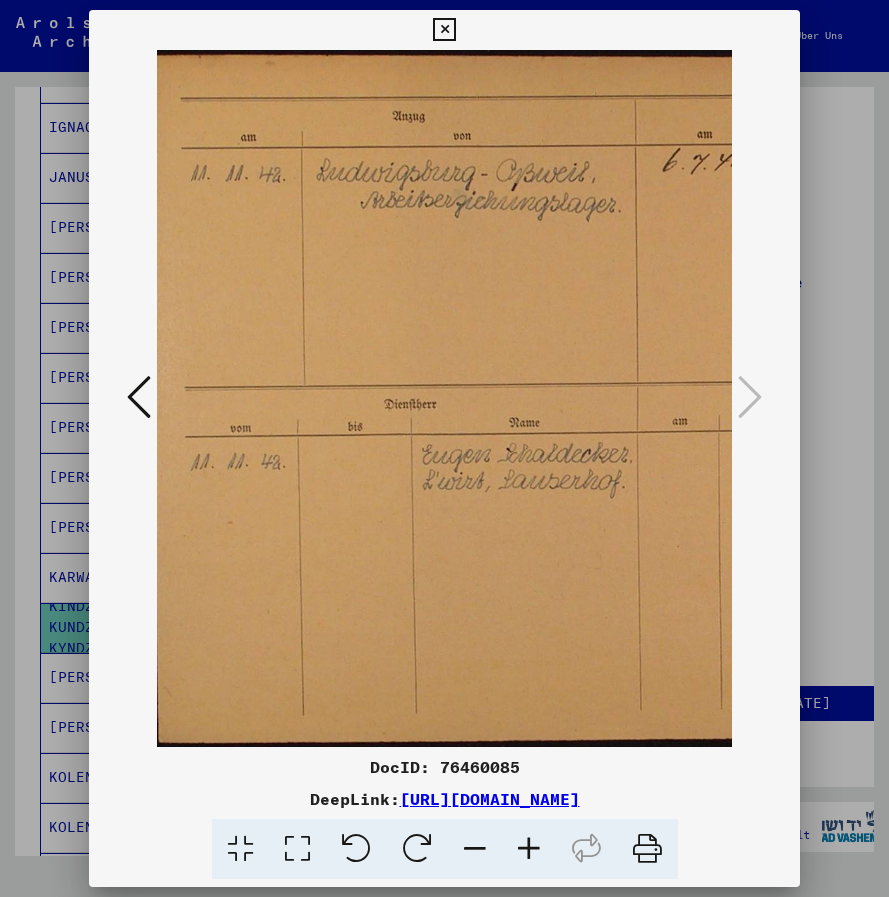 scroll, scrollTop: 0, scrollLeft: 0, axis: both 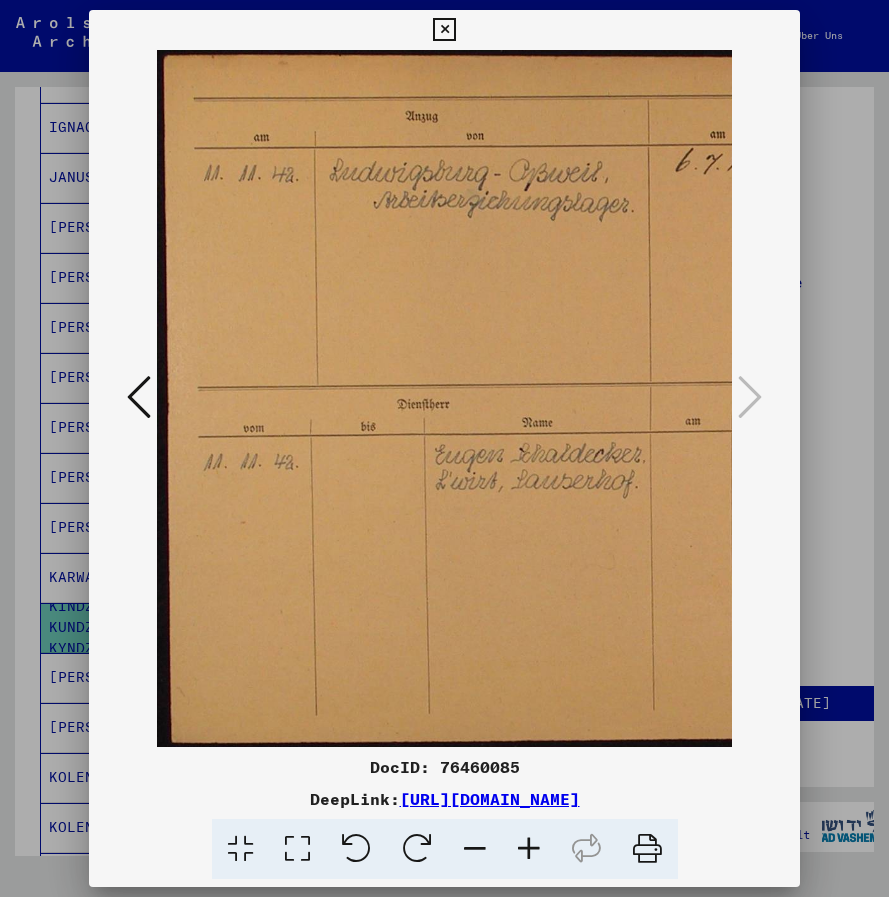drag, startPoint x: 381, startPoint y: 551, endPoint x: 662, endPoint y: 536, distance: 281.4001 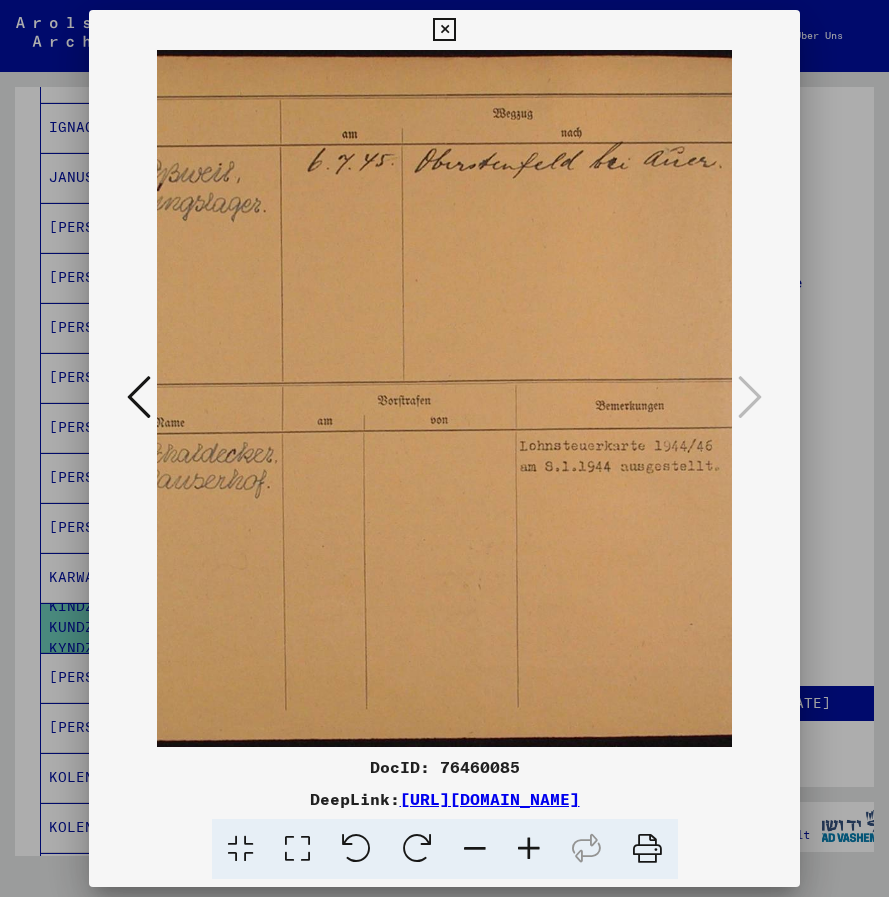 scroll, scrollTop: 0, scrollLeft: 362, axis: horizontal 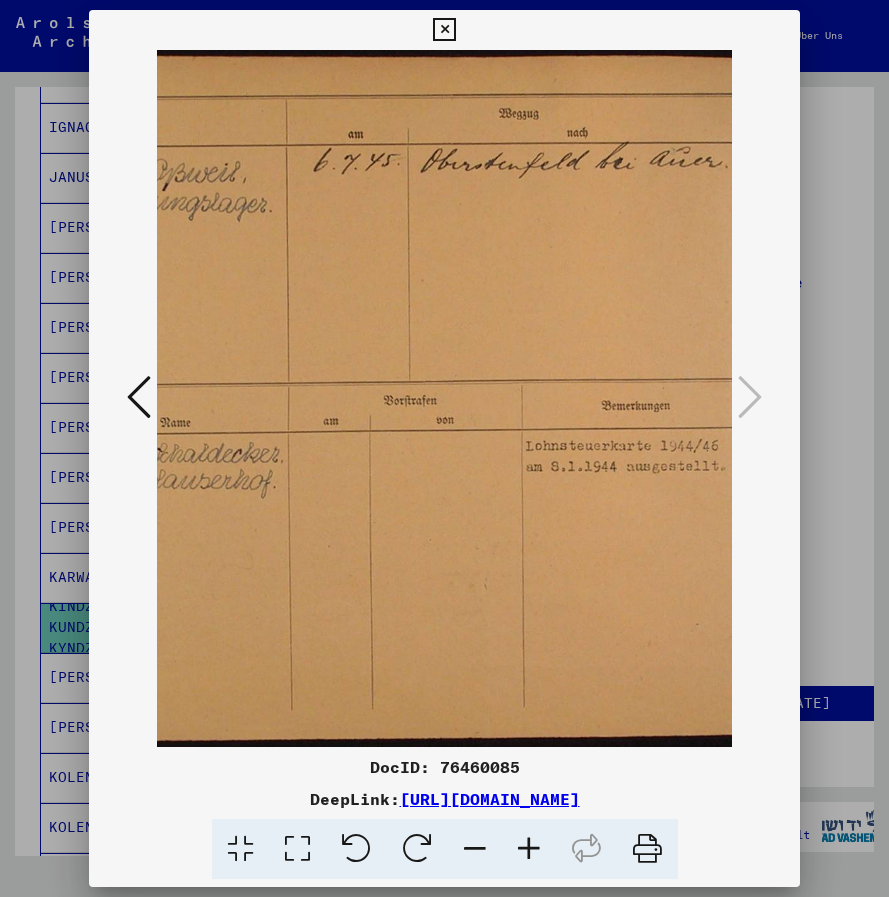 drag, startPoint x: 650, startPoint y: 396, endPoint x: 288, endPoint y: 413, distance: 362.39896 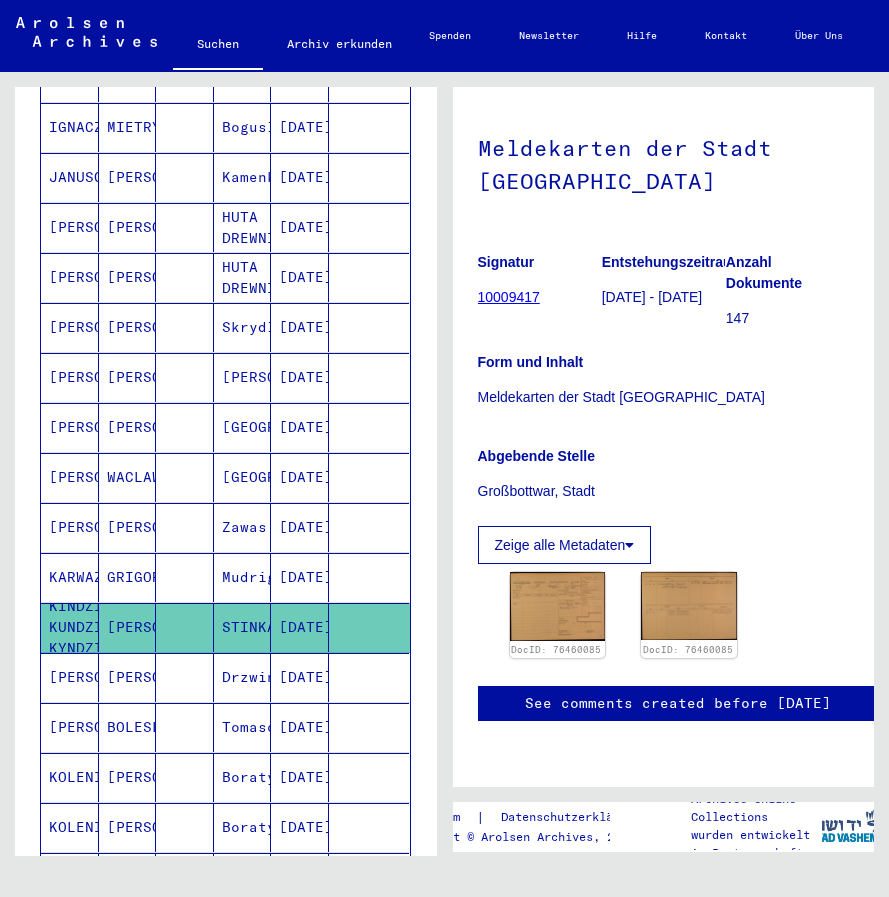 click on "[PERSON_NAME]" at bounding box center [70, 727] 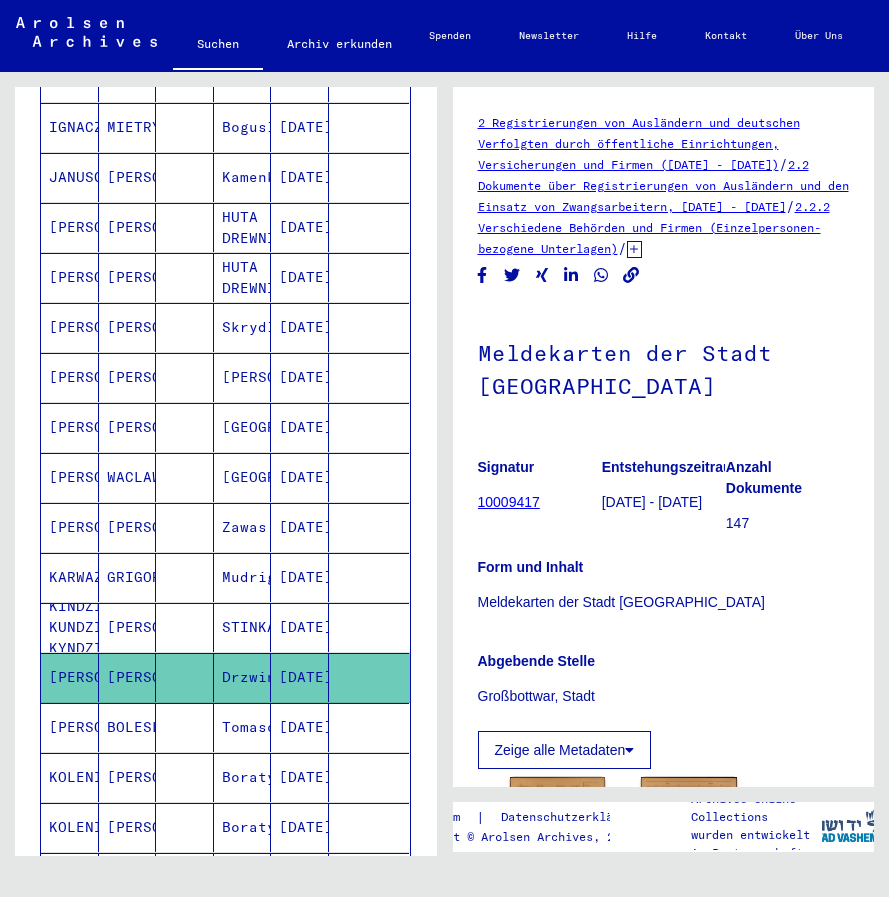 scroll, scrollTop: 0, scrollLeft: 0, axis: both 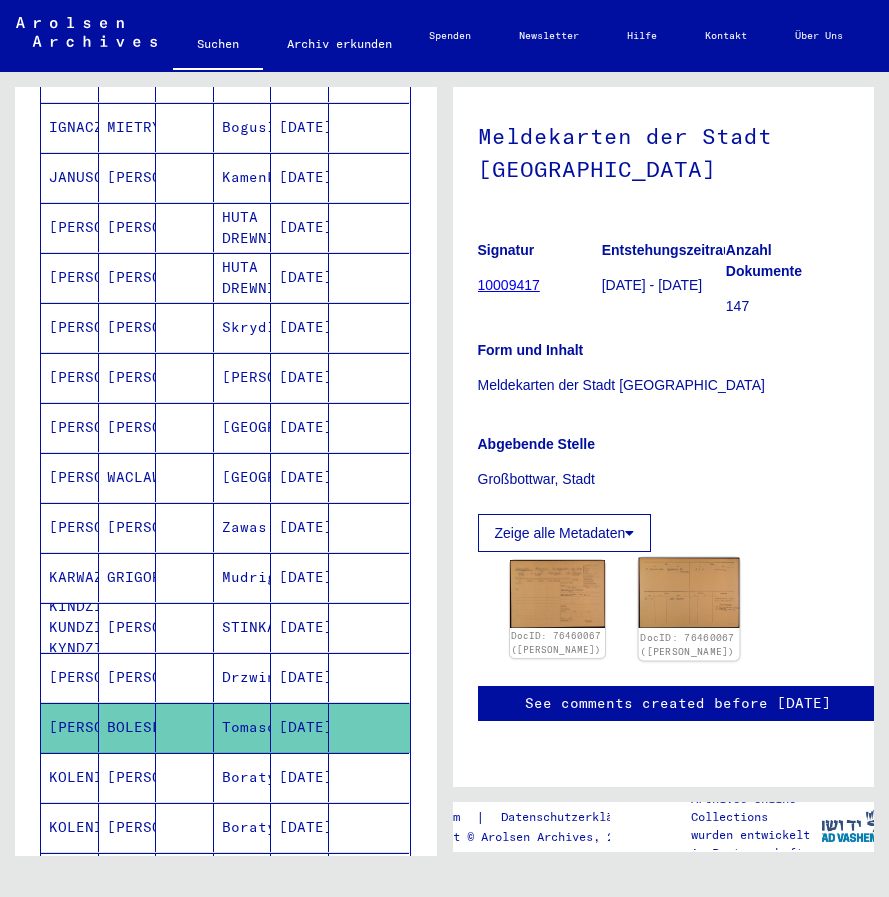 click 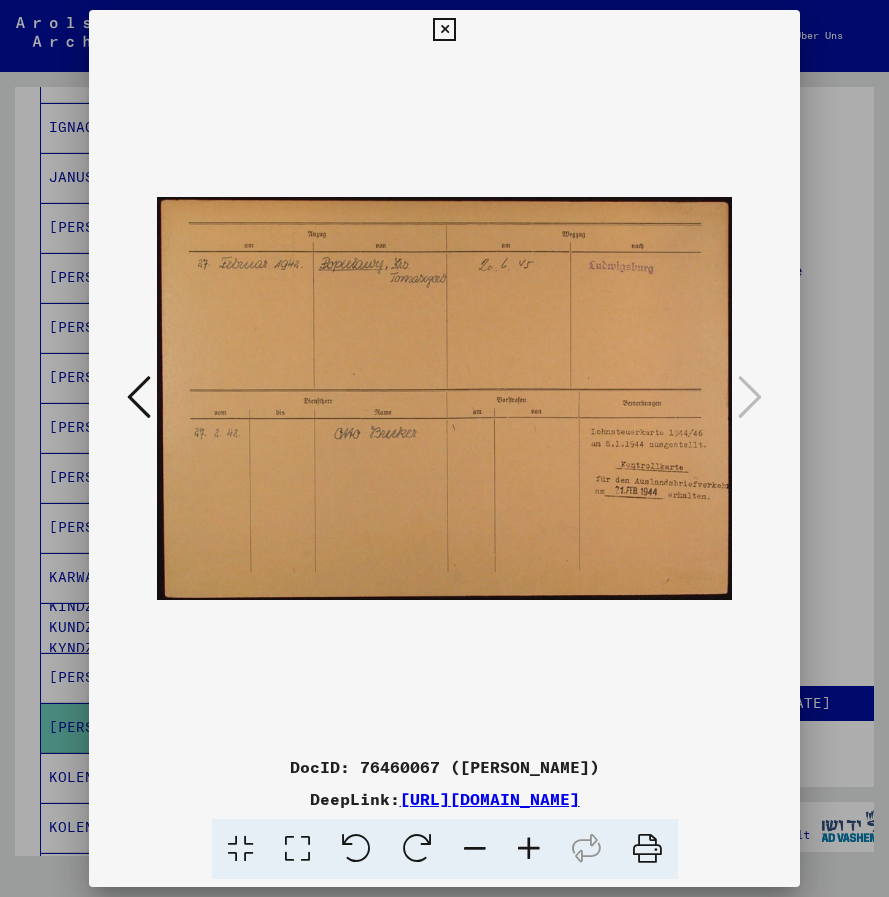 click at bounding box center (139, 397) 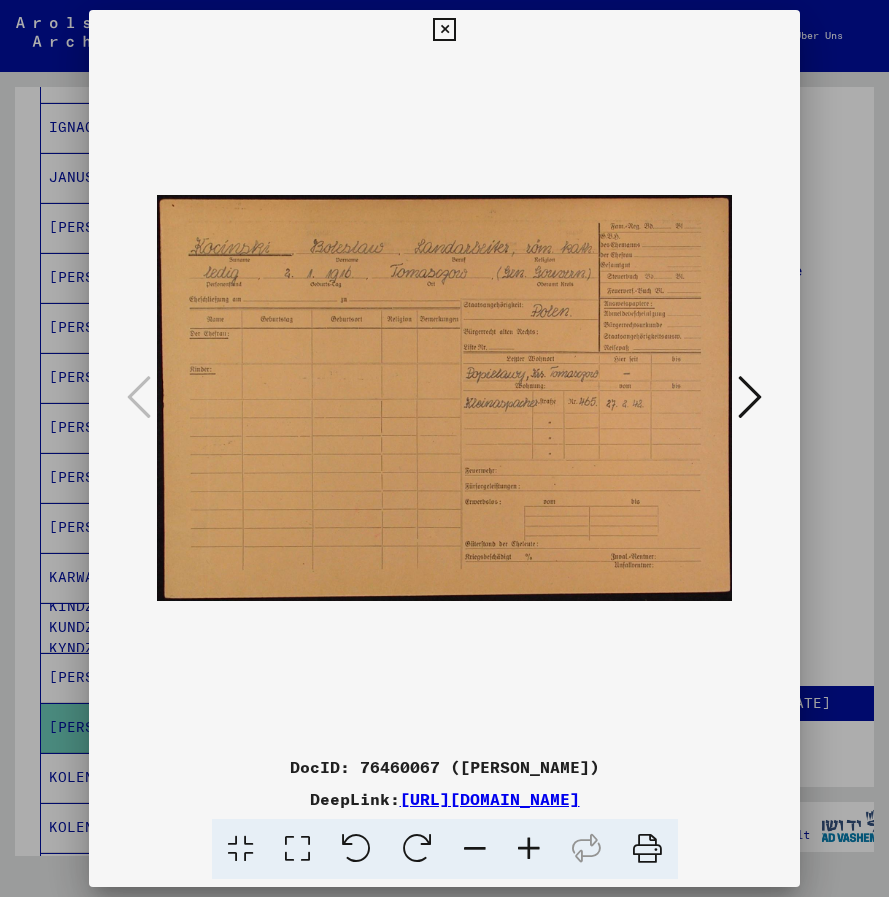 click at bounding box center [529, 849] 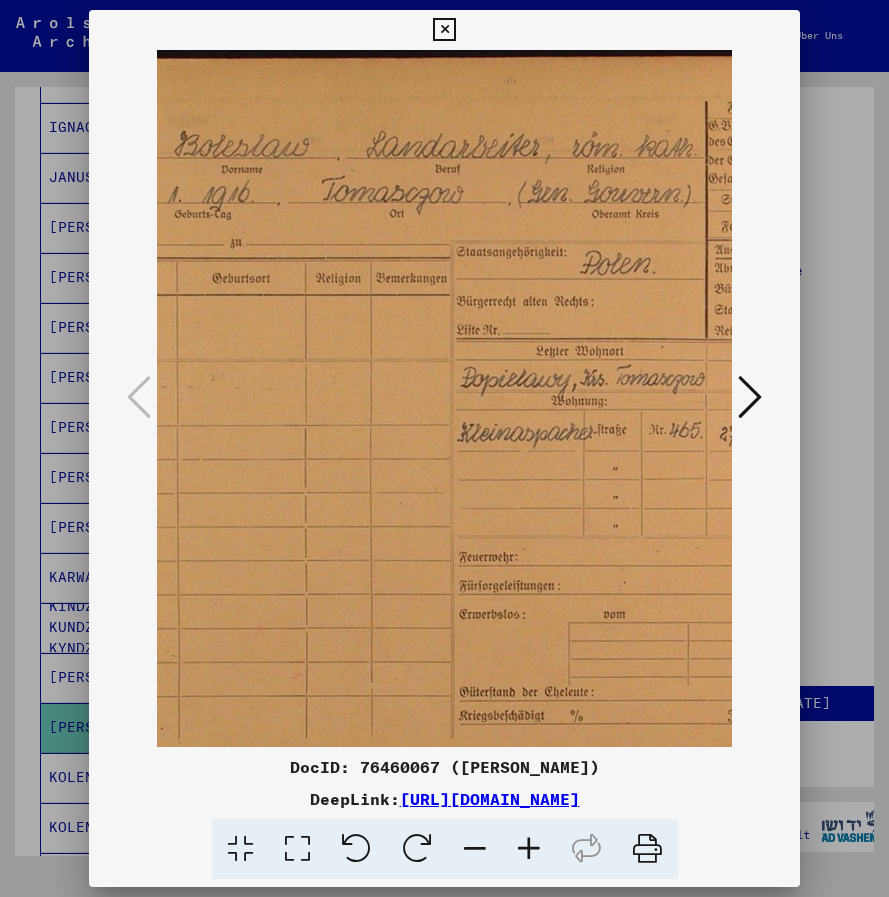 scroll, scrollTop: 0, scrollLeft: 276, axis: horizontal 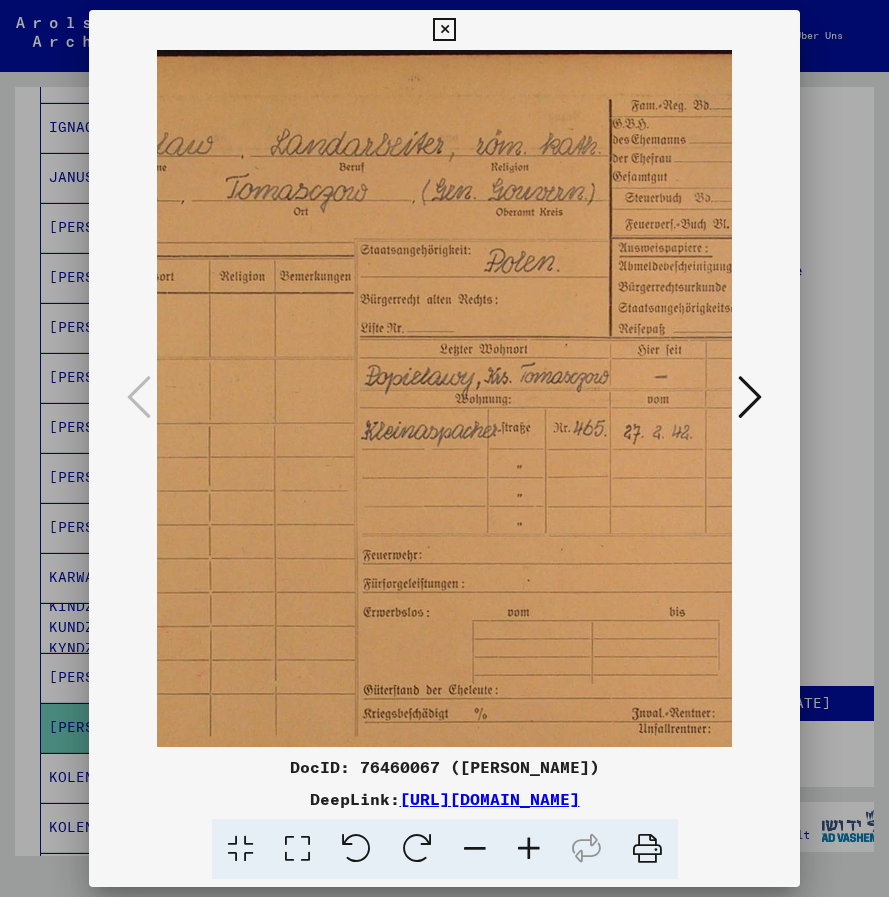 drag, startPoint x: 467, startPoint y: 564, endPoint x: 108, endPoint y: 587, distance: 359.73602 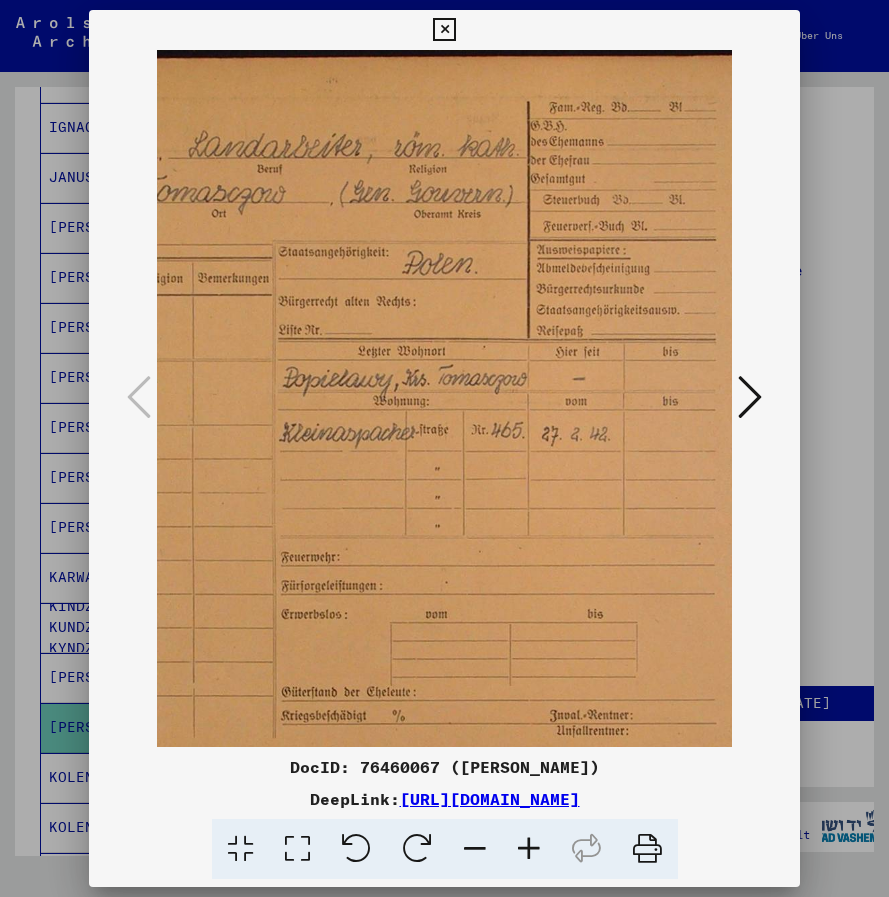 scroll, scrollTop: 0, scrollLeft: 451, axis: horizontal 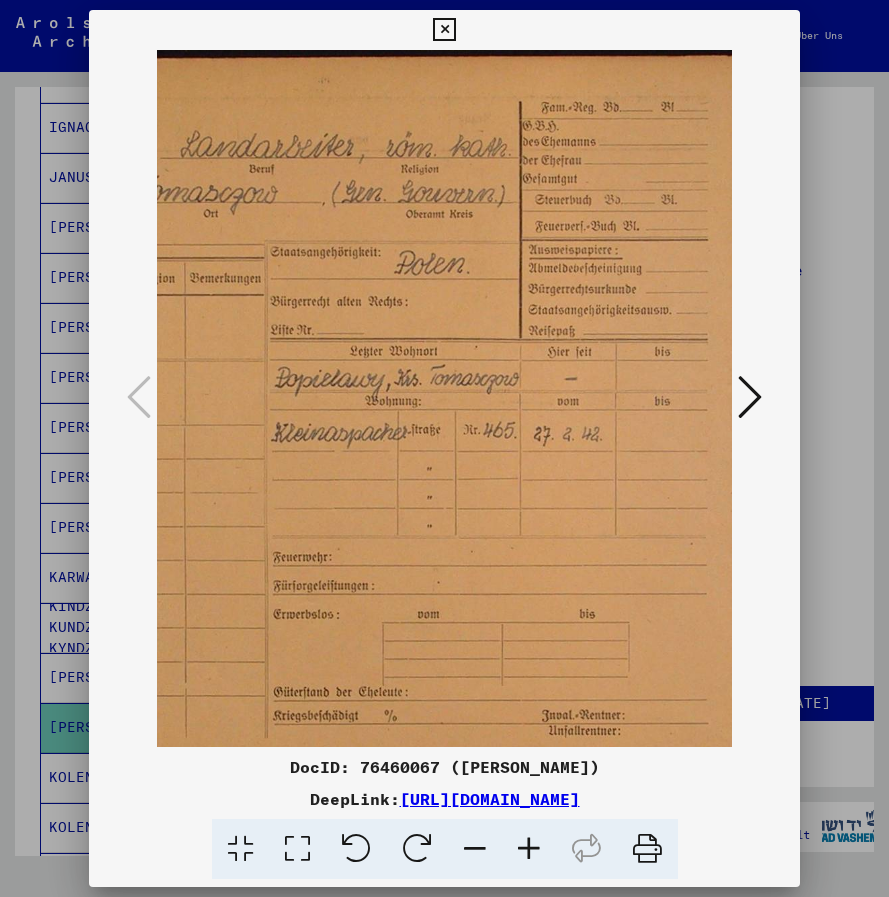 drag, startPoint x: 269, startPoint y: 573, endPoint x: 181, endPoint y: 575, distance: 88.02273 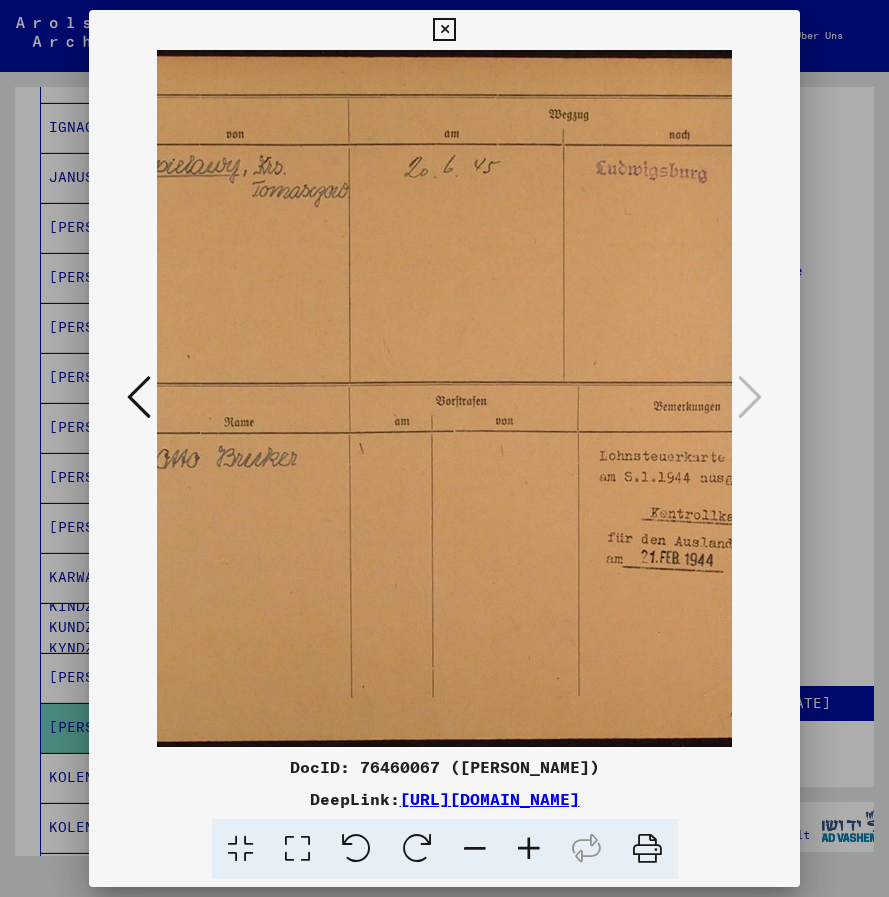 drag, startPoint x: 243, startPoint y: 471, endPoint x: 392, endPoint y: 472, distance: 149.00336 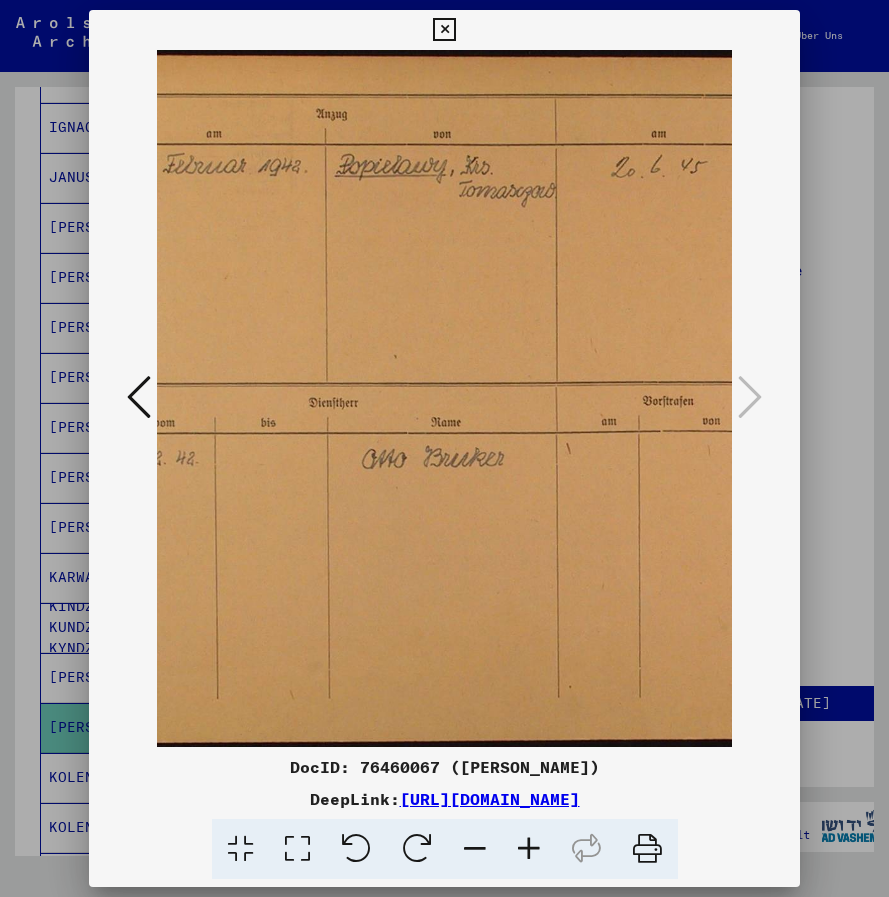drag, startPoint x: 232, startPoint y: 526, endPoint x: 398, endPoint y: 510, distance: 166.7693 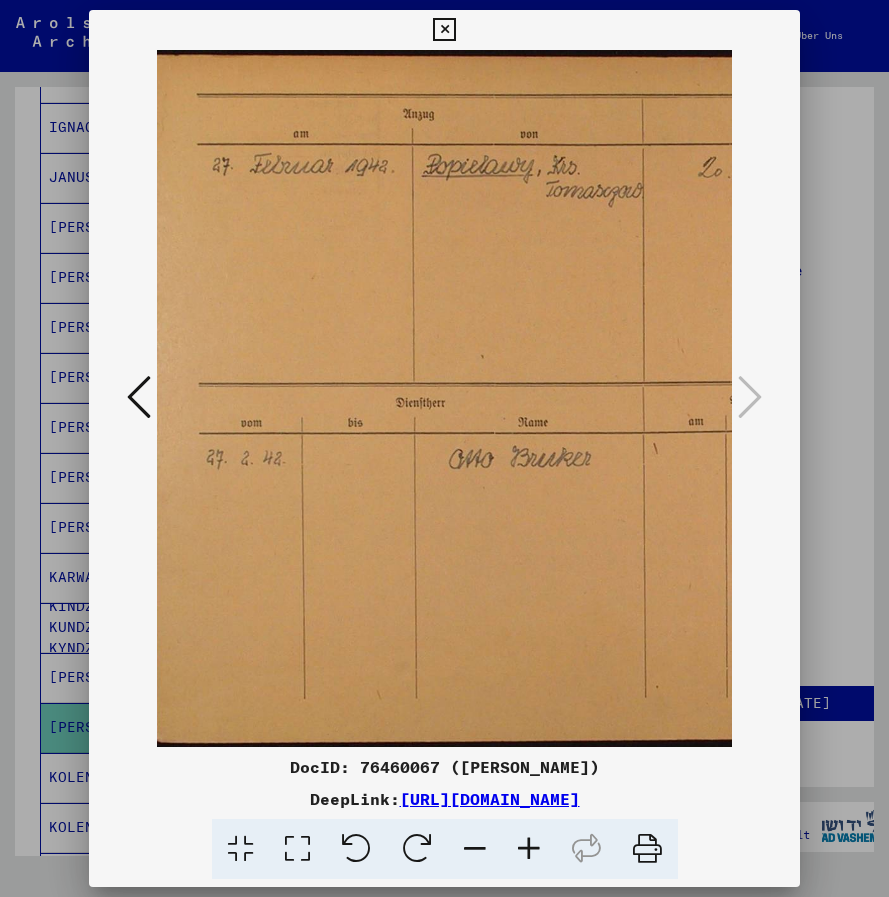 scroll, scrollTop: 0, scrollLeft: 8, axis: horizontal 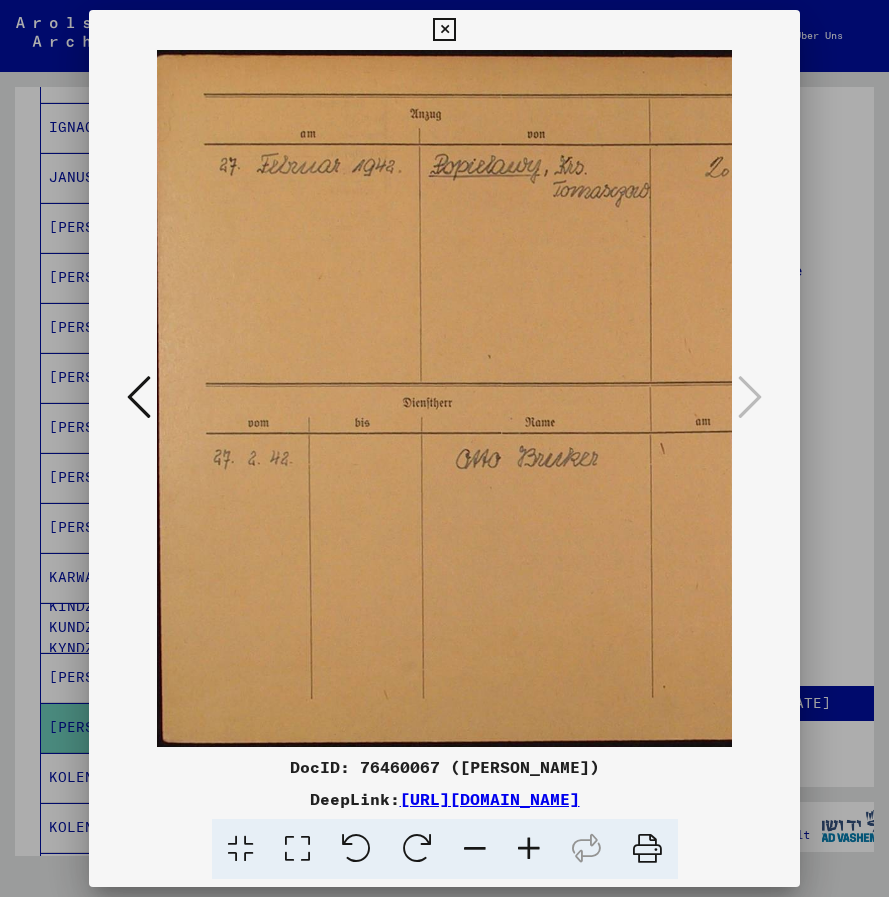 drag, startPoint x: 263, startPoint y: 535, endPoint x: 345, endPoint y: 520, distance: 83.360664 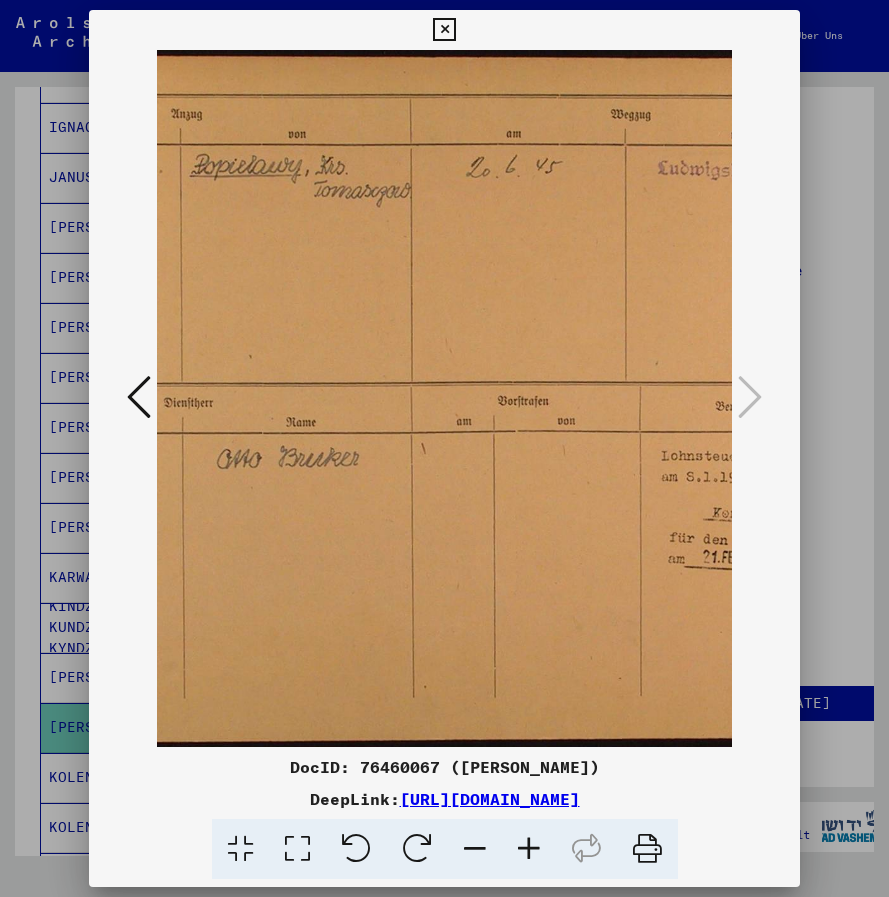 scroll, scrollTop: 0, scrollLeft: 250, axis: horizontal 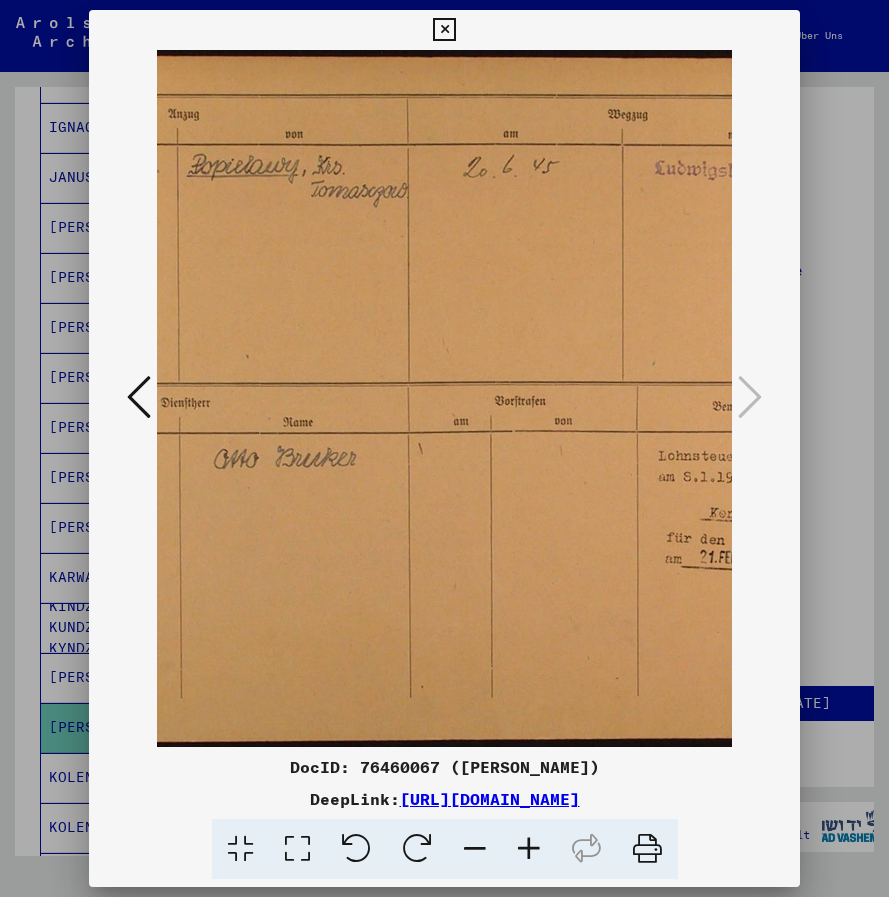 drag, startPoint x: 449, startPoint y: 326, endPoint x: 207, endPoint y: 343, distance: 242.59637 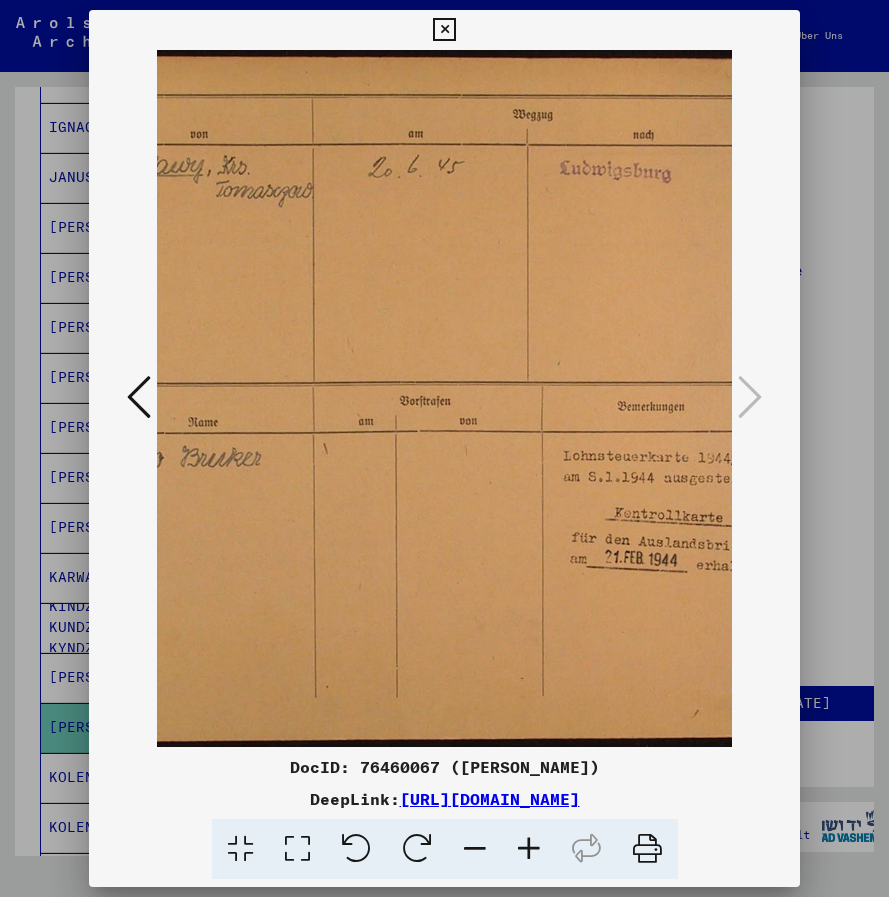 scroll, scrollTop: 0, scrollLeft: 407, axis: horizontal 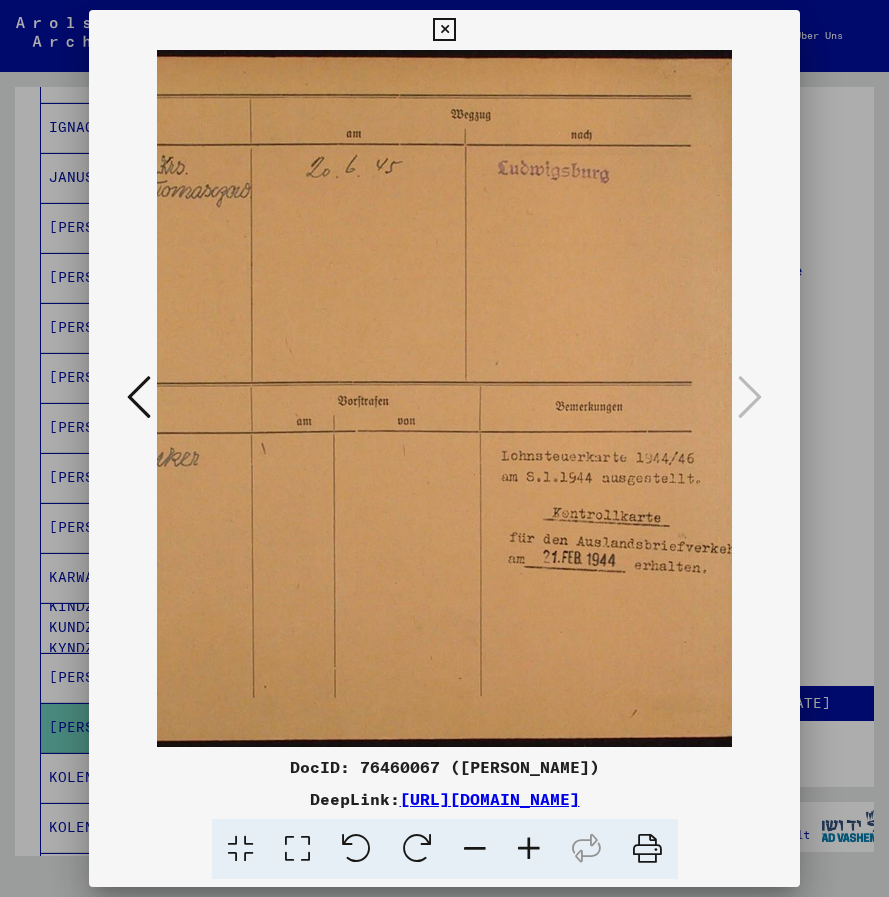 drag, startPoint x: 420, startPoint y: 337, endPoint x: 263, endPoint y: 349, distance: 157.45793 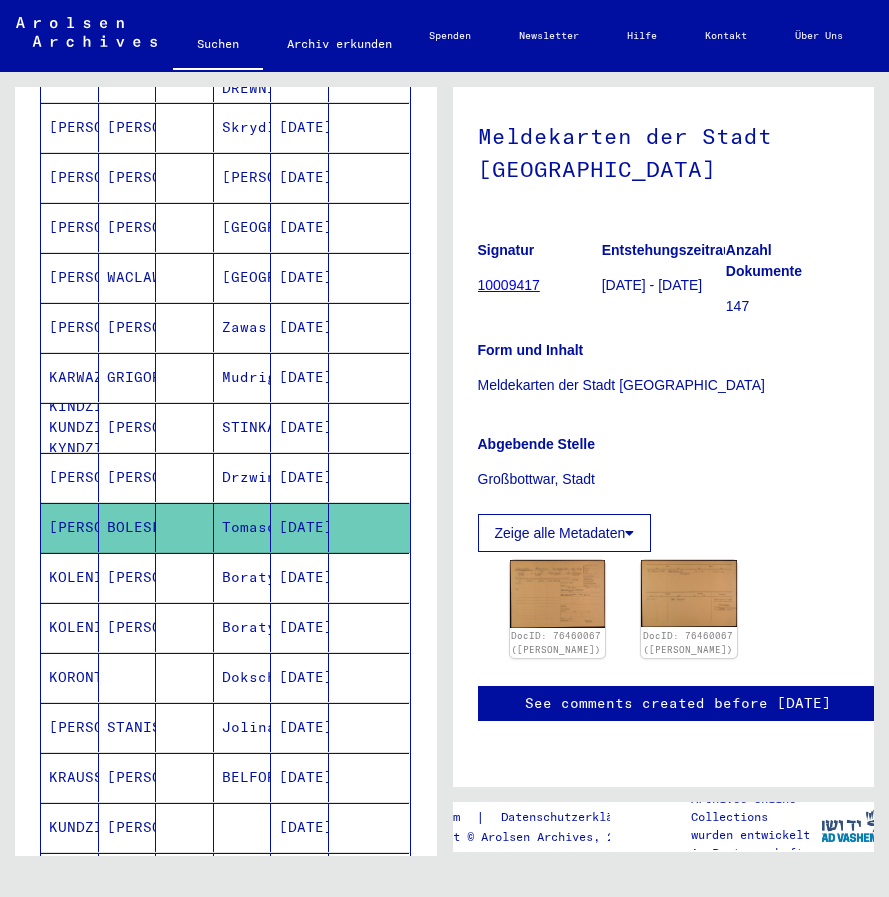 scroll, scrollTop: 857, scrollLeft: 0, axis: vertical 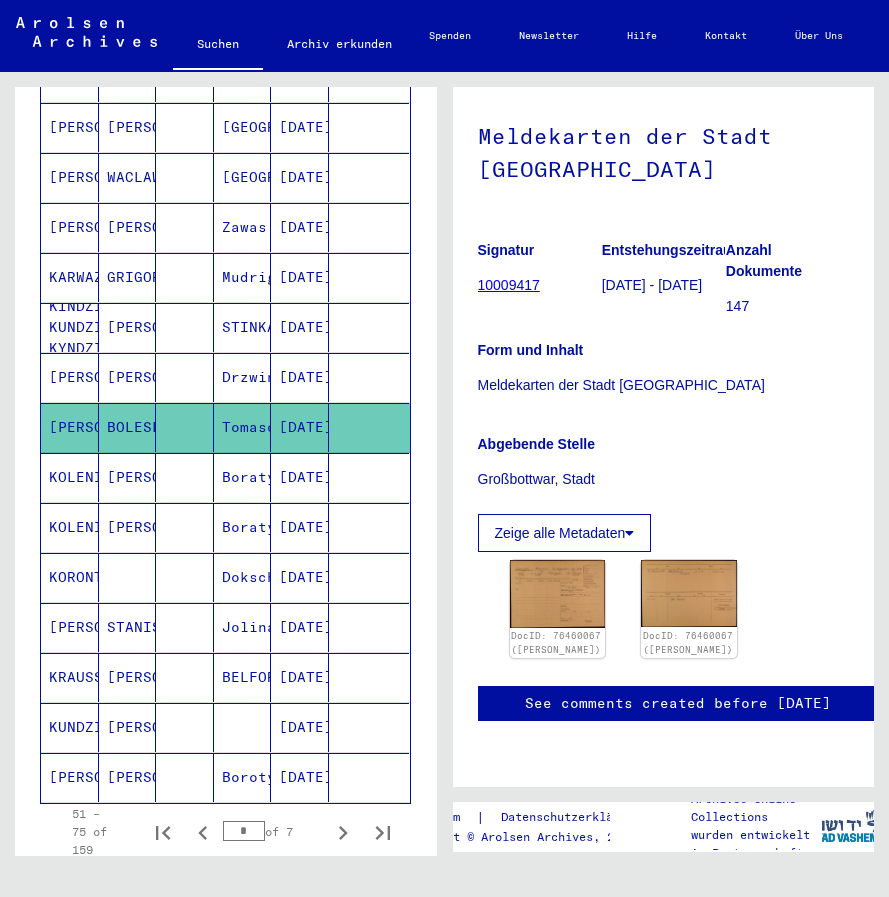 click on "KORONTSCHIK" at bounding box center [70, 627] 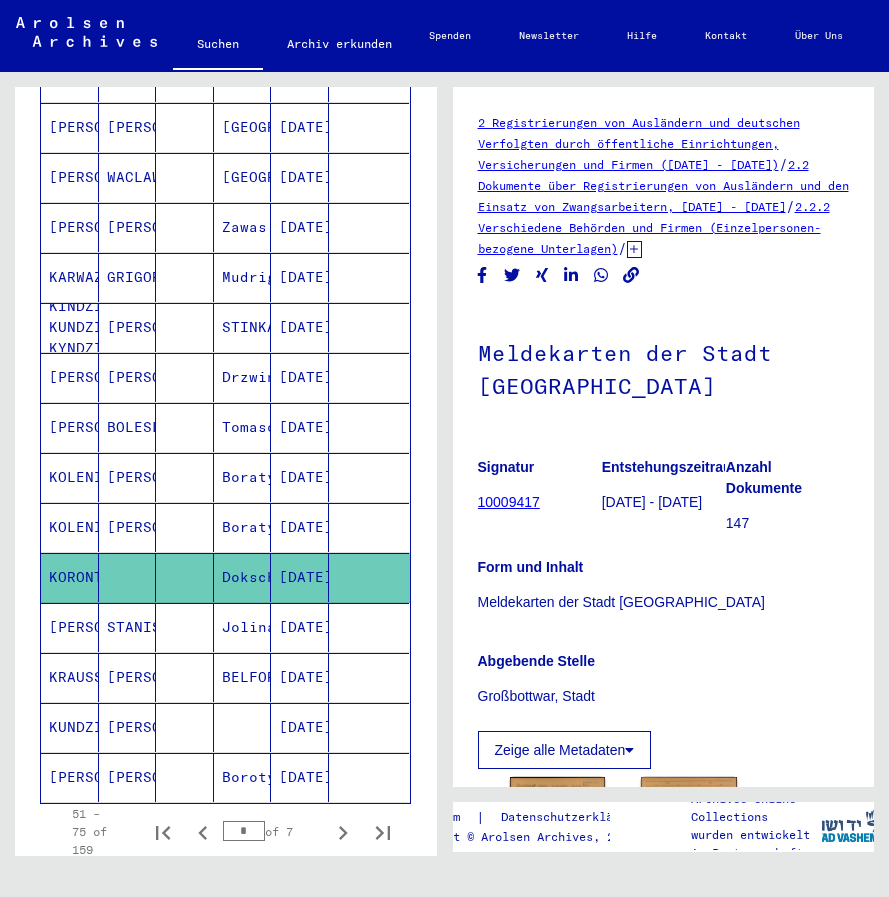 scroll, scrollTop: 0, scrollLeft: 0, axis: both 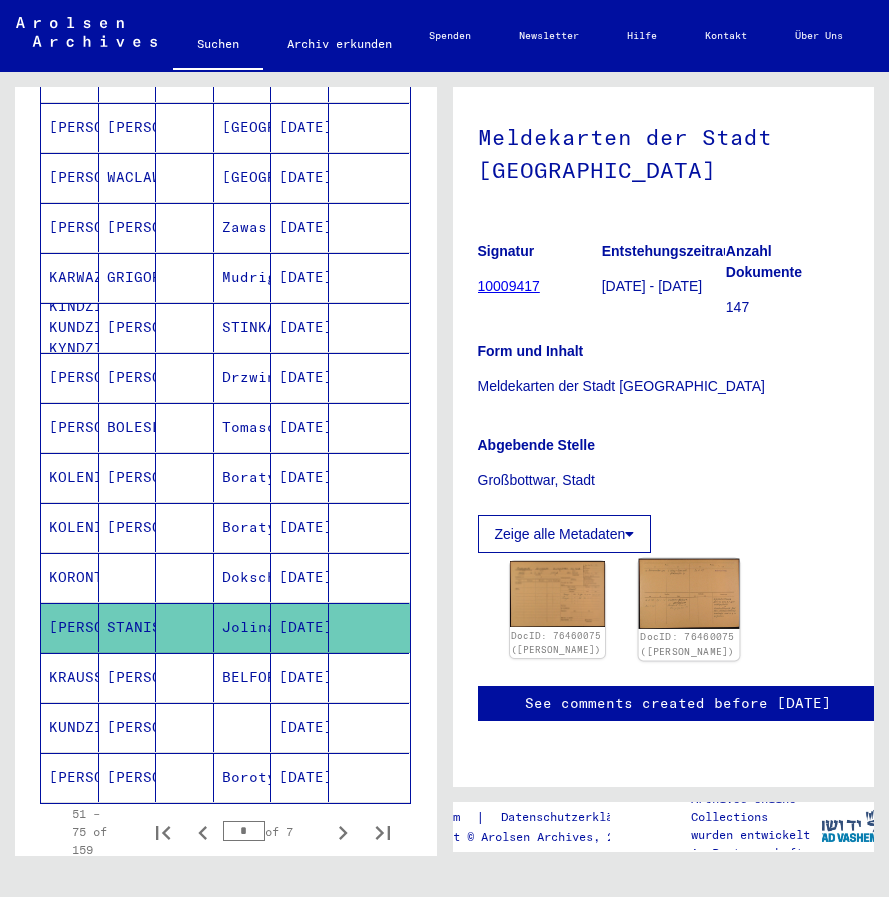 click 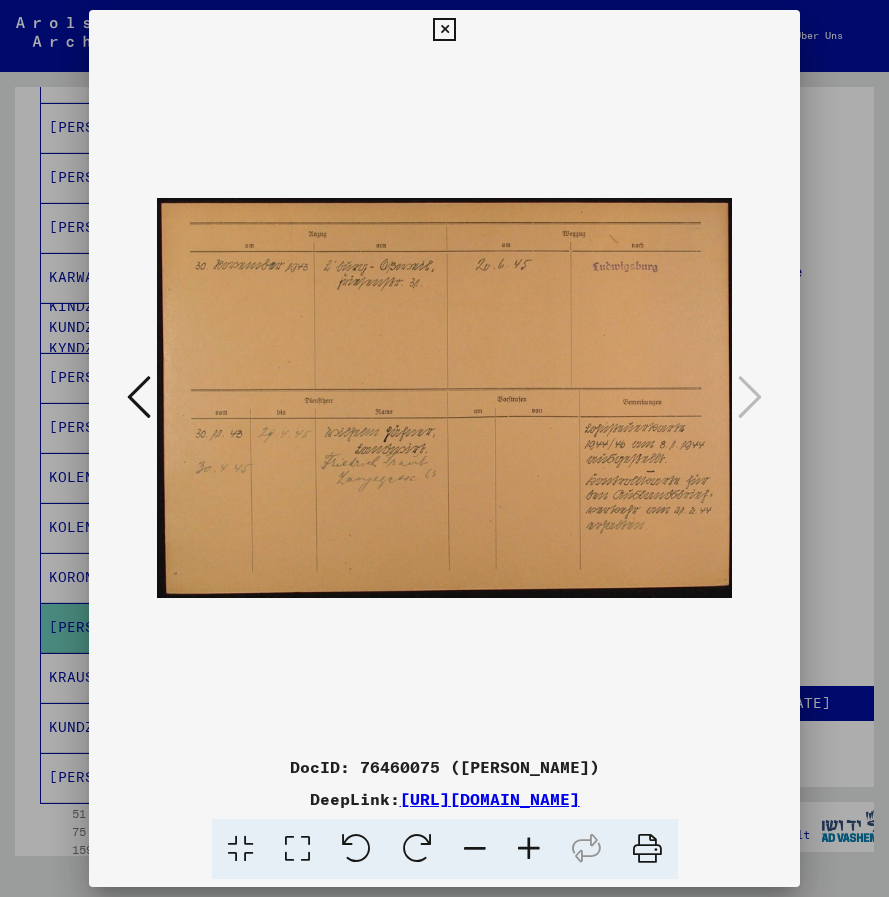 click at bounding box center [529, 849] 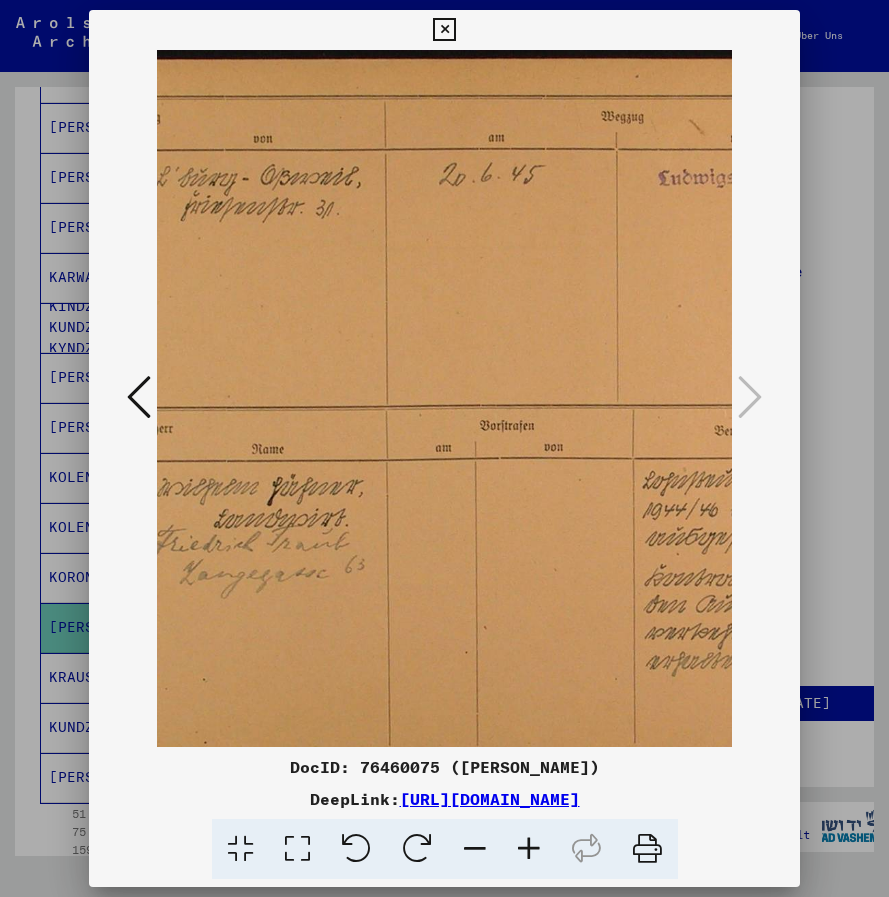 drag, startPoint x: 499, startPoint y: 631, endPoint x: 186, endPoint y: 655, distance: 313.9188 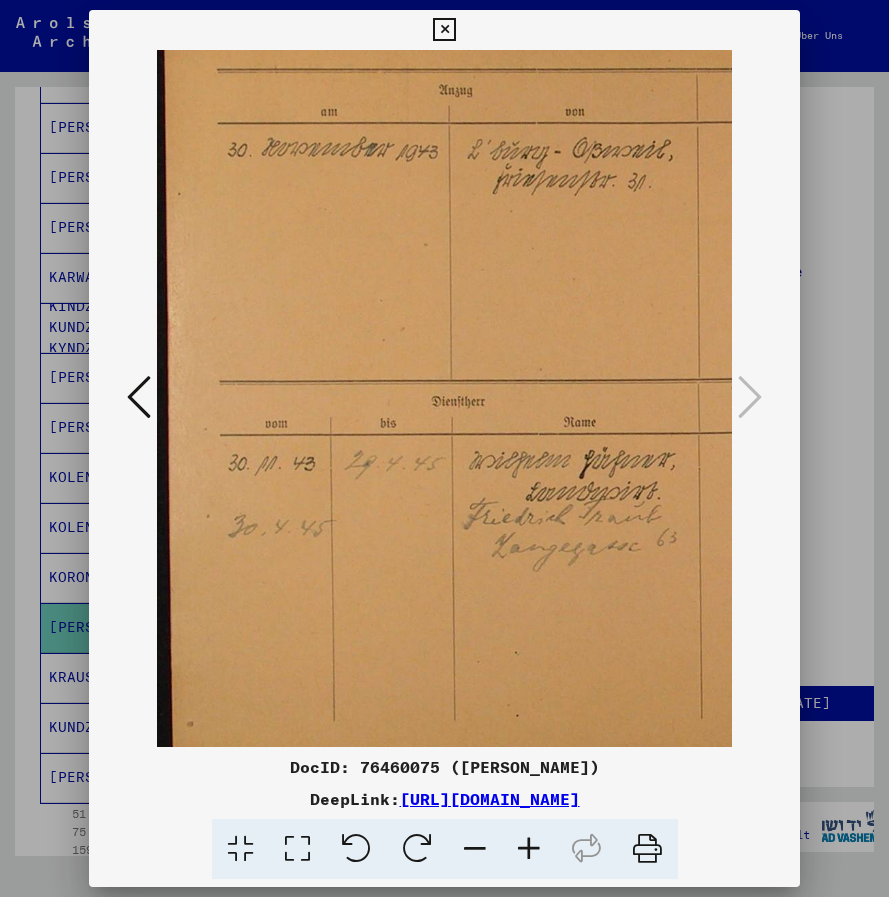 scroll, scrollTop: 27, scrollLeft: 0, axis: vertical 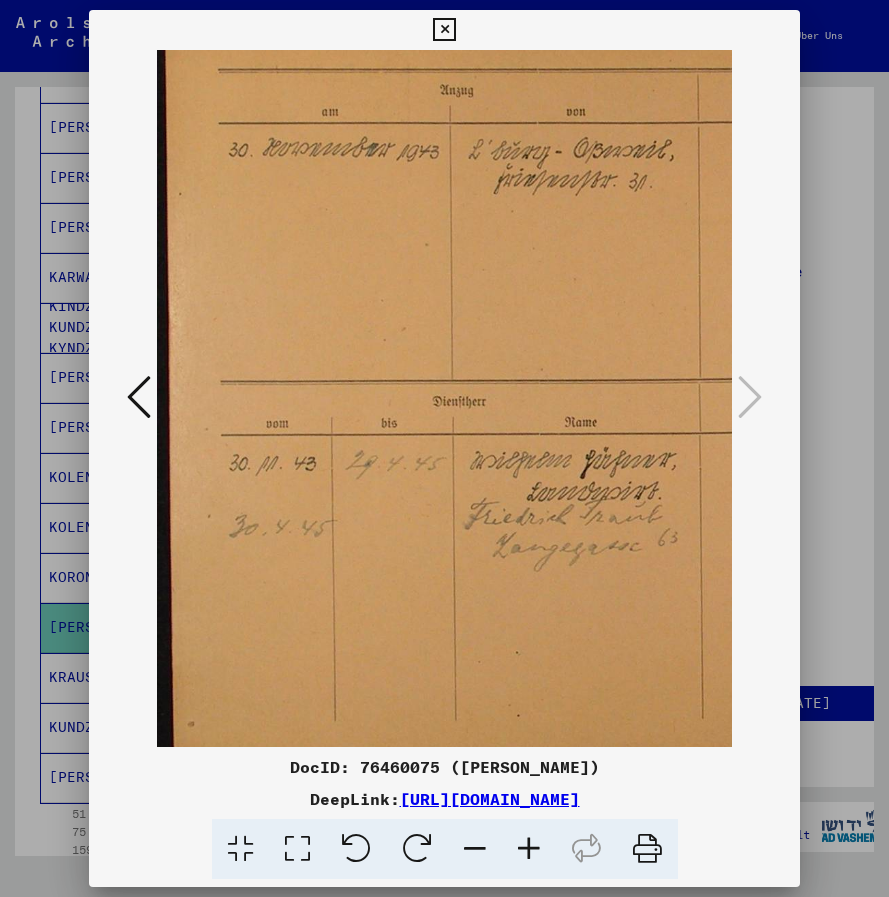 drag, startPoint x: 372, startPoint y: 634, endPoint x: 711, endPoint y: 621, distance: 339.24918 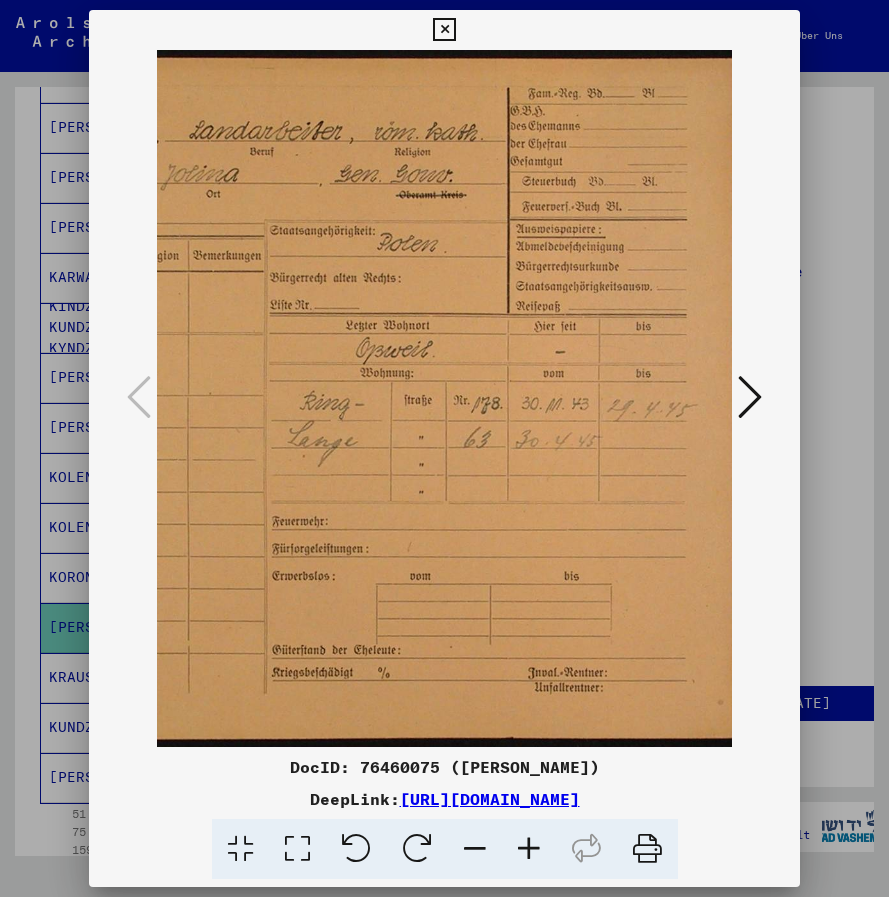 scroll, scrollTop: 0, scrollLeft: 435, axis: horizontal 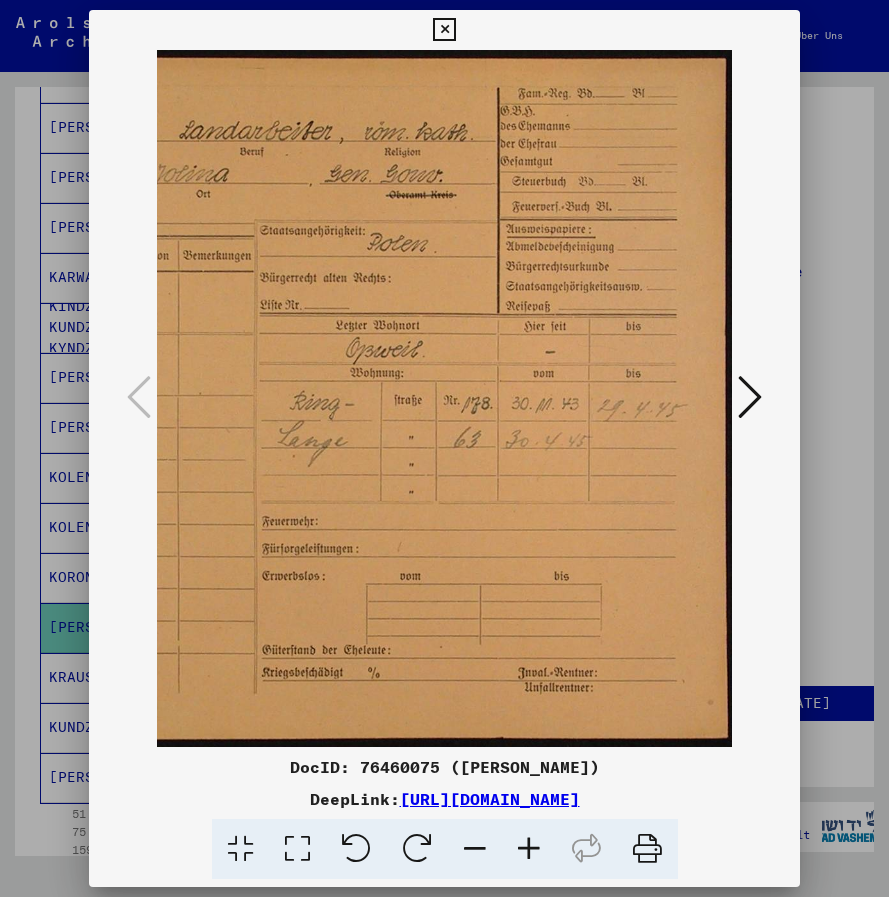 drag, startPoint x: 622, startPoint y: 508, endPoint x: 238, endPoint y: 543, distance: 385.59177 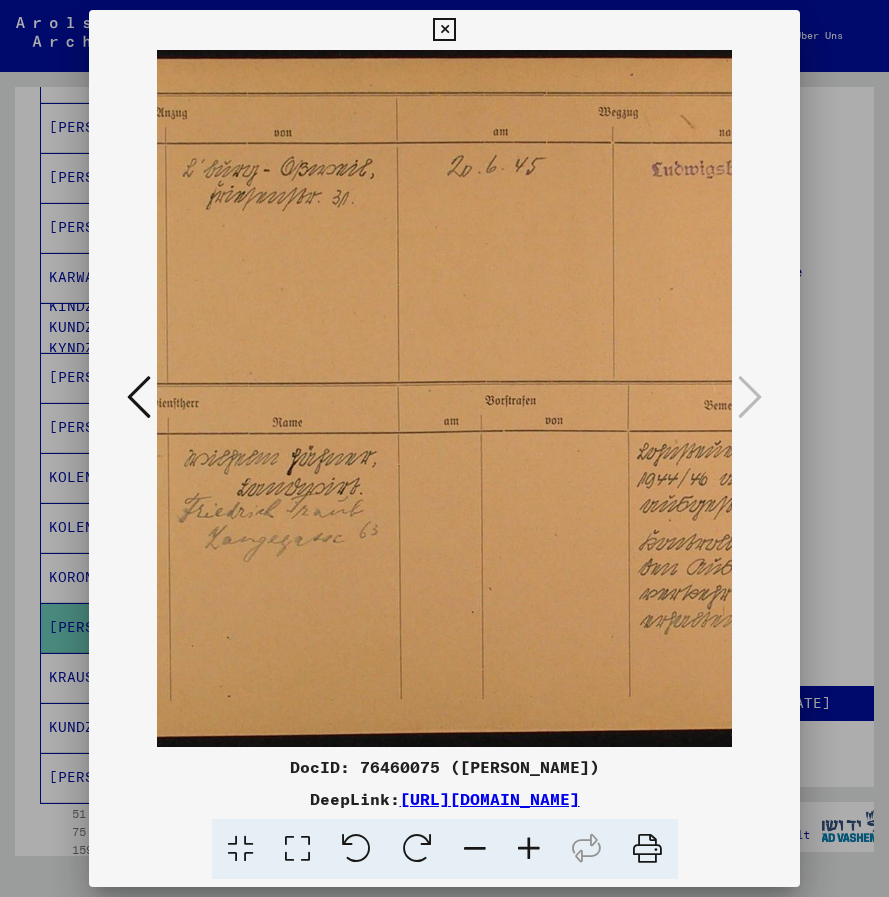 drag, startPoint x: 336, startPoint y: 531, endPoint x: 463, endPoint y: 540, distance: 127.3185 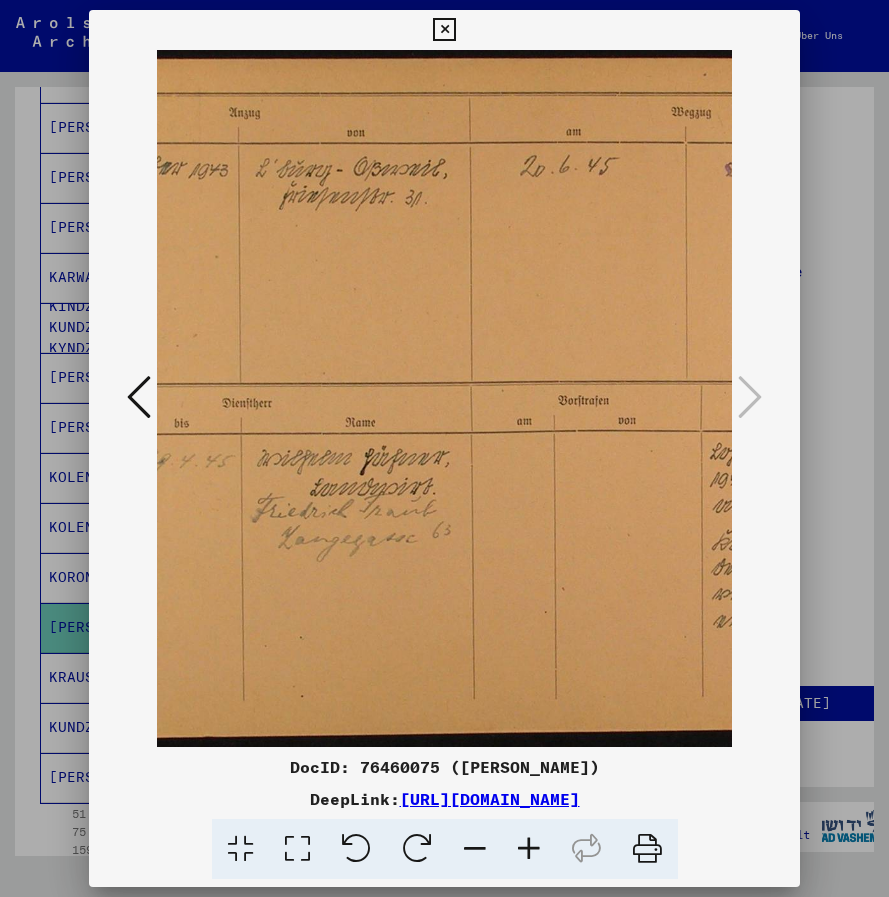 scroll, scrollTop: 0, scrollLeft: 178, axis: horizontal 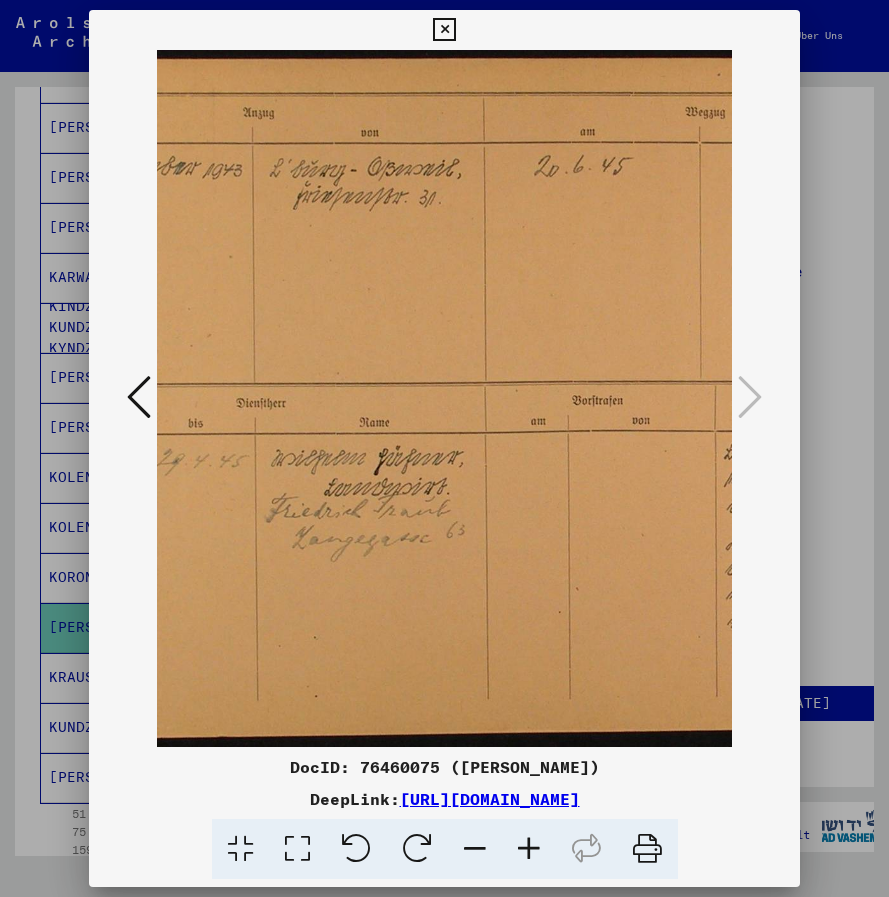 click at bounding box center [480, 398] 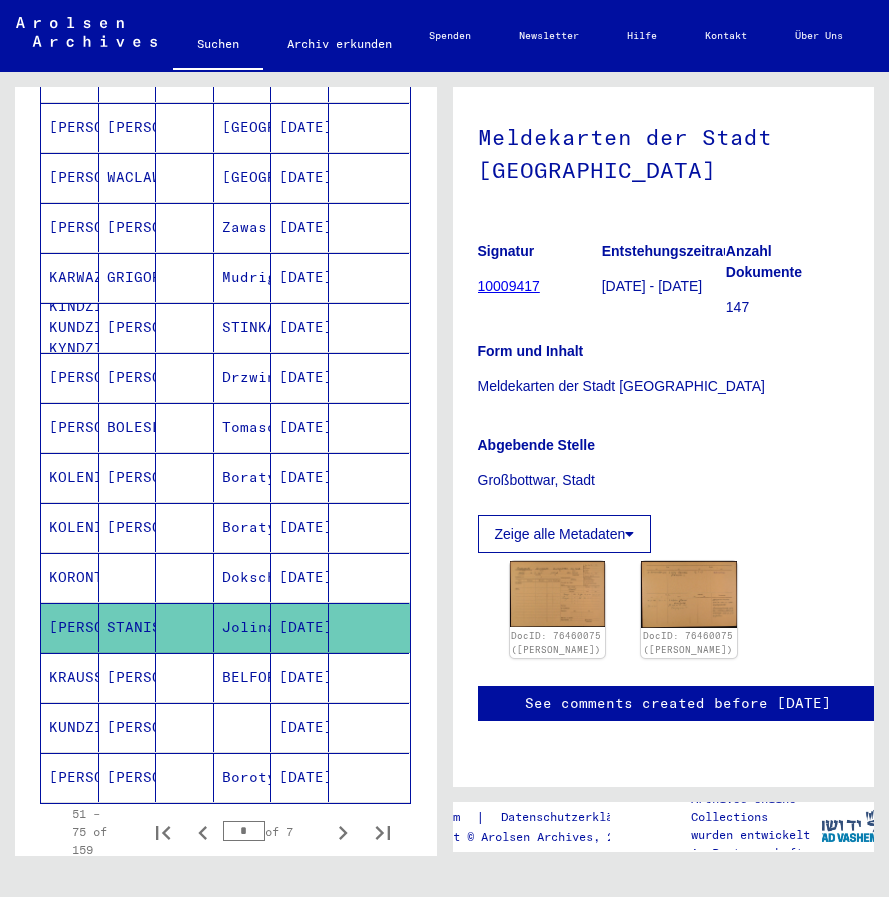 click on "KRAUSS" at bounding box center [70, 727] 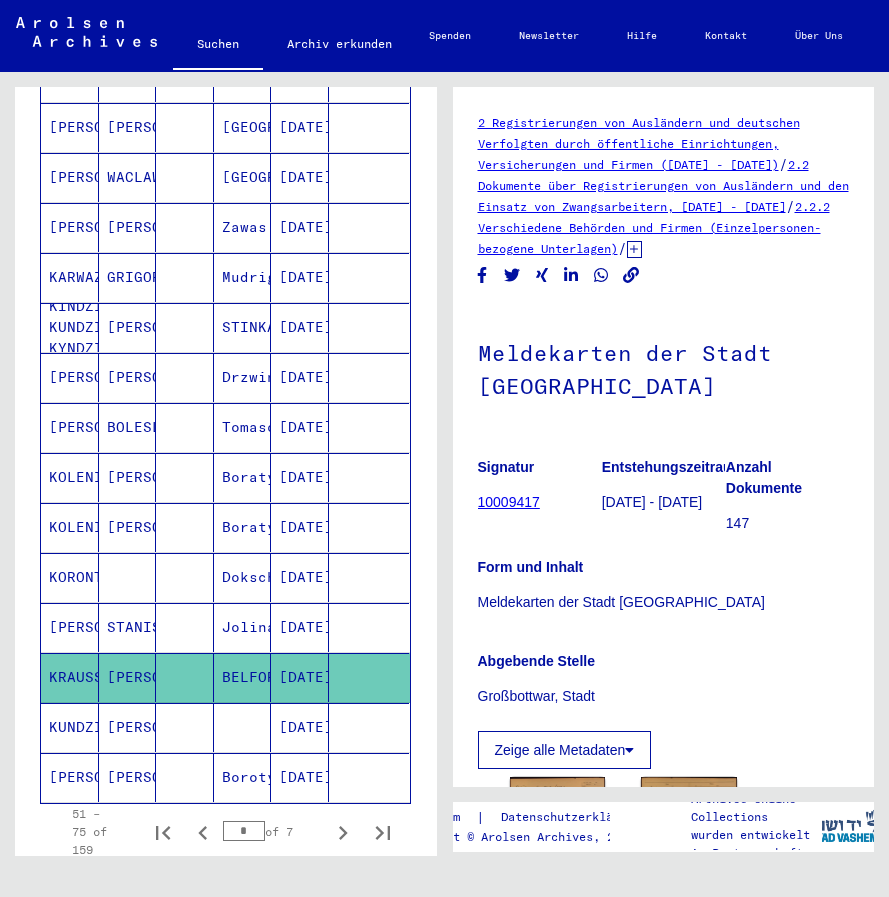scroll, scrollTop: 0, scrollLeft: 0, axis: both 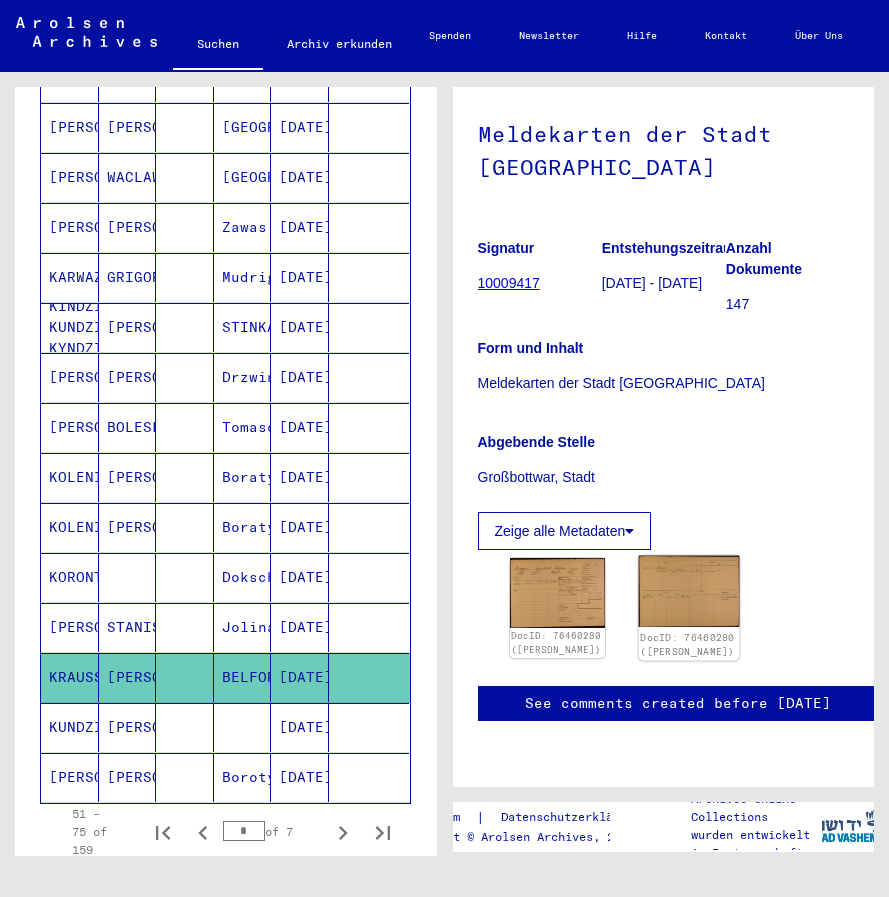 click 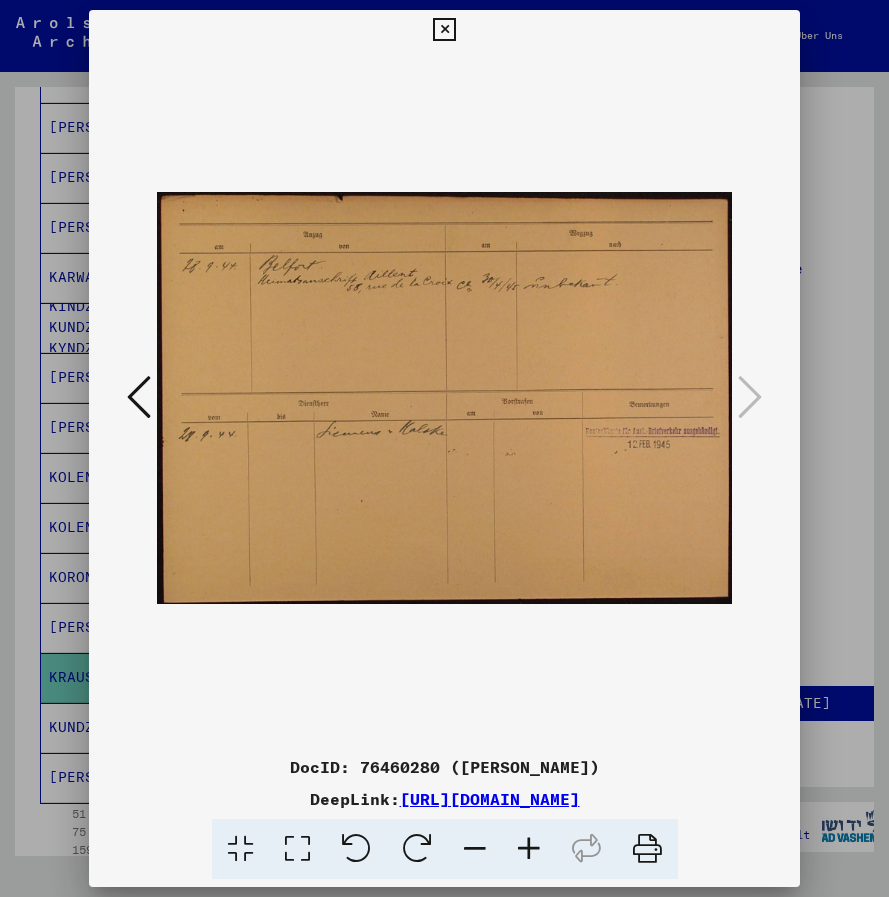 click at bounding box center (139, 397) 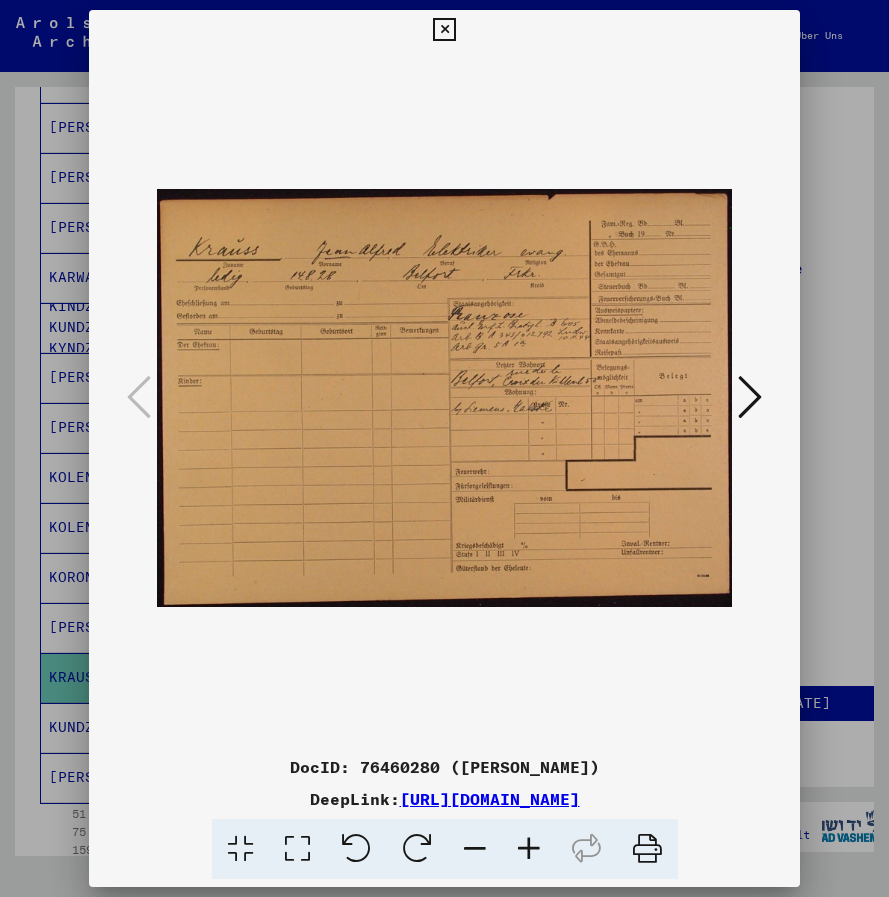click at bounding box center (529, 849) 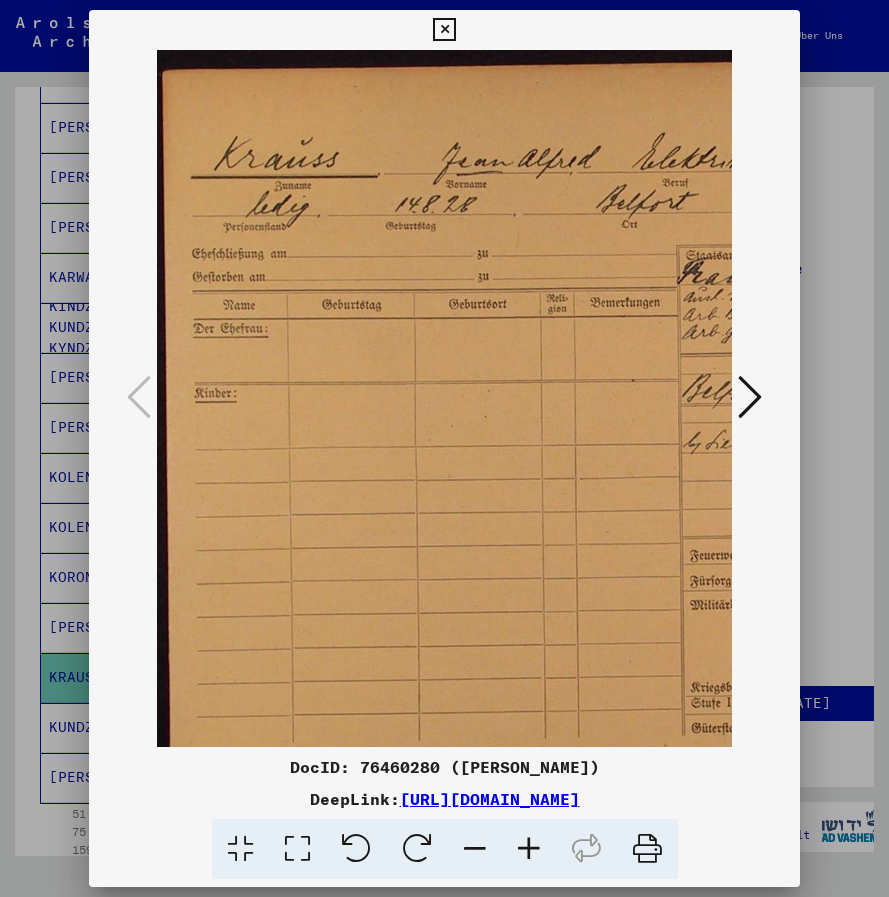 scroll, scrollTop: 0, scrollLeft: 10, axis: horizontal 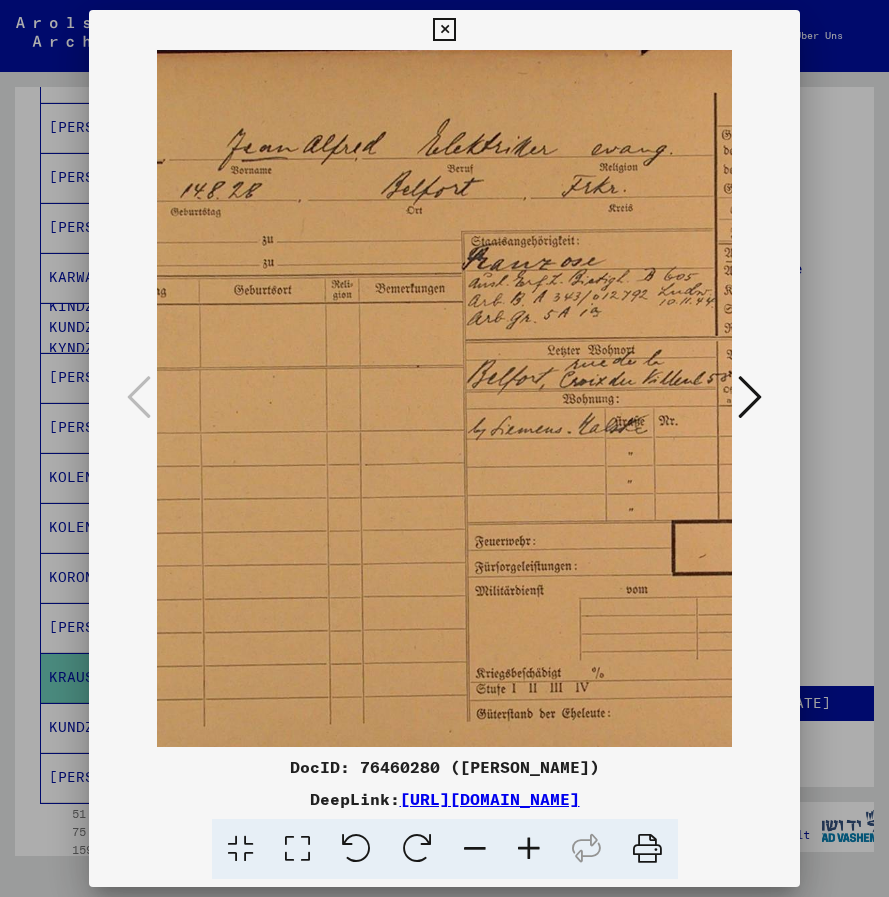 drag, startPoint x: 397, startPoint y: 545, endPoint x: 158, endPoint y: 528, distance: 239.60384 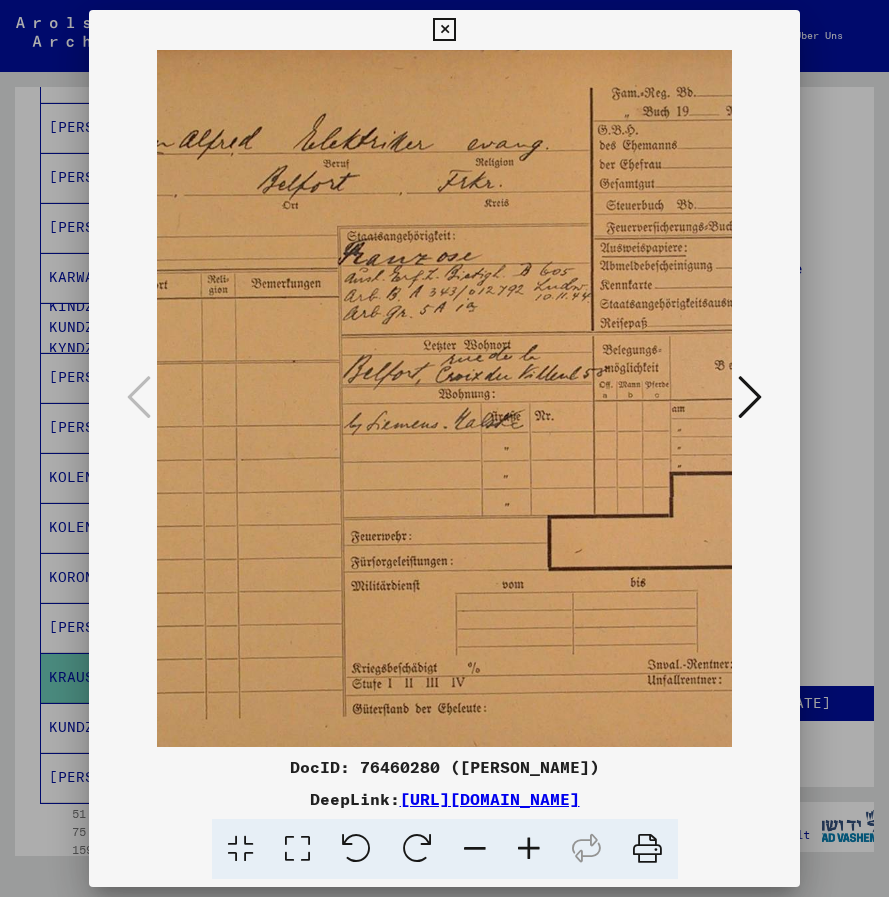 scroll, scrollTop: 19, scrollLeft: 340, axis: both 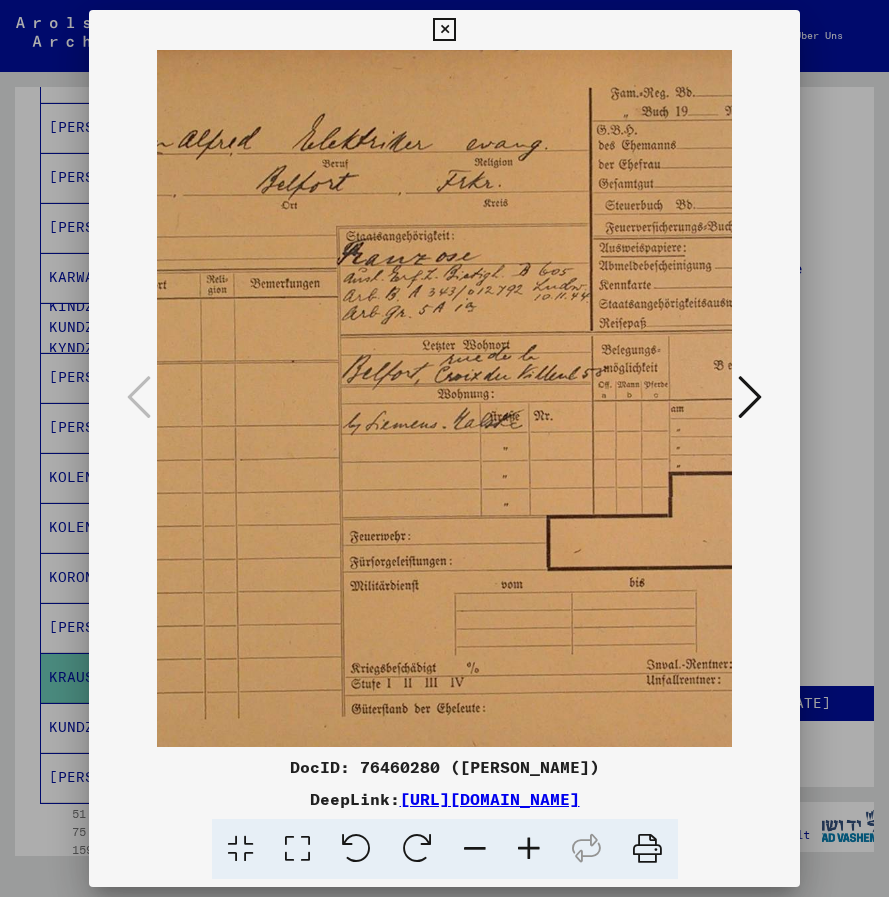 drag, startPoint x: 407, startPoint y: 559, endPoint x: 310, endPoint y: 556, distance: 97.04638 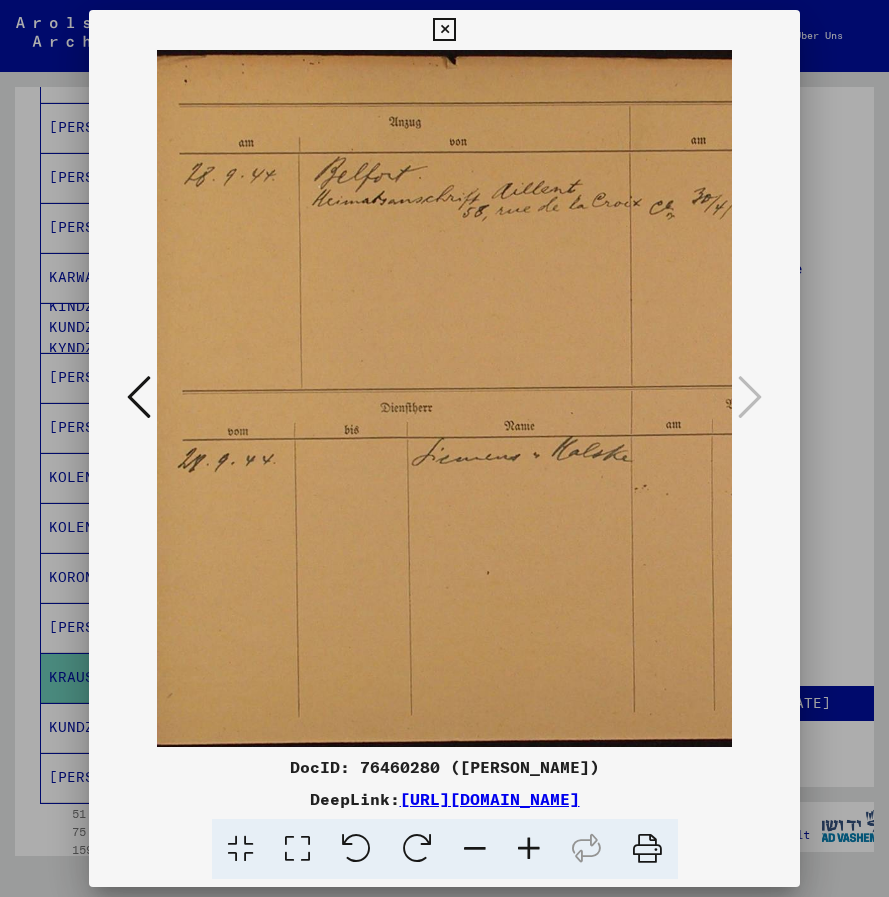 scroll, scrollTop: 0, scrollLeft: 0, axis: both 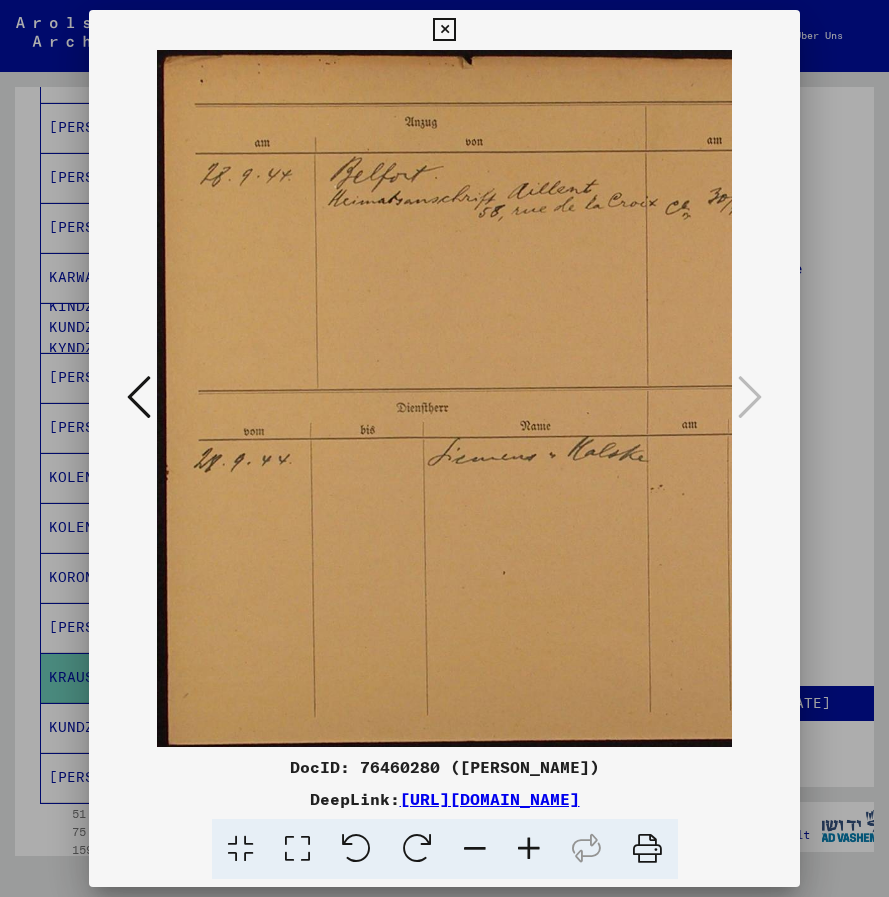 drag, startPoint x: 269, startPoint y: 561, endPoint x: 646, endPoint y: 562, distance: 377.0013 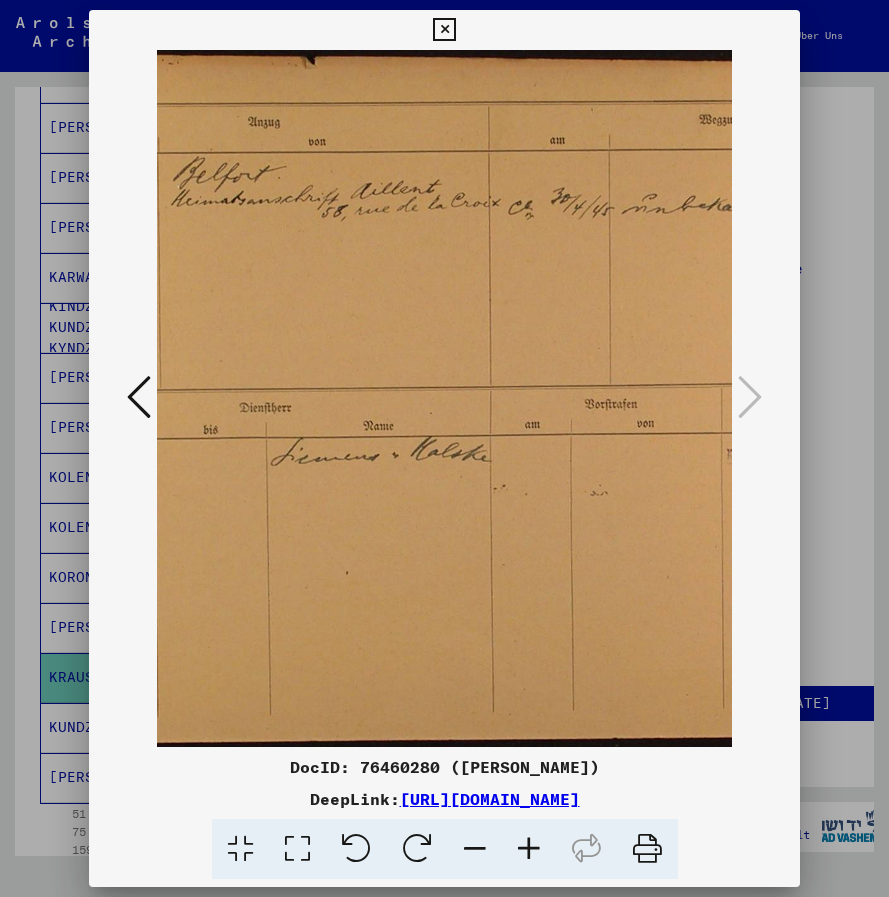 drag, startPoint x: 631, startPoint y: 261, endPoint x: 447, endPoint y: 194, distance: 195.81879 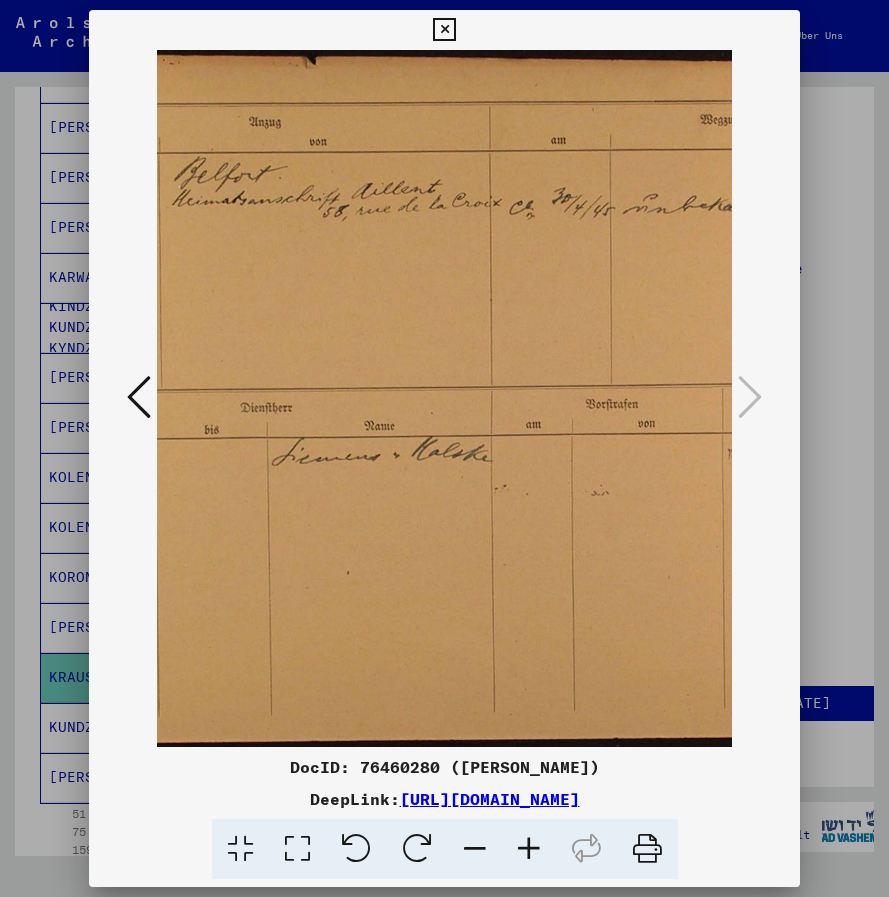 click at bounding box center [444, 30] 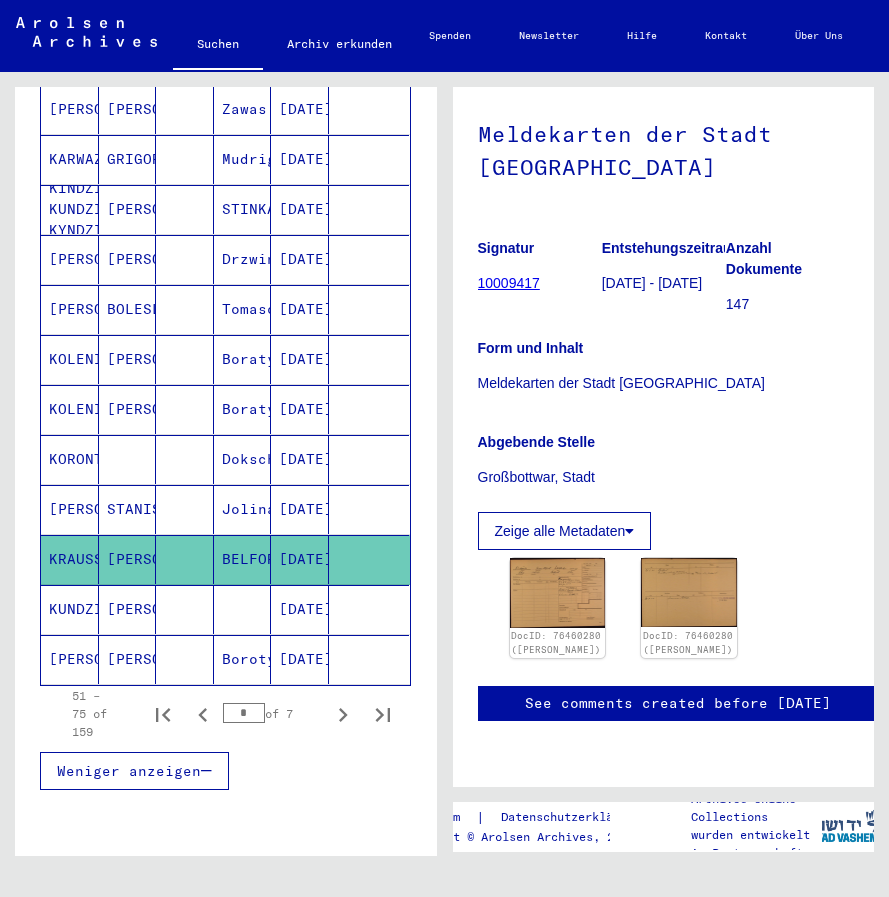 scroll, scrollTop: 1057, scrollLeft: 0, axis: vertical 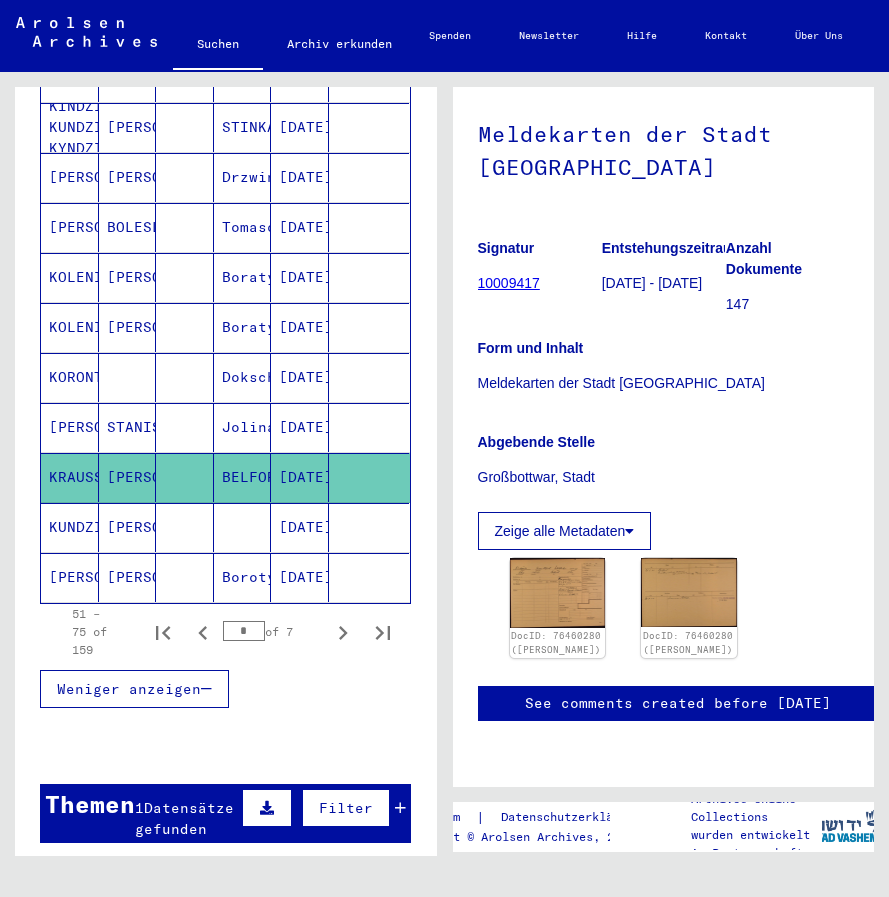 click on "[PERSON_NAME]" 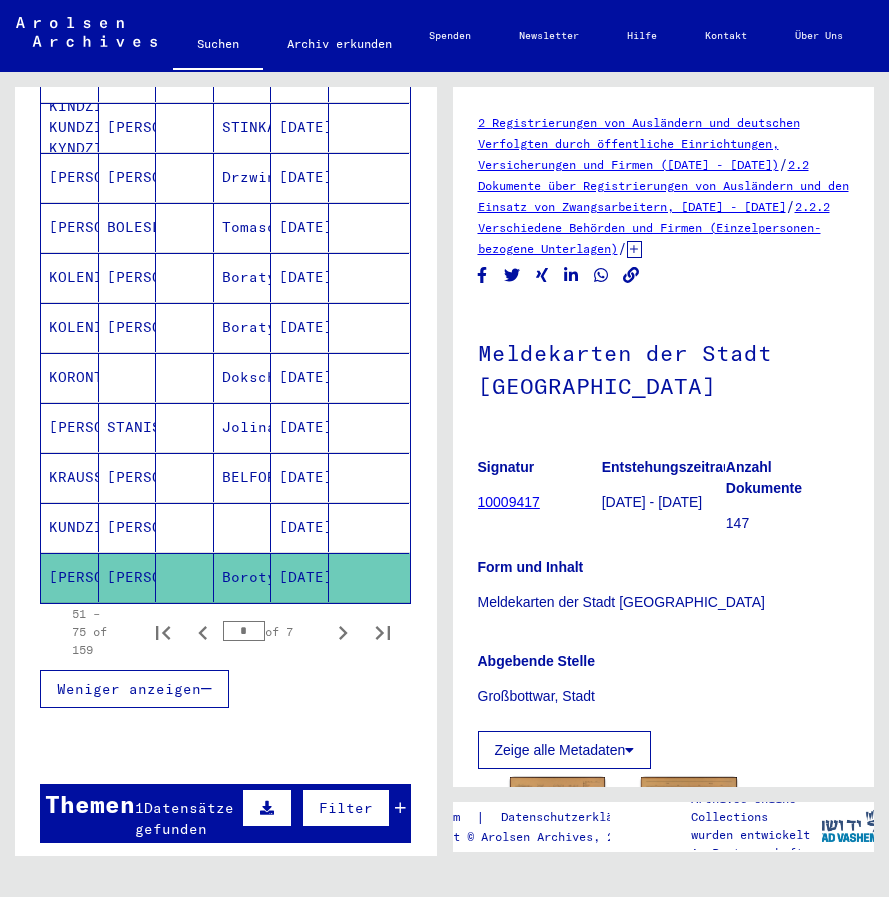 scroll, scrollTop: 0, scrollLeft: 0, axis: both 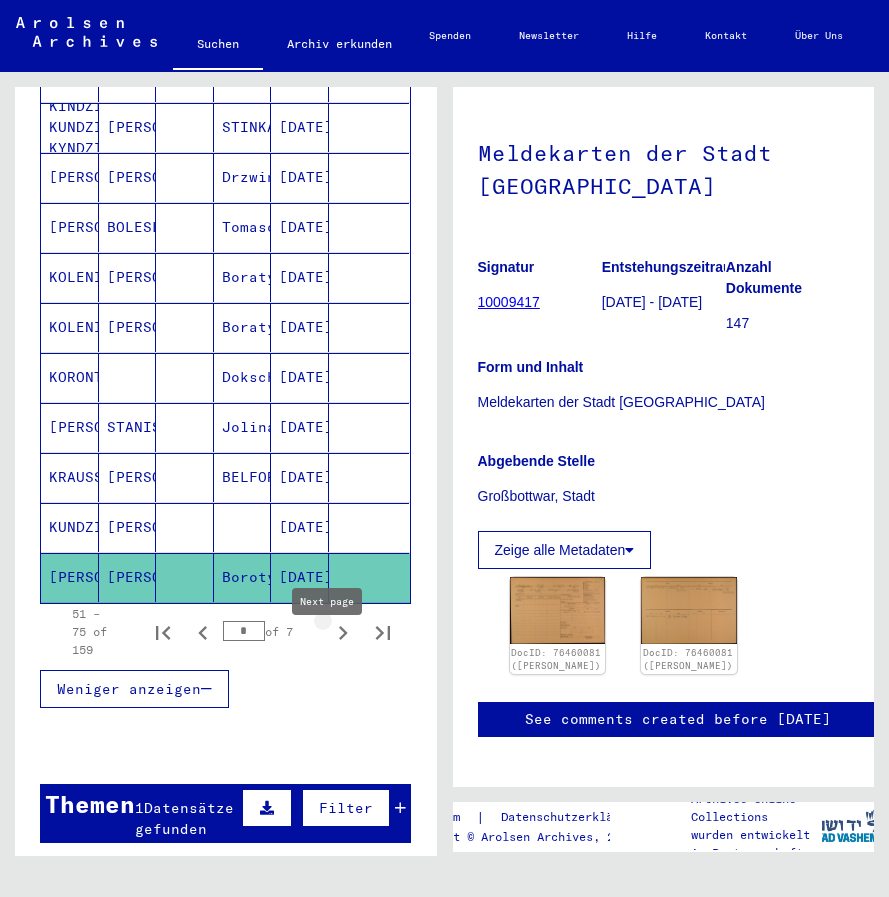 click 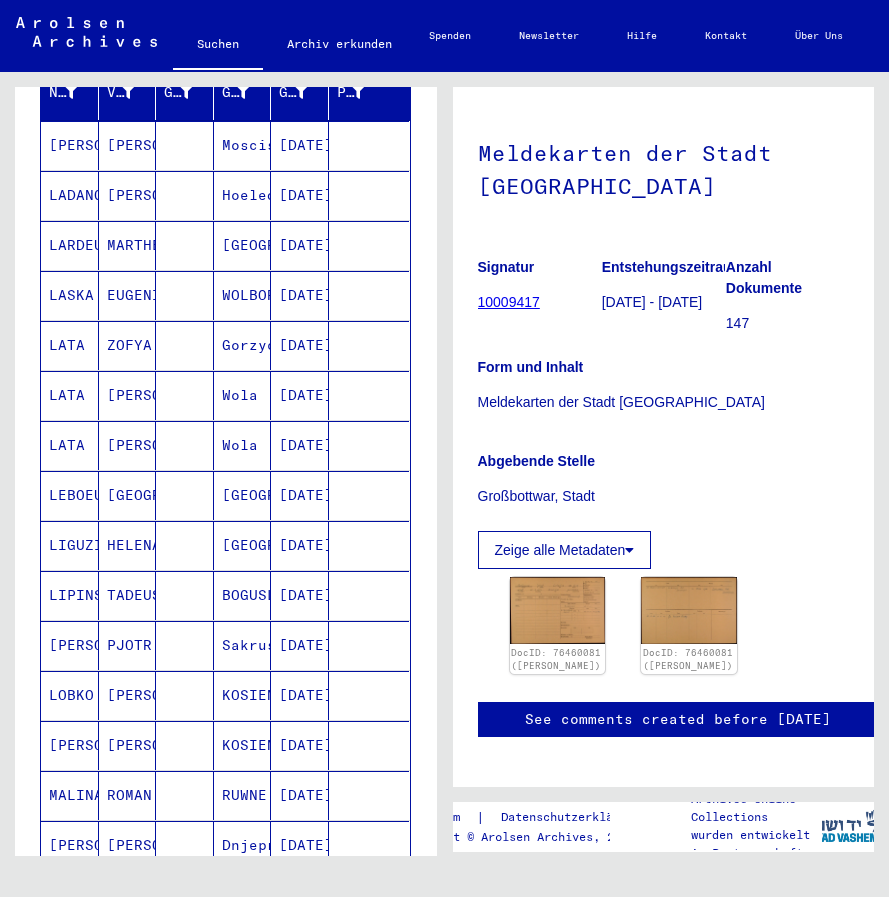 scroll, scrollTop: 157, scrollLeft: 0, axis: vertical 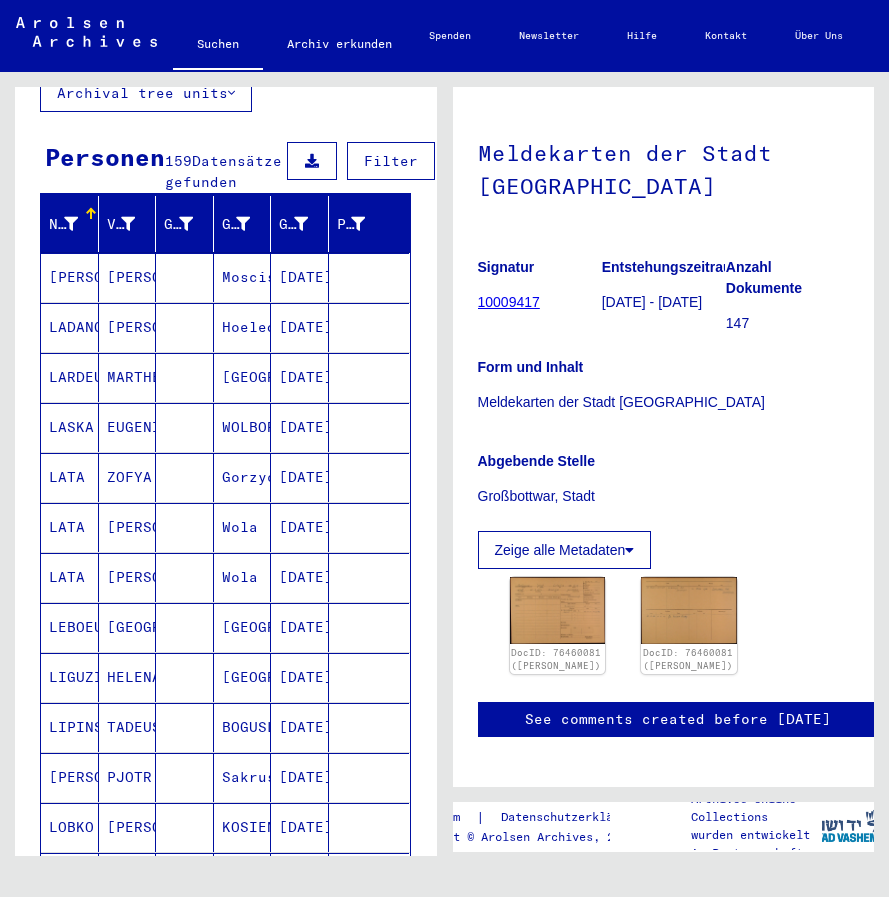 click on "[PERSON_NAME]" at bounding box center [70, 327] 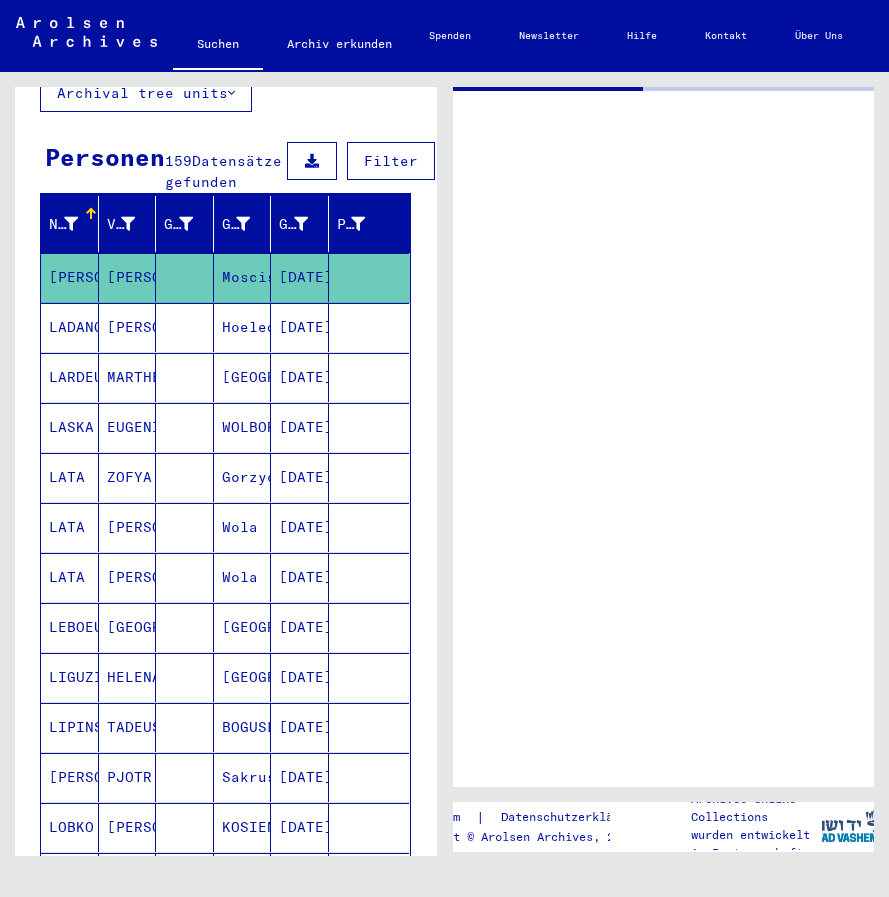 scroll, scrollTop: 0, scrollLeft: 0, axis: both 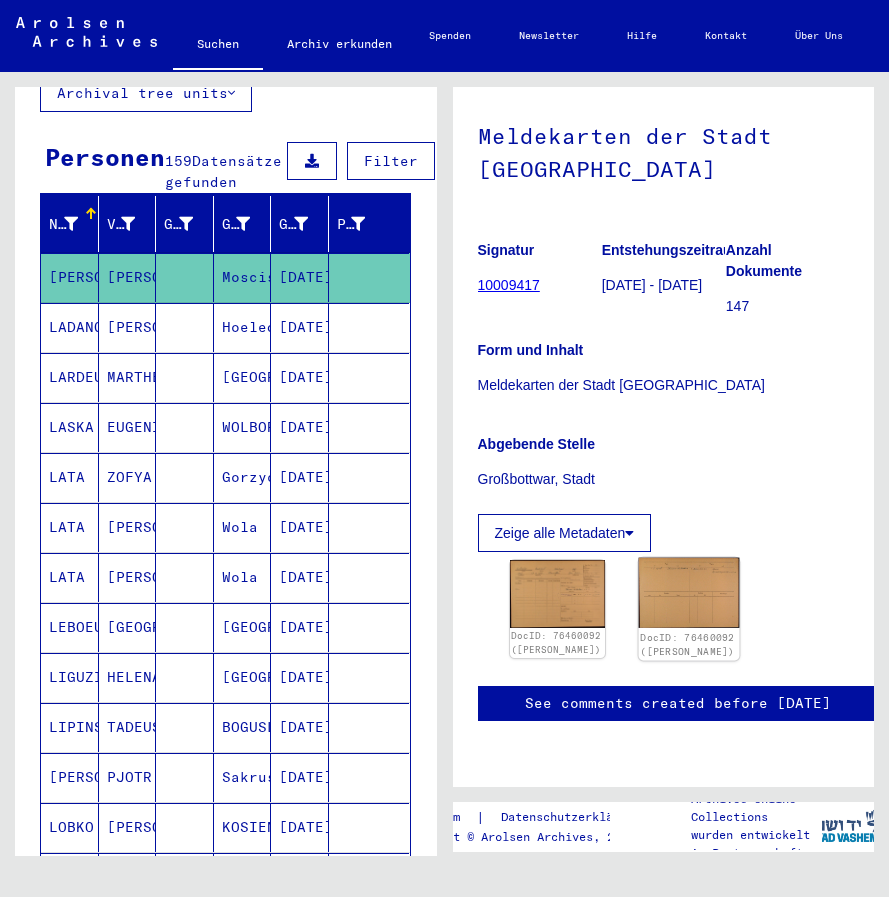 click 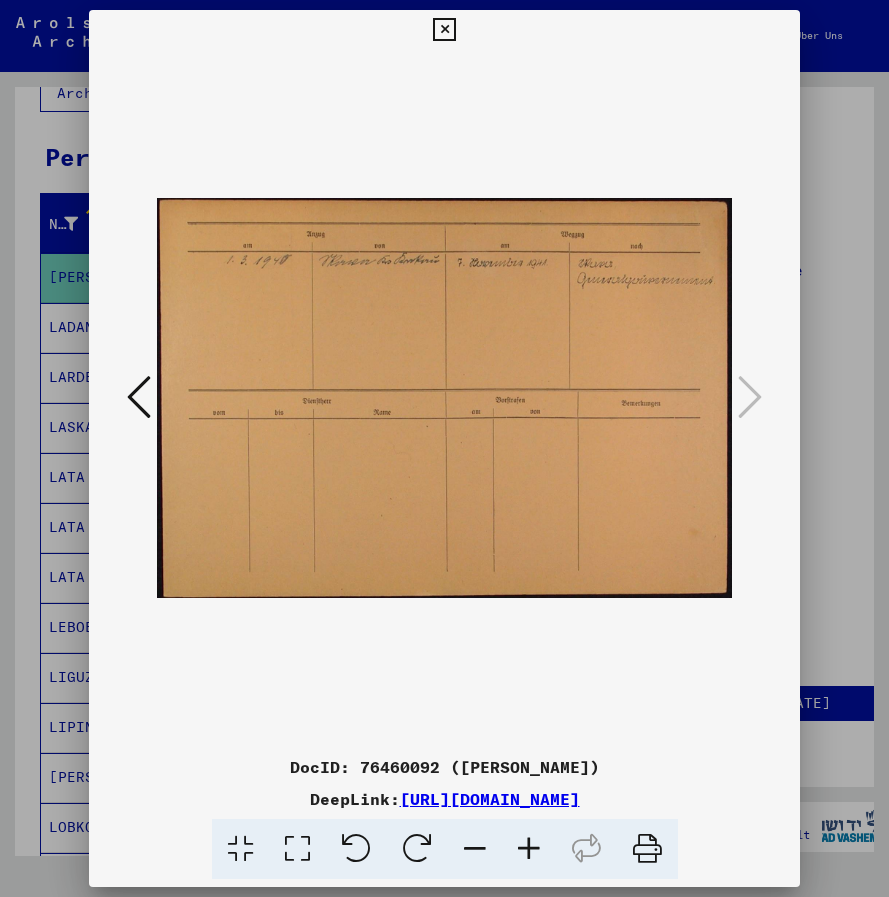 click at bounding box center [139, 397] 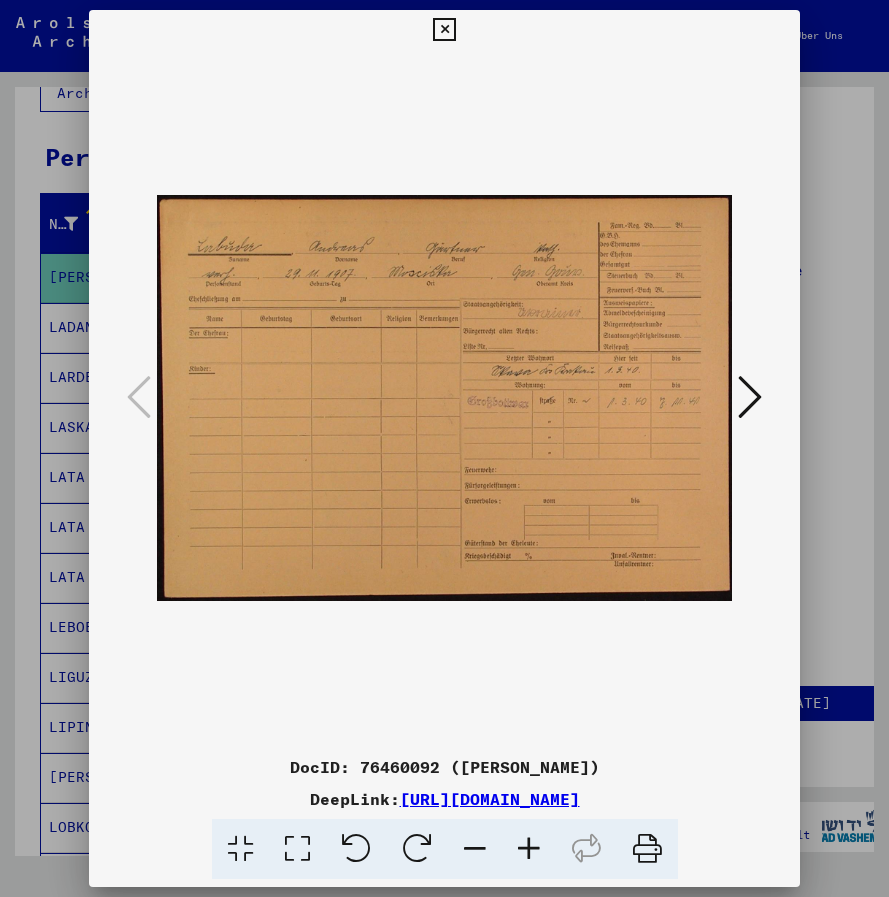 click at bounding box center (529, 849) 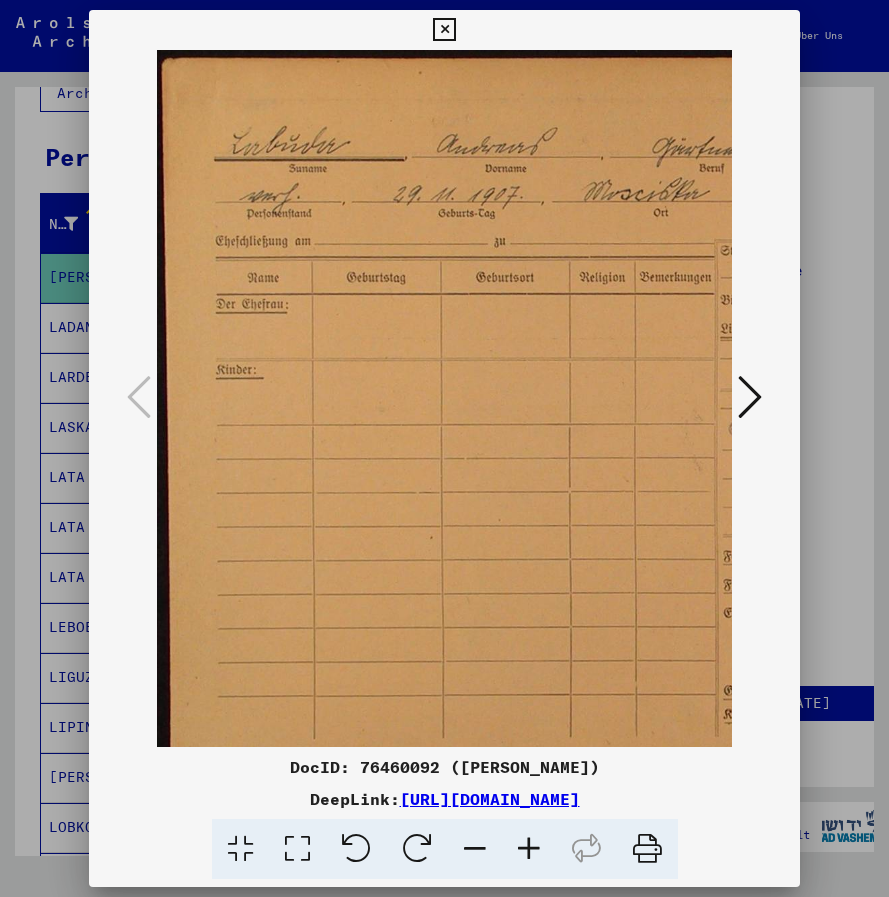 scroll, scrollTop: 1, scrollLeft: 0, axis: vertical 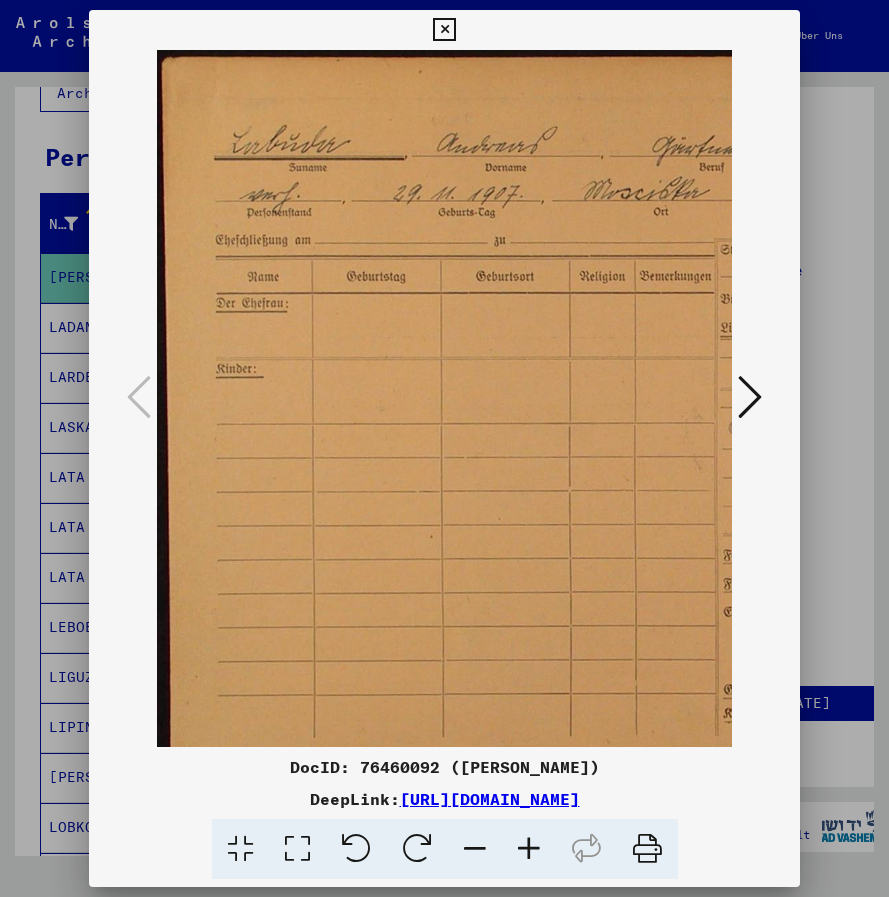 drag, startPoint x: 623, startPoint y: 406, endPoint x: 683, endPoint y: 466, distance: 84.85281 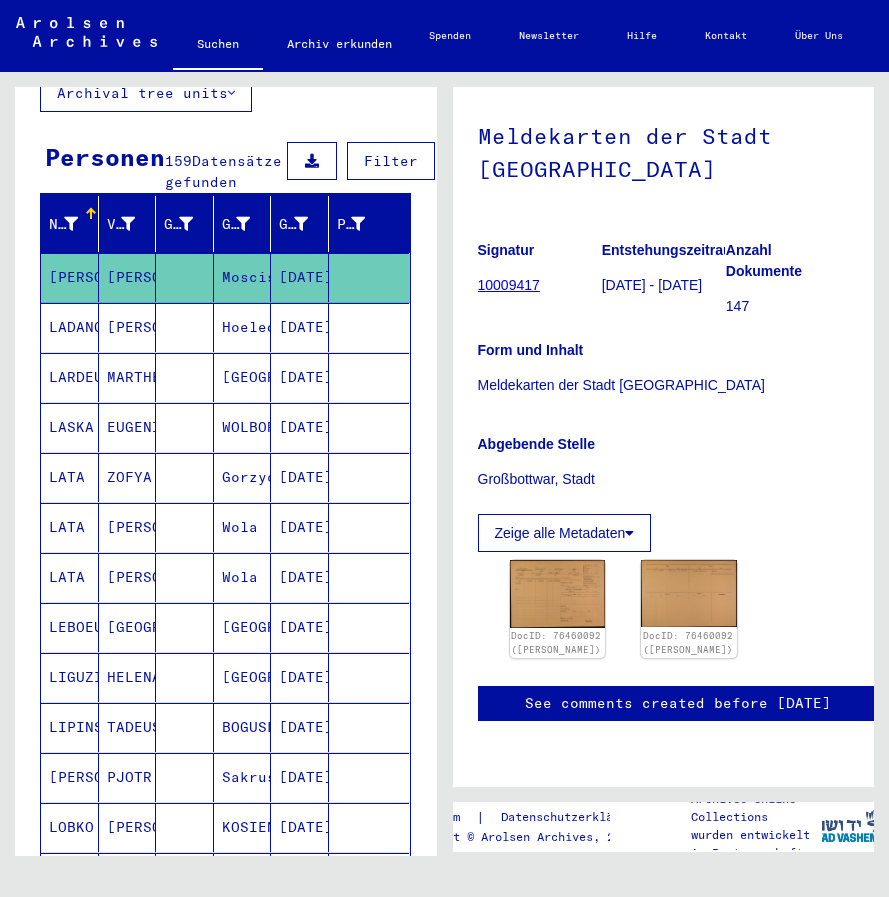 click on "LADANGK" at bounding box center [70, 377] 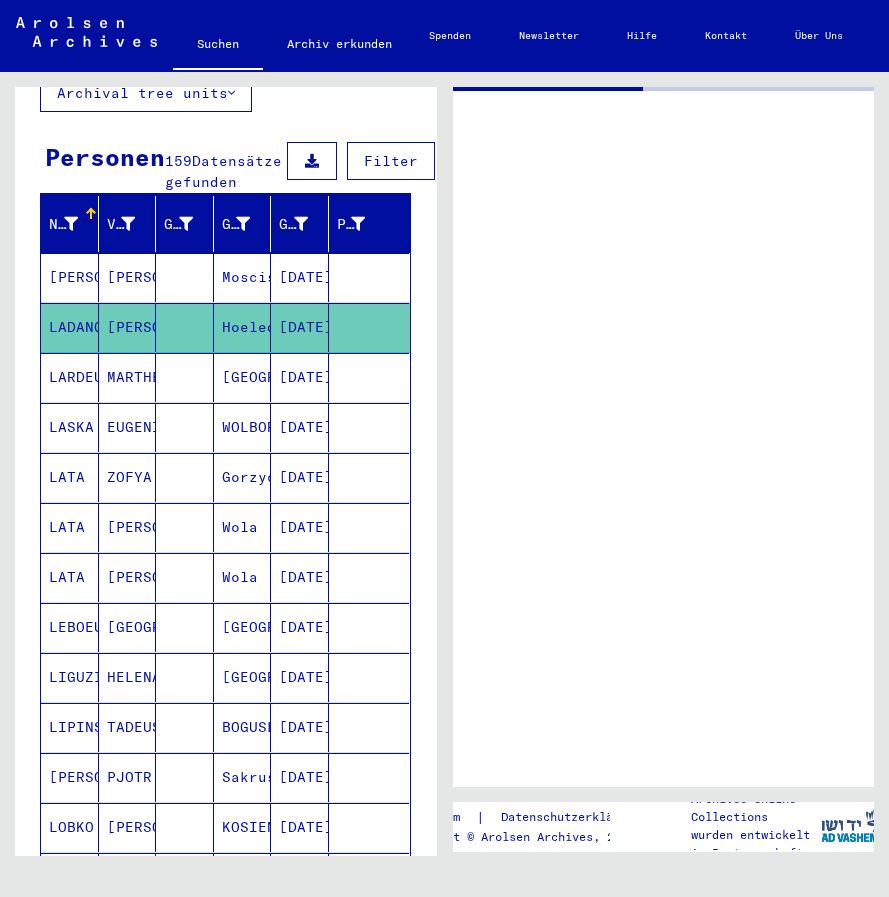 scroll, scrollTop: 0, scrollLeft: 0, axis: both 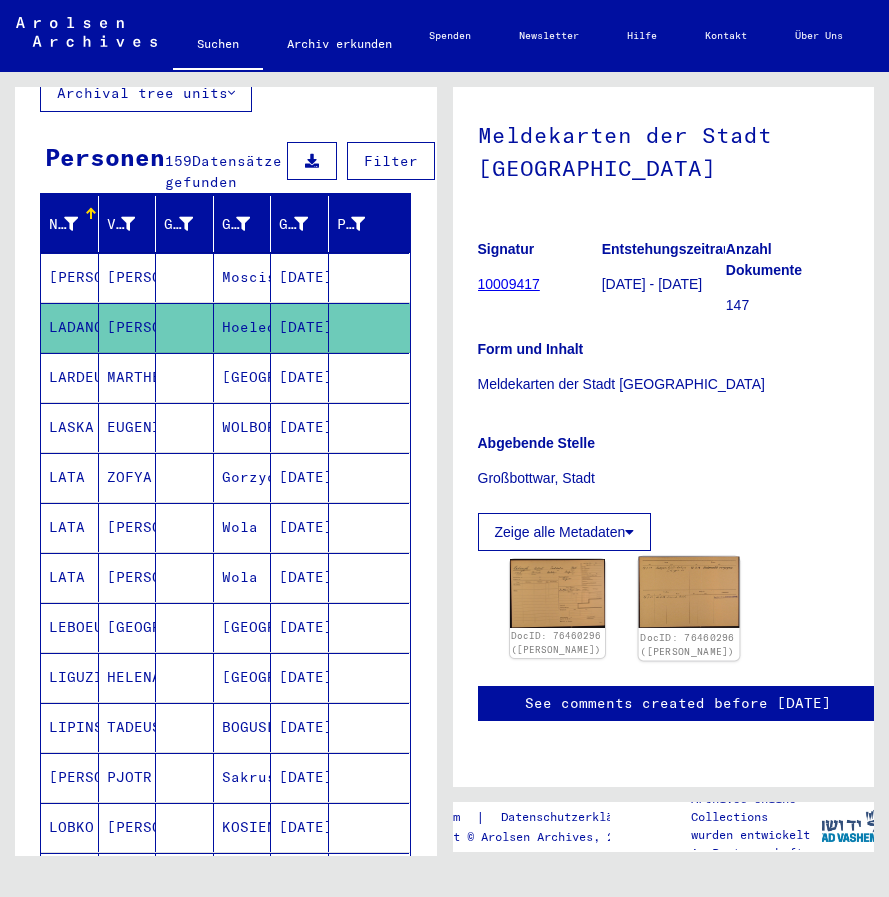 click on "DocID: 76460296 (HERBERT LADANGK)" 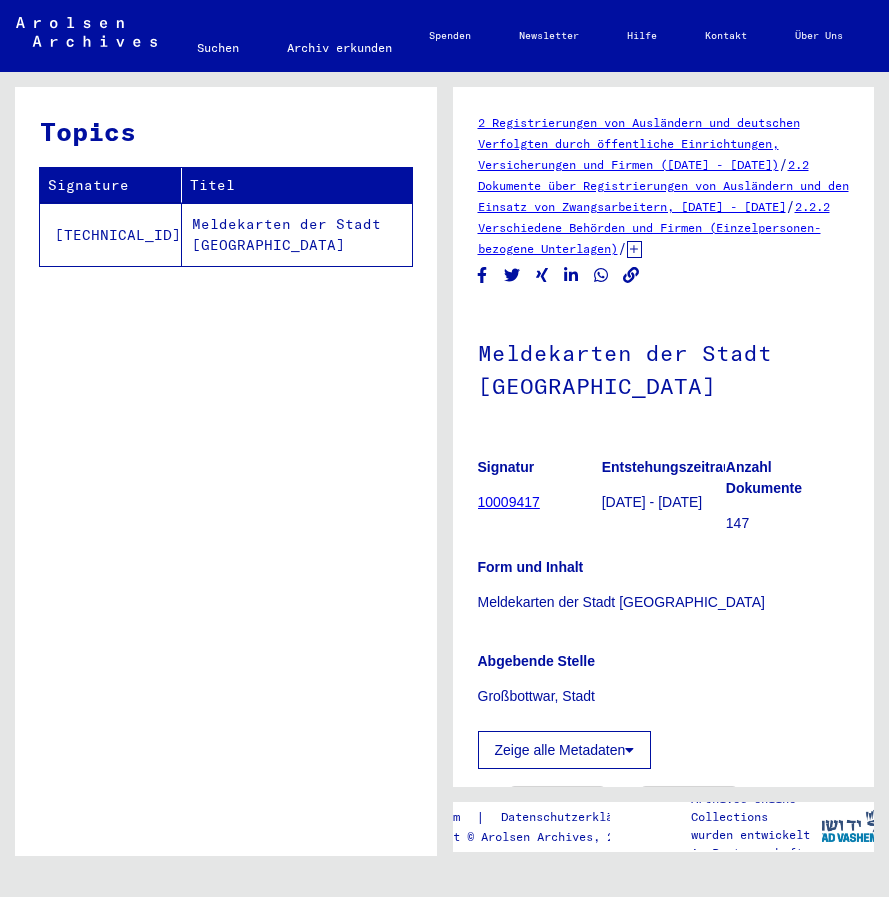 scroll, scrollTop: 0, scrollLeft: 0, axis: both 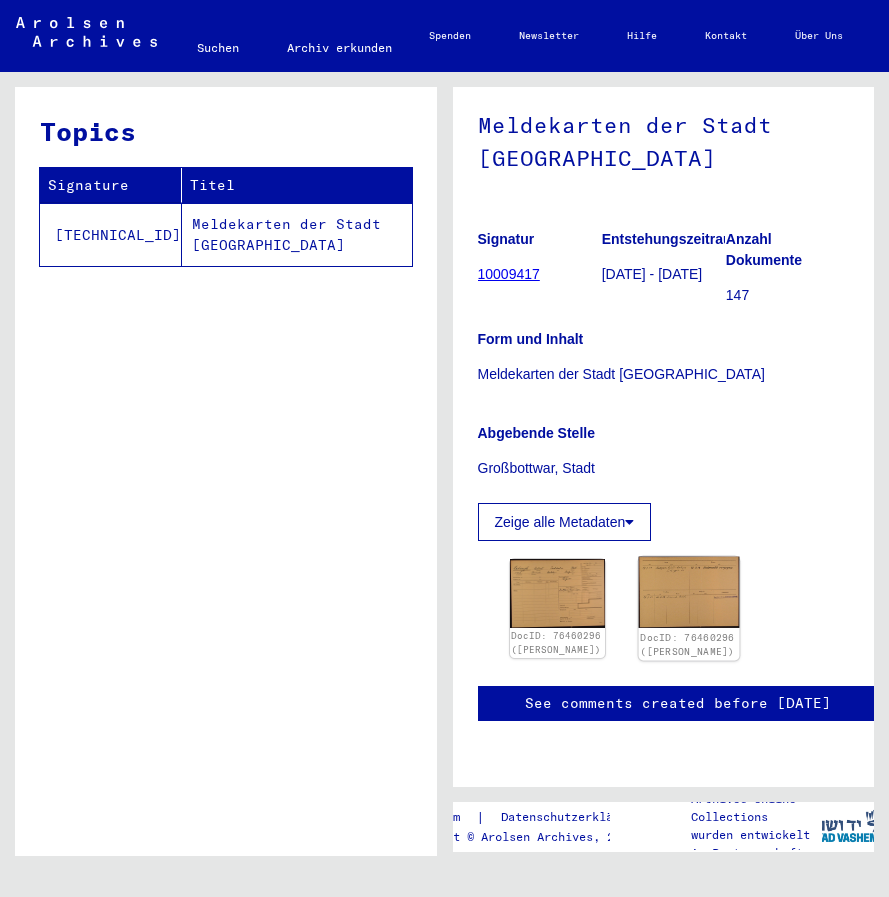 click 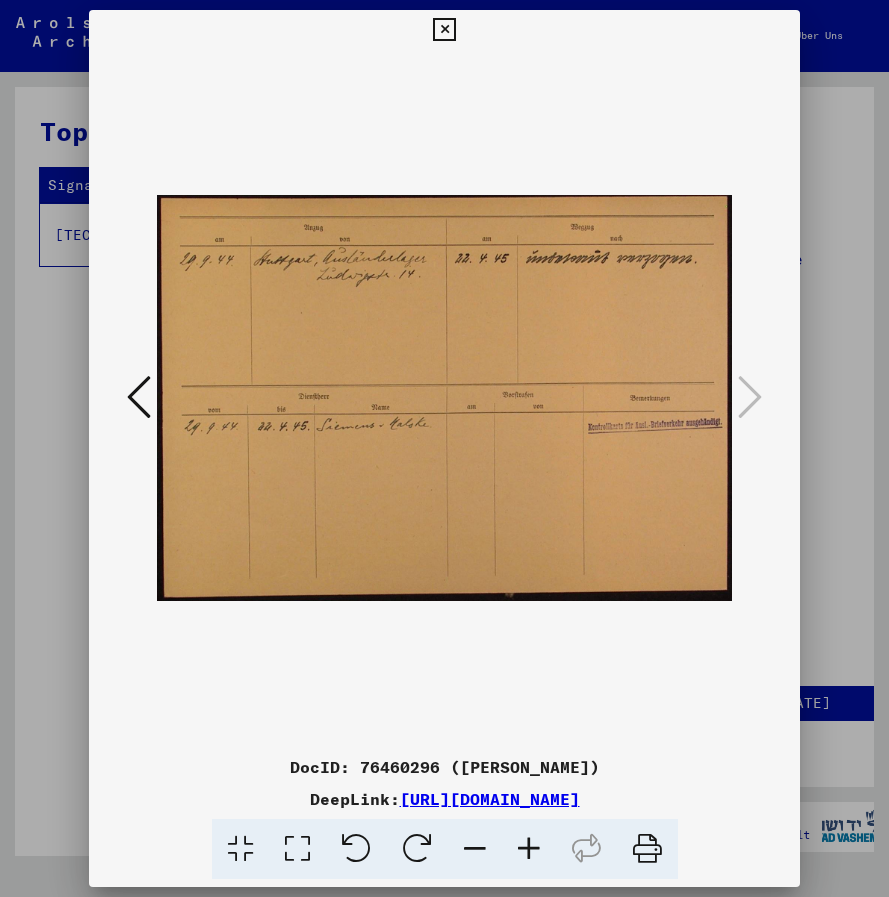 click at bounding box center (139, 397) 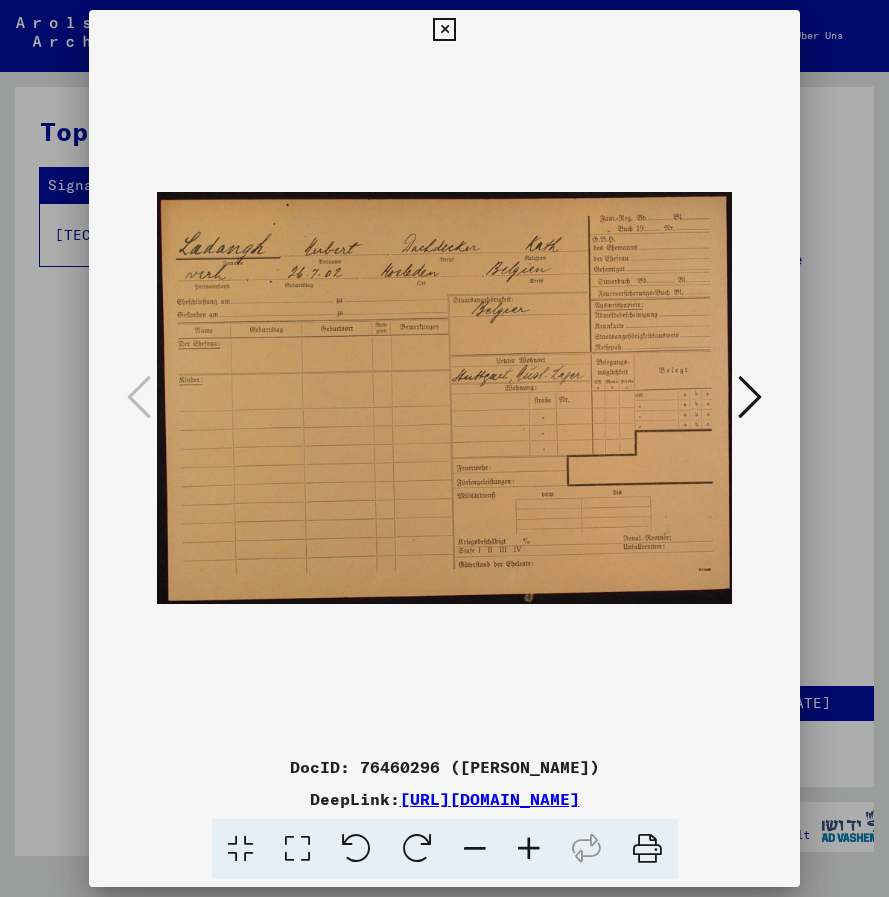 click at bounding box center [529, 849] 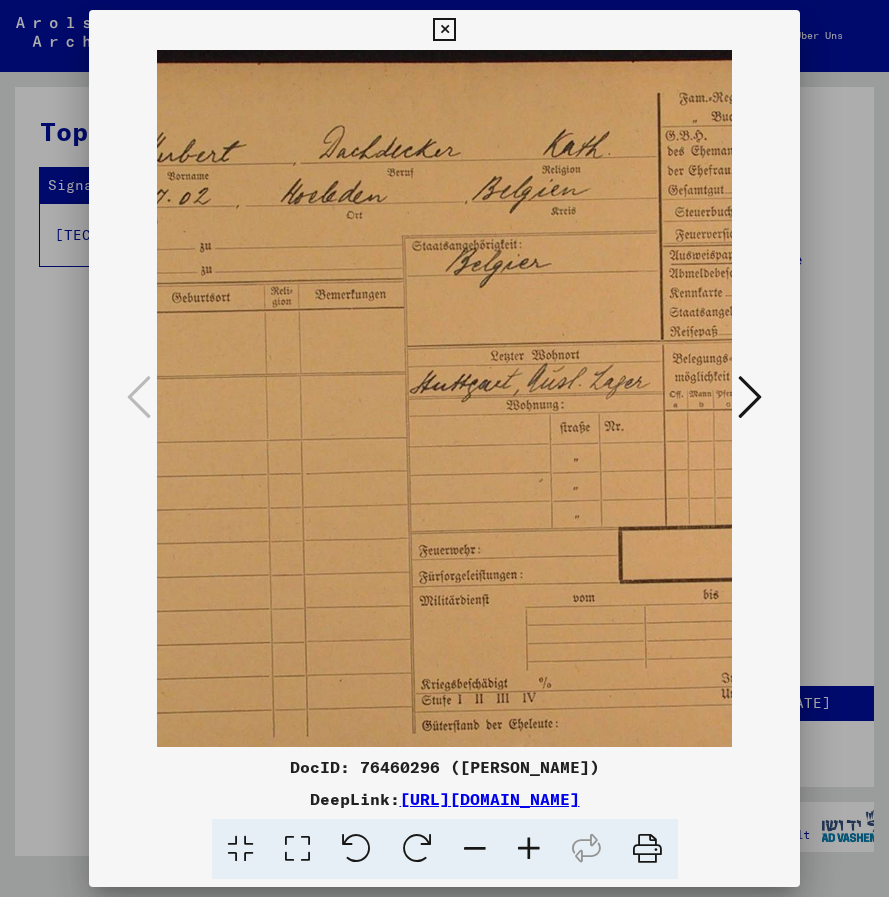 scroll, scrollTop: 0, scrollLeft: 284, axis: horizontal 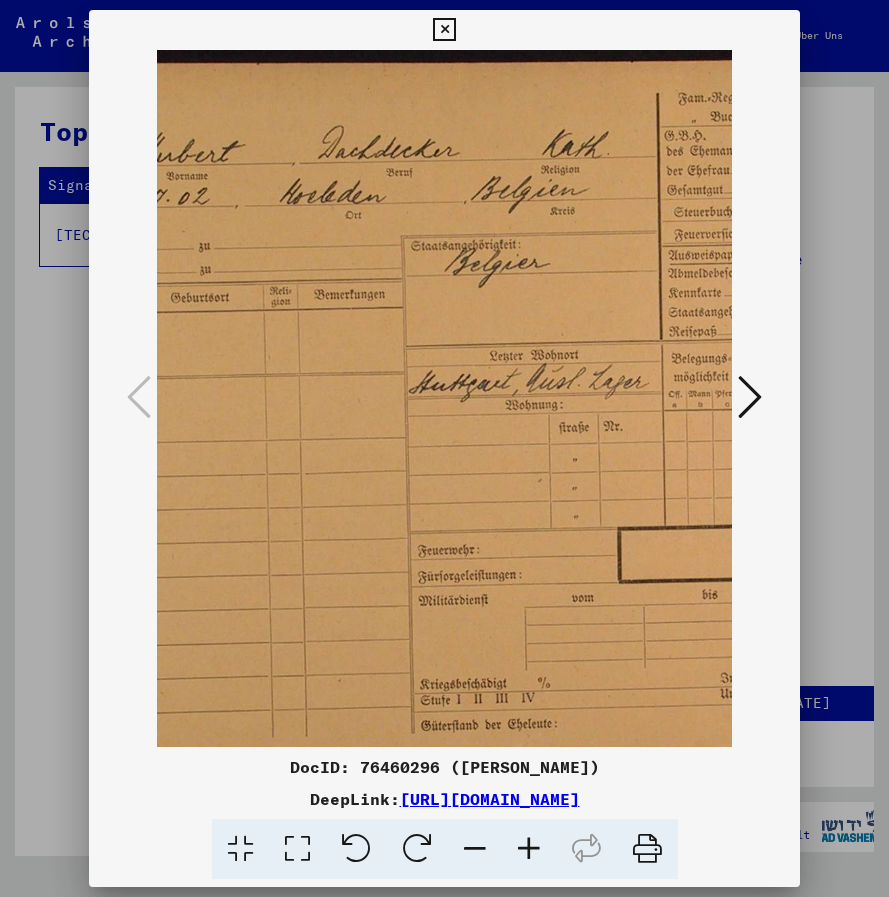 drag, startPoint x: 485, startPoint y: 422, endPoint x: 223, endPoint y: 425, distance: 262.01718 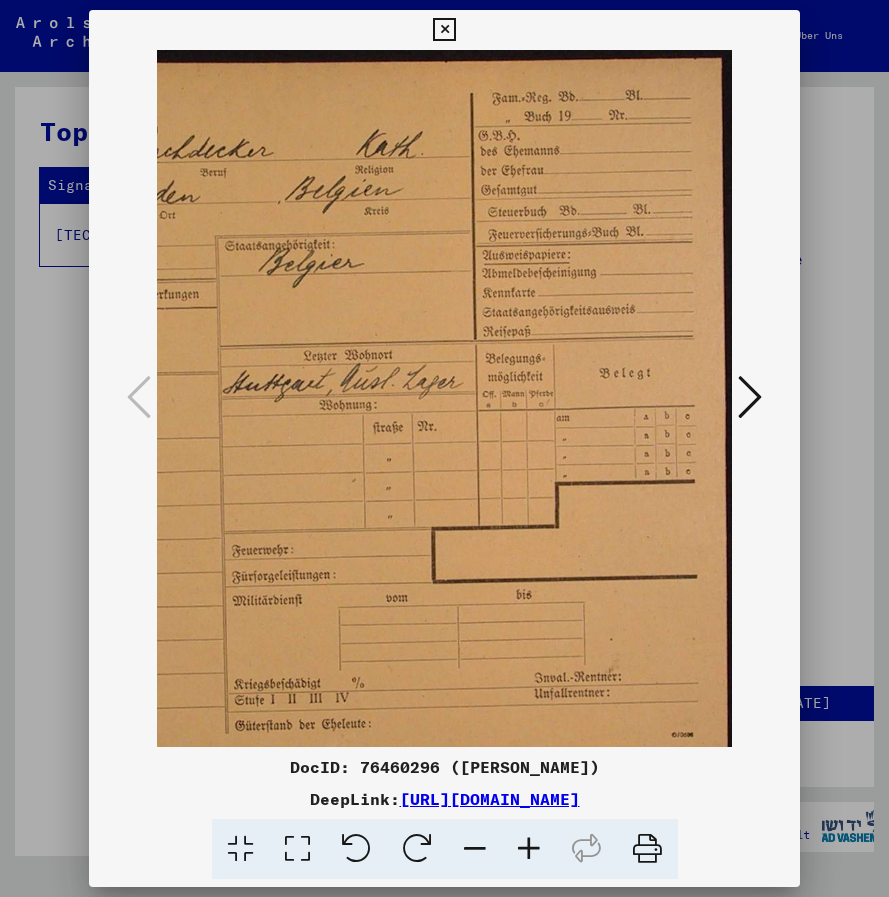 scroll, scrollTop: 0, scrollLeft: 398, axis: horizontal 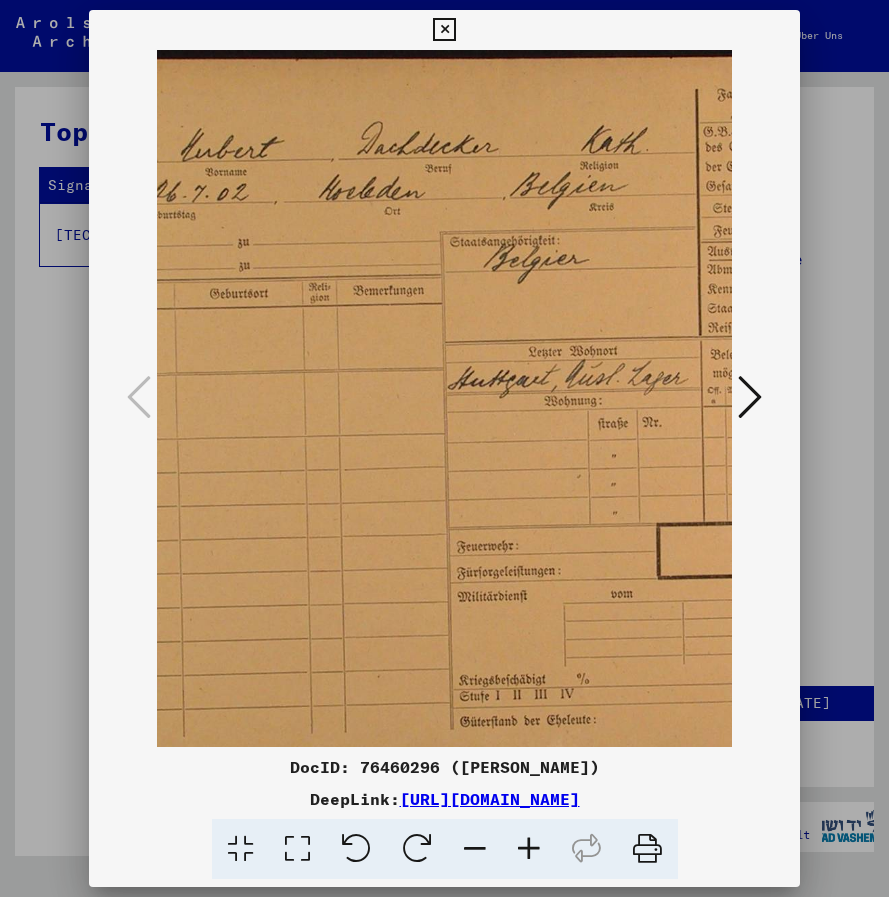 drag, startPoint x: 623, startPoint y: 520, endPoint x: 466, endPoint y: 524, distance: 157.05095 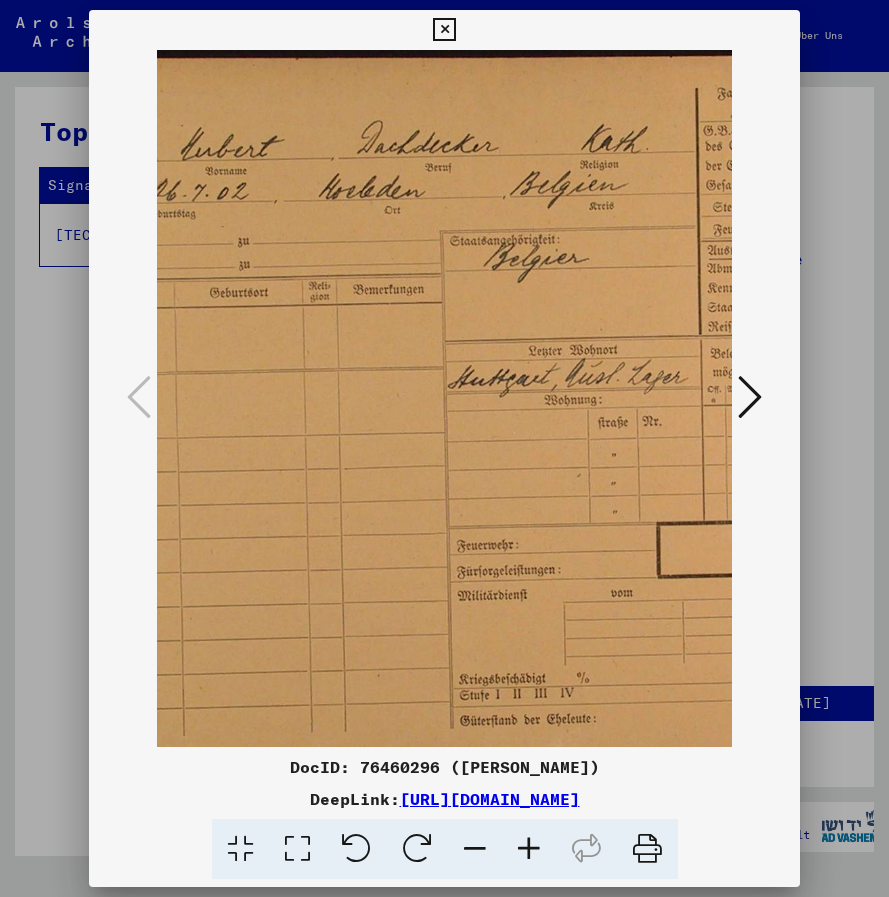 click at bounding box center (444, 30) 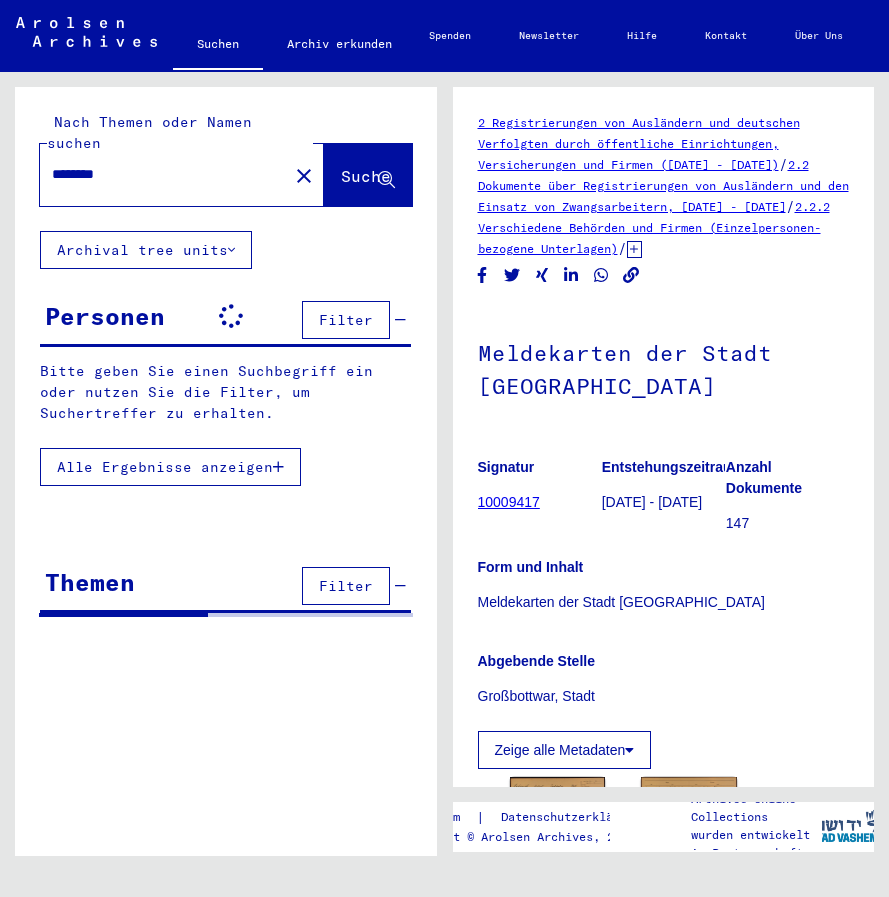 scroll, scrollTop: 0, scrollLeft: 0, axis: both 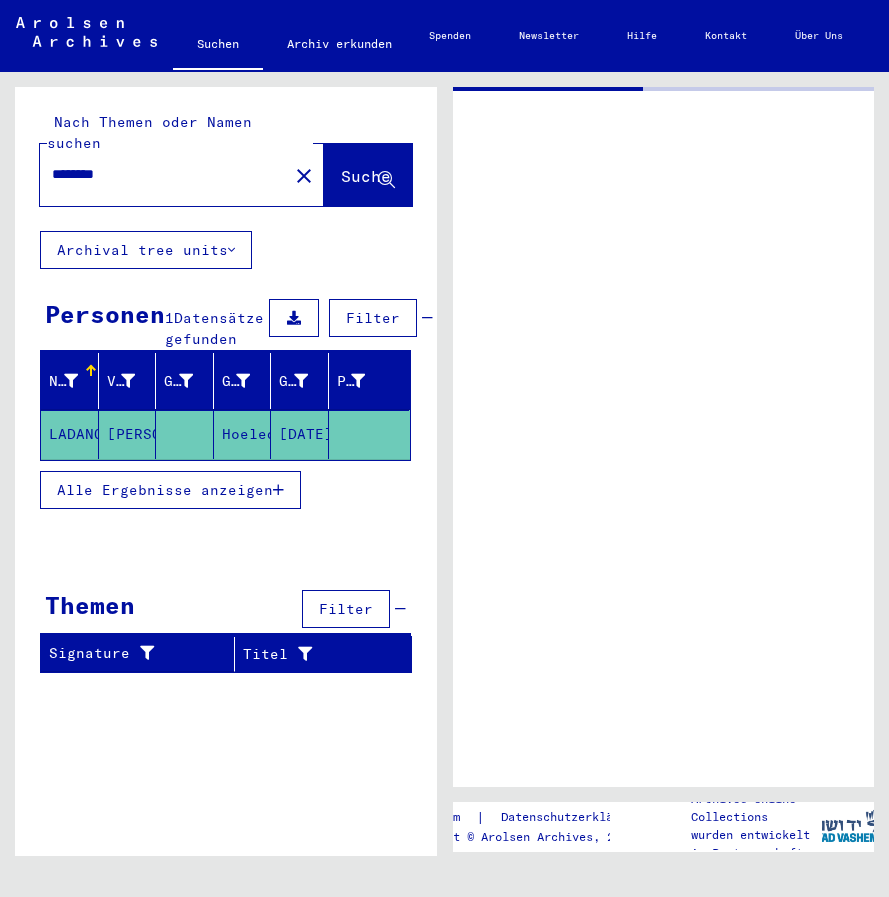 type on "**********" 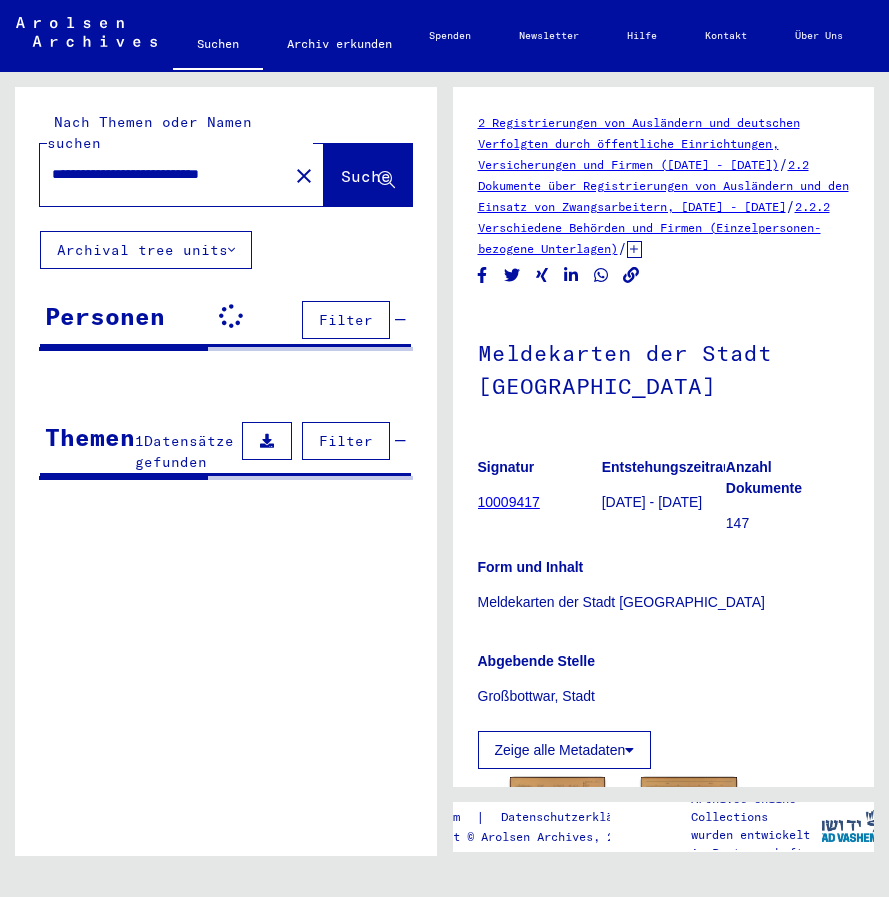 scroll, scrollTop: 0, scrollLeft: 0, axis: both 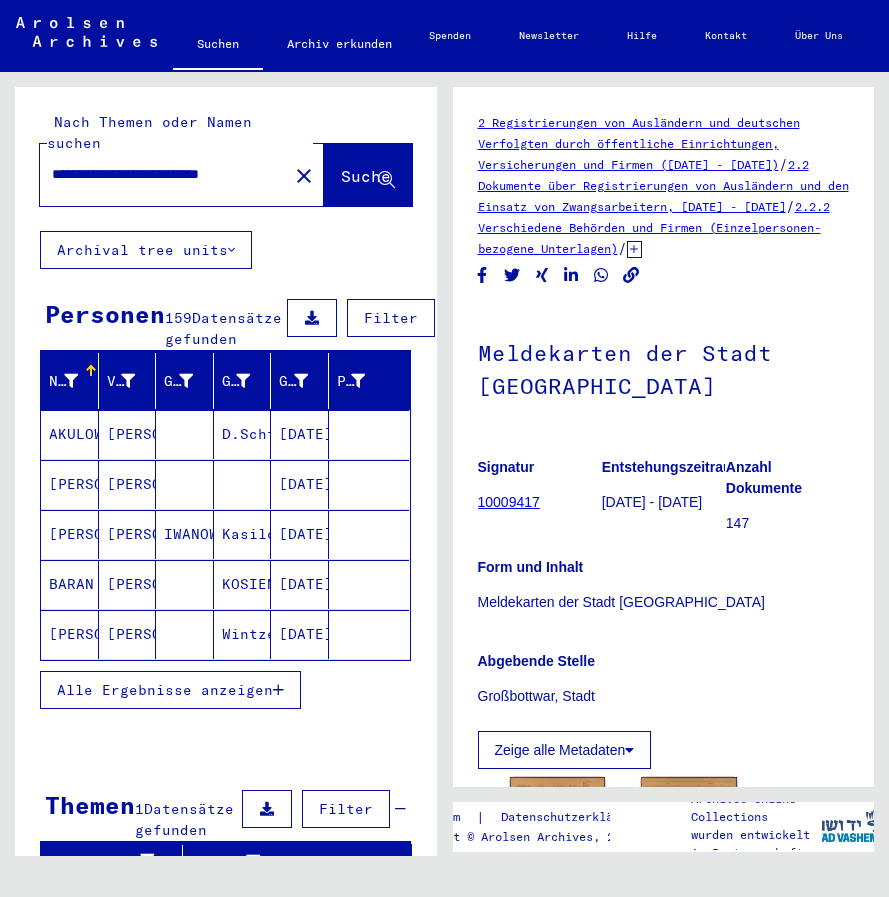 click at bounding box center (278, 690) 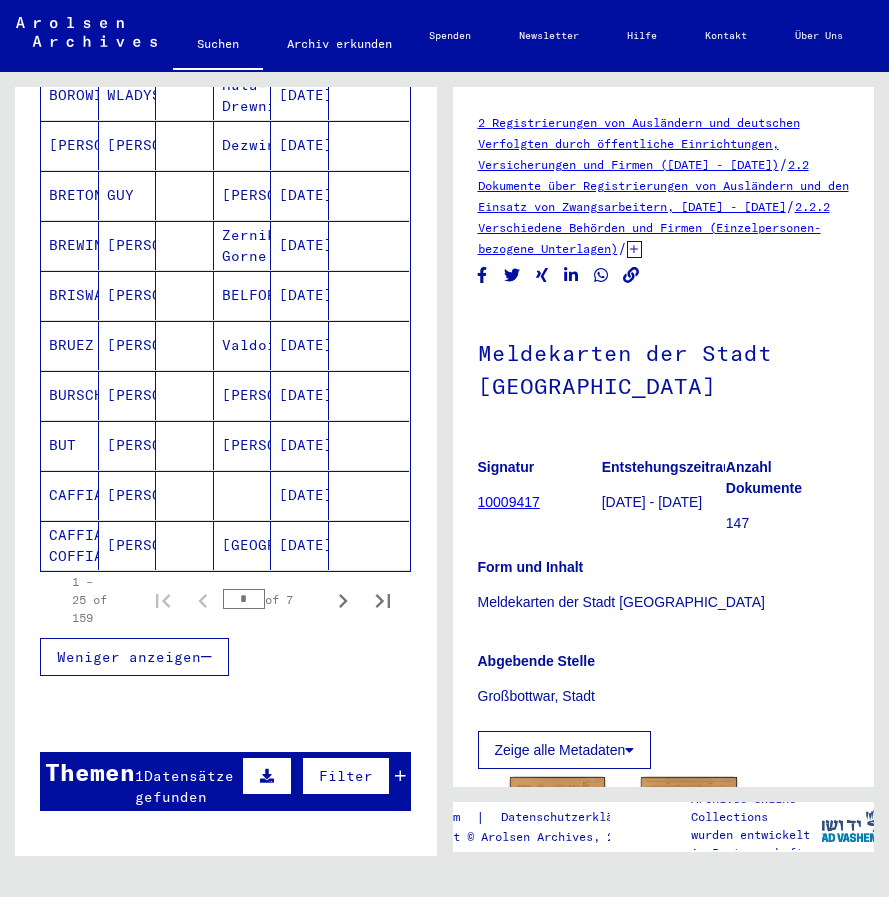 scroll, scrollTop: 1100, scrollLeft: 0, axis: vertical 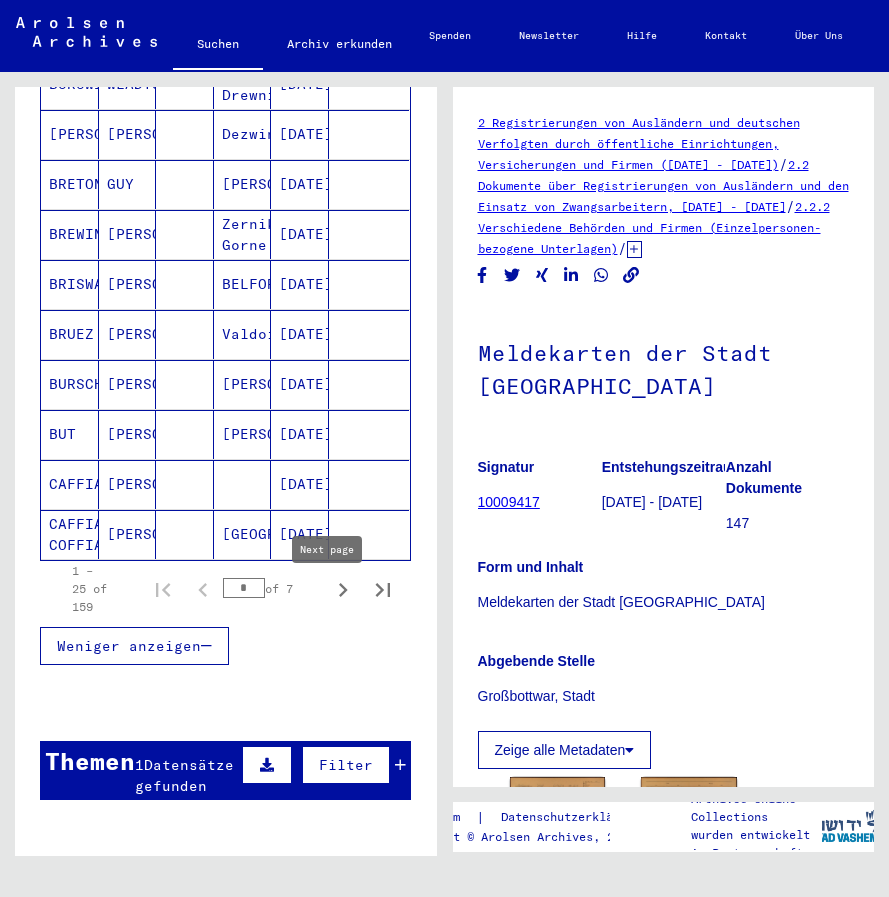 click 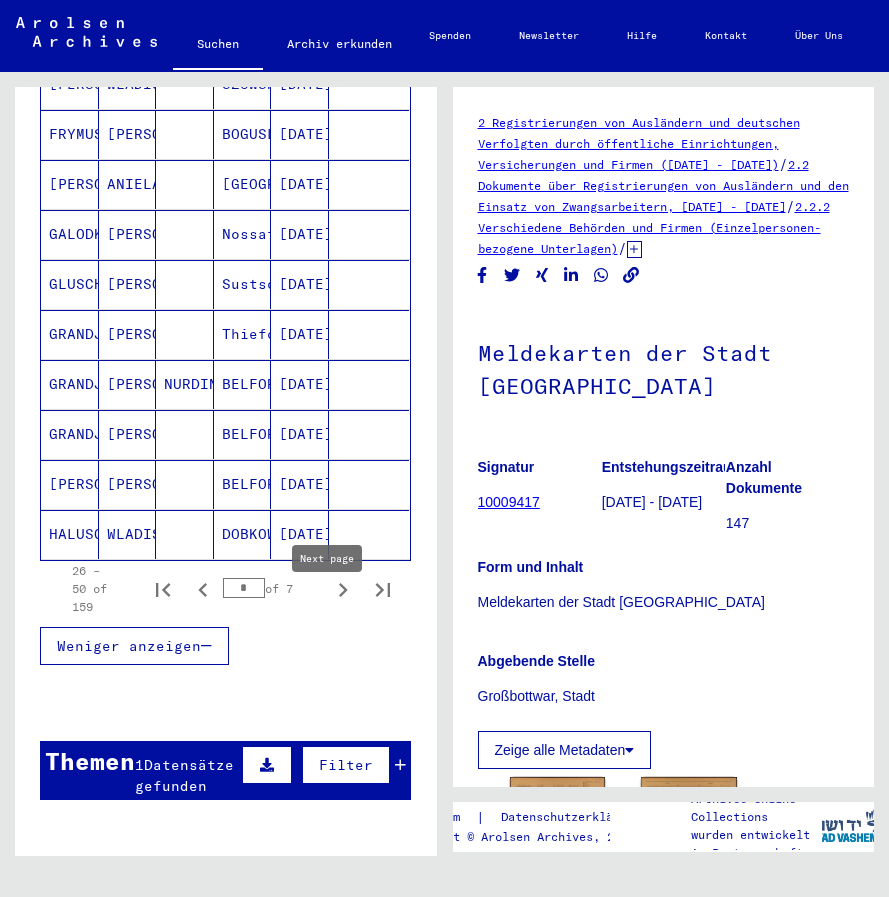 click 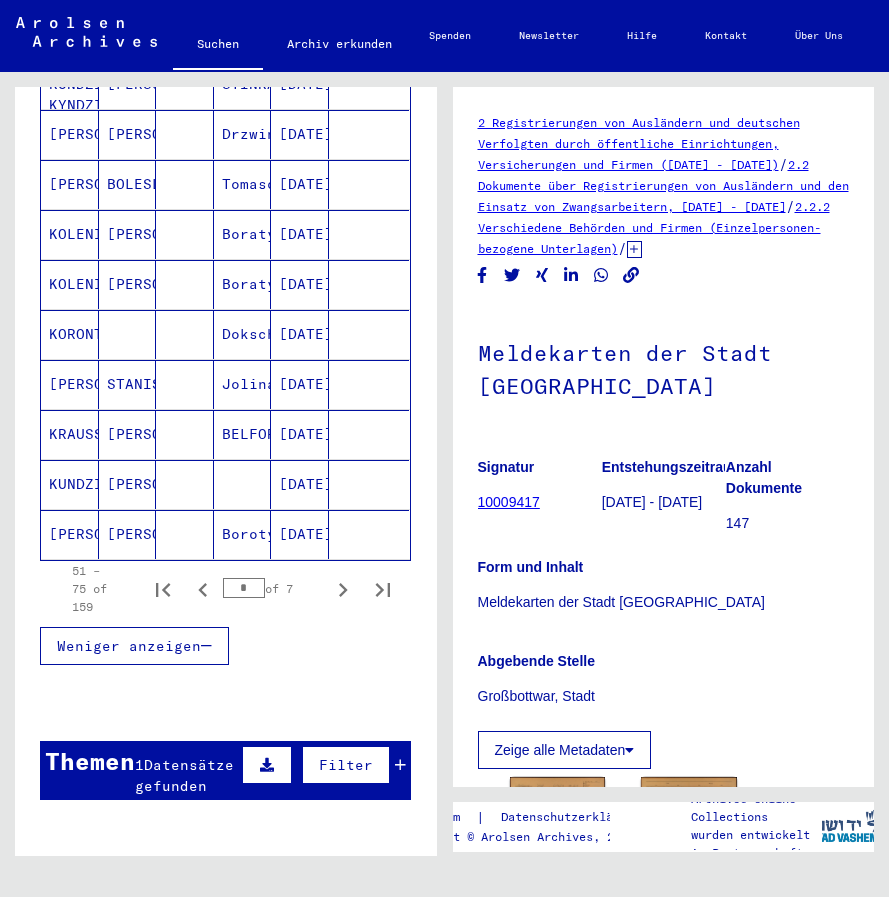 click 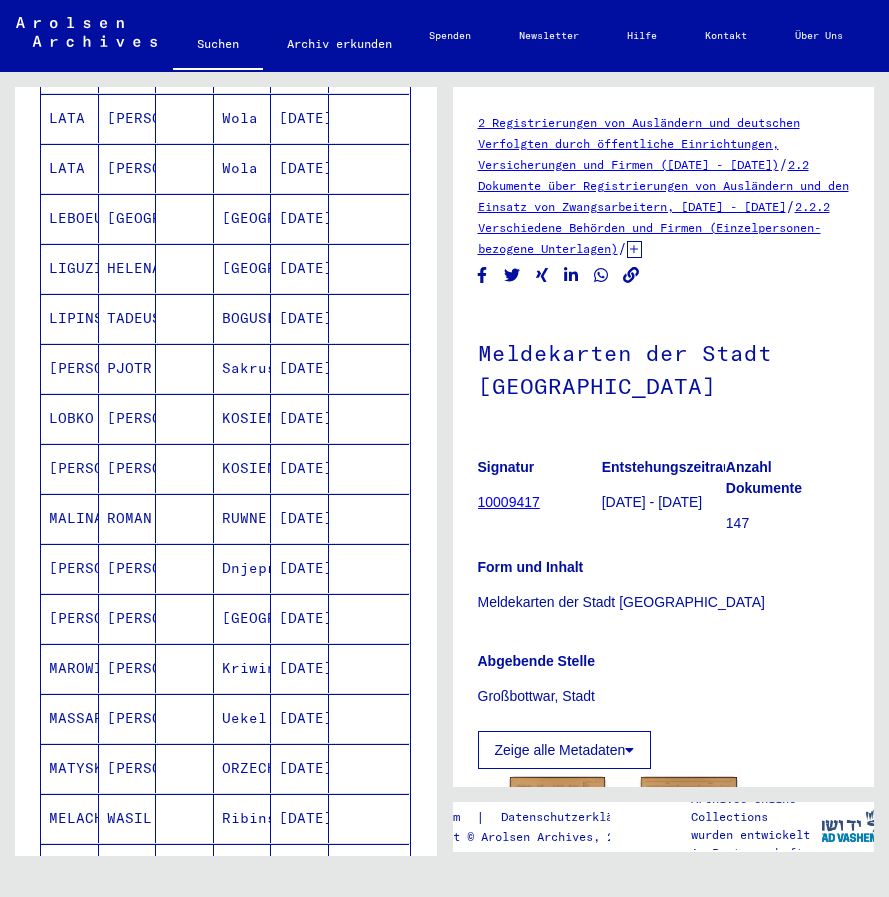 scroll, scrollTop: 600, scrollLeft: 0, axis: vertical 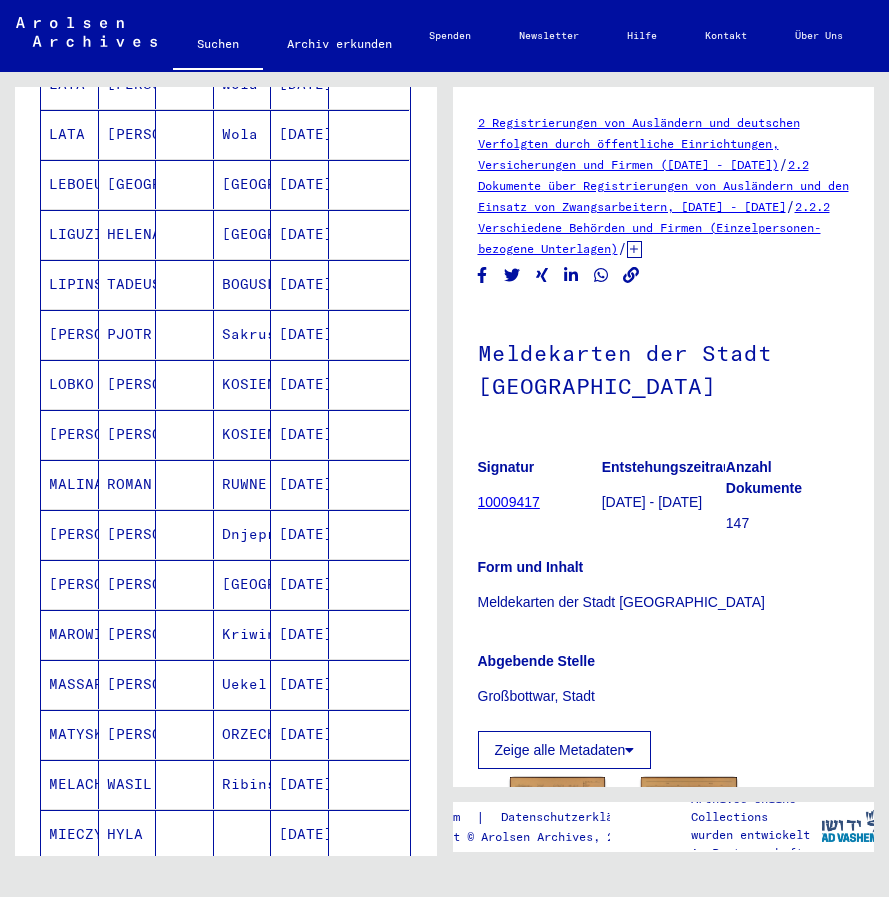 click on "[PERSON_NAME]" at bounding box center (70, 384) 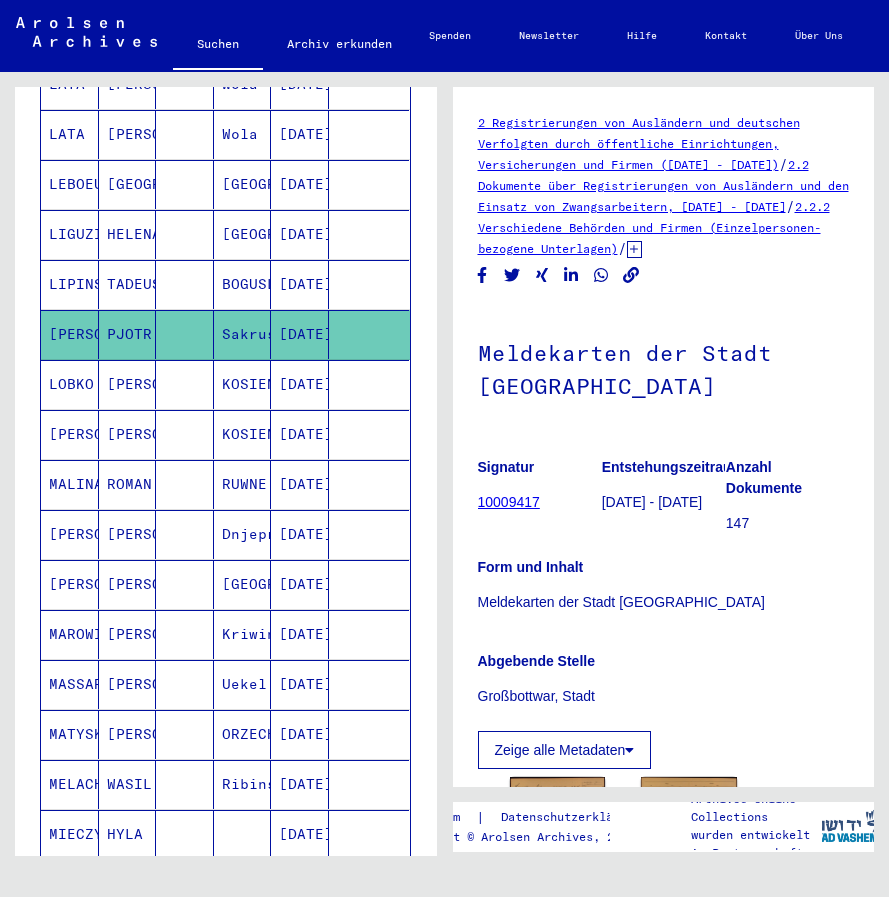 scroll, scrollTop: 0, scrollLeft: 0, axis: both 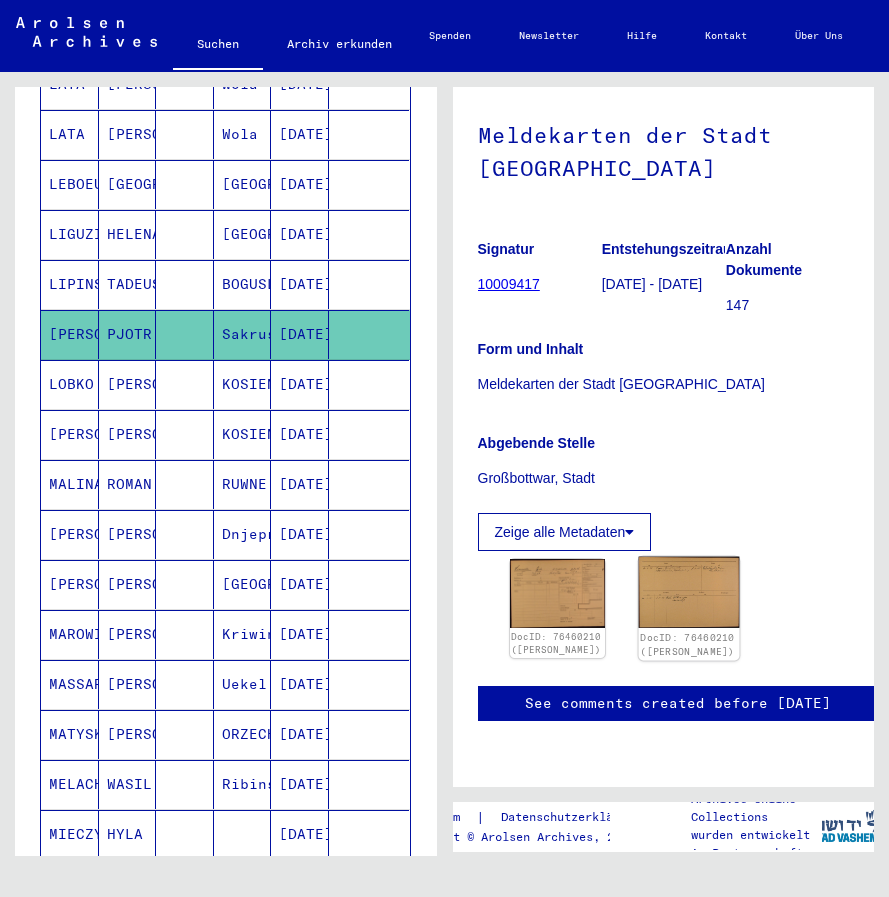 click 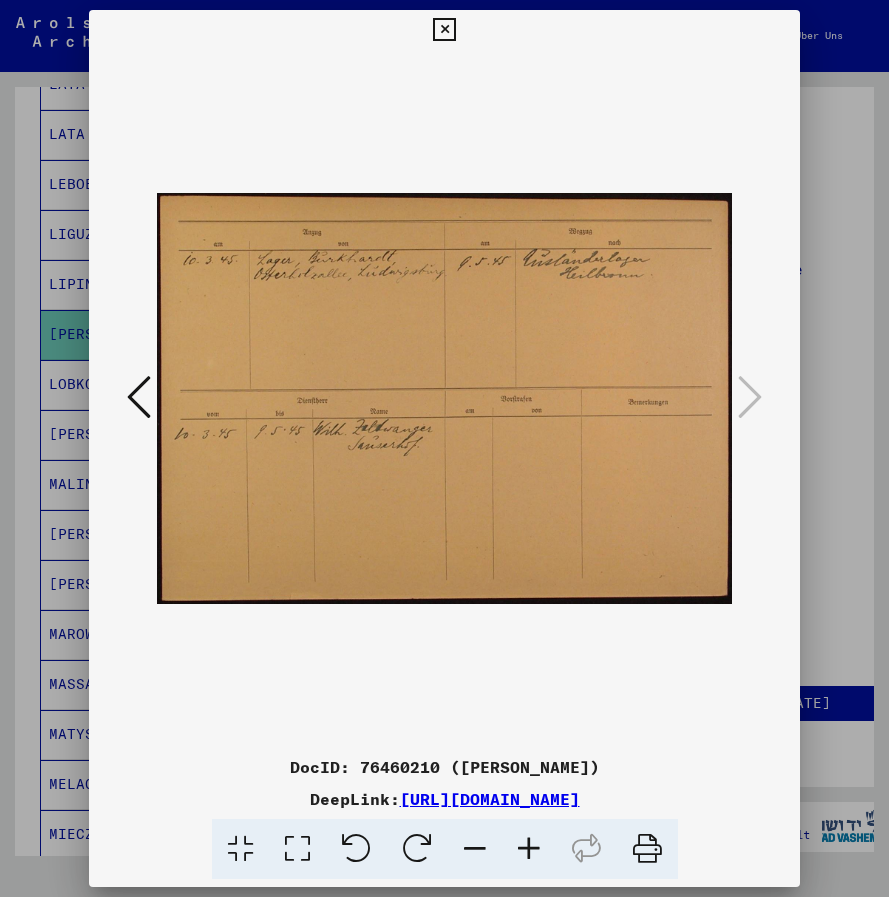 click at bounding box center (139, 397) 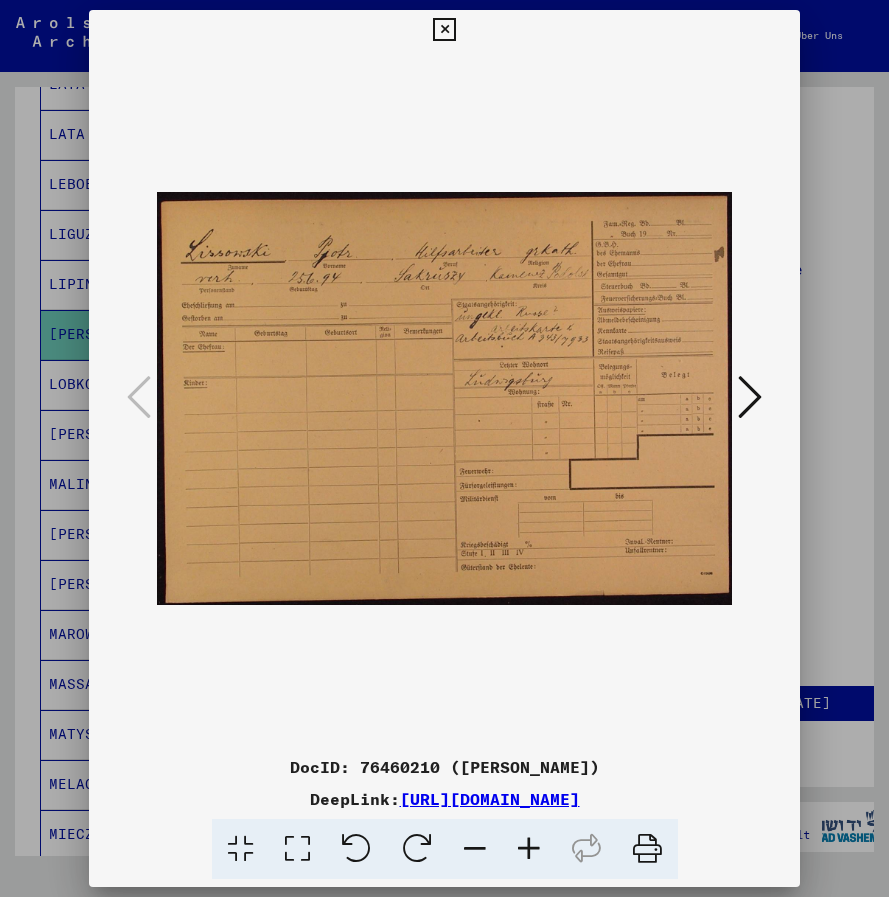 click at bounding box center [529, 849] 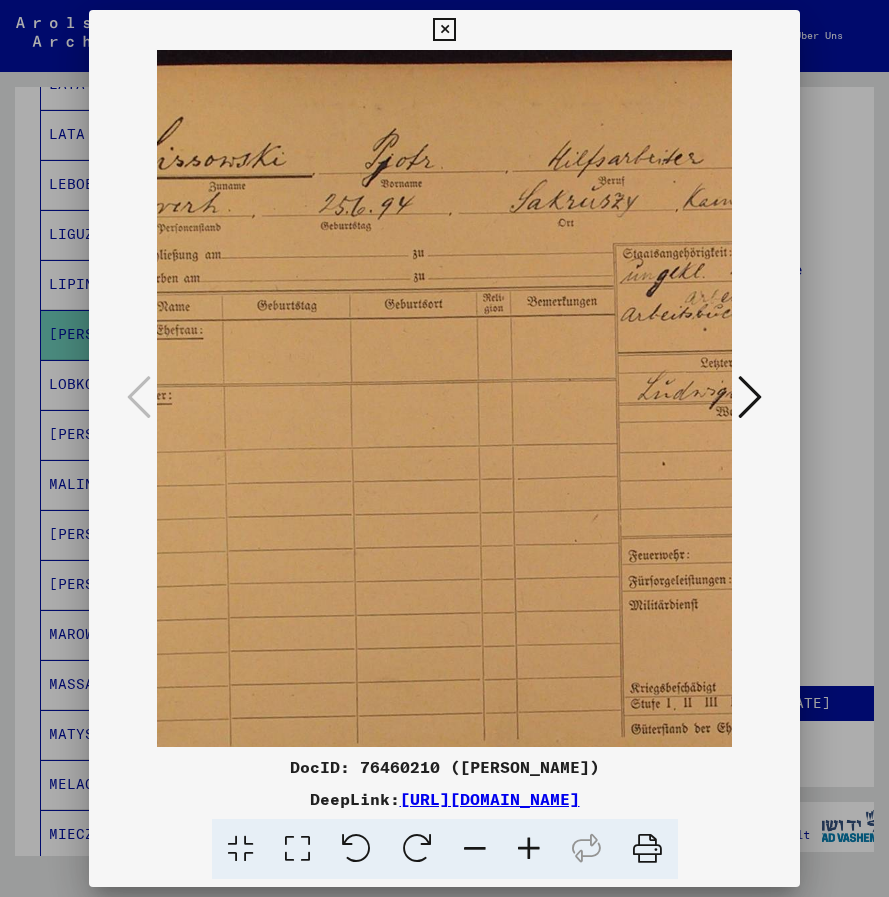 scroll, scrollTop: 0, scrollLeft: 119, axis: horizontal 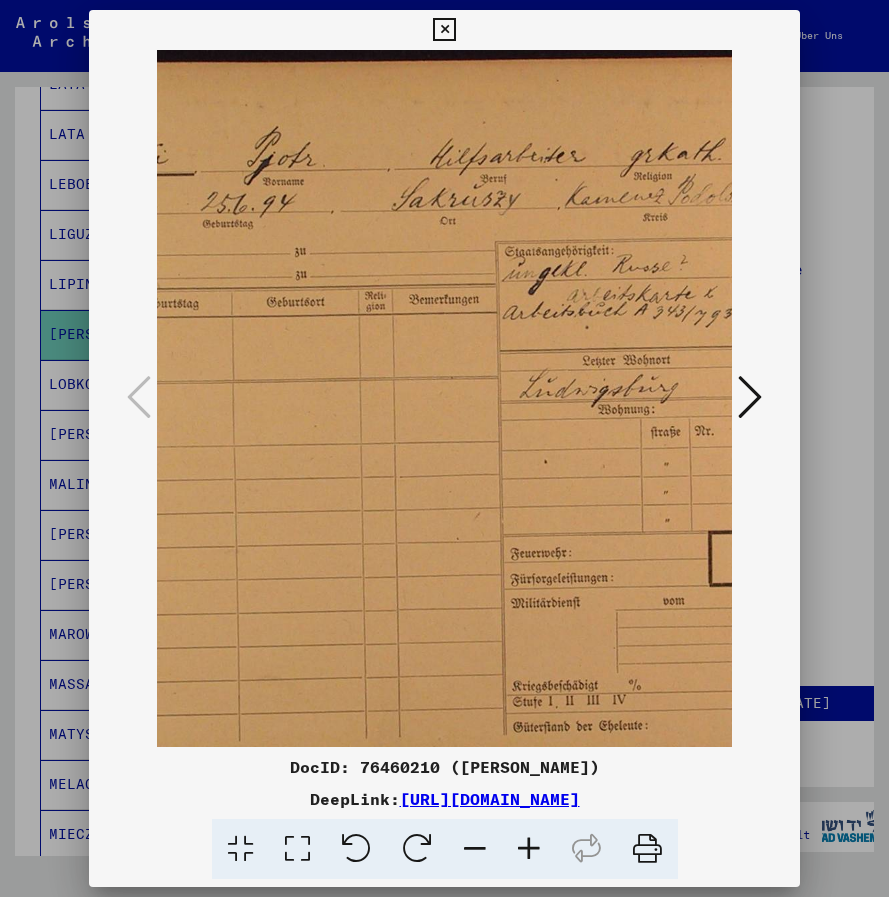 drag, startPoint x: 493, startPoint y: 494, endPoint x: 278, endPoint y: 491, distance: 215.02094 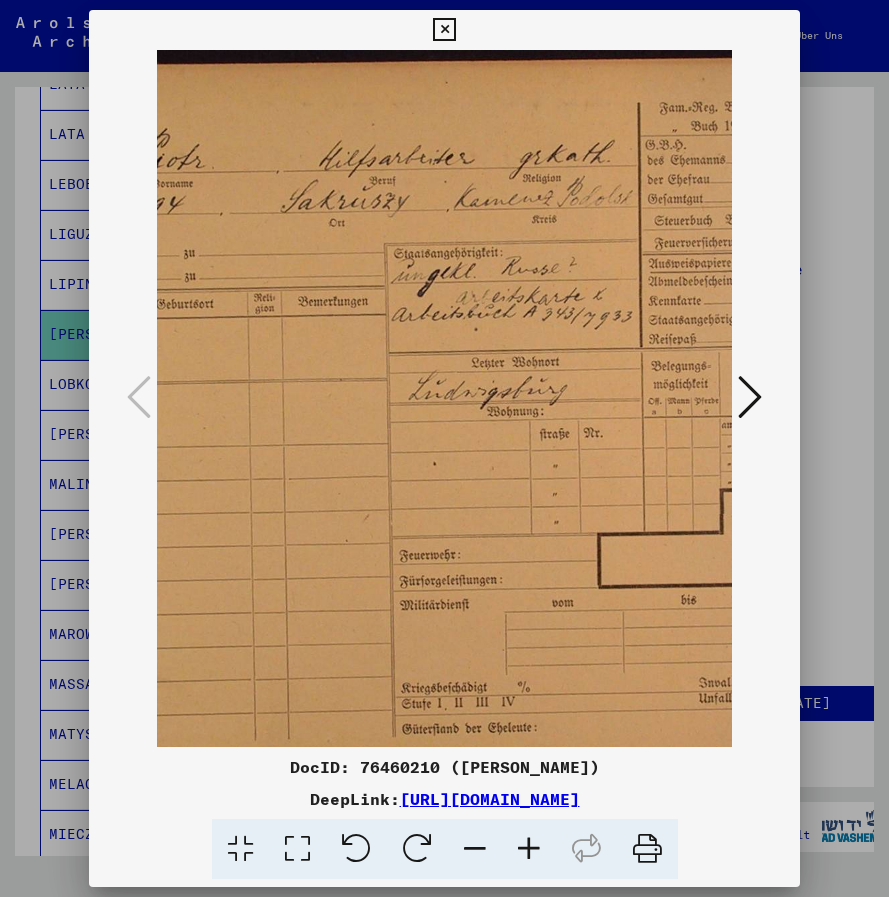 scroll, scrollTop: 0, scrollLeft: 306, axis: horizontal 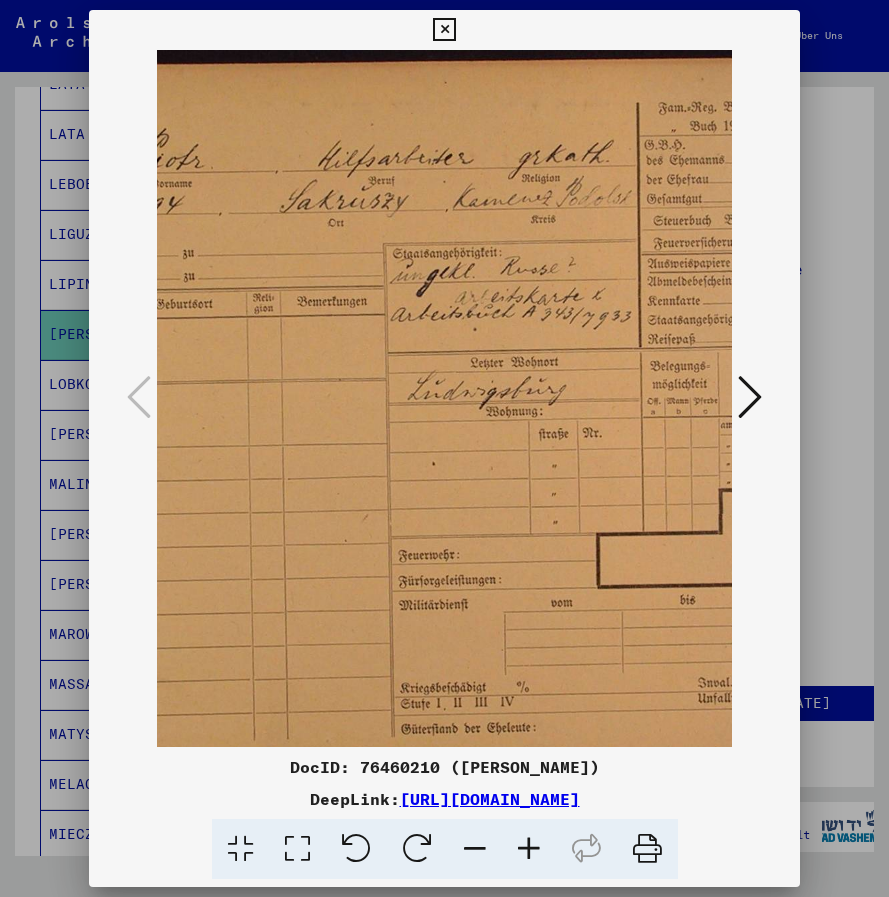 drag, startPoint x: 404, startPoint y: 478, endPoint x: 313, endPoint y: 483, distance: 91.13726 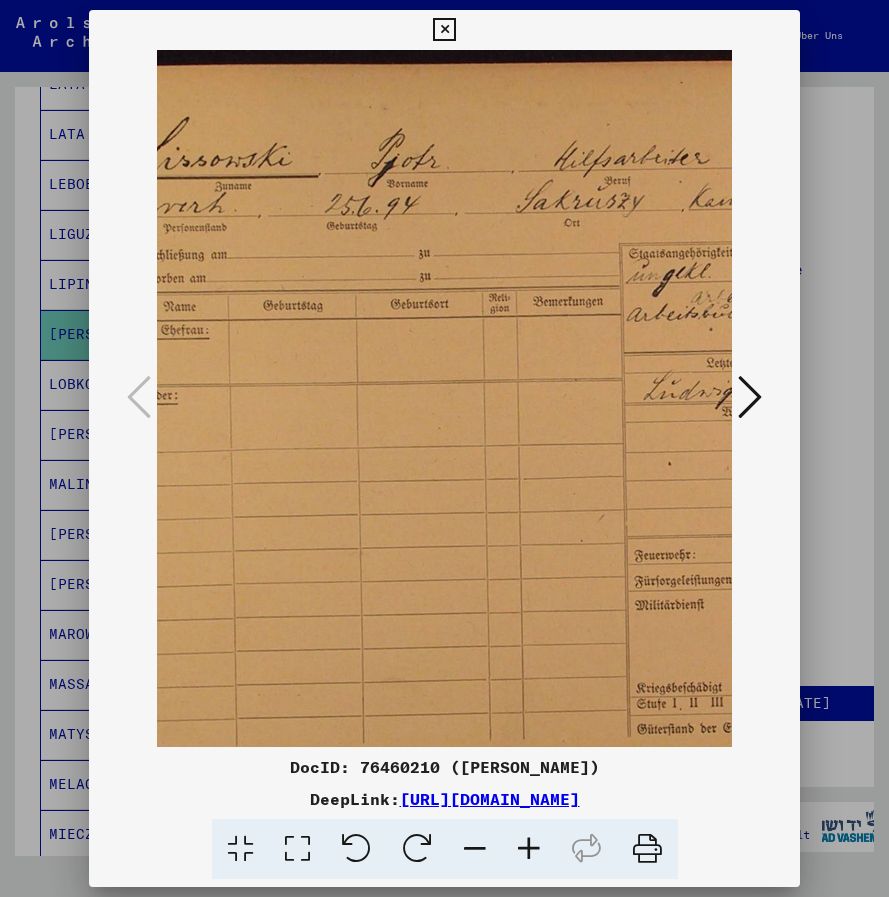 scroll, scrollTop: 0, scrollLeft: 74, axis: horizontal 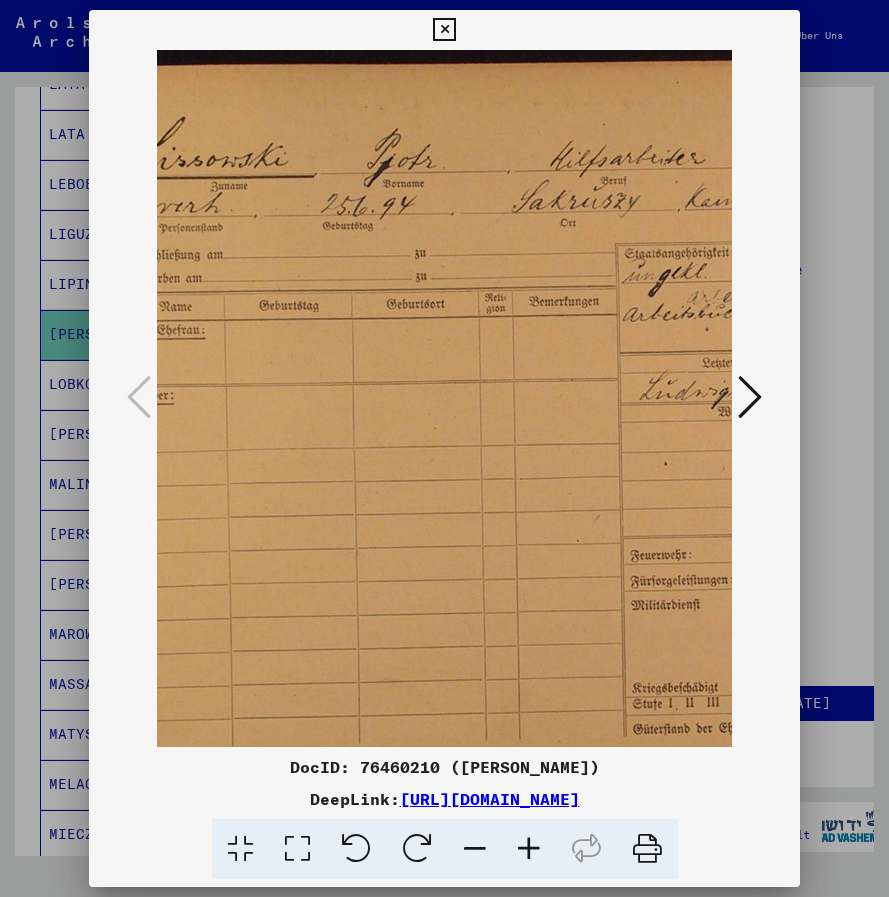drag, startPoint x: 448, startPoint y: 490, endPoint x: 558, endPoint y: 495, distance: 110.11358 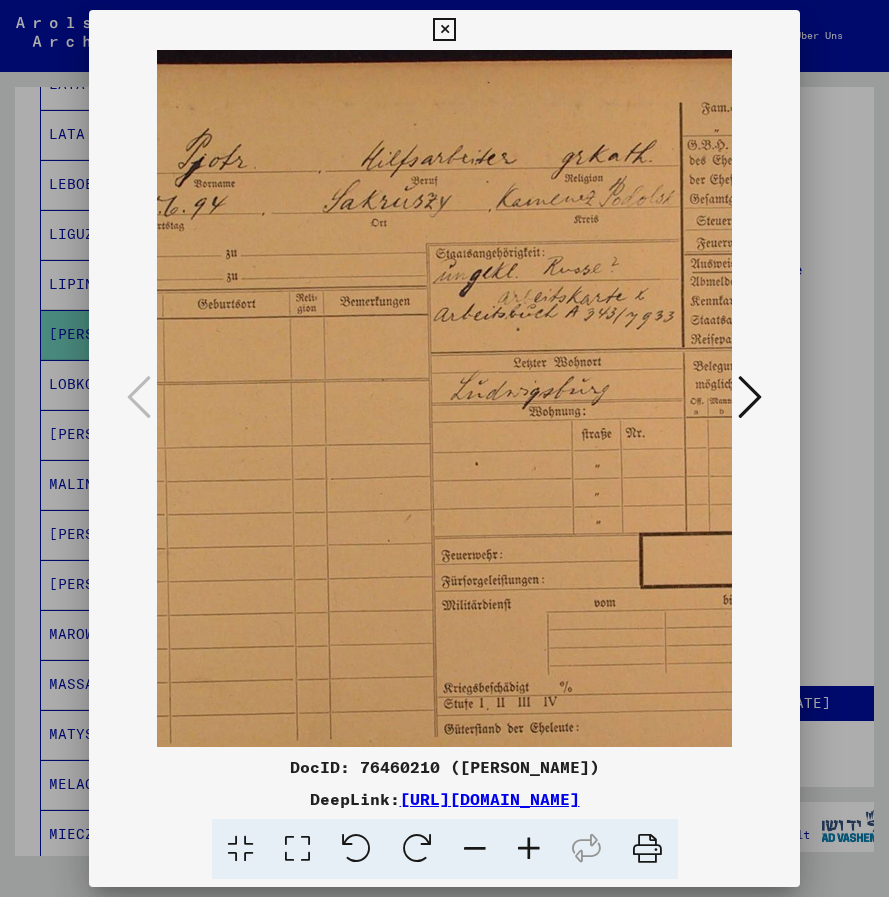 scroll, scrollTop: 0, scrollLeft: 278, axis: horizontal 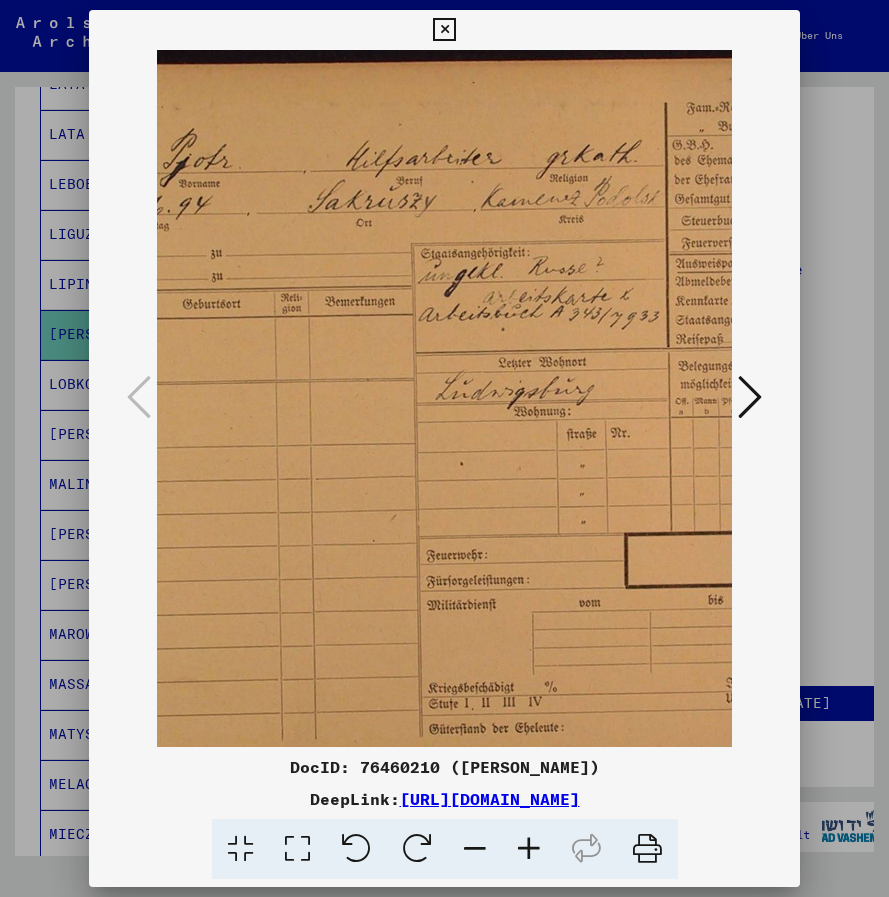 drag, startPoint x: 389, startPoint y: 617, endPoint x: 295, endPoint y: 617, distance: 94 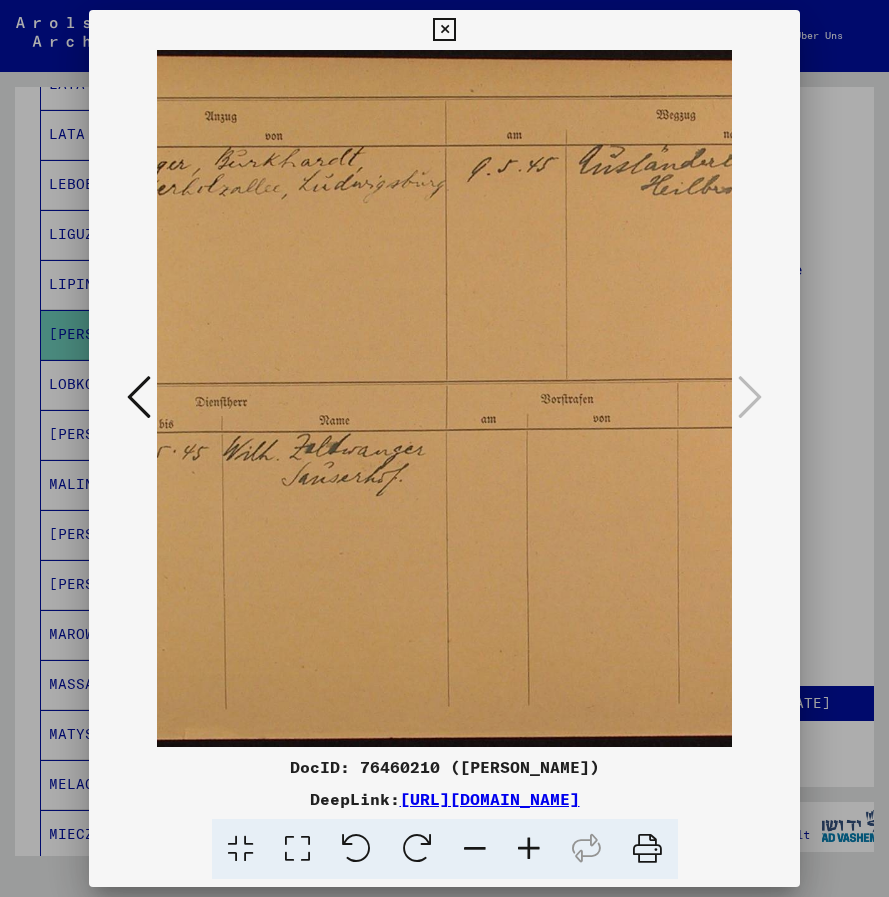 scroll, scrollTop: 0, scrollLeft: 0, axis: both 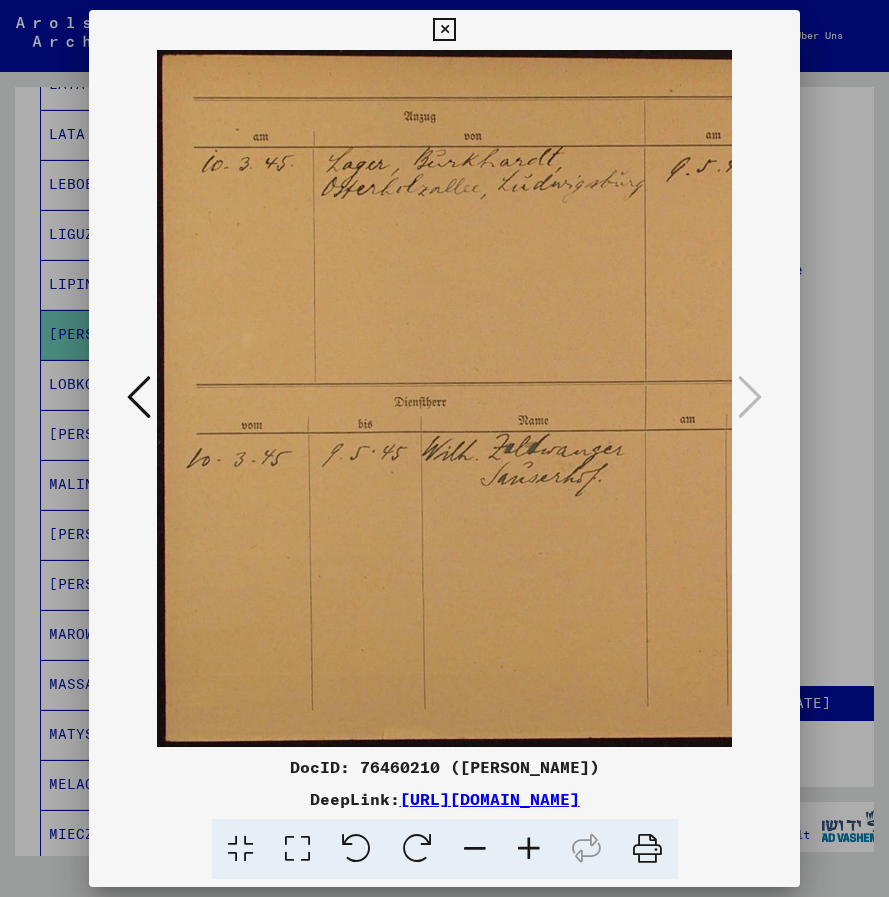 drag, startPoint x: 249, startPoint y: 555, endPoint x: 666, endPoint y: 616, distance: 421.43802 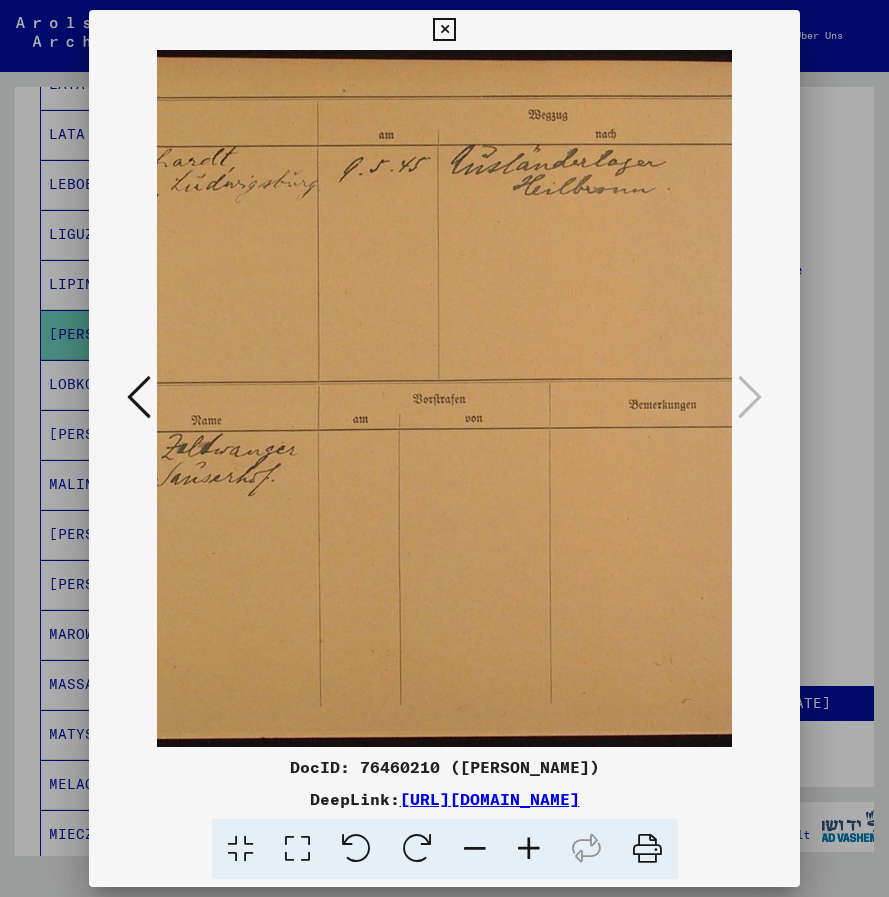 scroll, scrollTop: 0, scrollLeft: 330, axis: horizontal 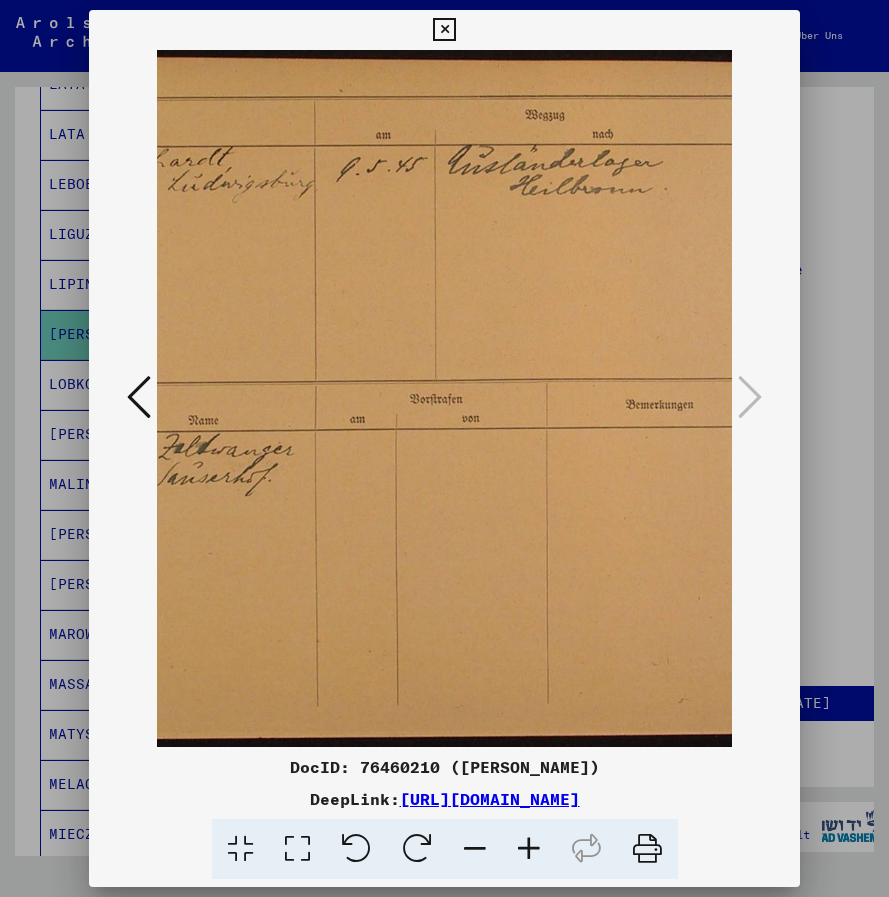 drag, startPoint x: 660, startPoint y: 360, endPoint x: 357, endPoint y: 362, distance: 303.0066 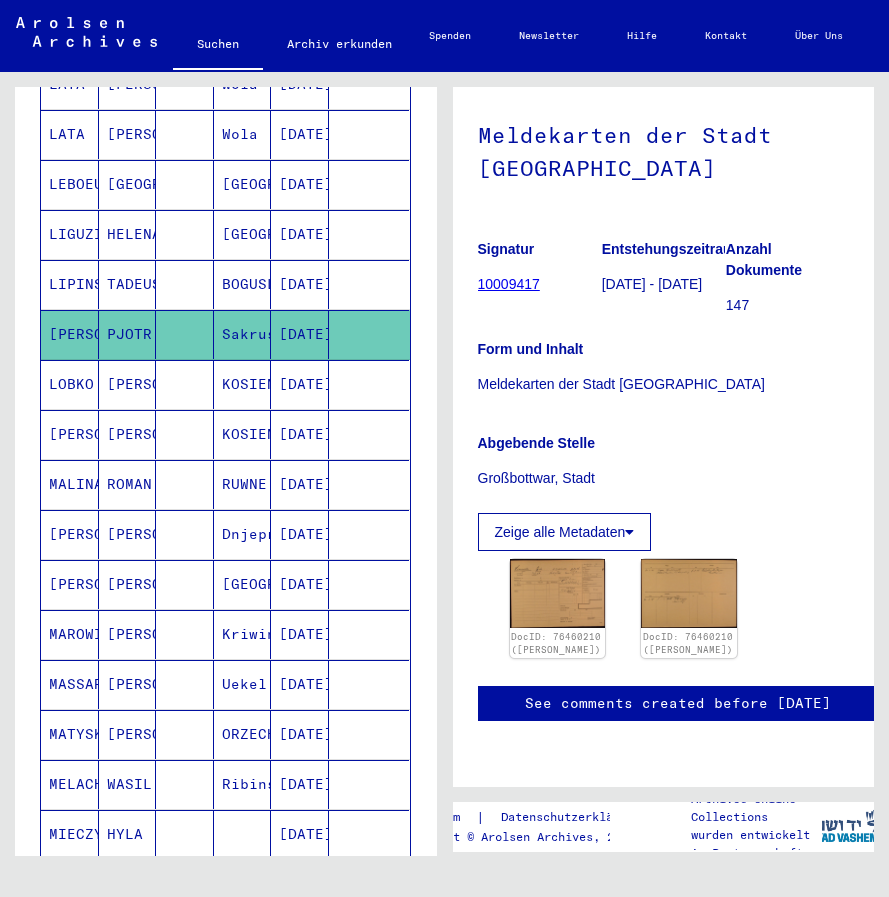 click on "[PERSON_NAME]" at bounding box center [70, 484] 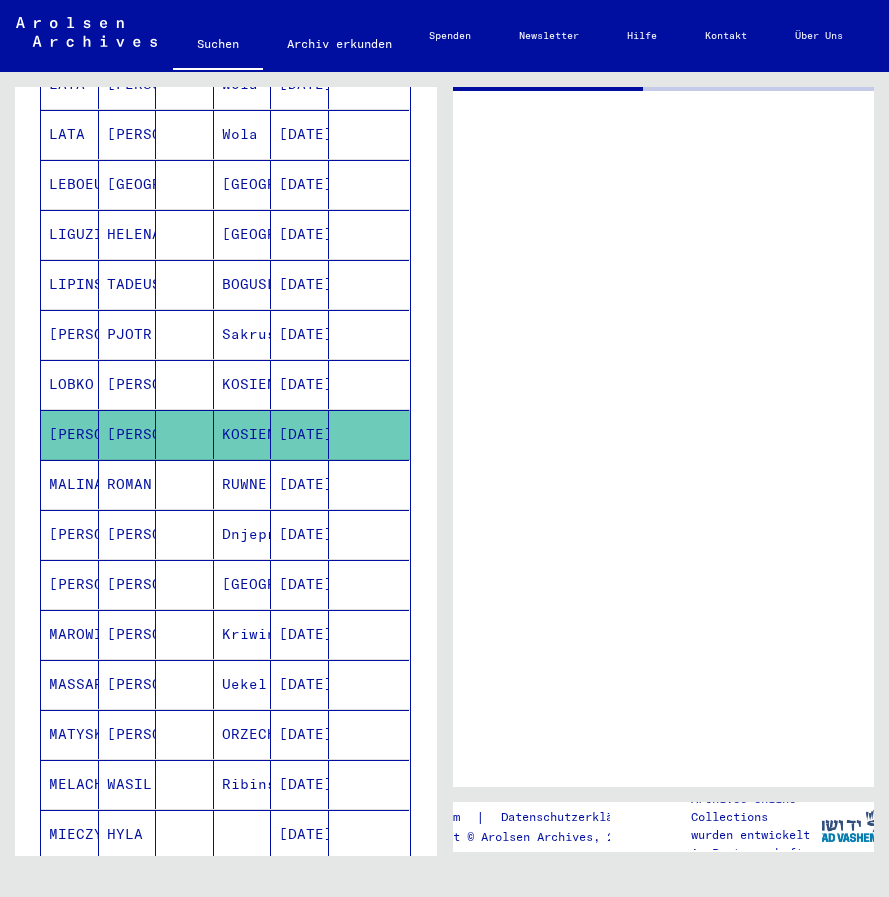 scroll, scrollTop: 0, scrollLeft: 0, axis: both 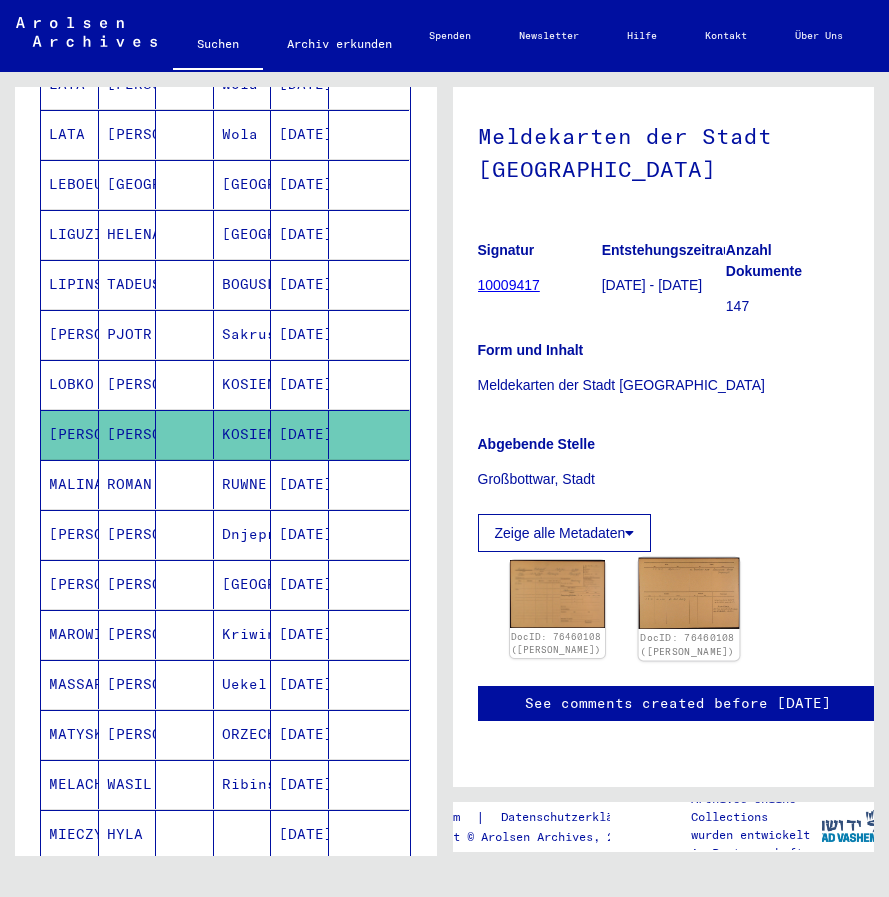 click 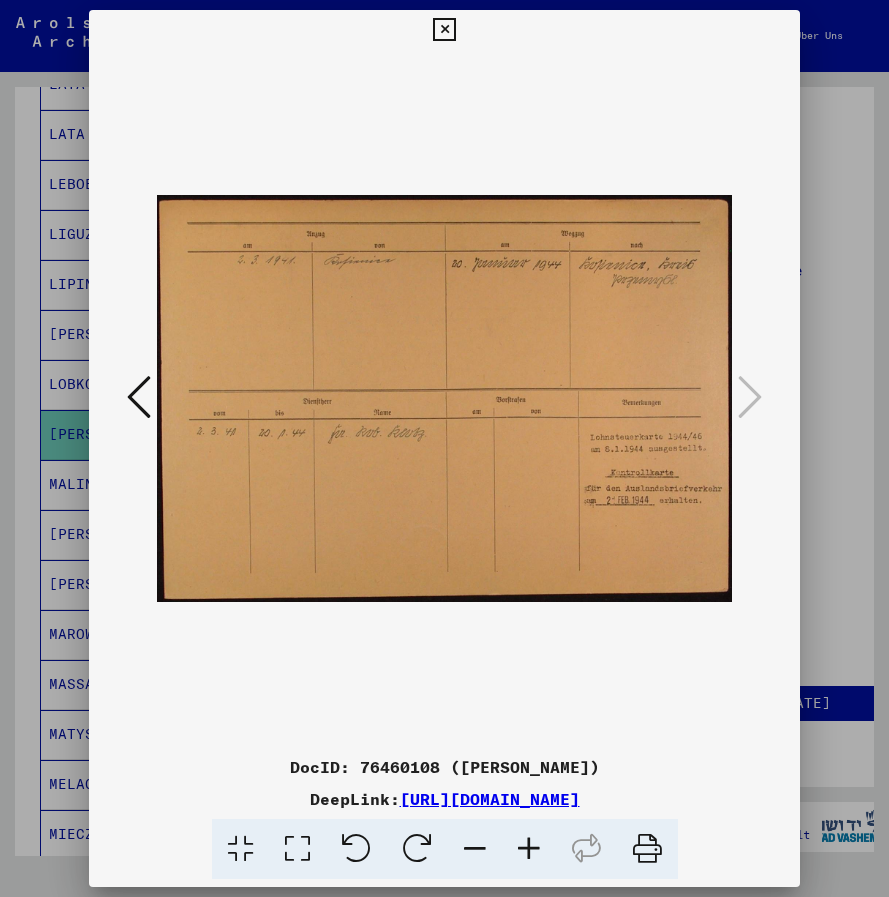 click at bounding box center [444, 30] 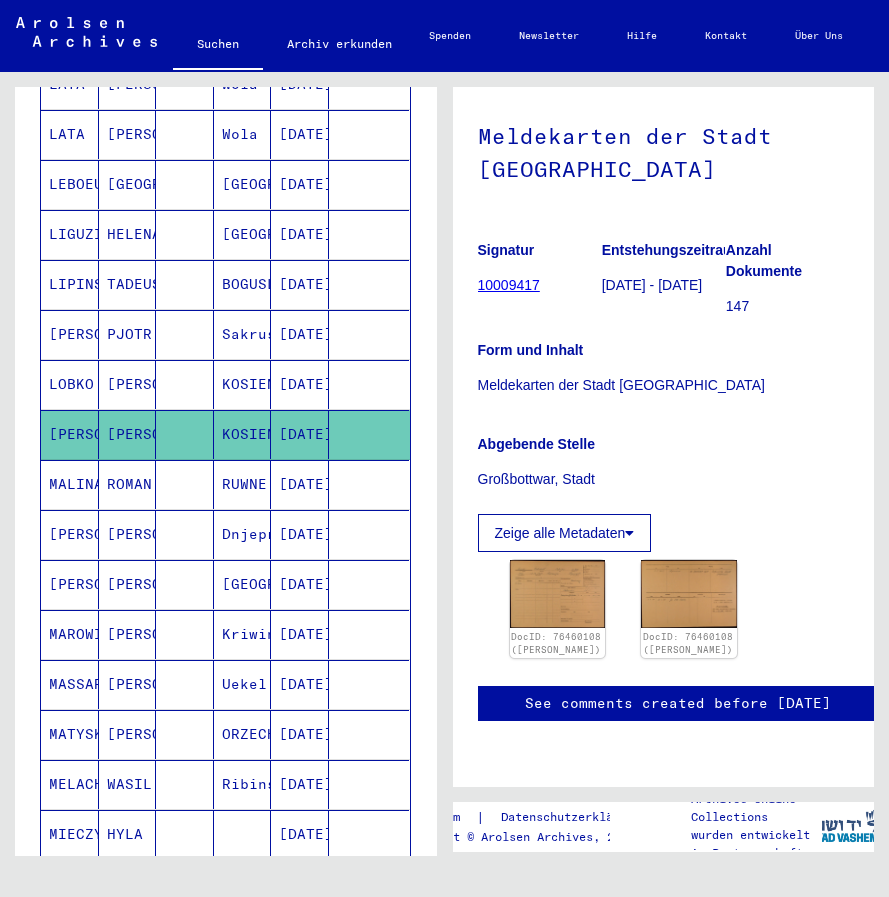 click on "MALINA" at bounding box center (70, 534) 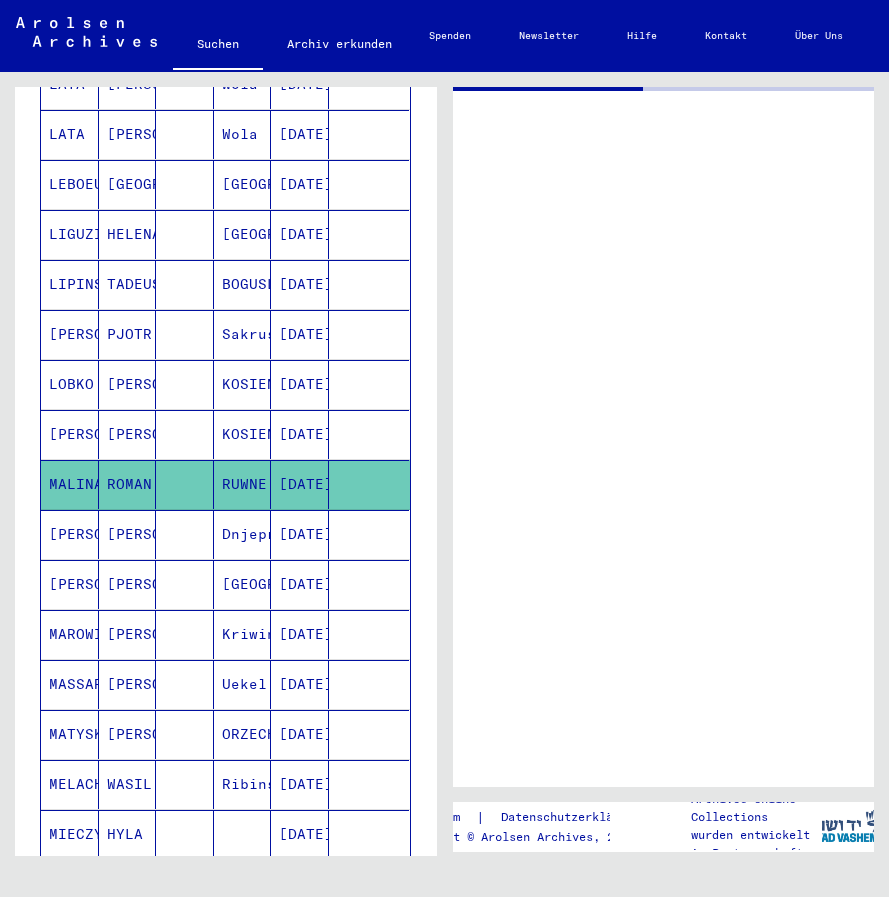 scroll, scrollTop: 0, scrollLeft: 0, axis: both 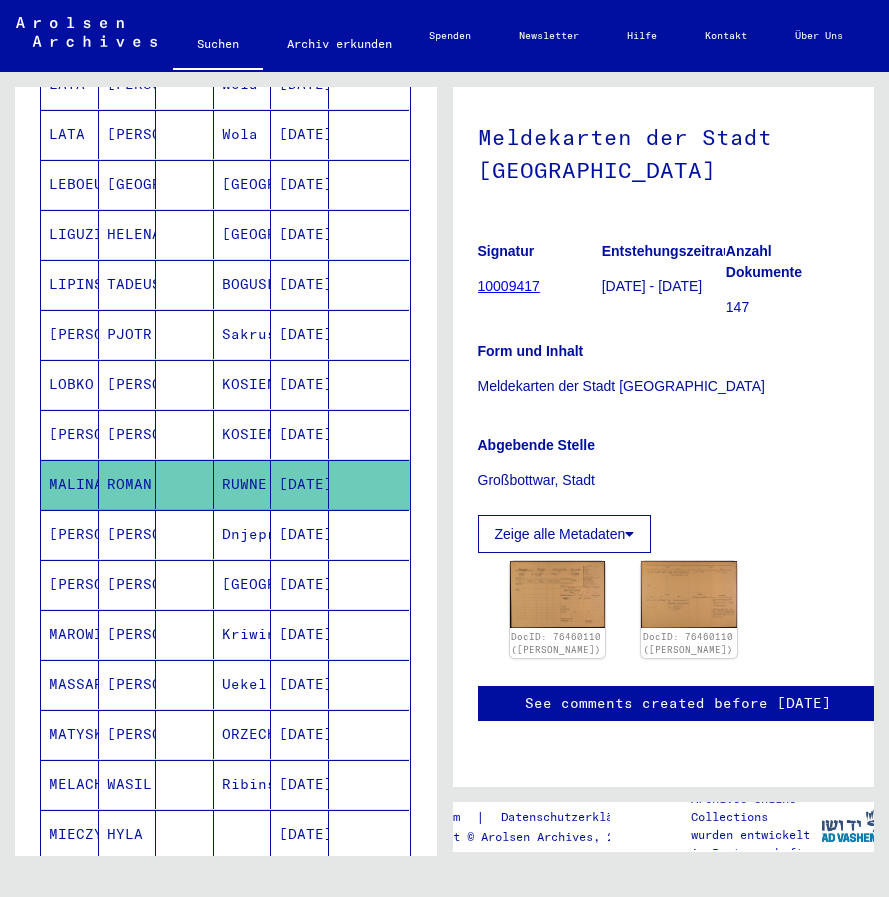 click on "[PERSON_NAME]" at bounding box center (70, 584) 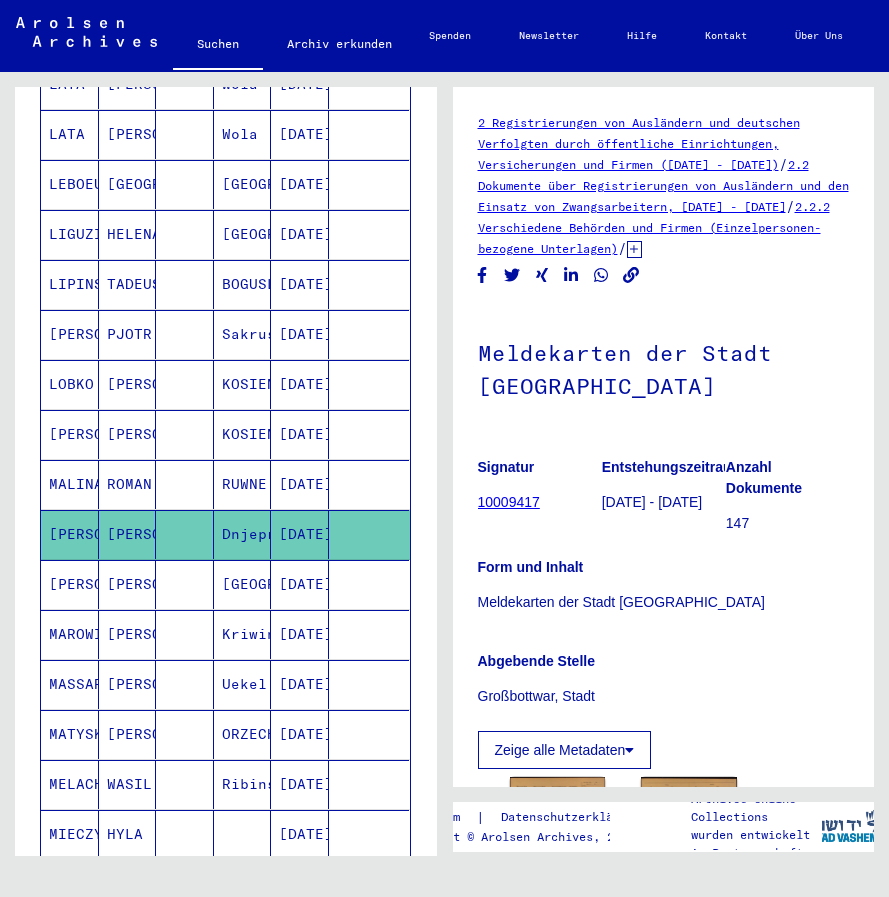 scroll, scrollTop: 0, scrollLeft: 0, axis: both 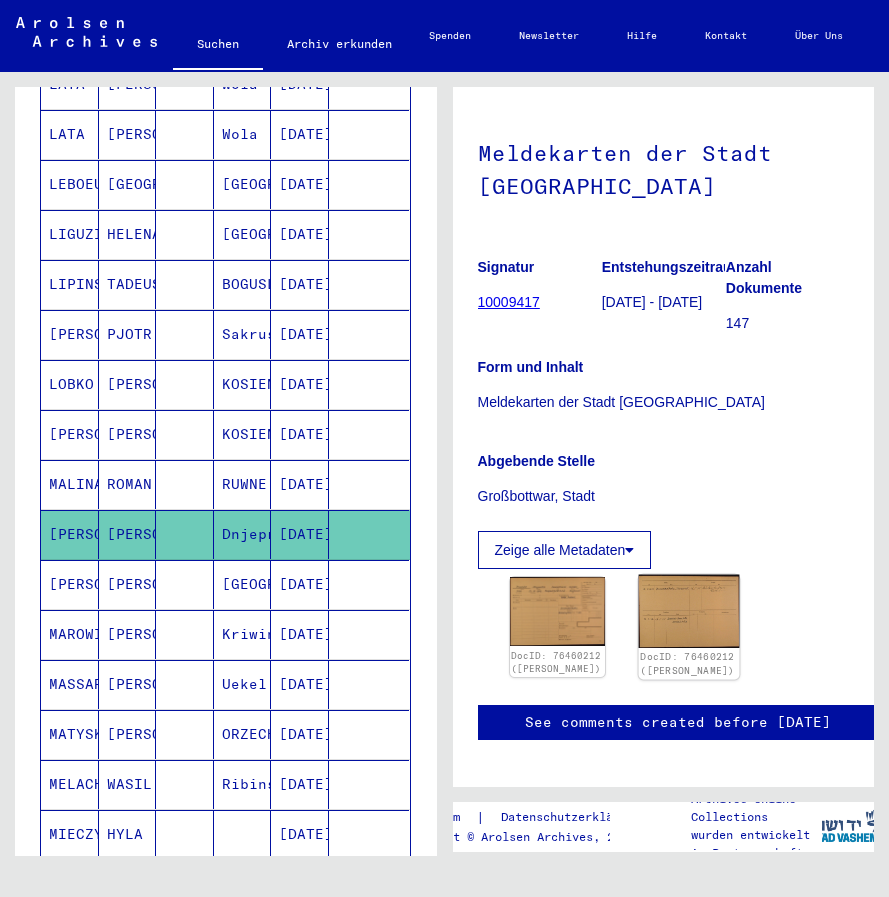 click 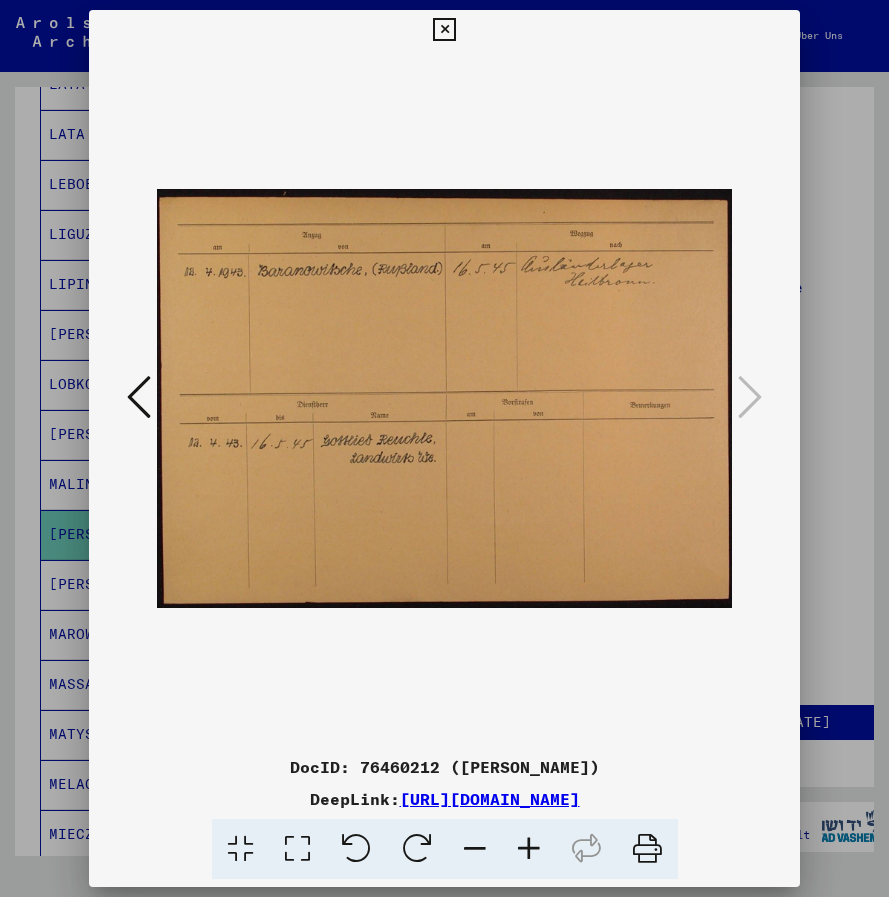 click at bounding box center (139, 397) 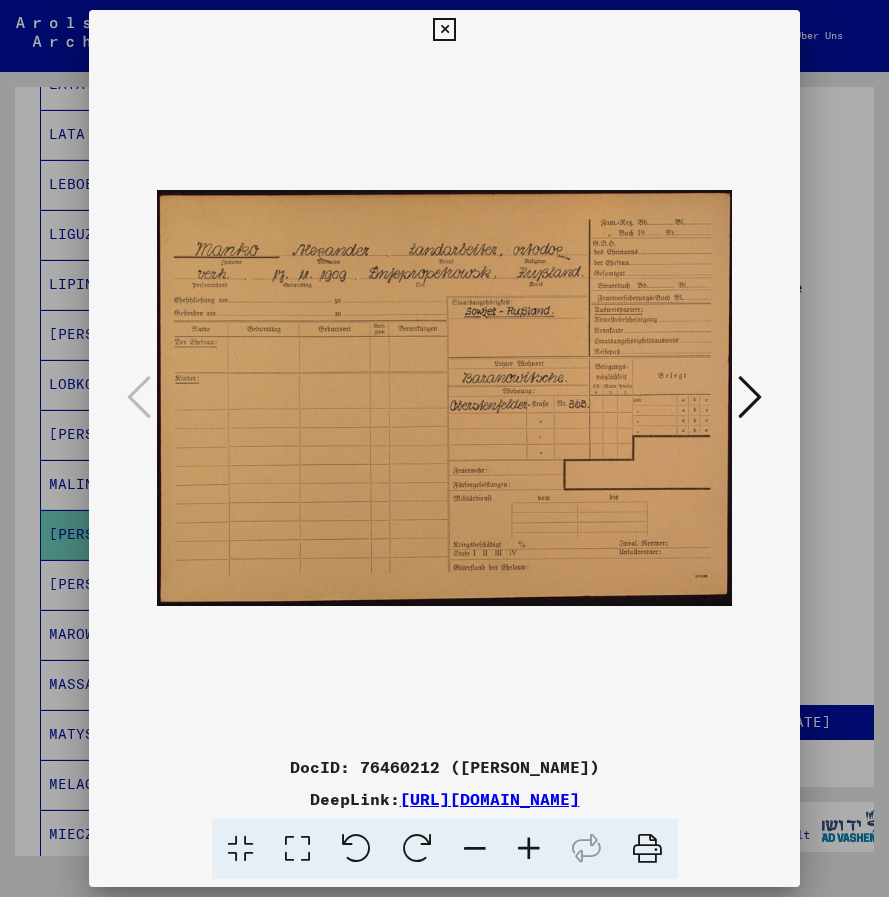 click at bounding box center (750, 397) 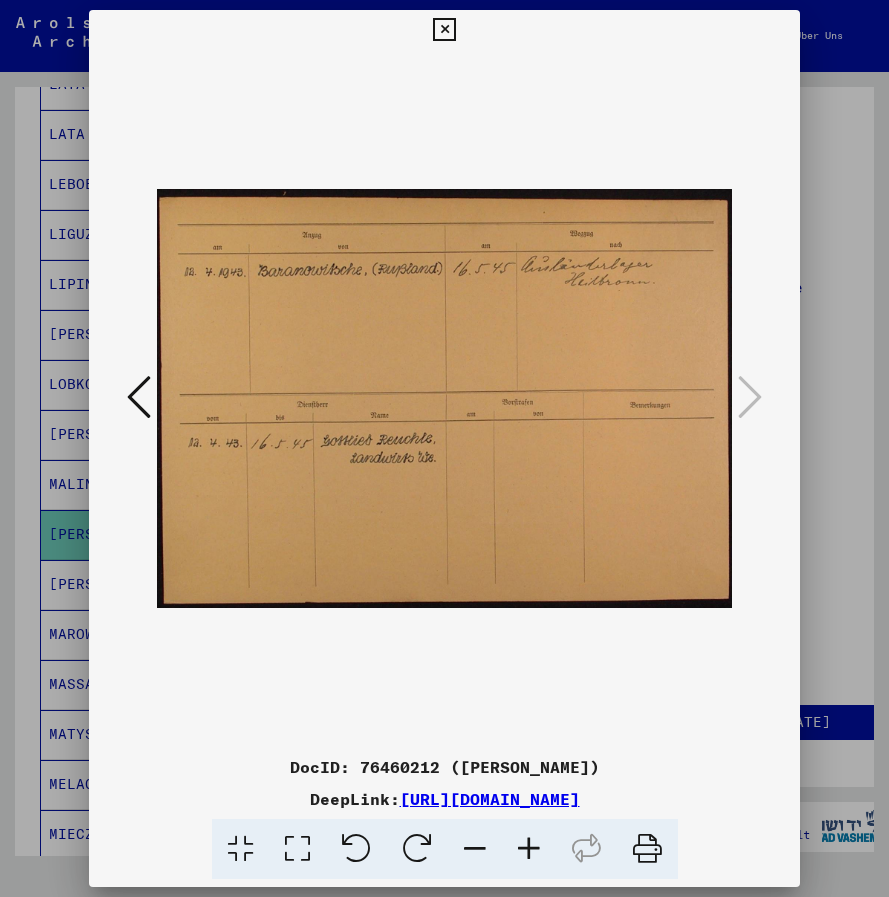 click at bounding box center (529, 849) 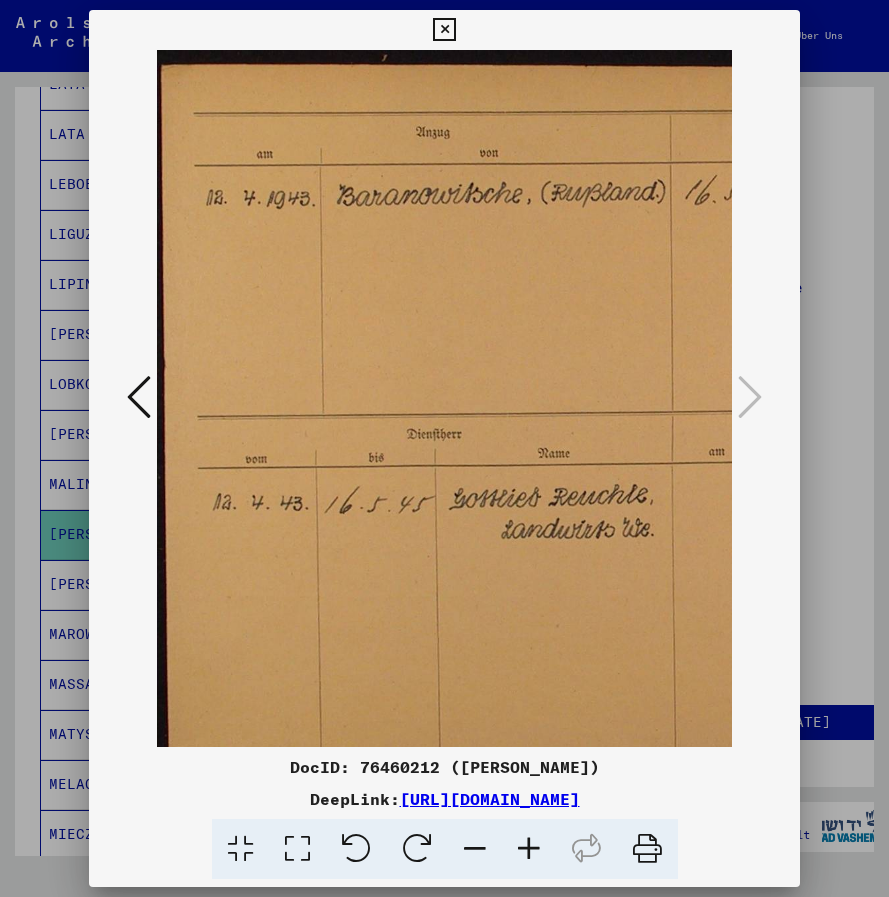 click at bounding box center [529, 849] 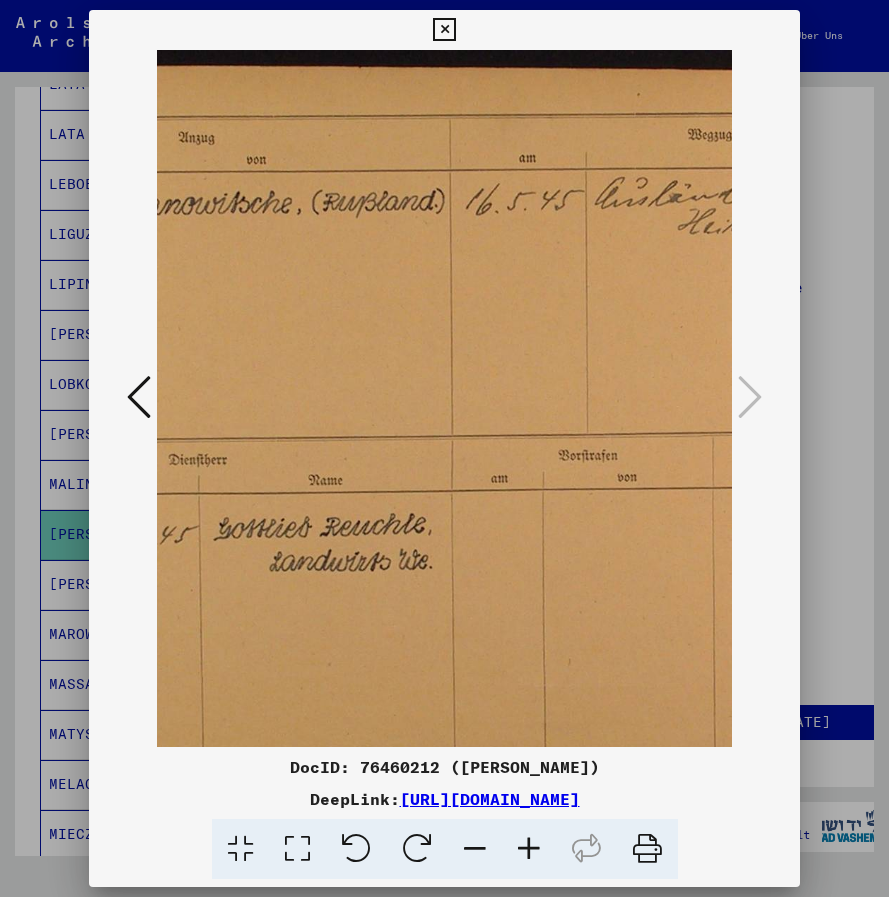 drag, startPoint x: 575, startPoint y: 530, endPoint x: 373, endPoint y: 524, distance: 202.0891 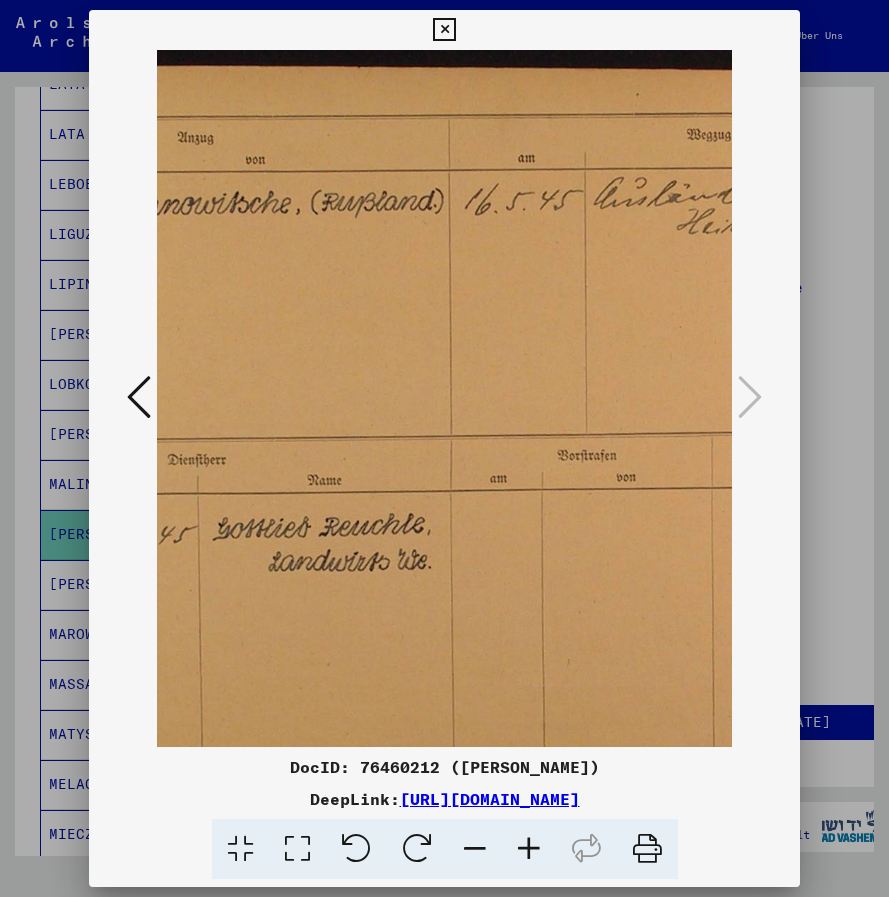 click at bounding box center (448, 448) 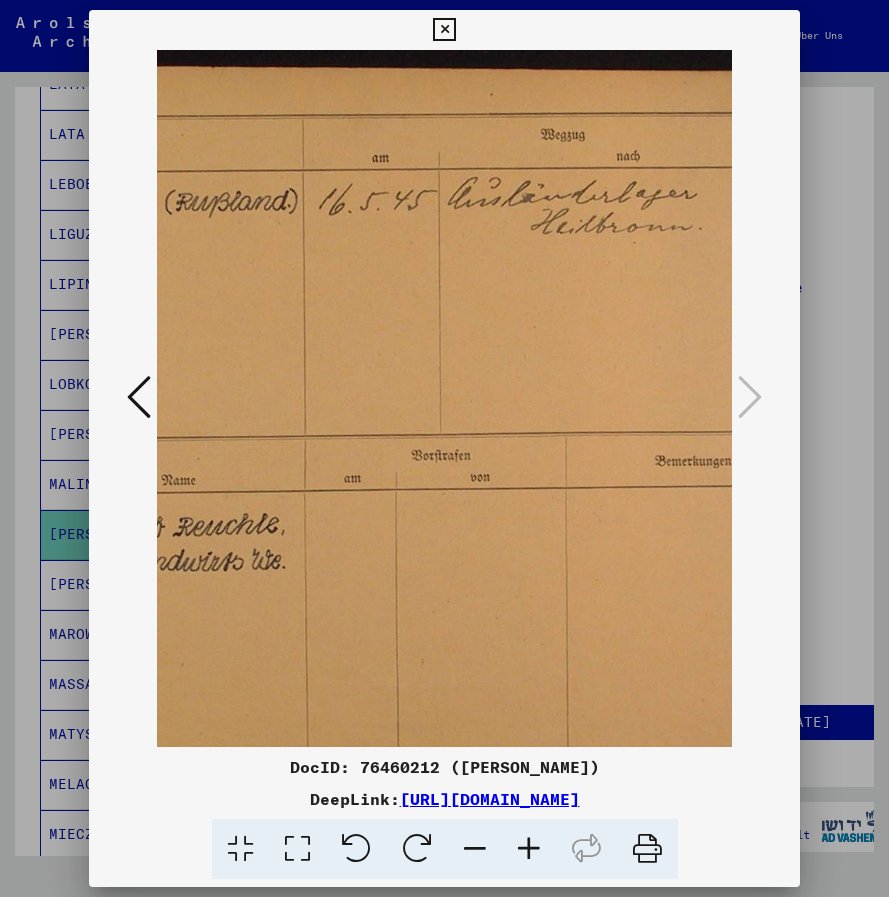 scroll, scrollTop: 0, scrollLeft: 403, axis: horizontal 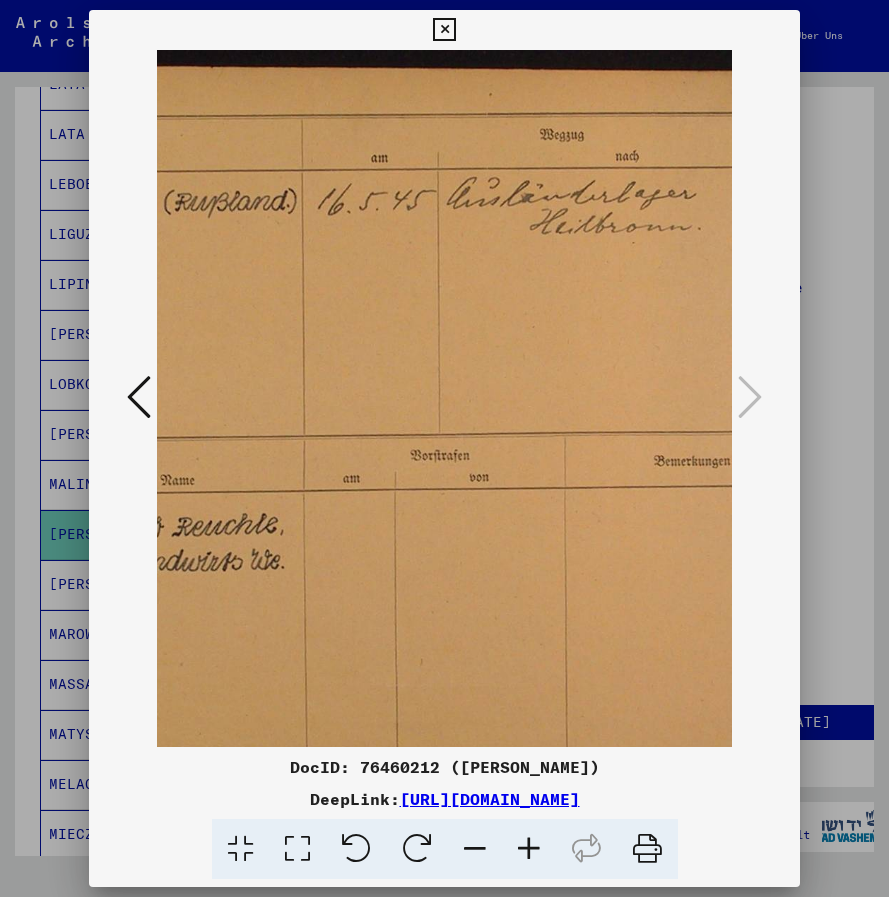 drag, startPoint x: 512, startPoint y: 494, endPoint x: 387, endPoint y: 523, distance: 128.31992 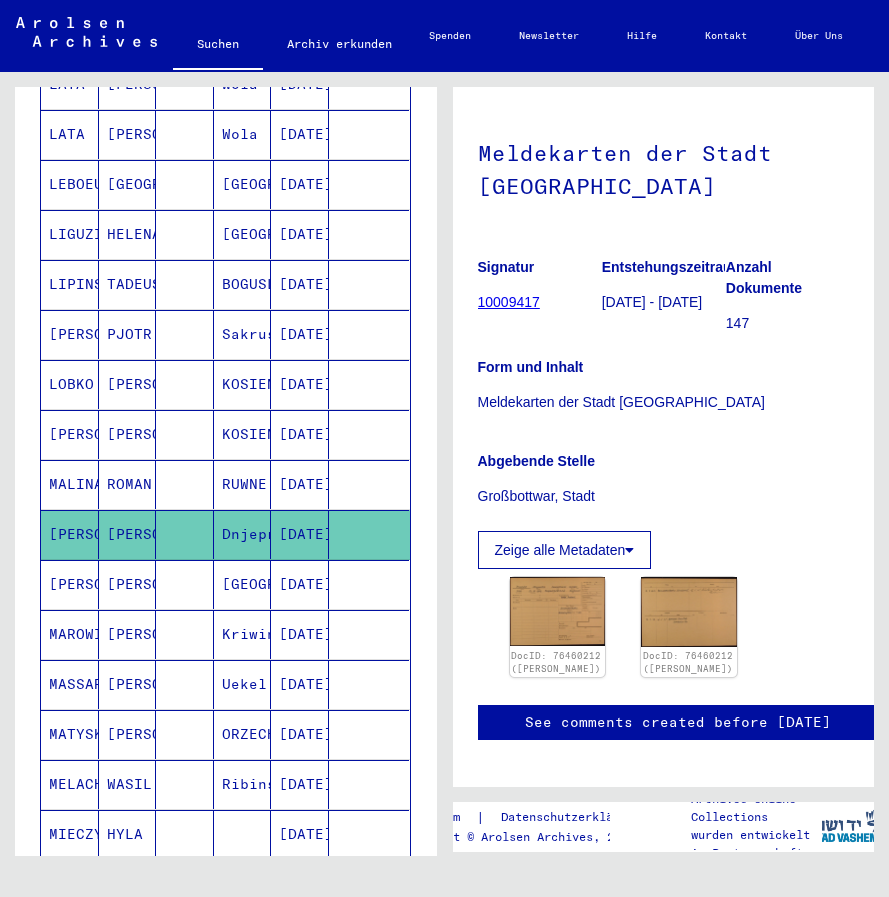 click on "[PERSON_NAME]" at bounding box center [70, 634] 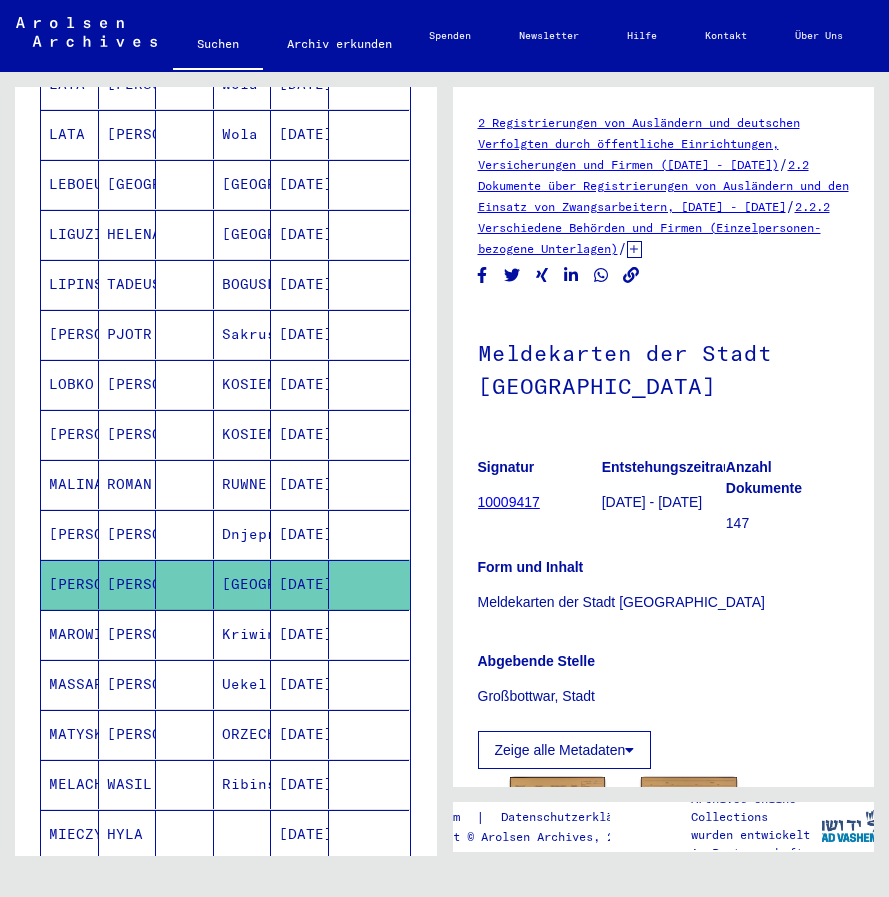 scroll, scrollTop: 275, scrollLeft: 0, axis: vertical 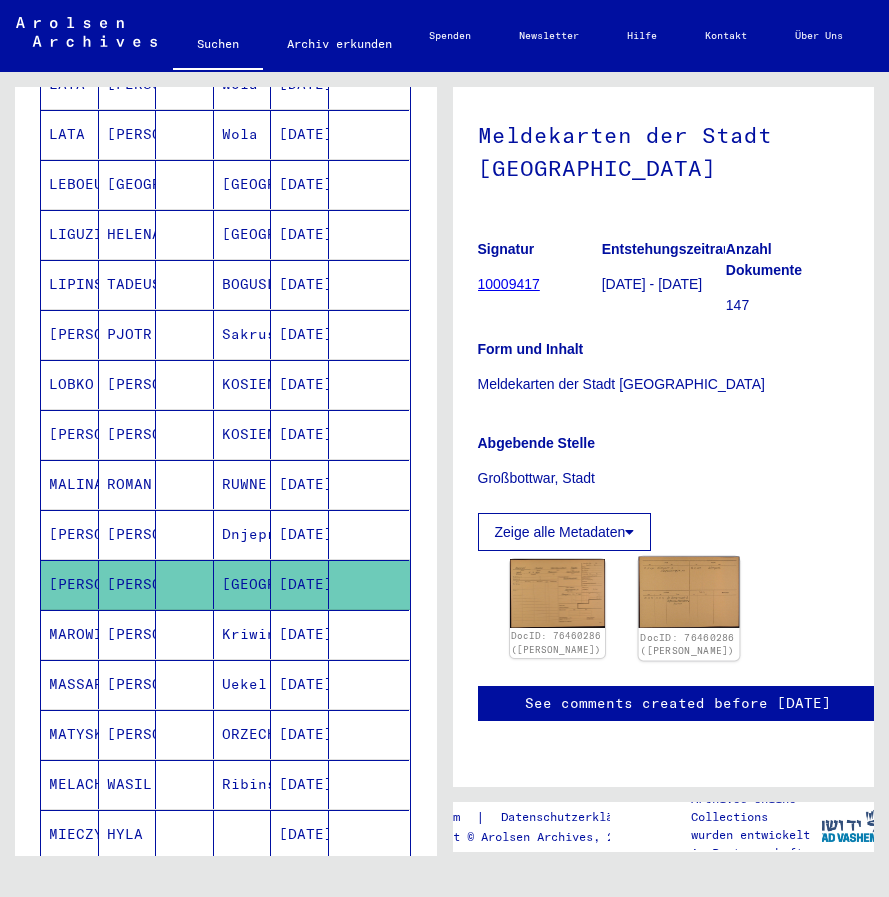 click 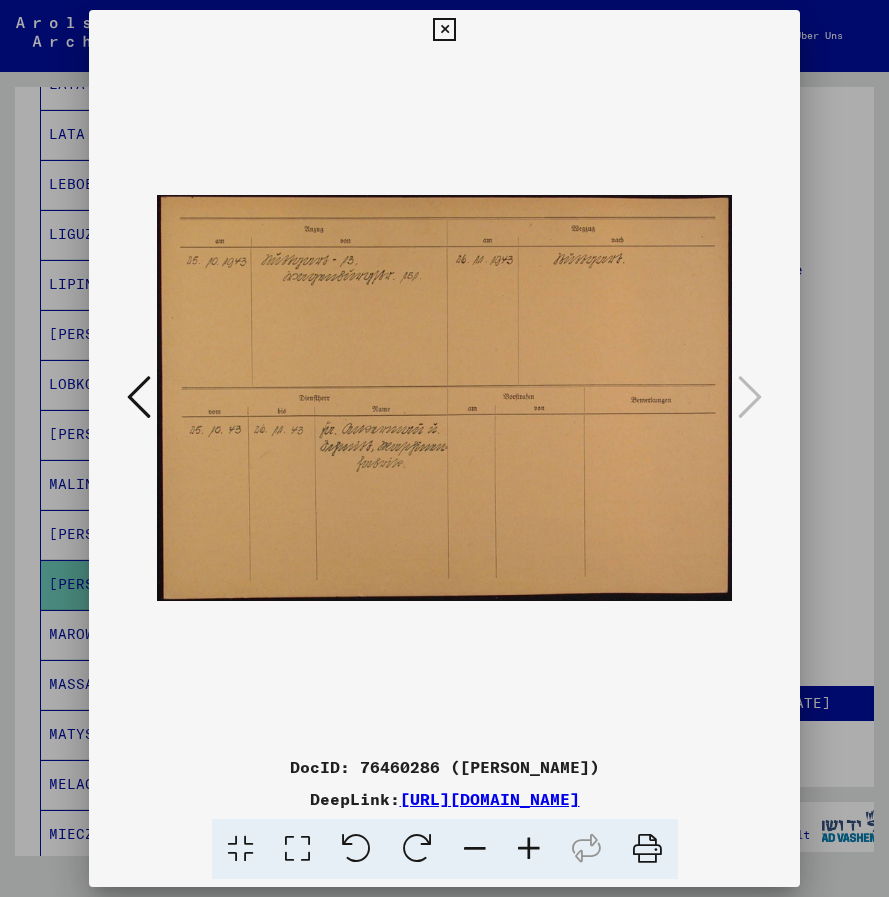 click at bounding box center (444, 30) 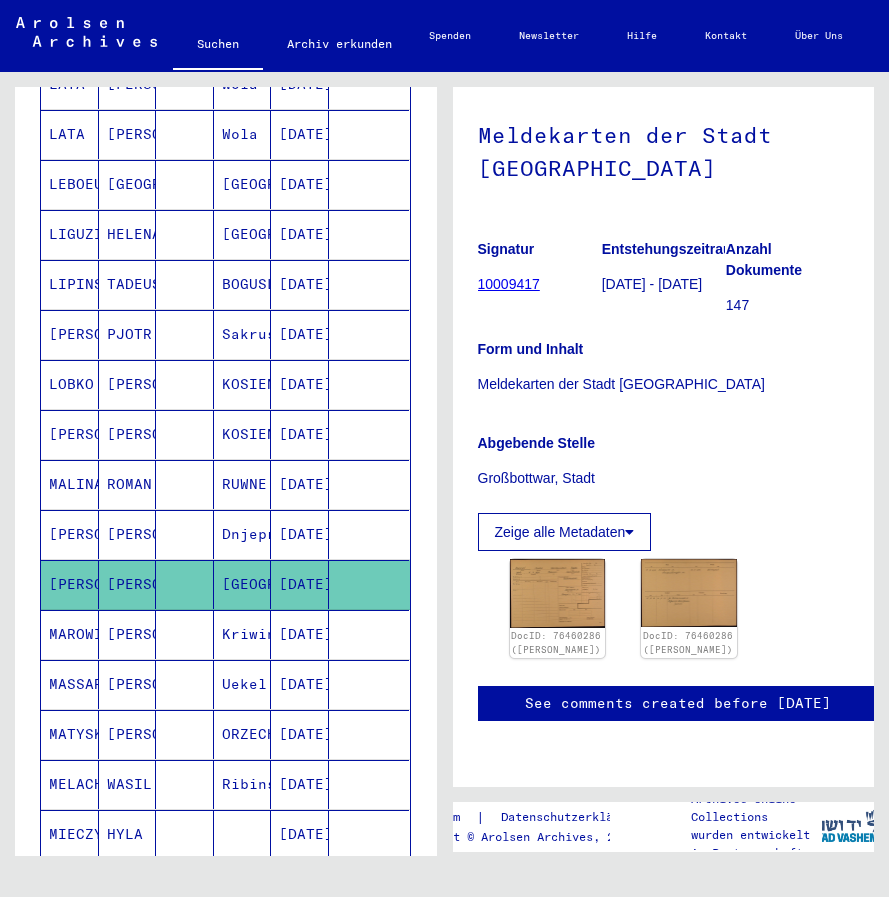 click on "MAROWITSCH" at bounding box center [70, 684] 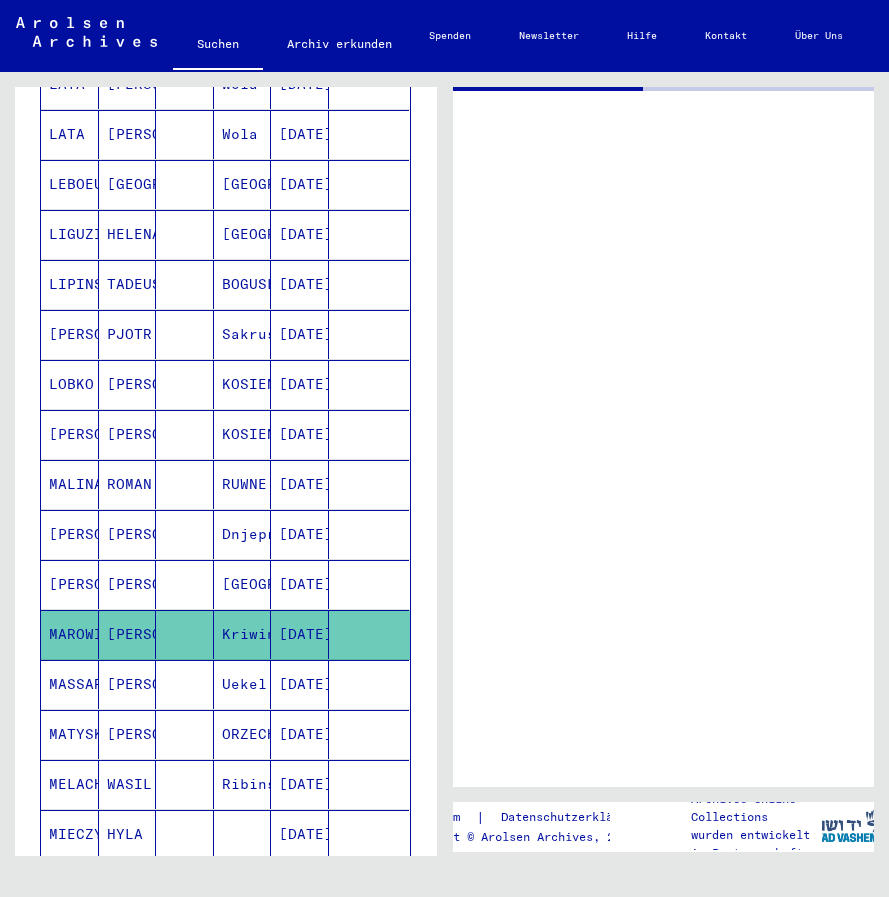 scroll, scrollTop: 0, scrollLeft: 0, axis: both 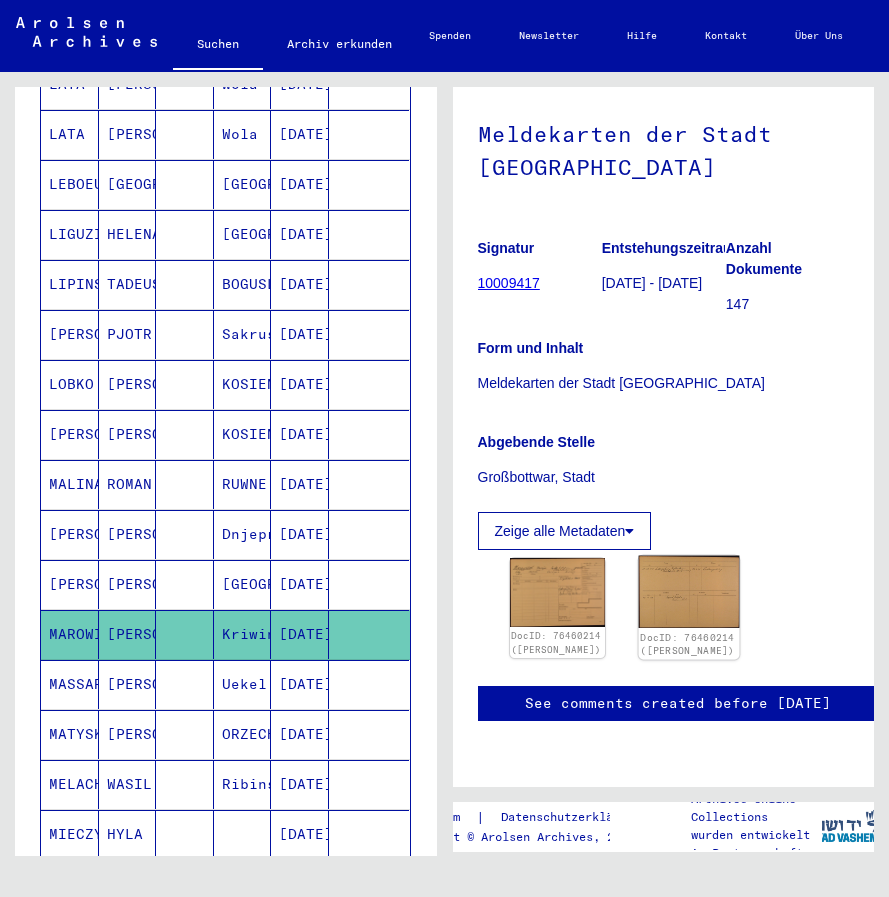 click 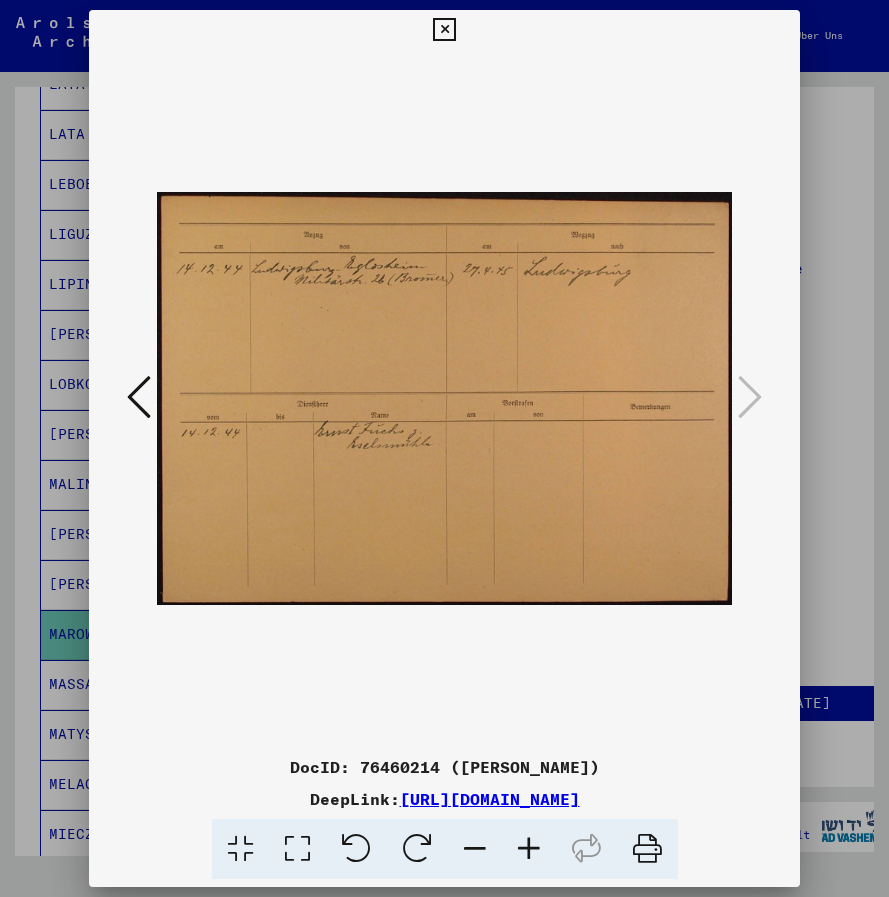 click at bounding box center (139, 397) 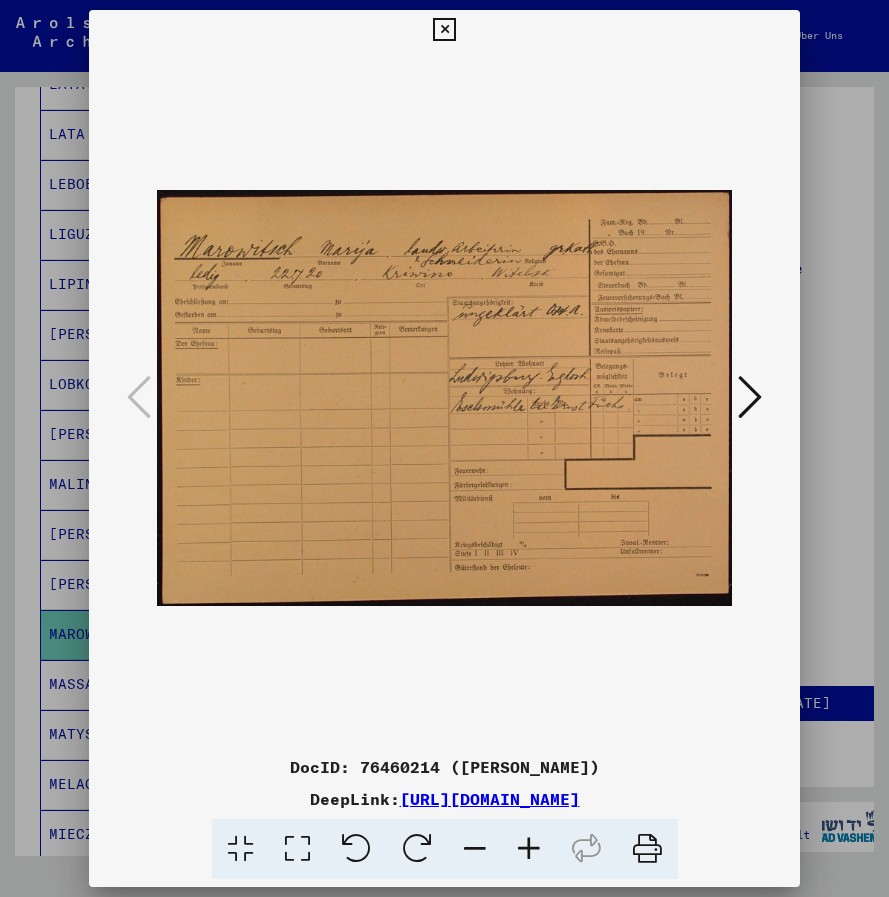 click at bounding box center [529, 849] 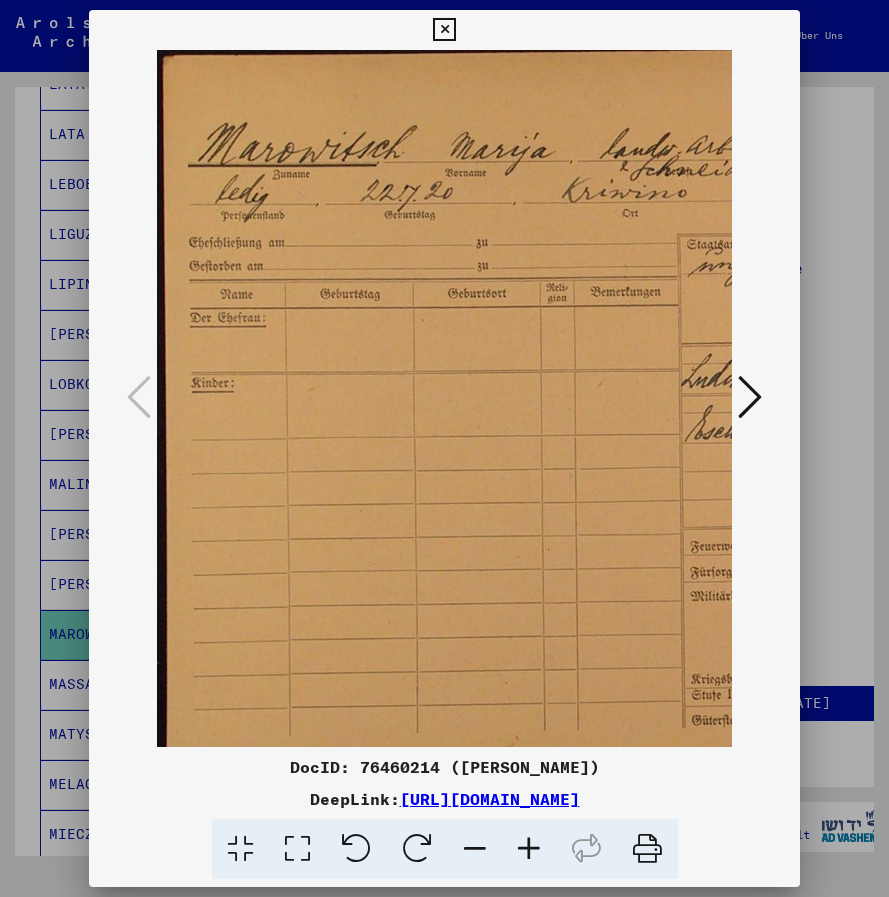 scroll, scrollTop: 10, scrollLeft: 0, axis: vertical 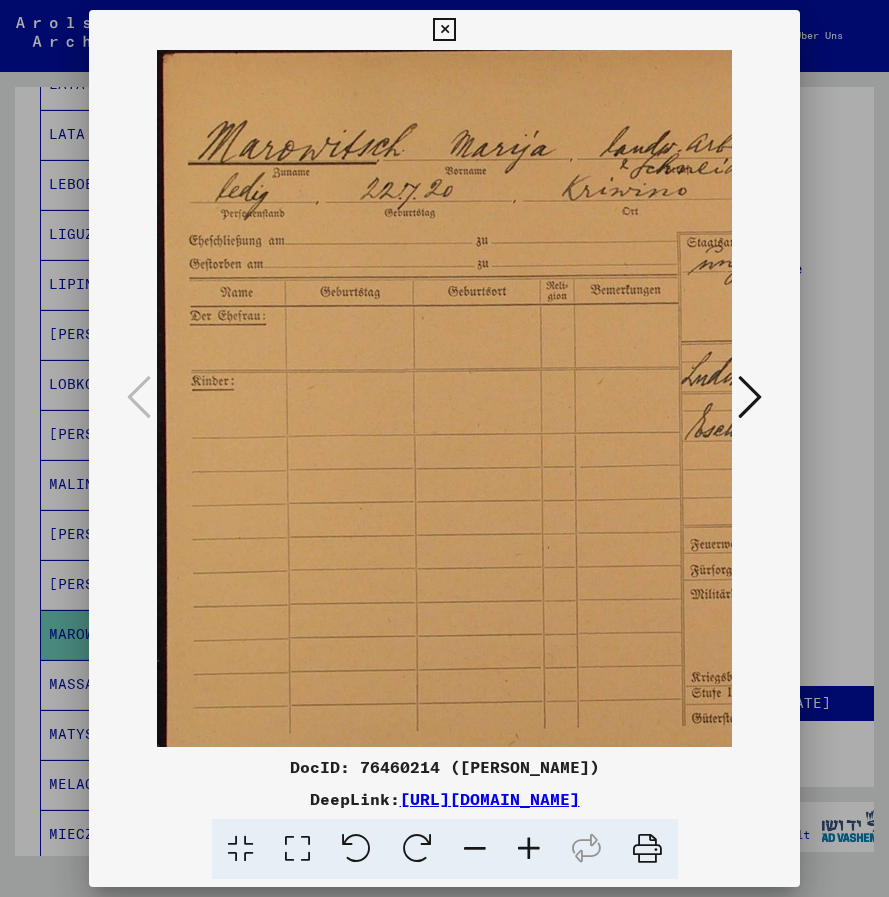 drag, startPoint x: 448, startPoint y: 513, endPoint x: 592, endPoint y: 510, distance: 144.03125 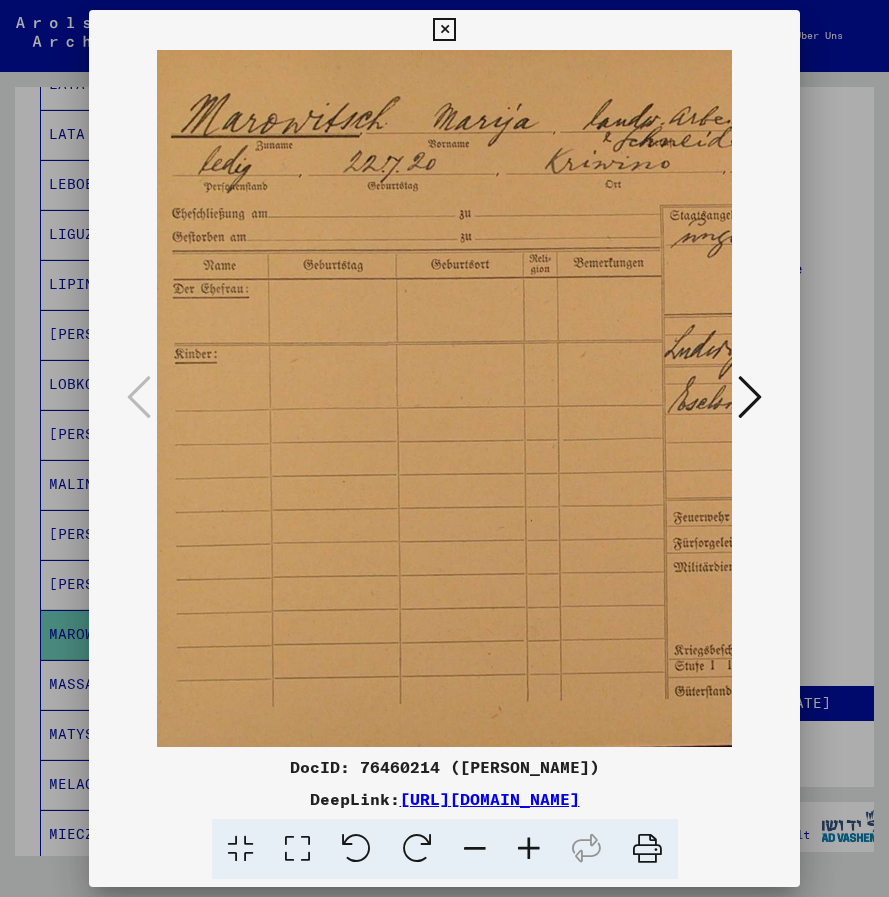 scroll, scrollTop: 39, scrollLeft: 14, axis: both 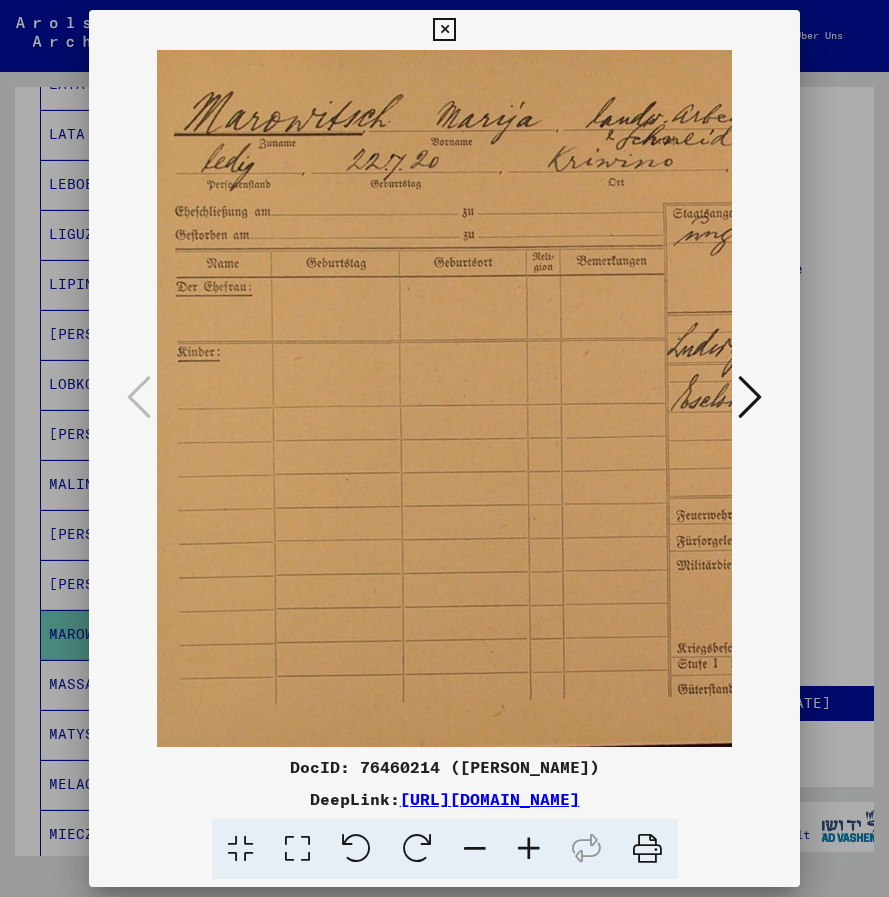drag, startPoint x: 633, startPoint y: 481, endPoint x: 619, endPoint y: 452, distance: 32.202484 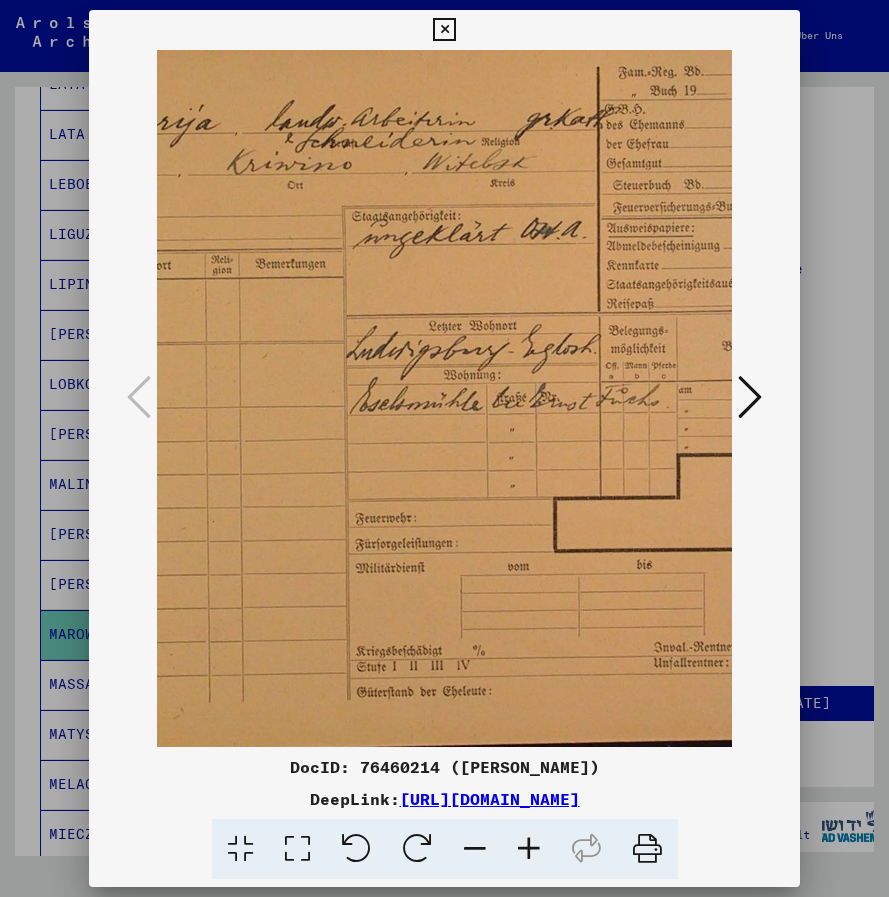 scroll, scrollTop: 36, scrollLeft: 336, axis: both 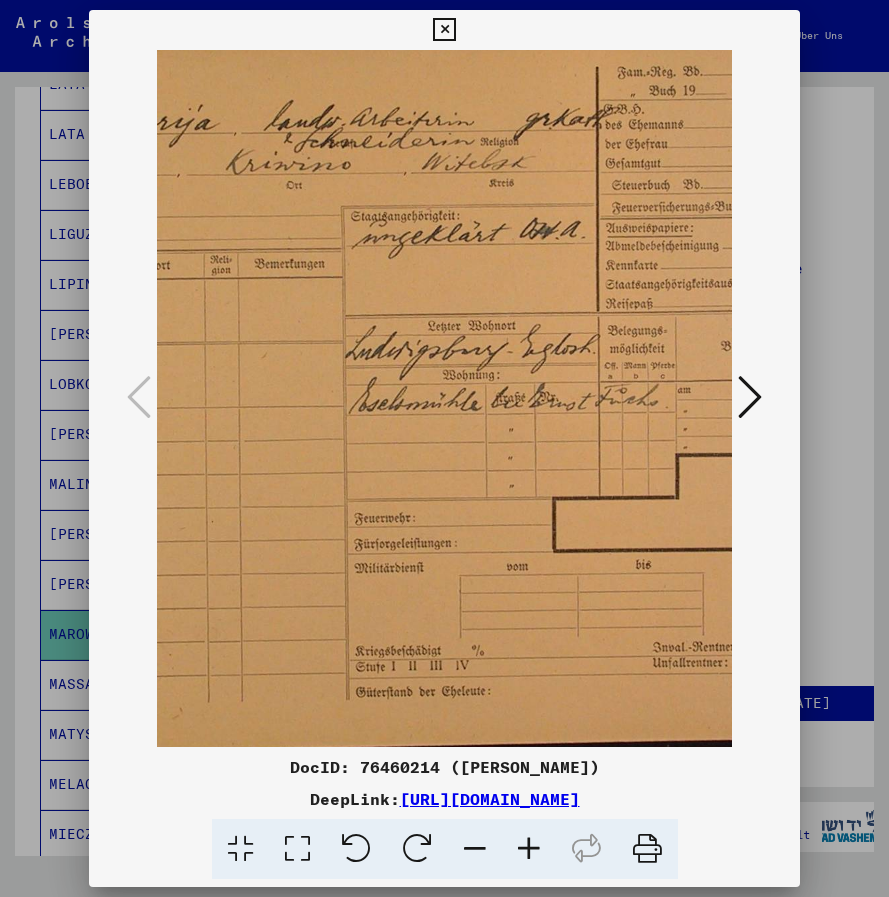 drag, startPoint x: 532, startPoint y: 473, endPoint x: 210, endPoint y: 476, distance: 322.01398 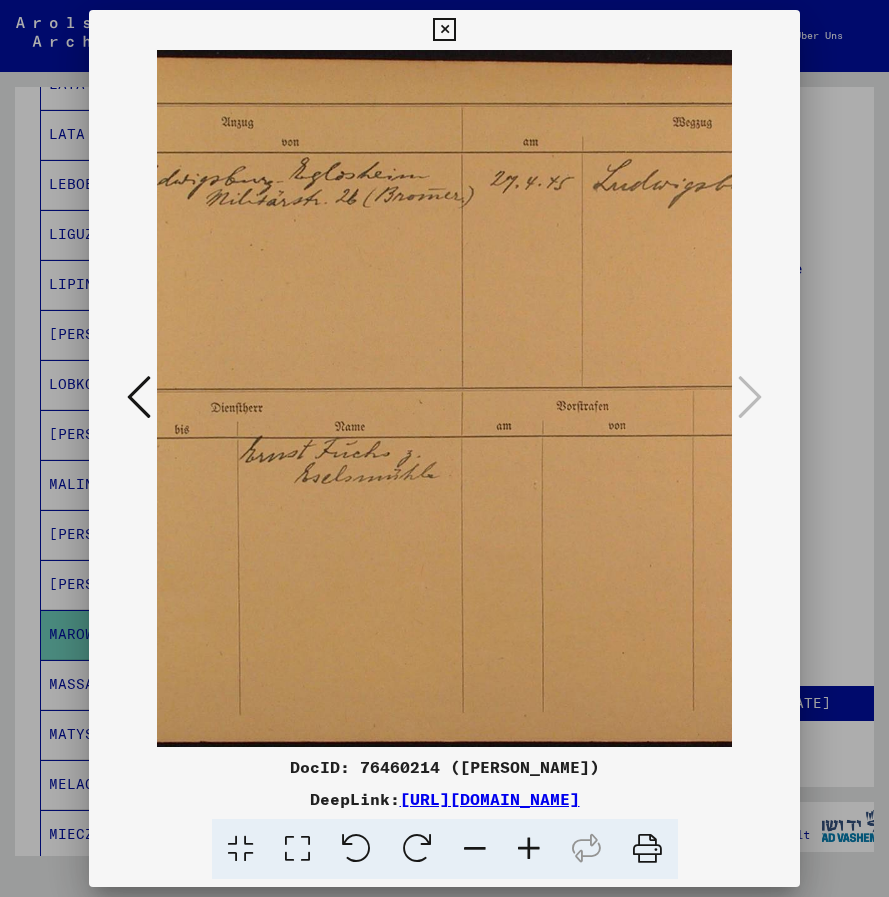 scroll, scrollTop: 0, scrollLeft: 181, axis: horizontal 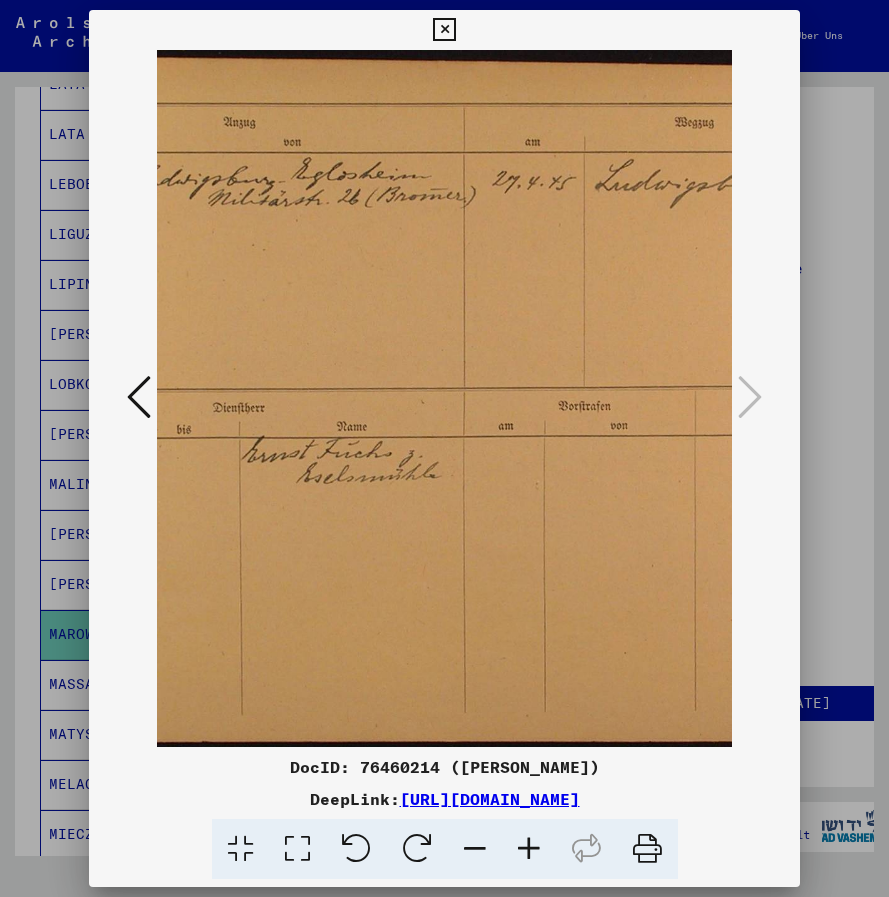 drag, startPoint x: 272, startPoint y: 518, endPoint x: 427, endPoint y: 516, distance: 155.01291 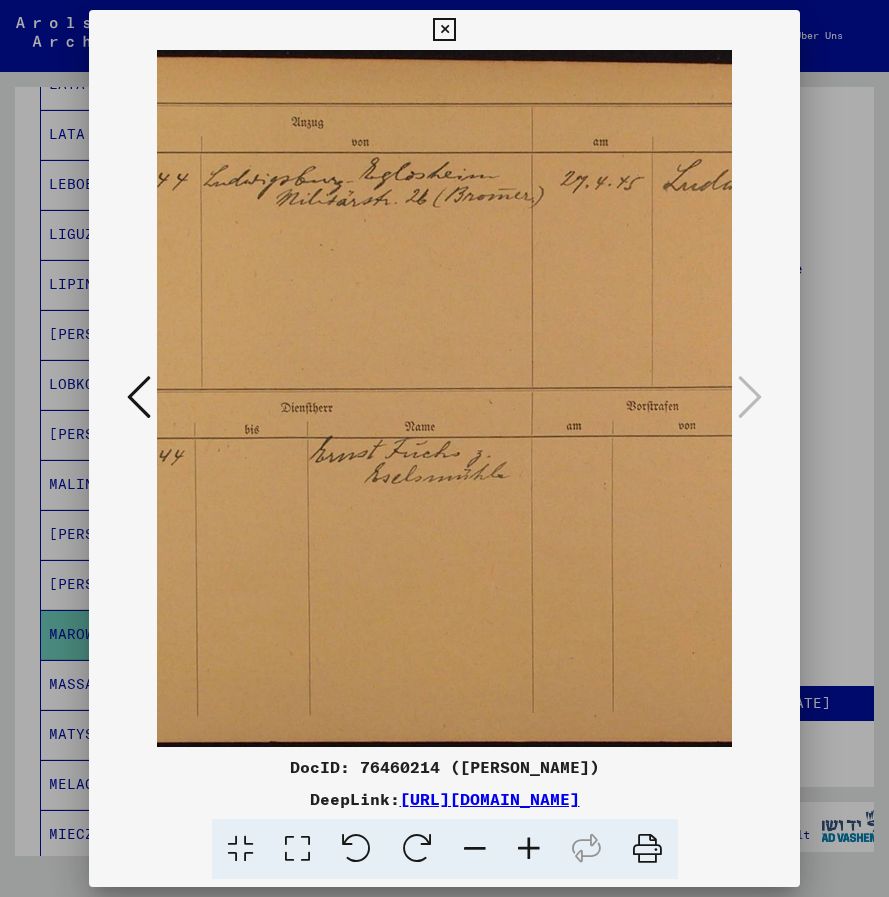 scroll, scrollTop: 0, scrollLeft: 121, axis: horizontal 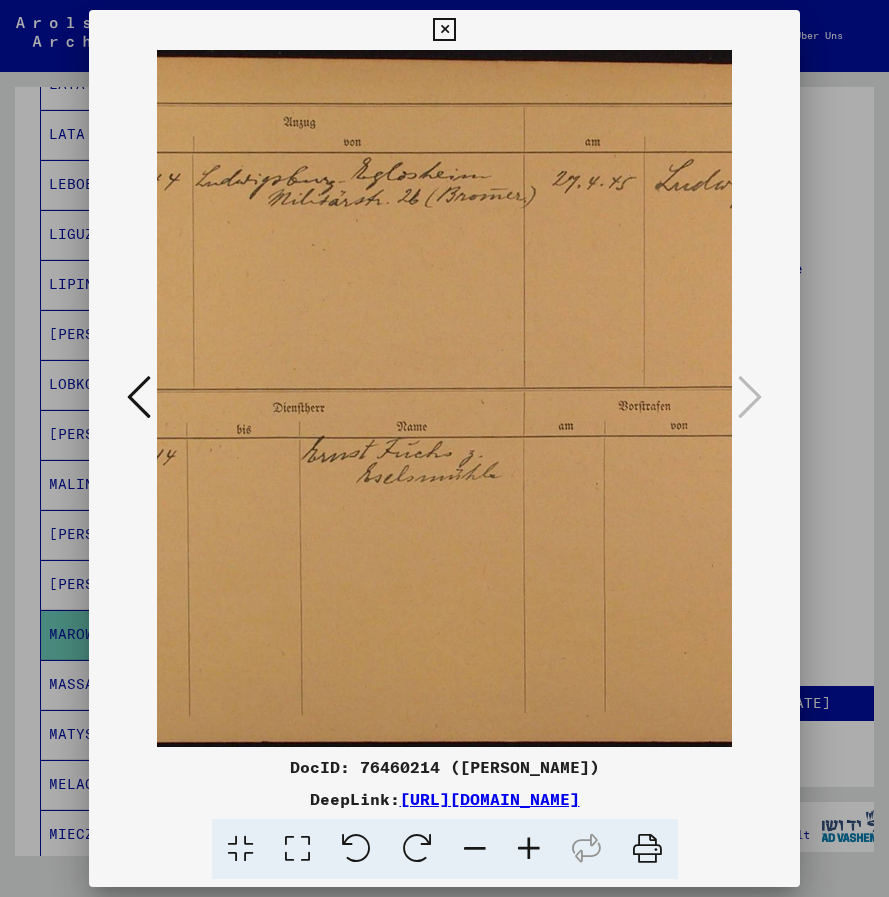 drag, startPoint x: 380, startPoint y: 617, endPoint x: 480, endPoint y: 611, distance: 100.17984 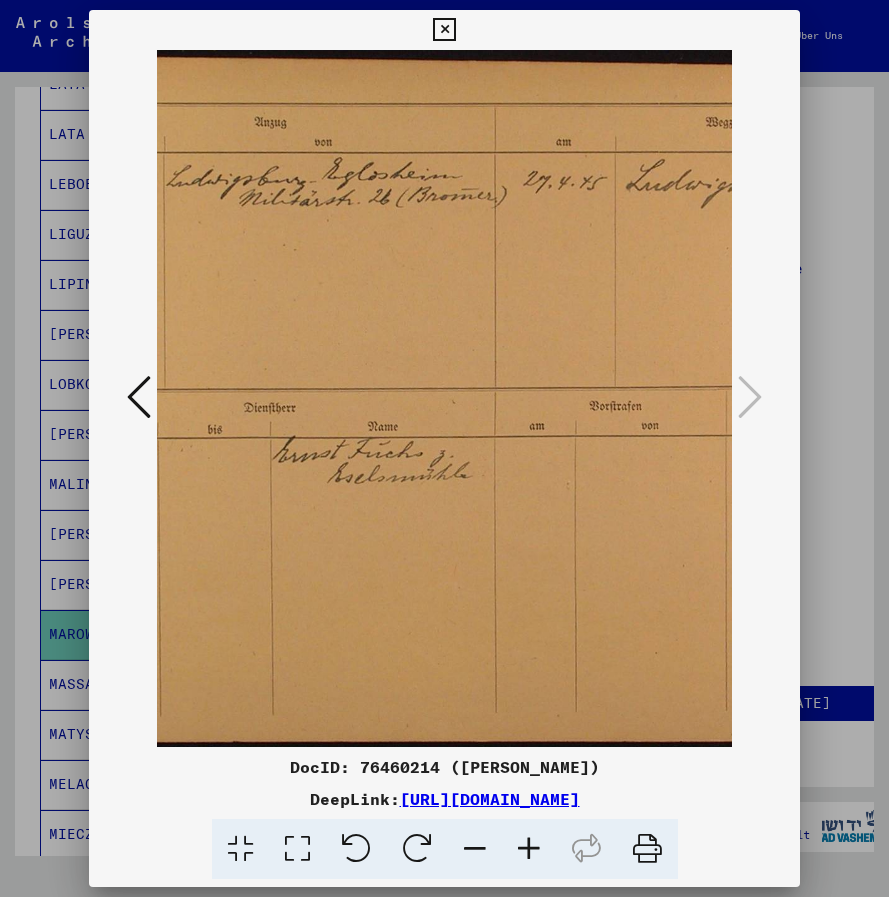 click at bounding box center [444, 30] 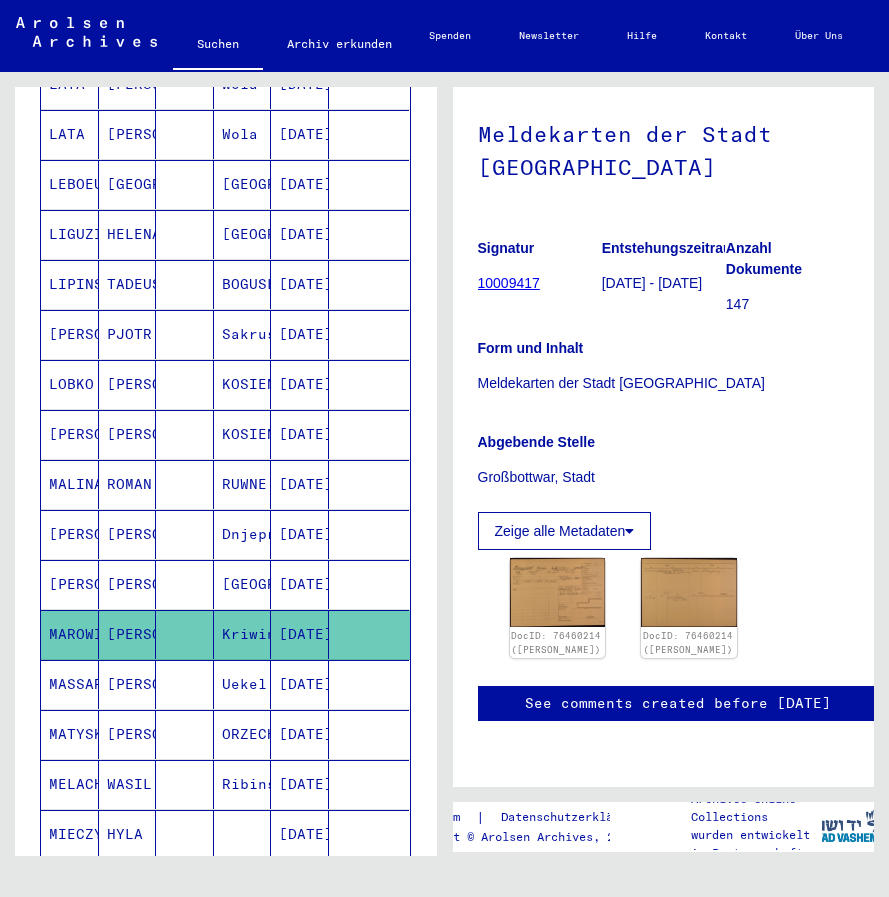 click on "MASSART" at bounding box center [70, 734] 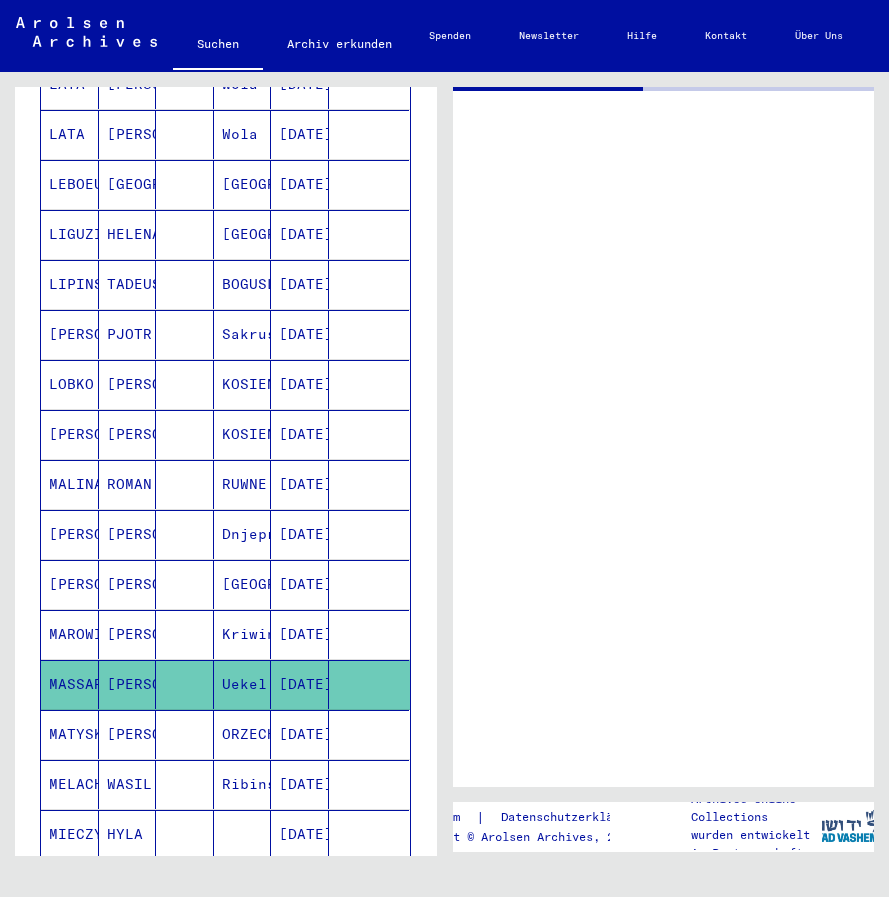 scroll, scrollTop: 0, scrollLeft: 0, axis: both 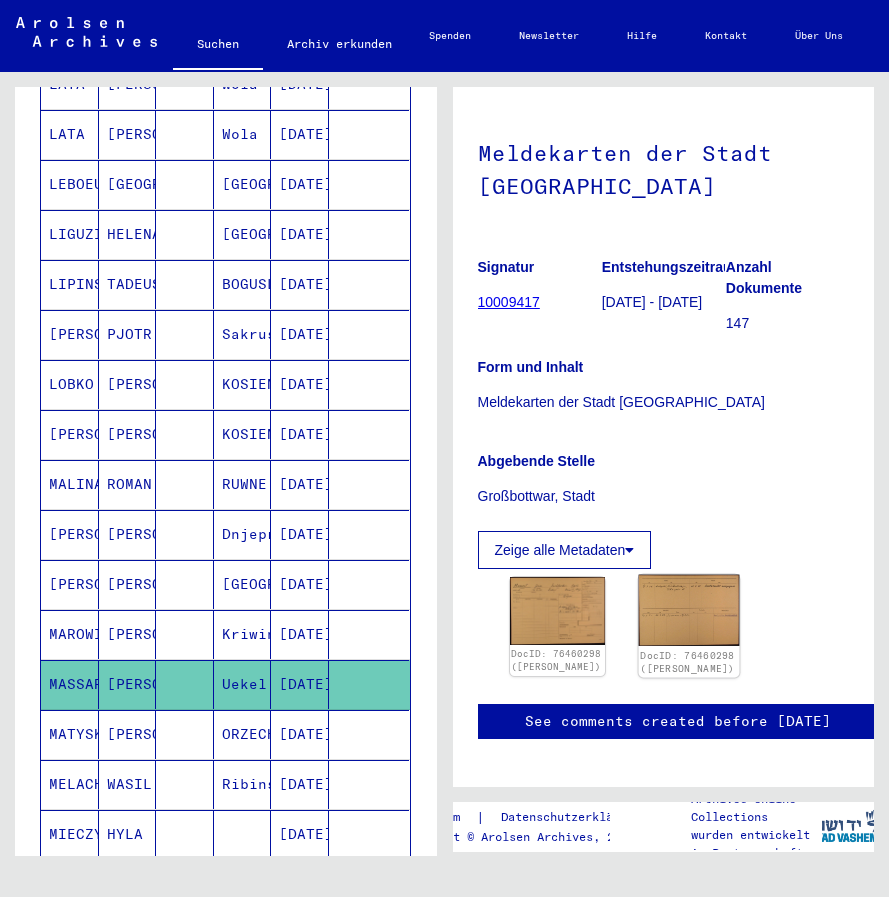 click 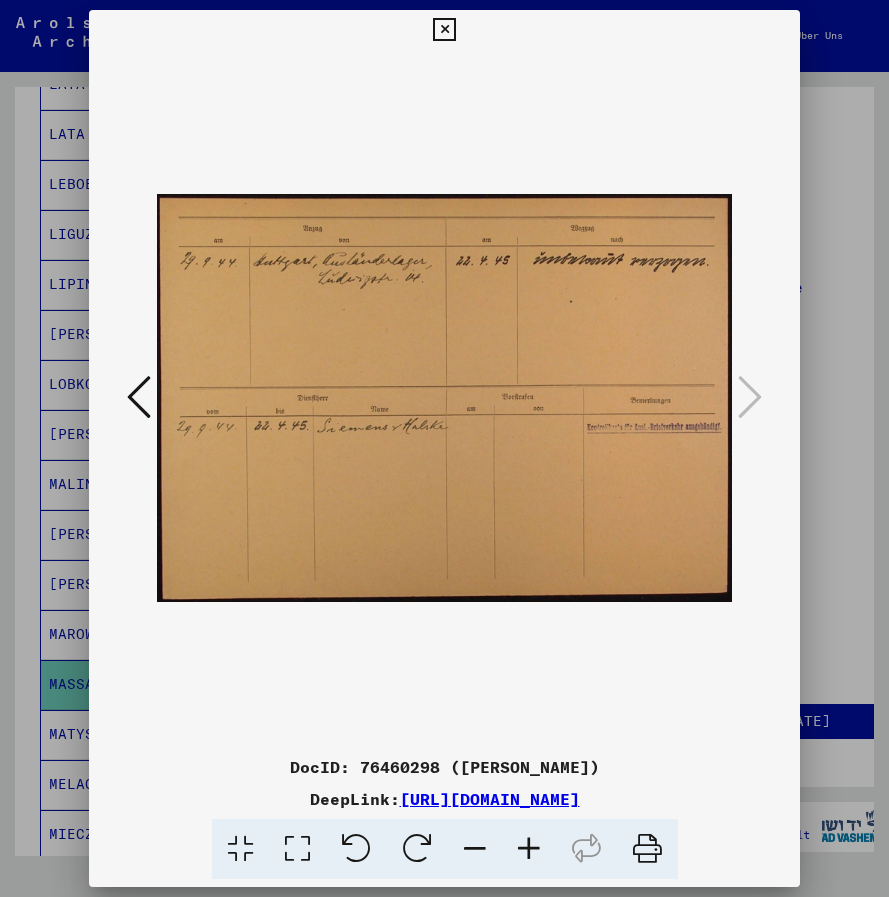 click at bounding box center [139, 397] 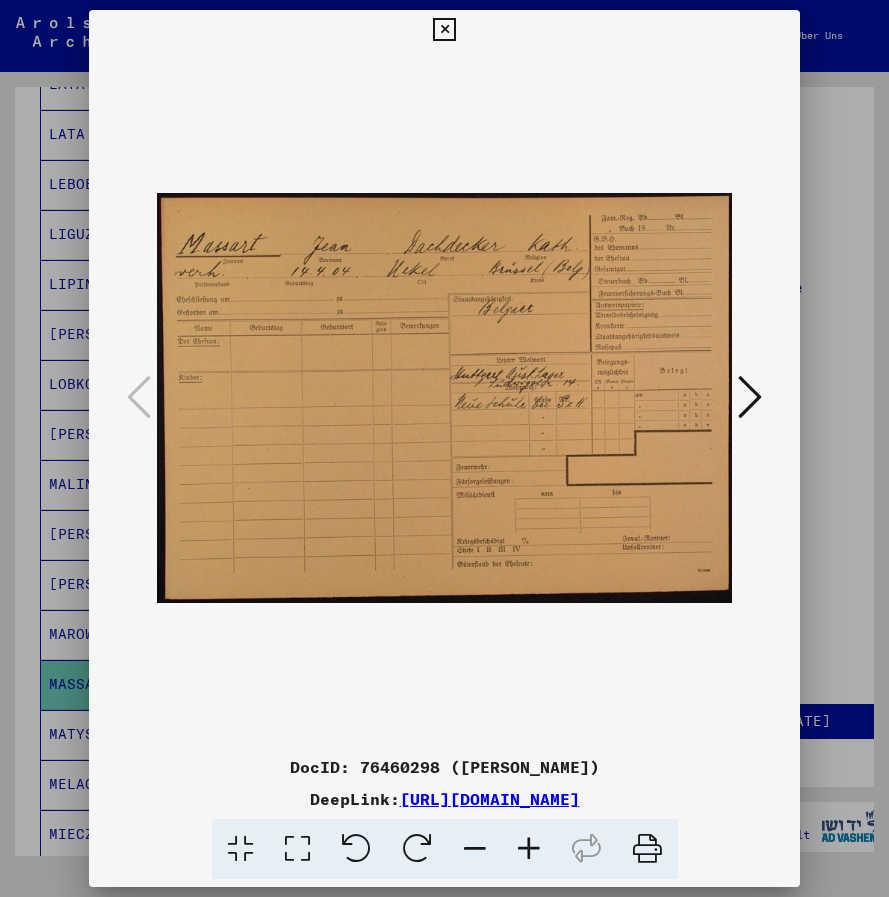 click at bounding box center (529, 849) 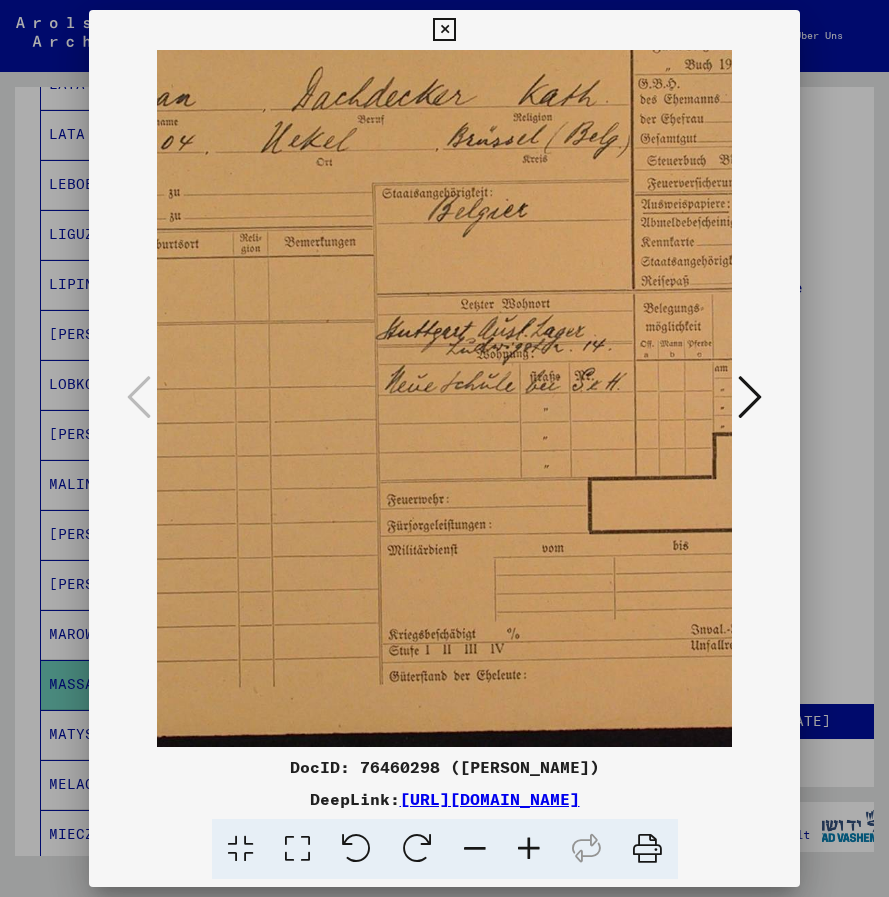 drag, startPoint x: 316, startPoint y: 479, endPoint x: 172, endPoint y: 432, distance: 151.47607 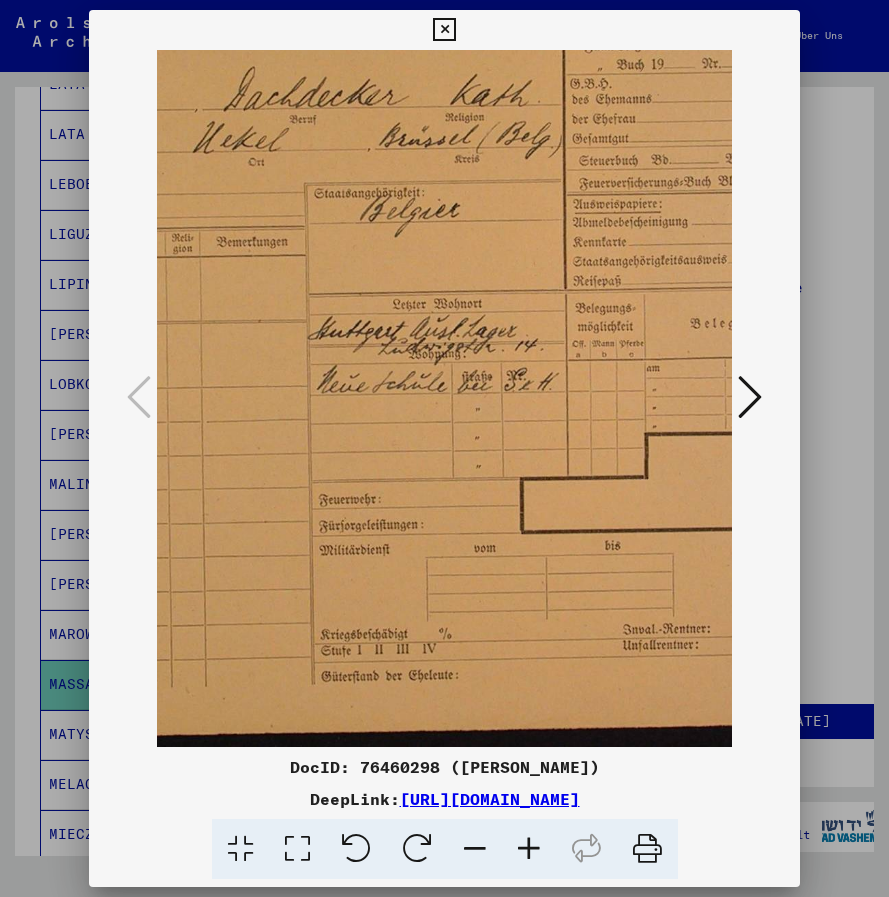 scroll, scrollTop: 50, scrollLeft: 385, axis: both 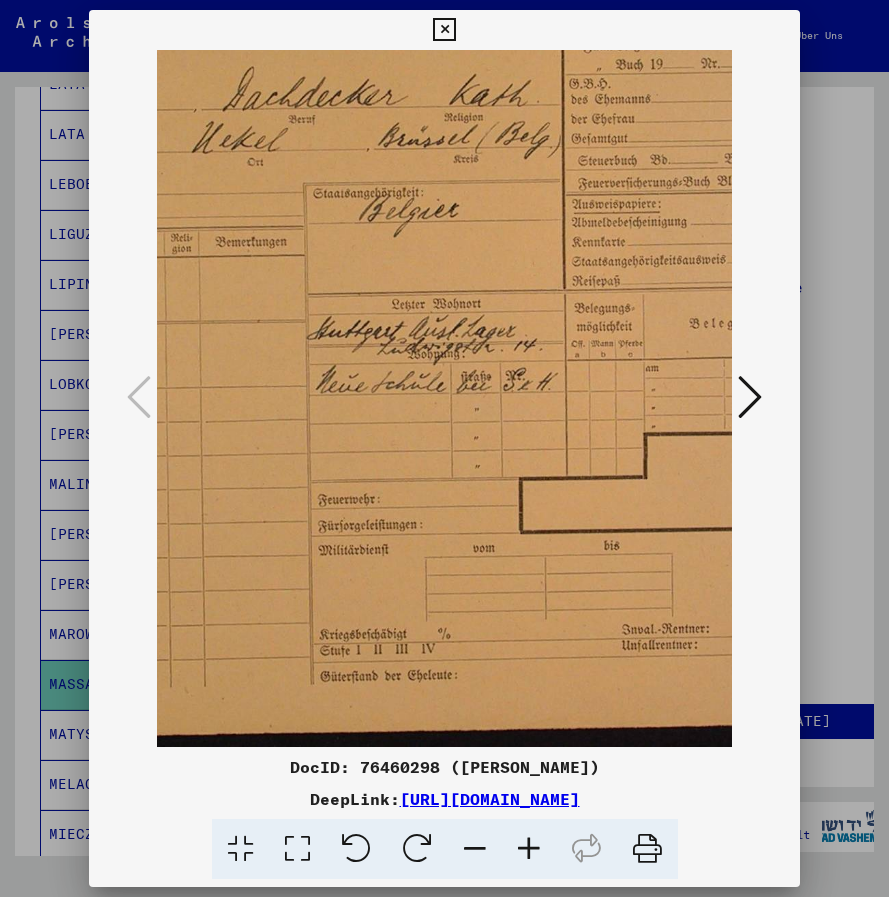 drag, startPoint x: 311, startPoint y: 515, endPoint x: 252, endPoint y: 482, distance: 67.601776 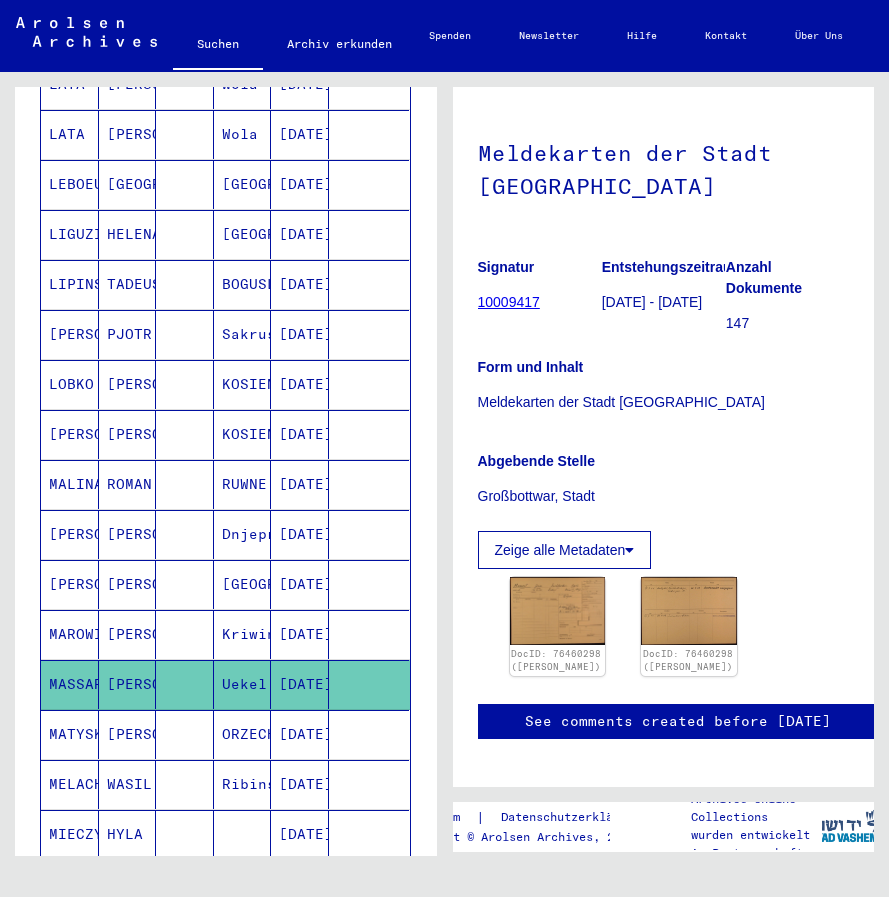click on "MATYSKO" at bounding box center [70, 784] 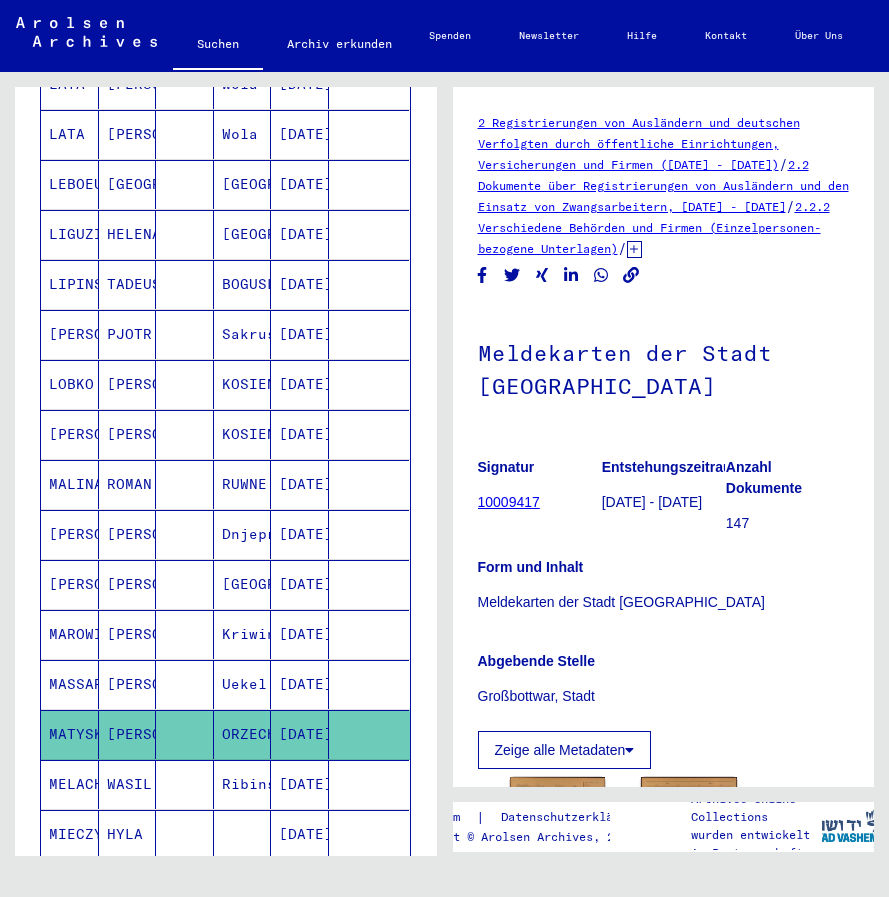 scroll, scrollTop: 280, scrollLeft: 0, axis: vertical 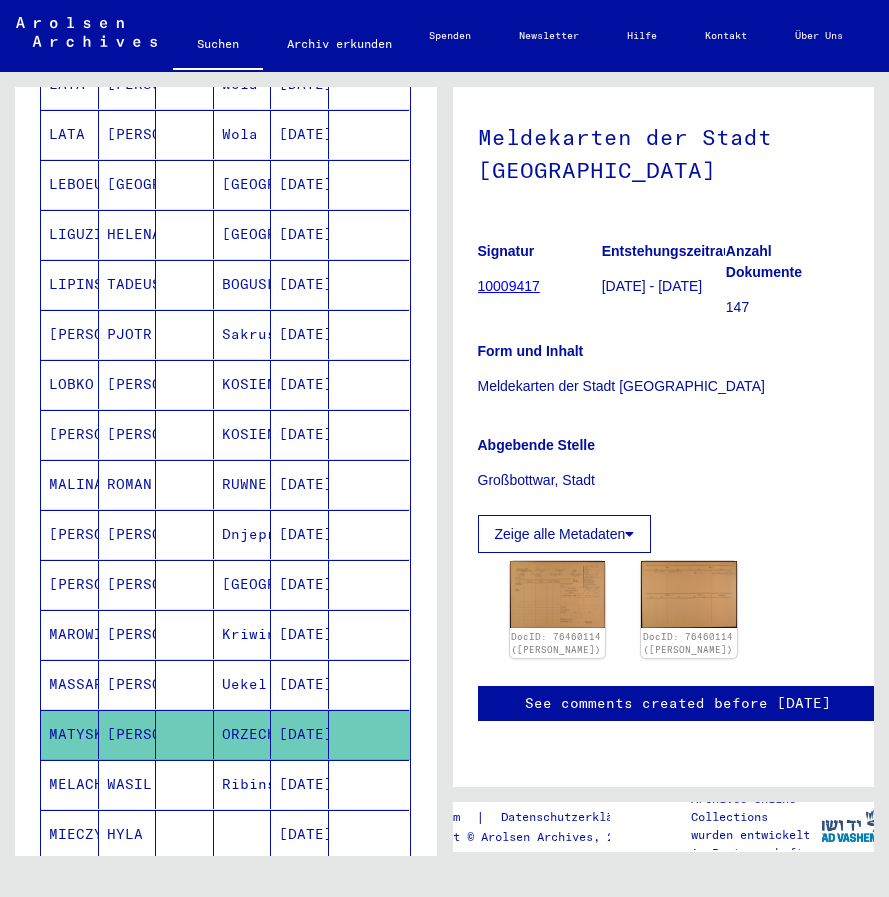 click 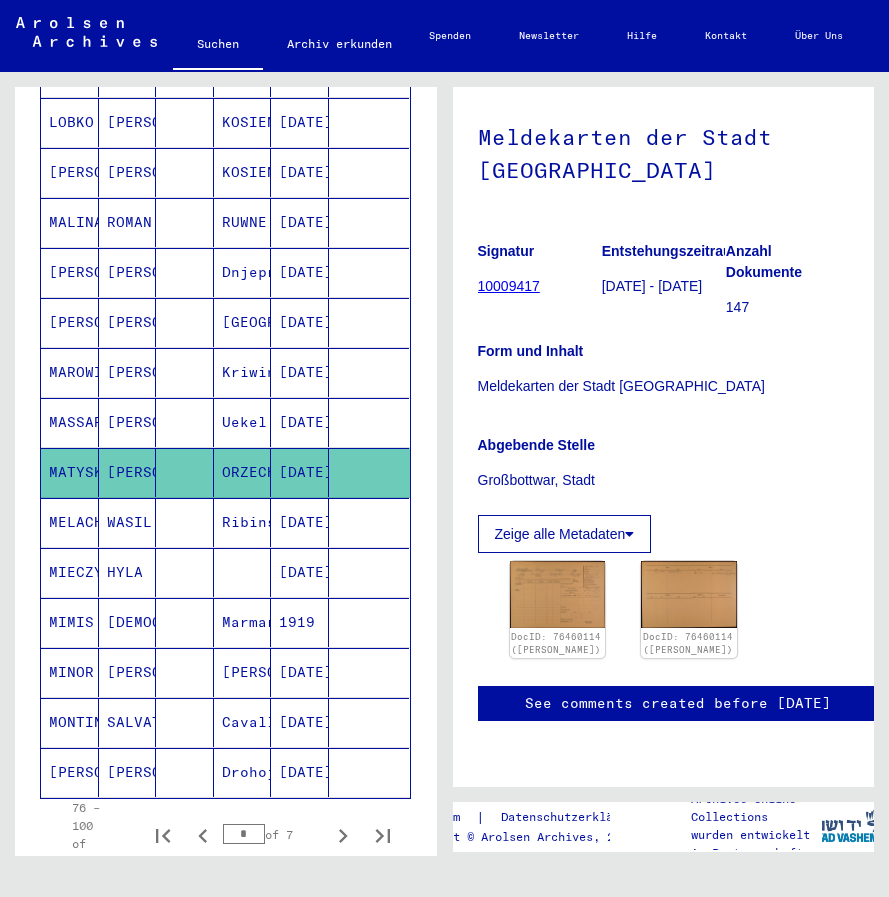 scroll, scrollTop: 870, scrollLeft: 0, axis: vertical 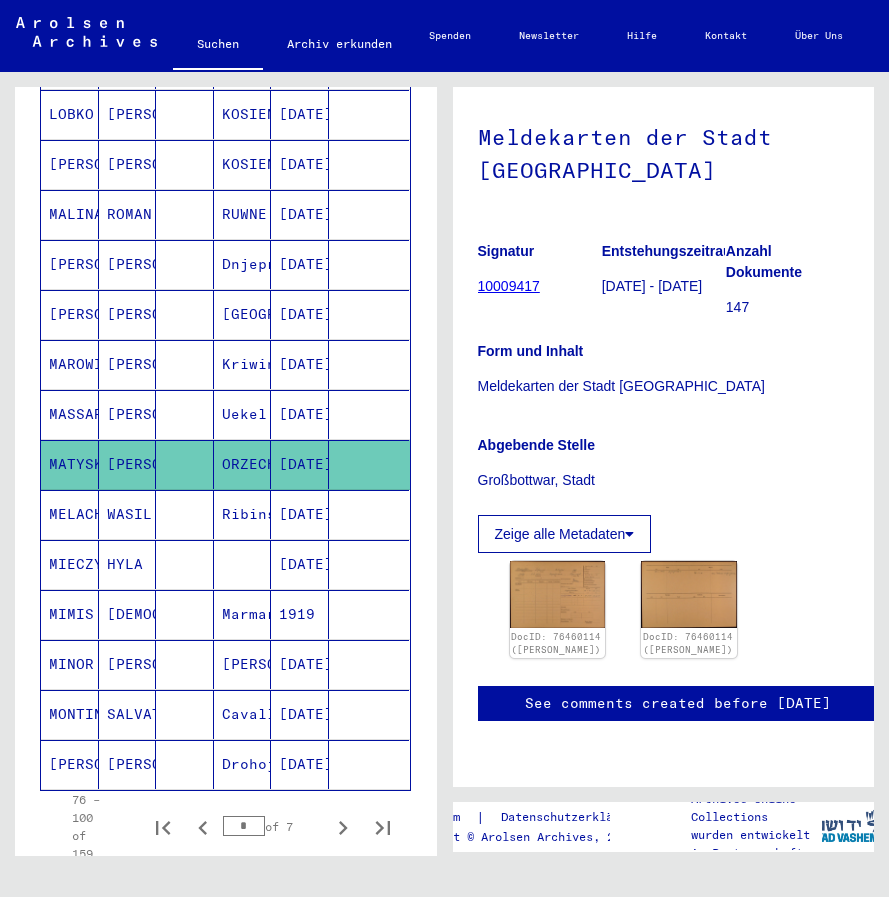 click on "MELACHIZ" at bounding box center (70, 564) 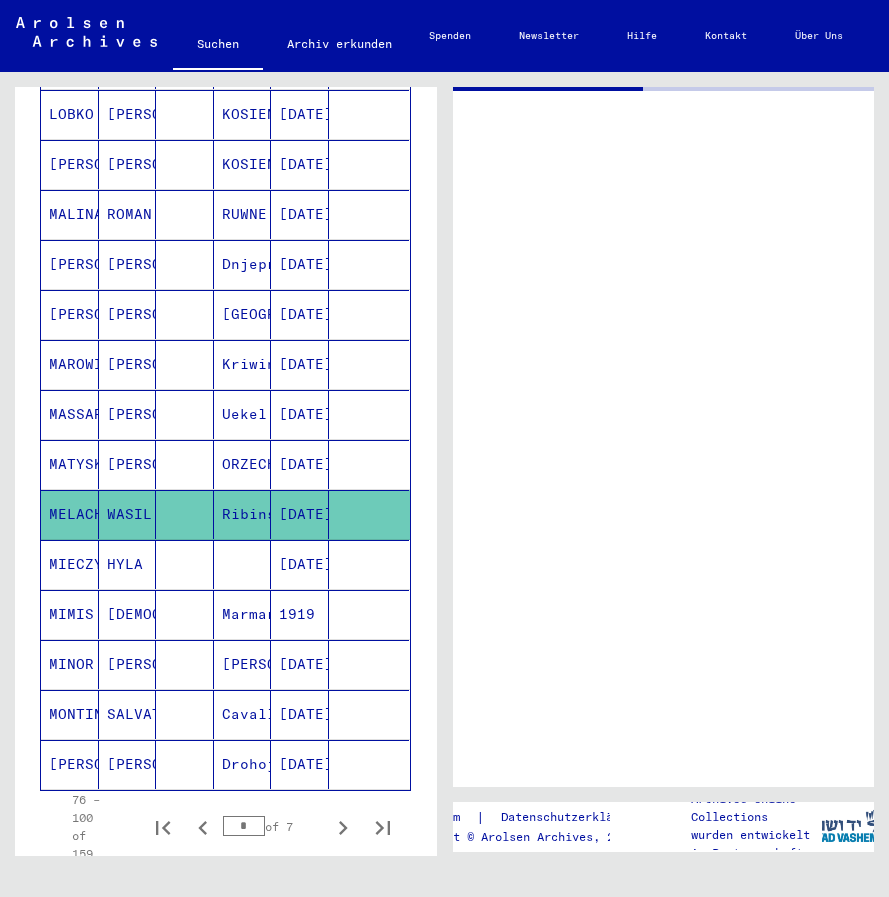 scroll, scrollTop: 0, scrollLeft: 0, axis: both 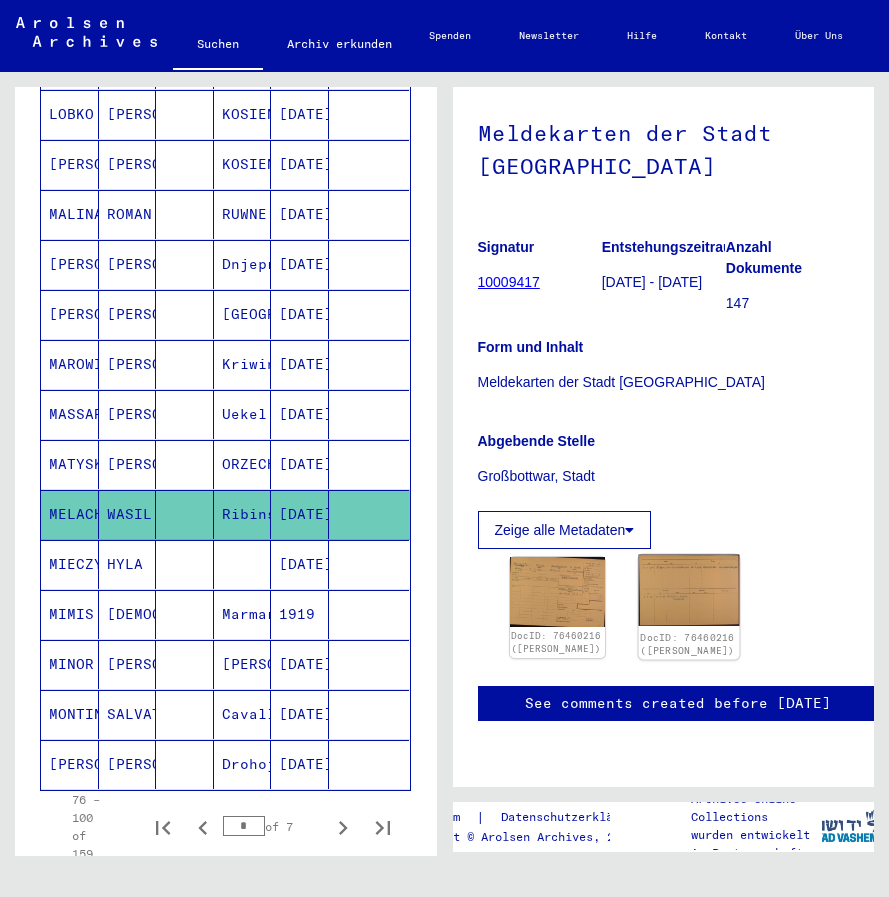 click 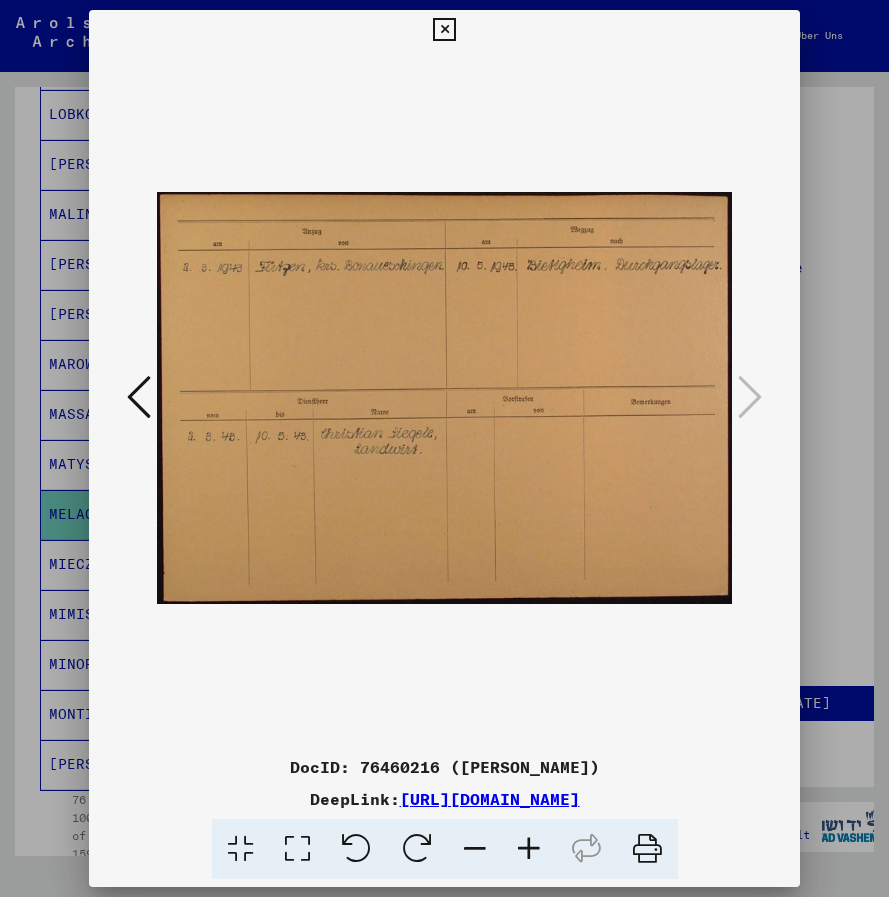 click at bounding box center [529, 849] 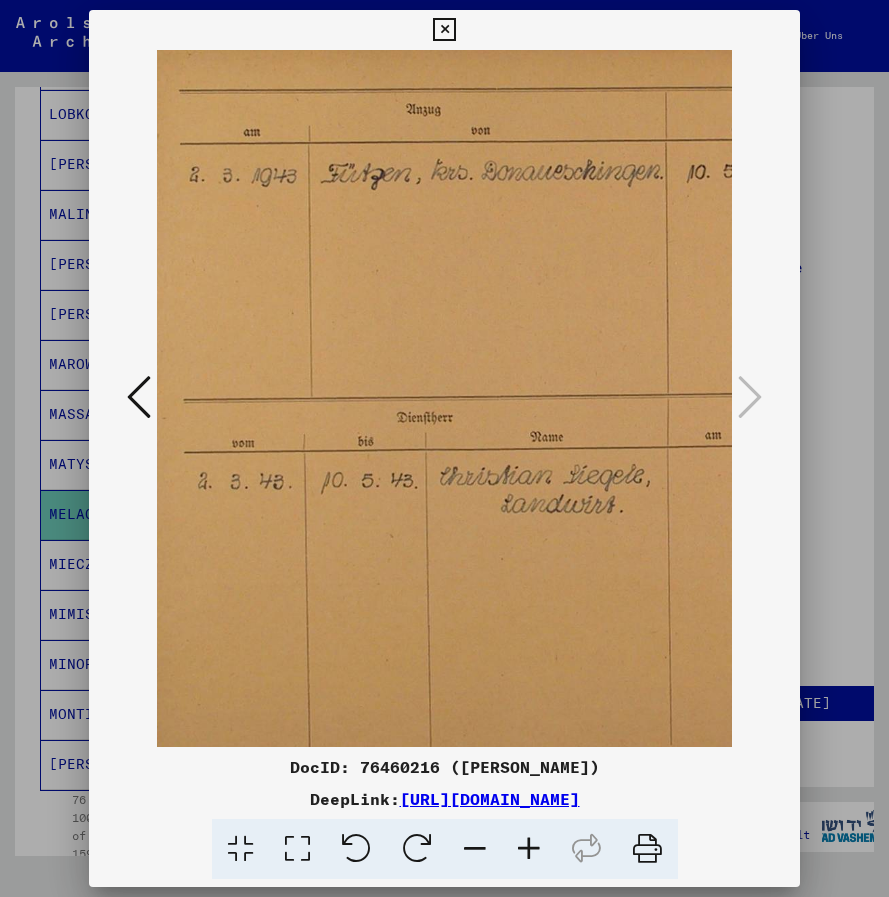 scroll, scrollTop: 19, scrollLeft: 0, axis: vertical 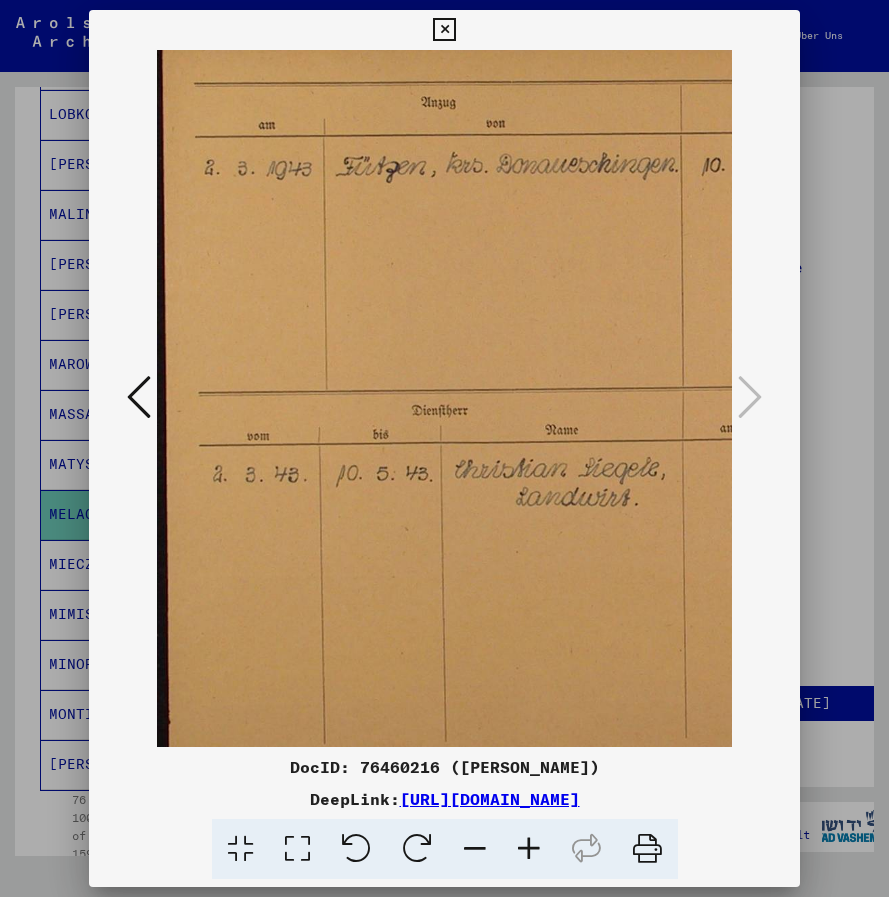 drag, startPoint x: 538, startPoint y: 600, endPoint x: 543, endPoint y: 581, distance: 19.646883 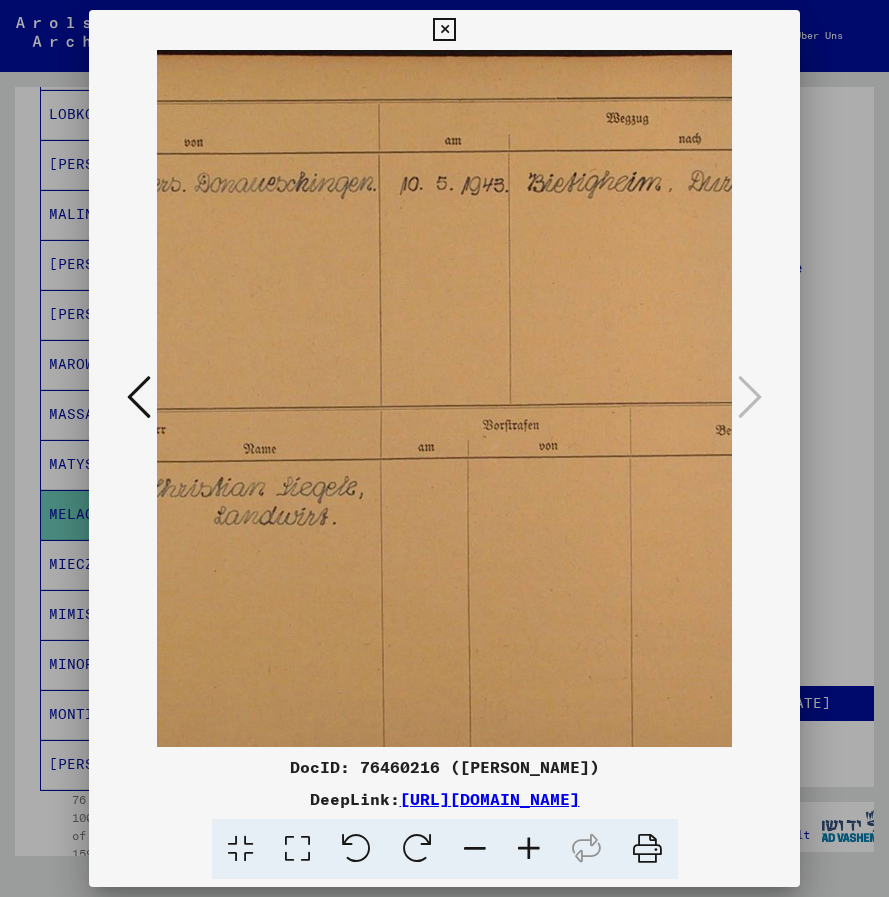 scroll, scrollTop: 0, scrollLeft: 306, axis: horizontal 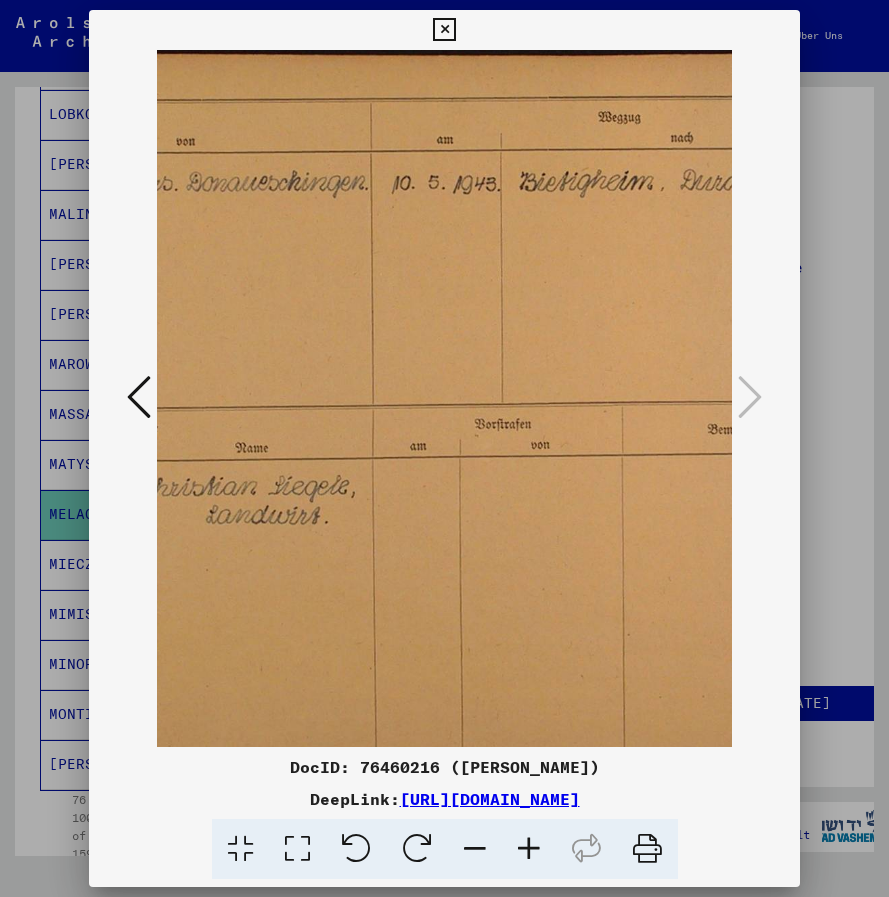 drag, startPoint x: 476, startPoint y: 580, endPoint x: 235, endPoint y: 610, distance: 242.86005 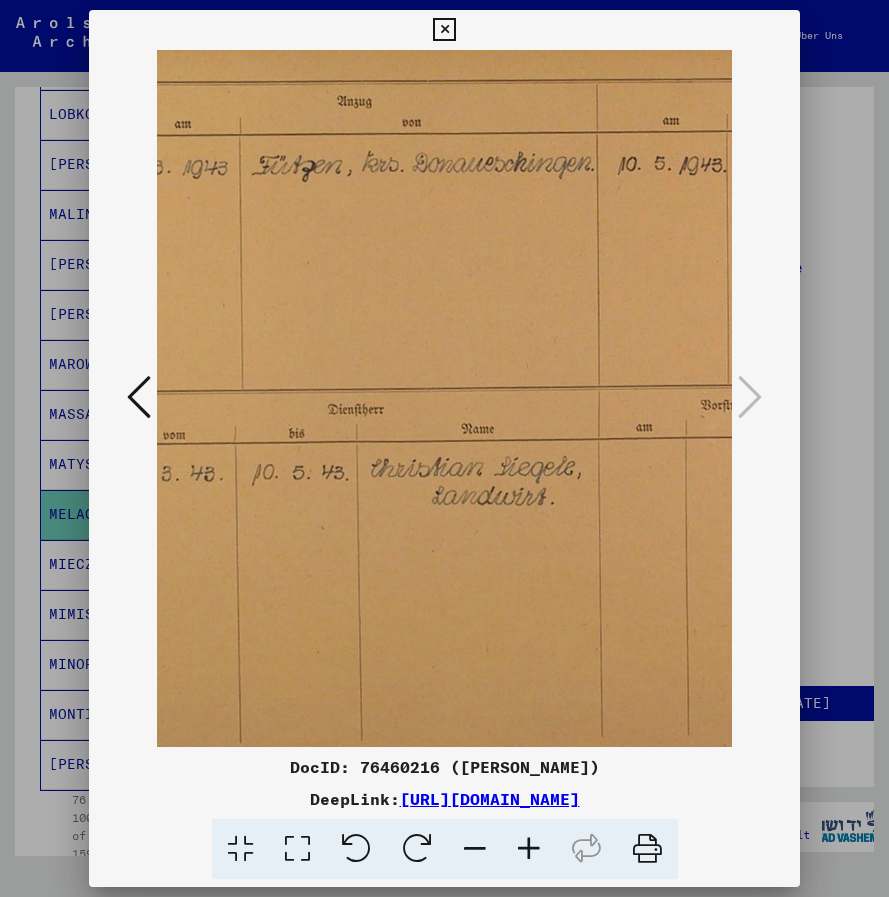 scroll, scrollTop: 21, scrollLeft: 70, axis: both 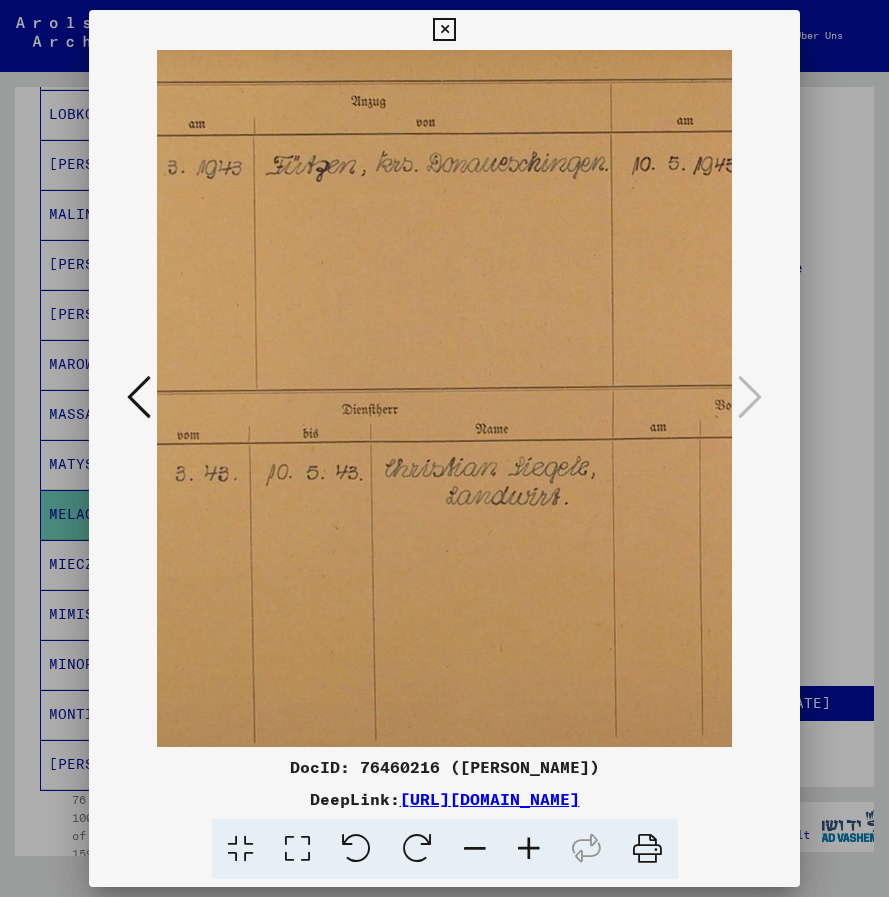 drag, startPoint x: 369, startPoint y: 564, endPoint x: 578, endPoint y: 574, distance: 209.2391 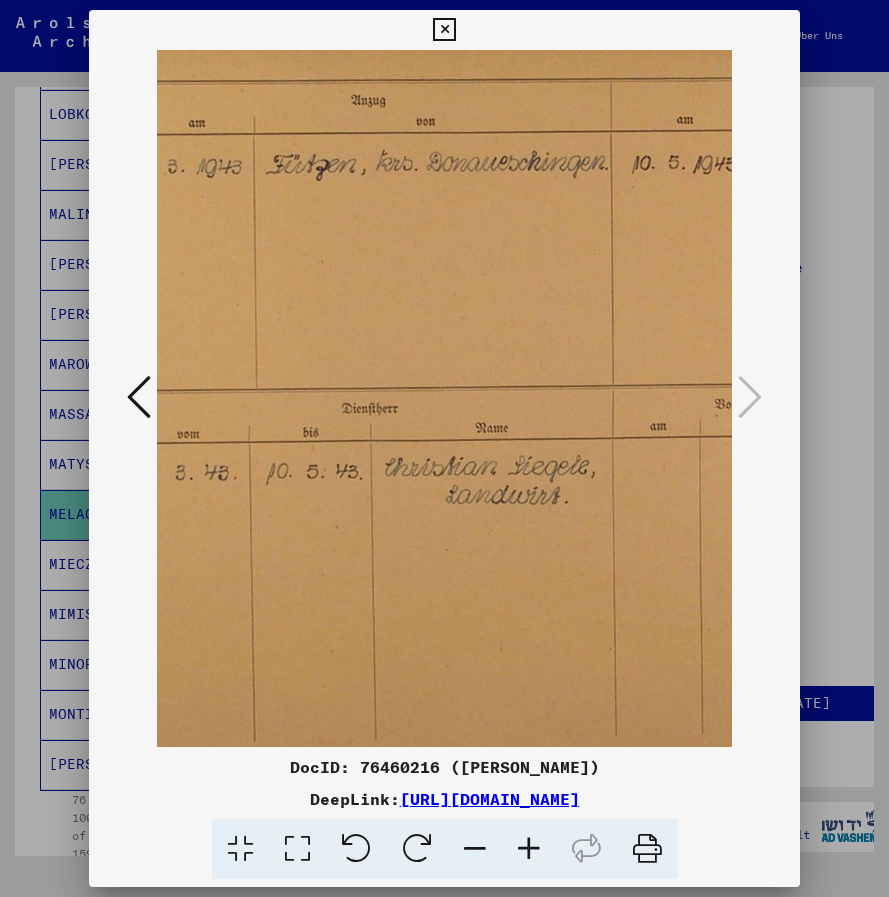 click at bounding box center [139, 397] 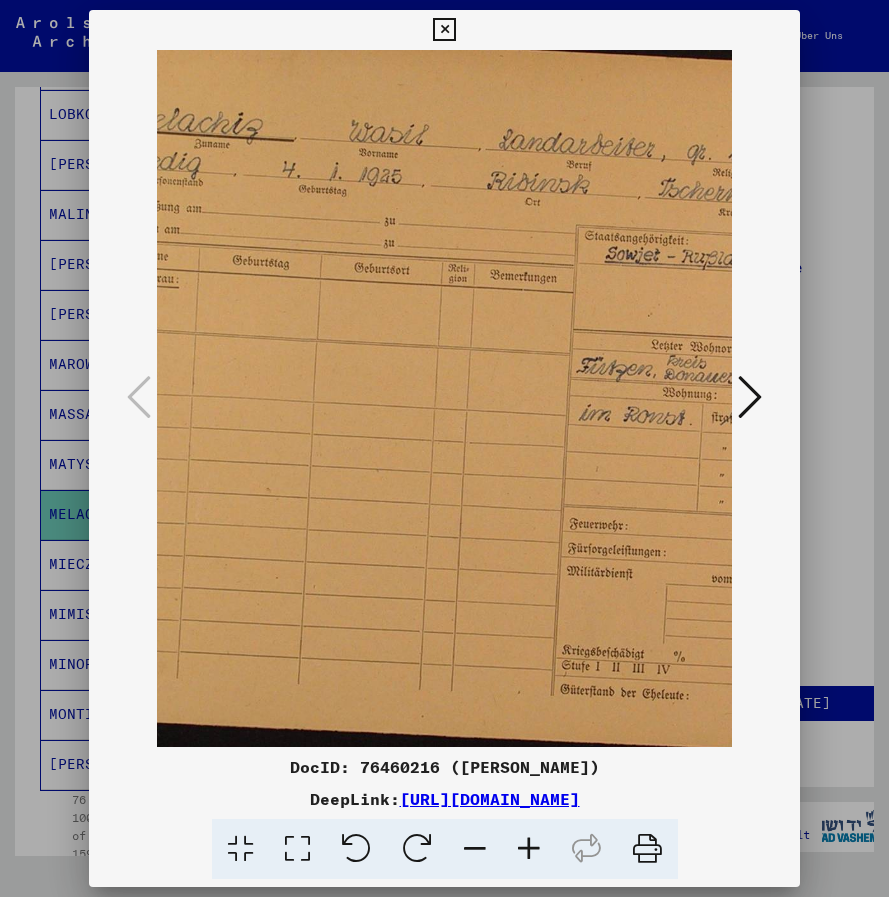 scroll, scrollTop: 0, scrollLeft: 70, axis: horizontal 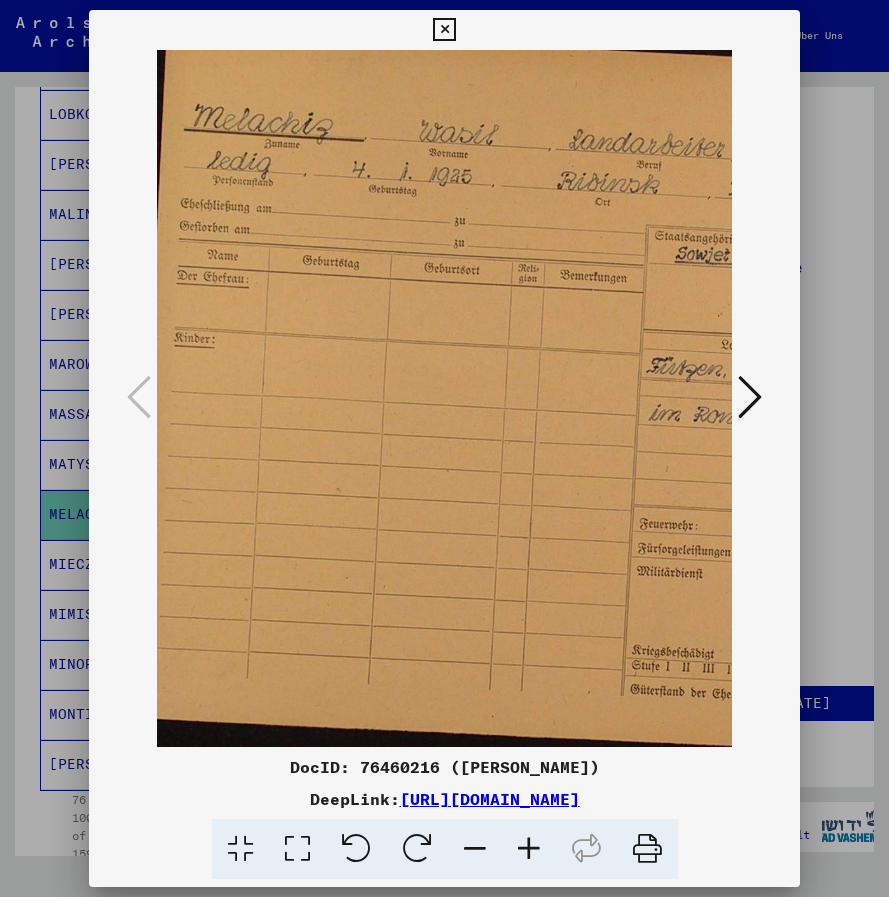 drag, startPoint x: 318, startPoint y: 511, endPoint x: 441, endPoint y: 571, distance: 136.85394 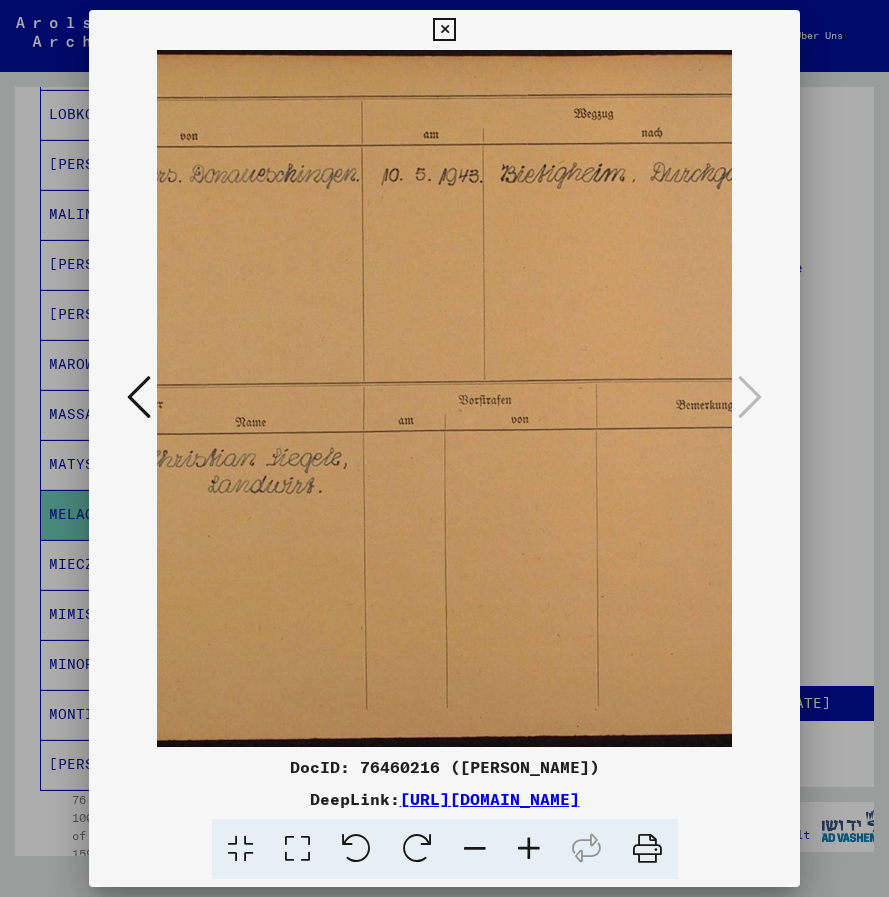 scroll, scrollTop: 0, scrollLeft: 286, axis: horizontal 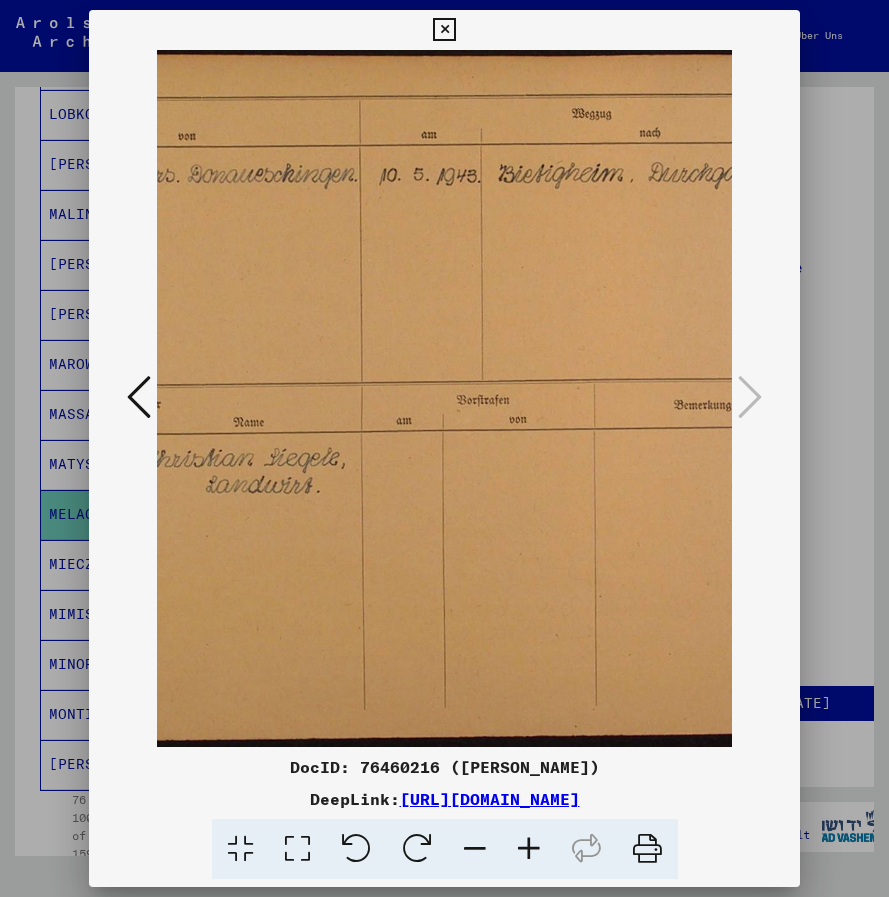 drag, startPoint x: 448, startPoint y: 338, endPoint x: 162, endPoint y: 345, distance: 286.08566 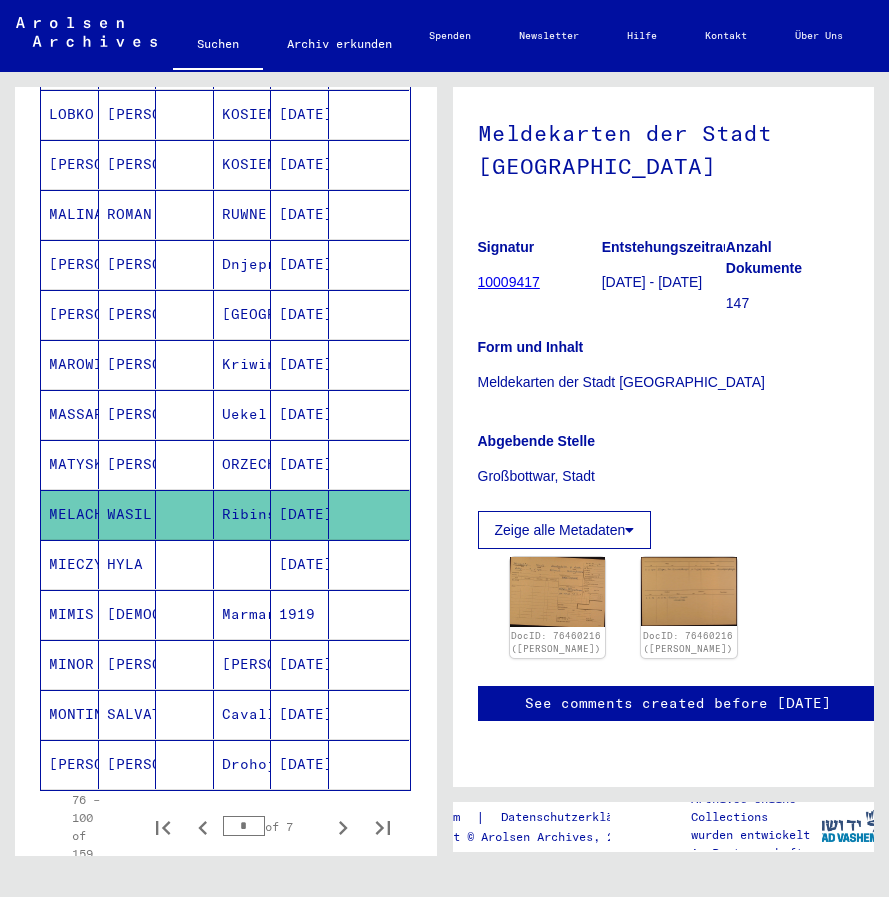 click on "MIECZYSLAWA" at bounding box center [70, 614] 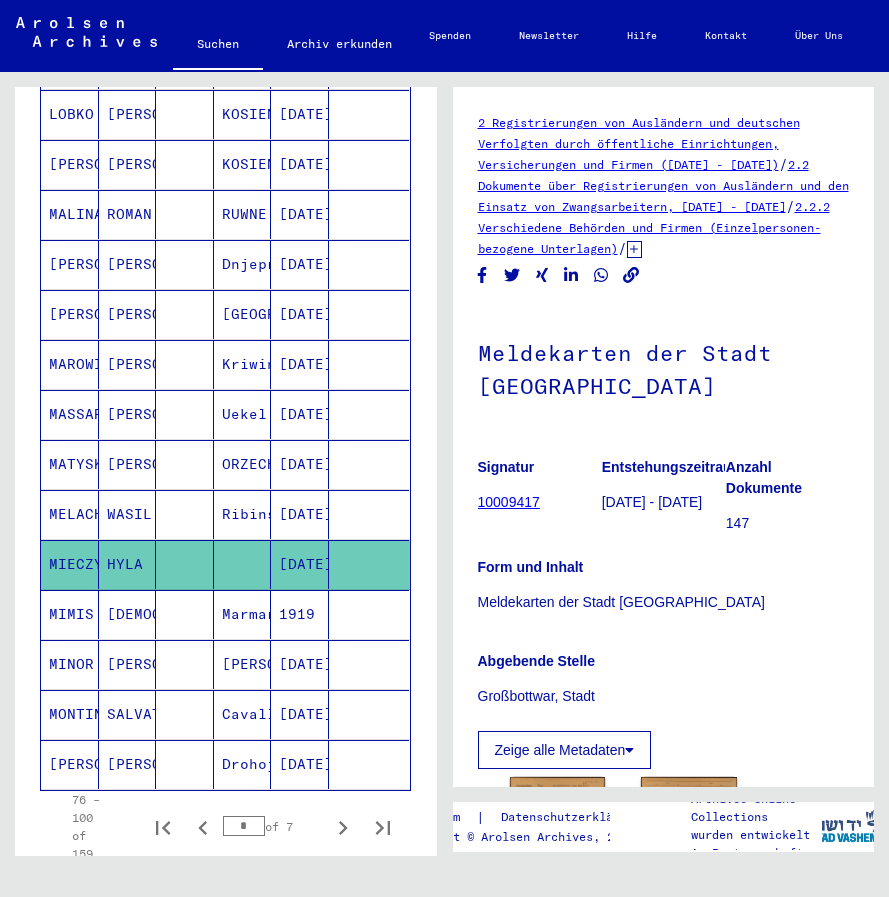 scroll, scrollTop: 0, scrollLeft: 0, axis: both 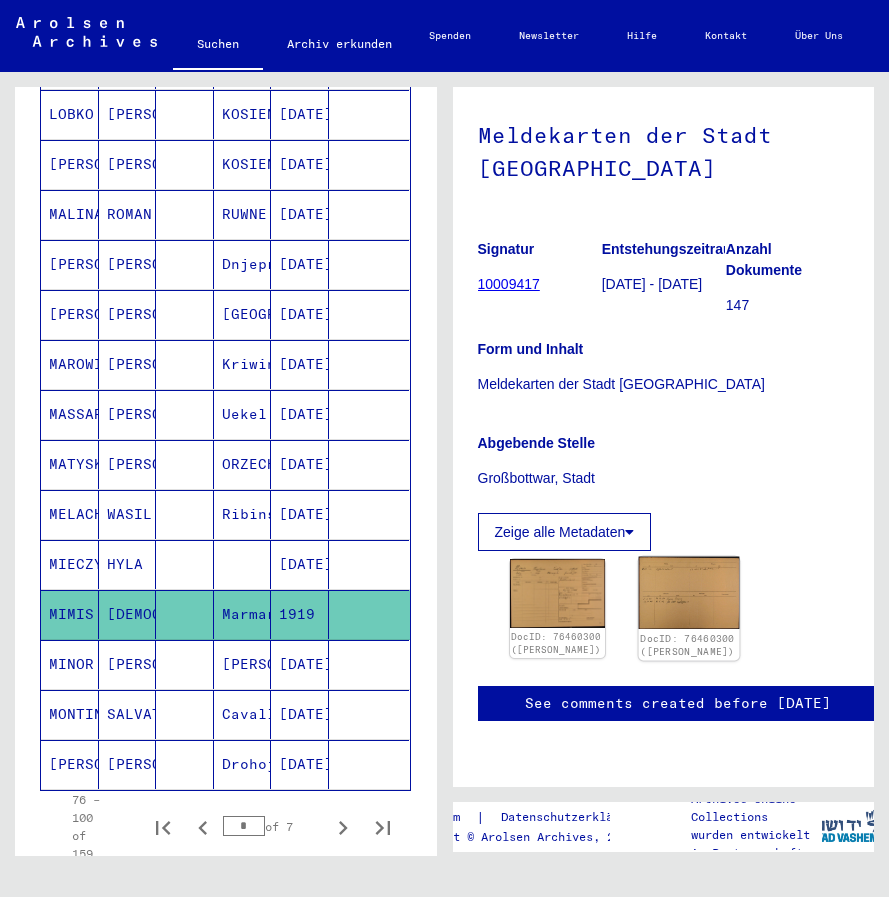 click 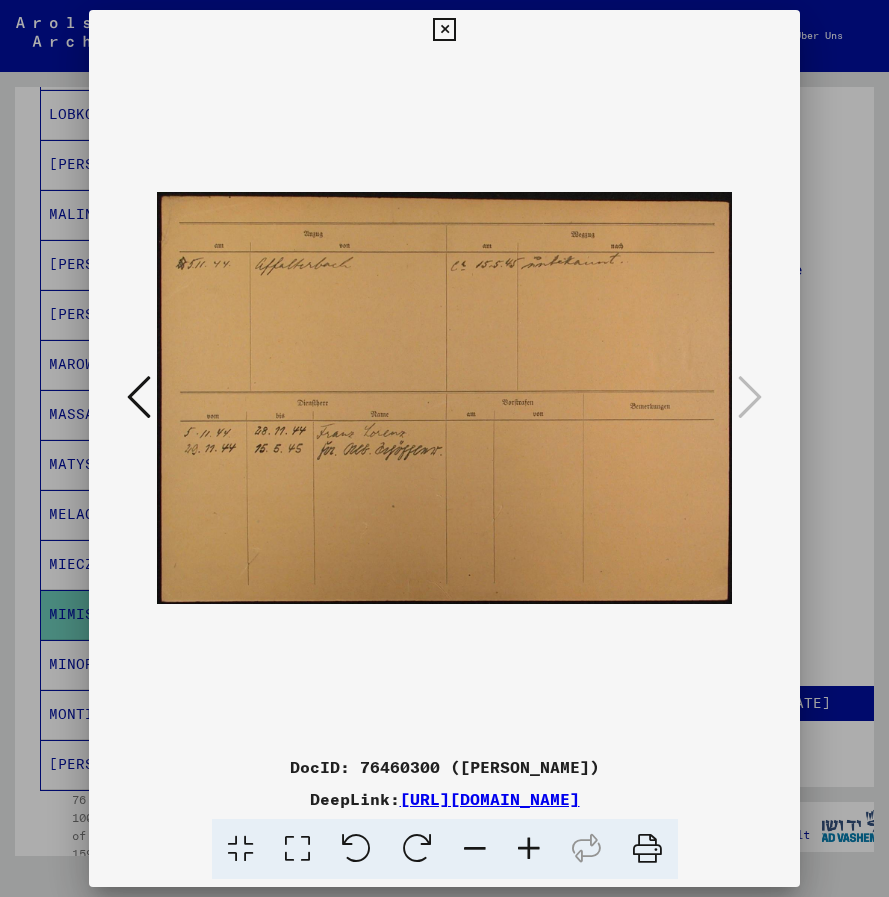 click at bounding box center (139, 397) 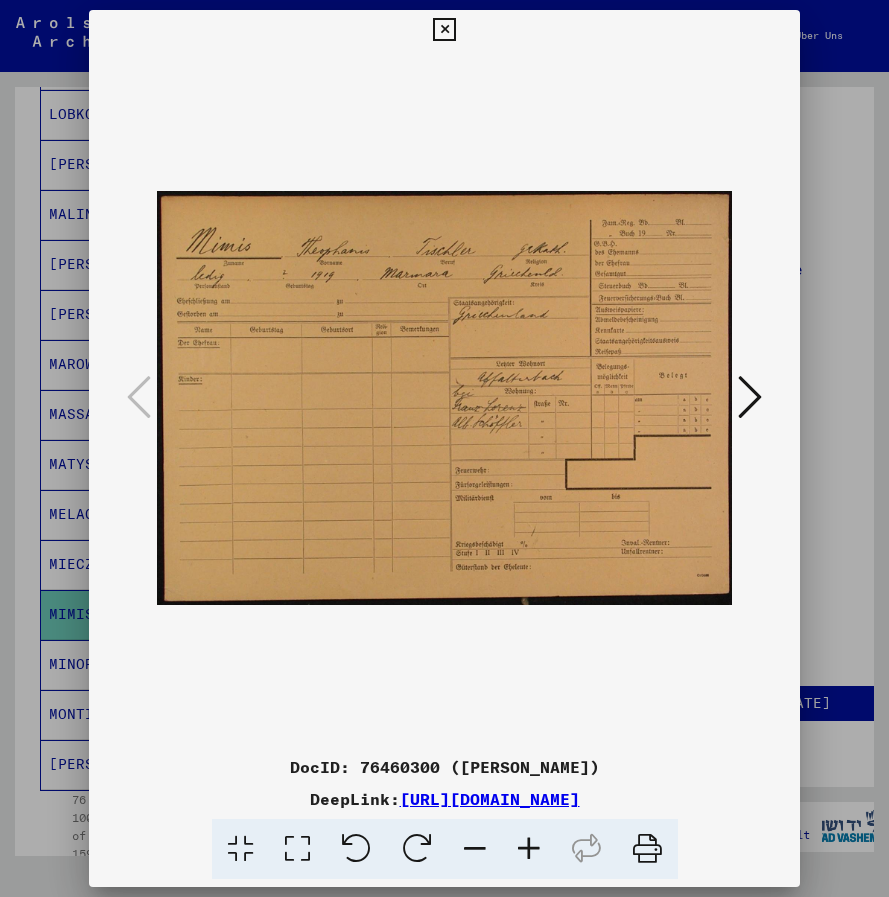 click at bounding box center [529, 849] 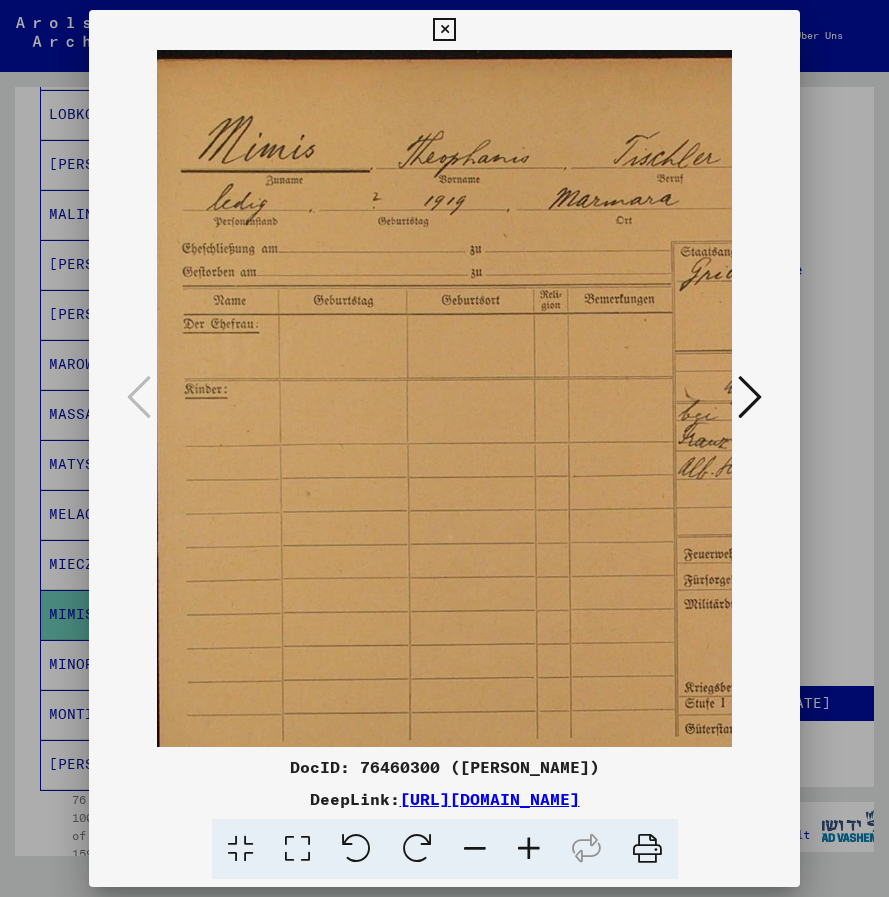 scroll, scrollTop: 0, scrollLeft: 0, axis: both 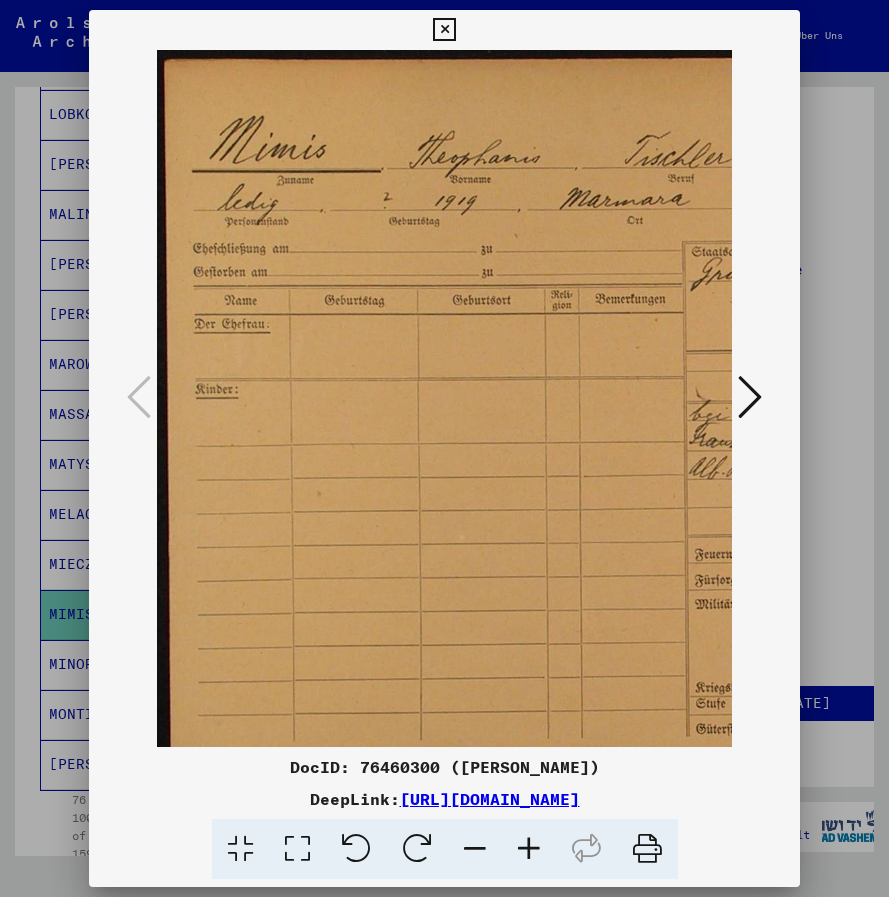 drag, startPoint x: 461, startPoint y: 535, endPoint x: 496, endPoint y: 533, distance: 35.057095 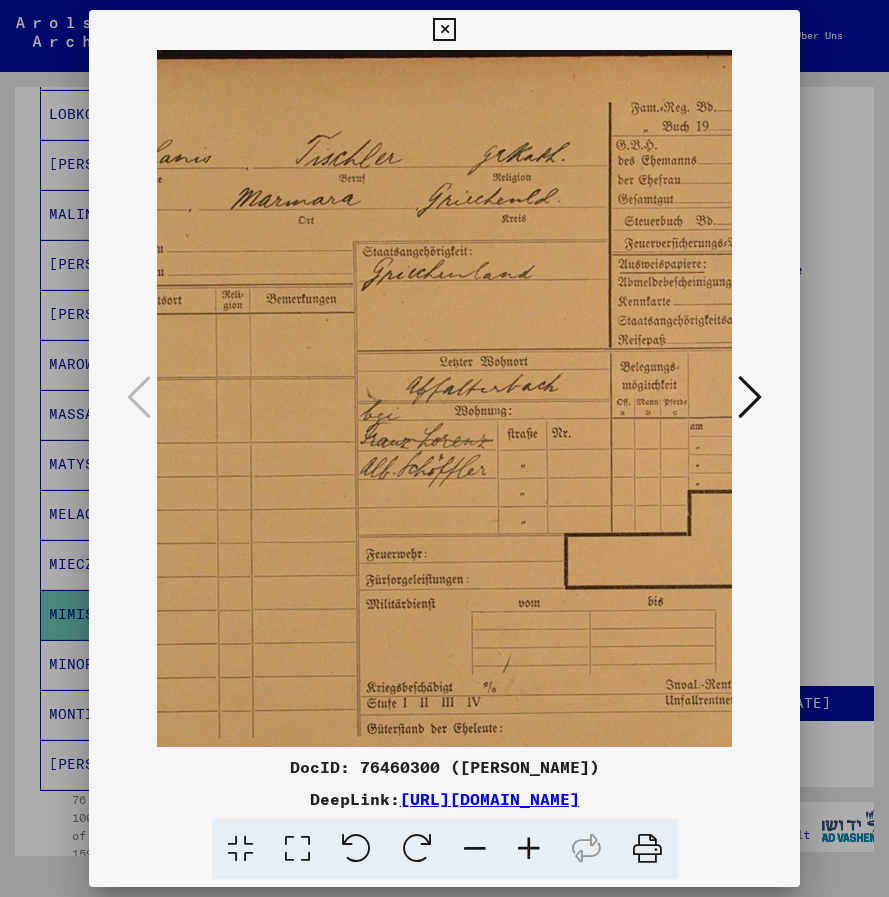 drag, startPoint x: 544, startPoint y: 508, endPoint x: 213, endPoint y: 521, distance: 331.2552 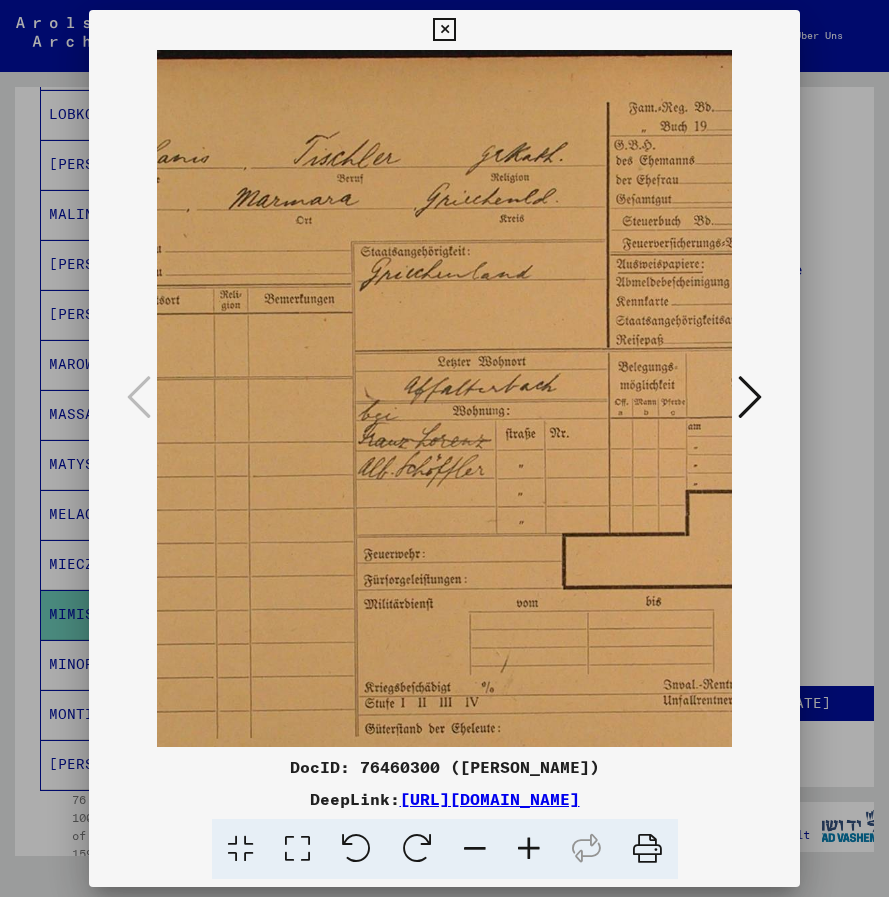 click at bounding box center (750, 397) 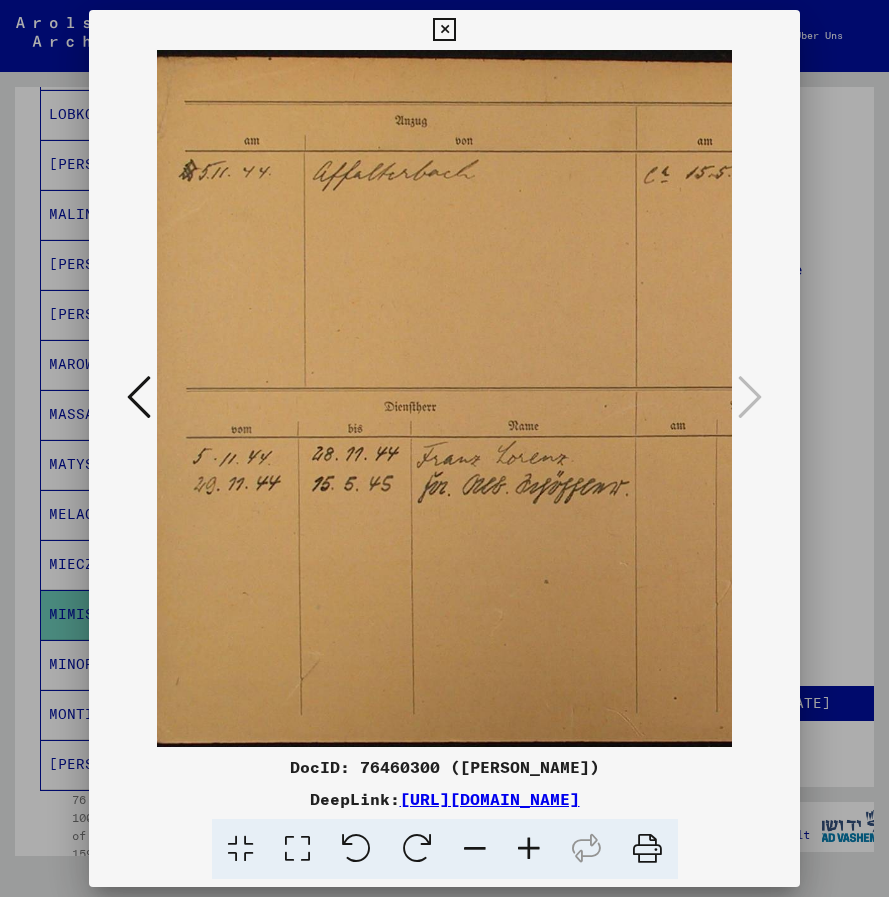 scroll, scrollTop: 0, scrollLeft: 0, axis: both 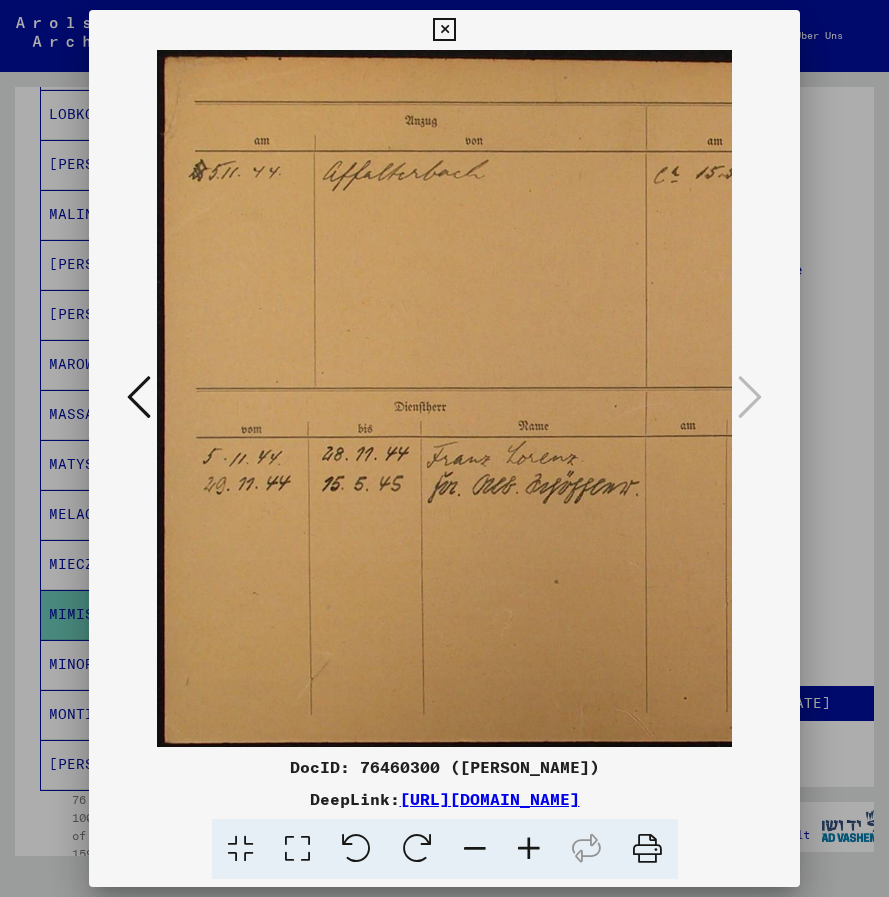 drag, startPoint x: 319, startPoint y: 576, endPoint x: 630, endPoint y: 544, distance: 312.64197 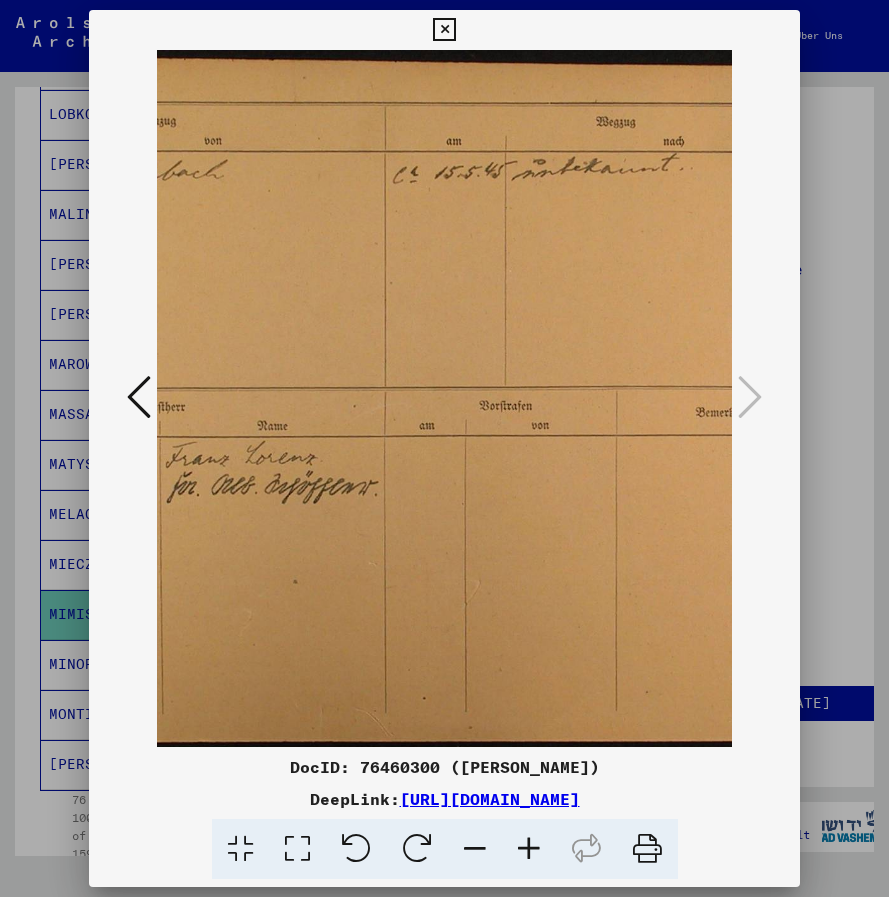 scroll, scrollTop: 0, scrollLeft: 288, axis: horizontal 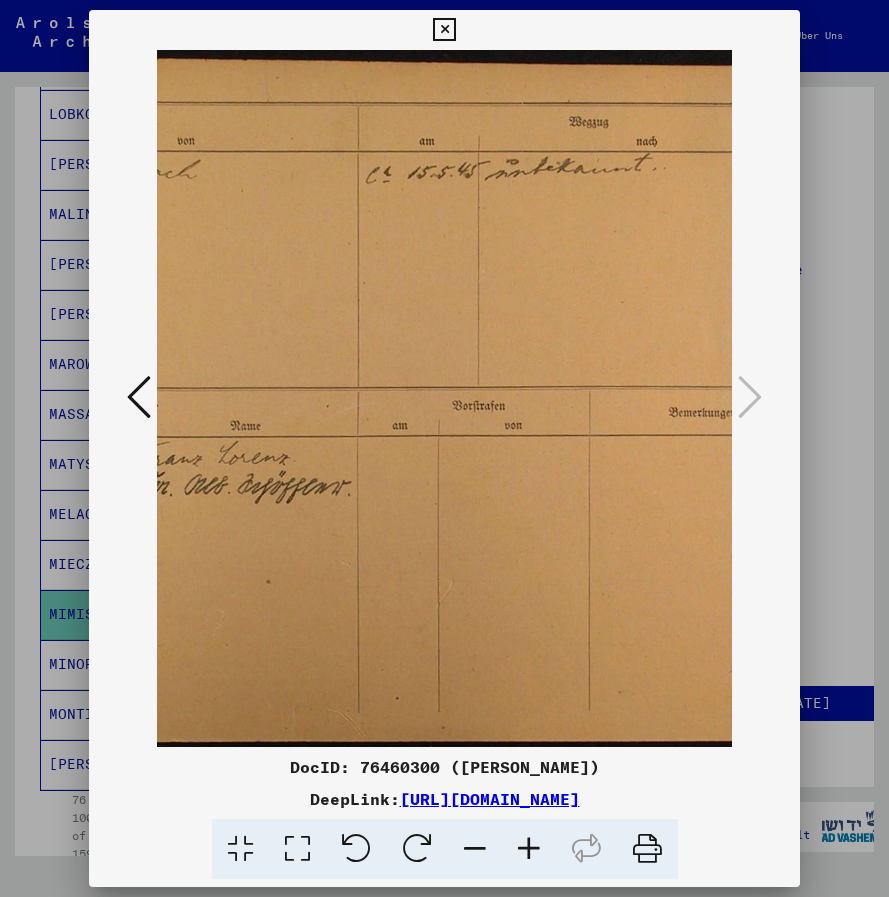 drag, startPoint x: 349, startPoint y: 252, endPoint x: 235, endPoint y: 255, distance: 114.03947 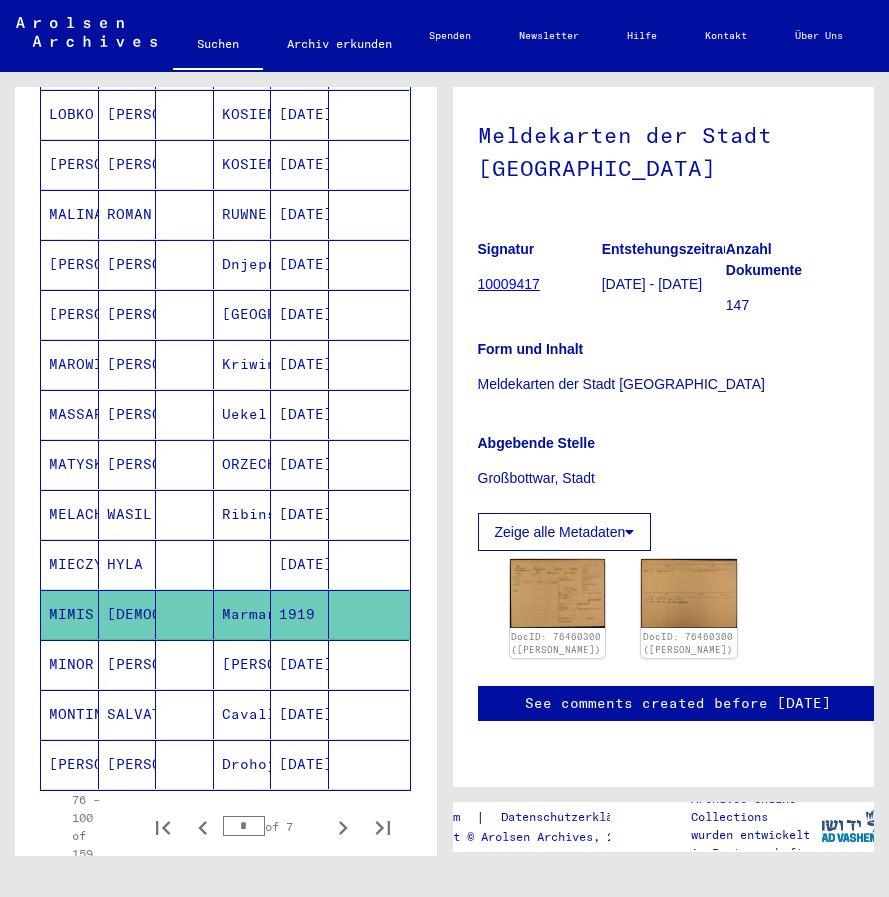 click on "MONTINARA" at bounding box center [70, 764] 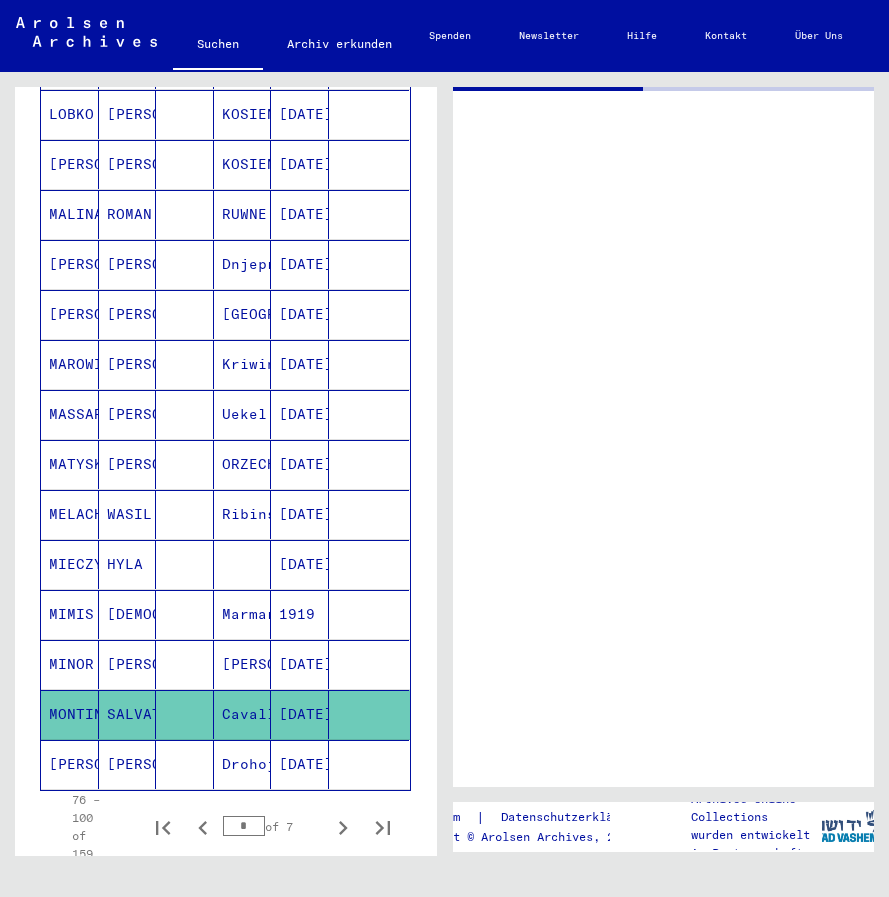 scroll, scrollTop: 0, scrollLeft: 0, axis: both 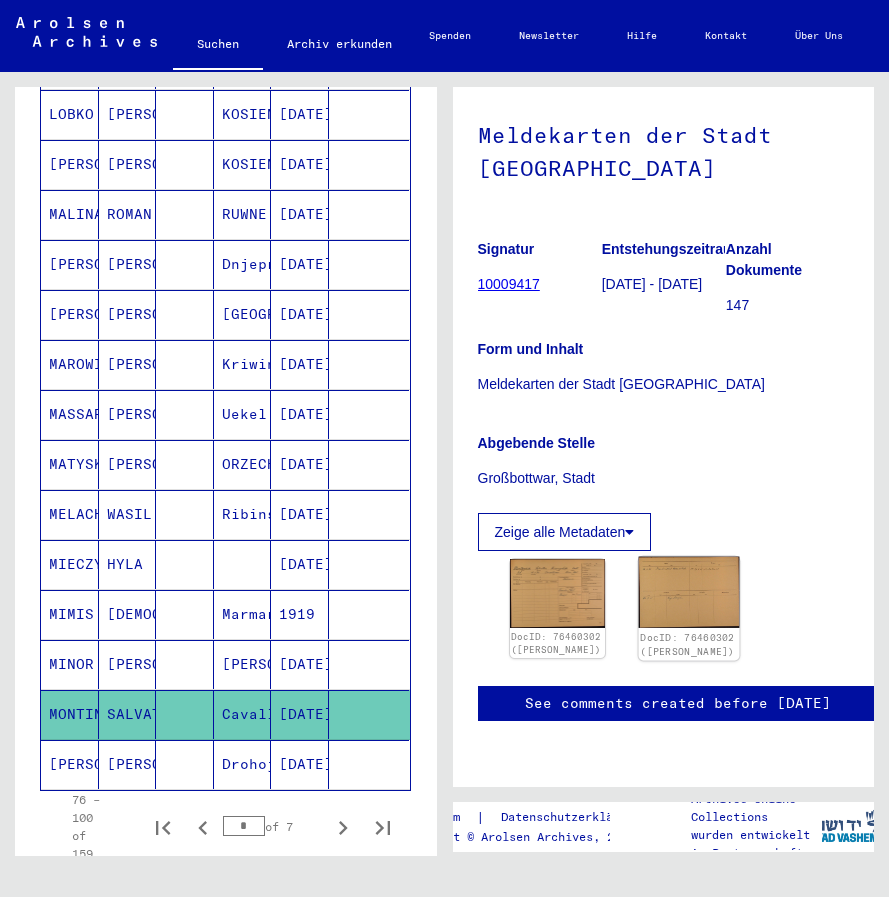 click 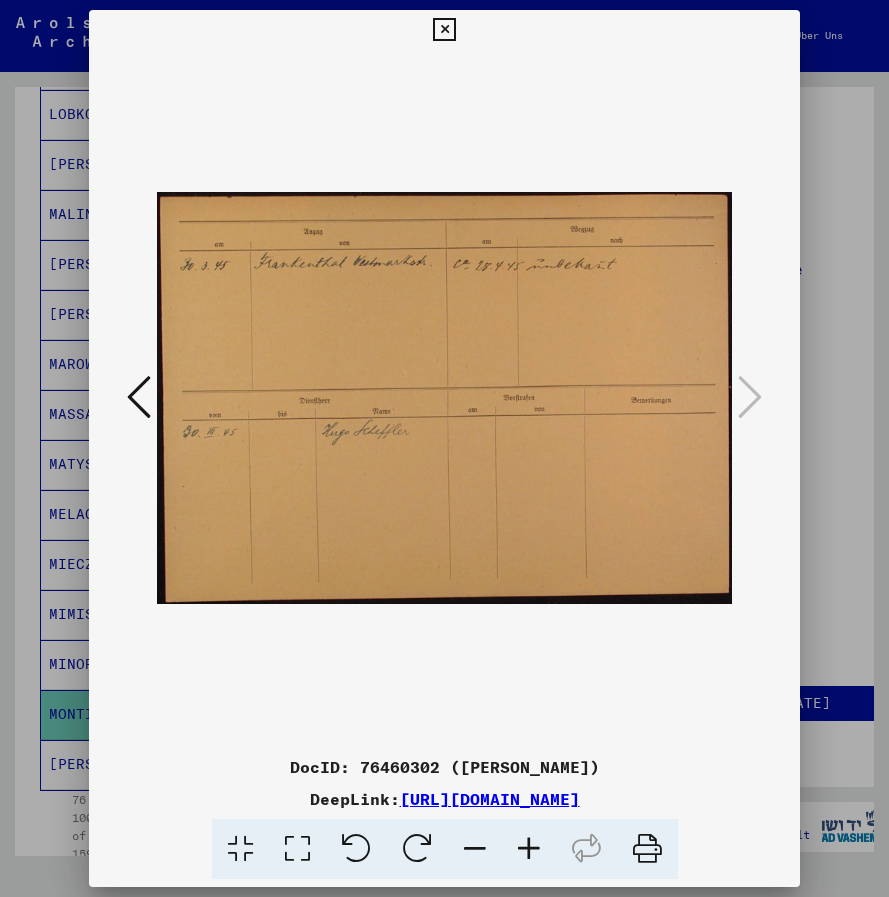 click at bounding box center (139, 397) 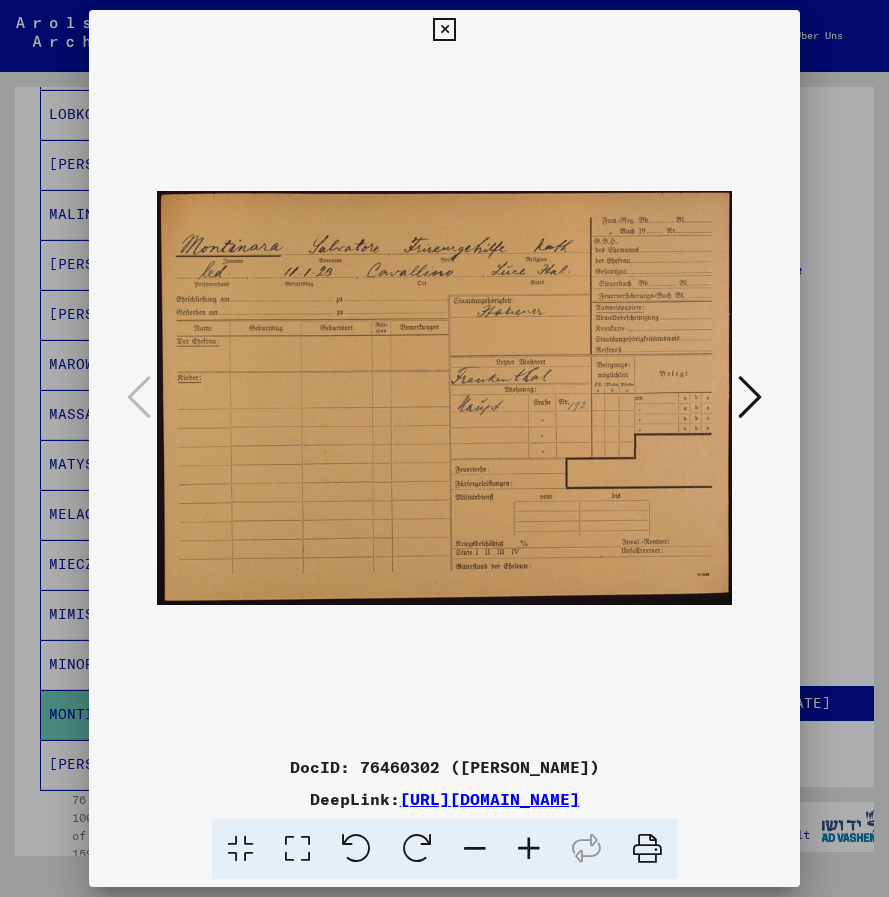 click at bounding box center (529, 849) 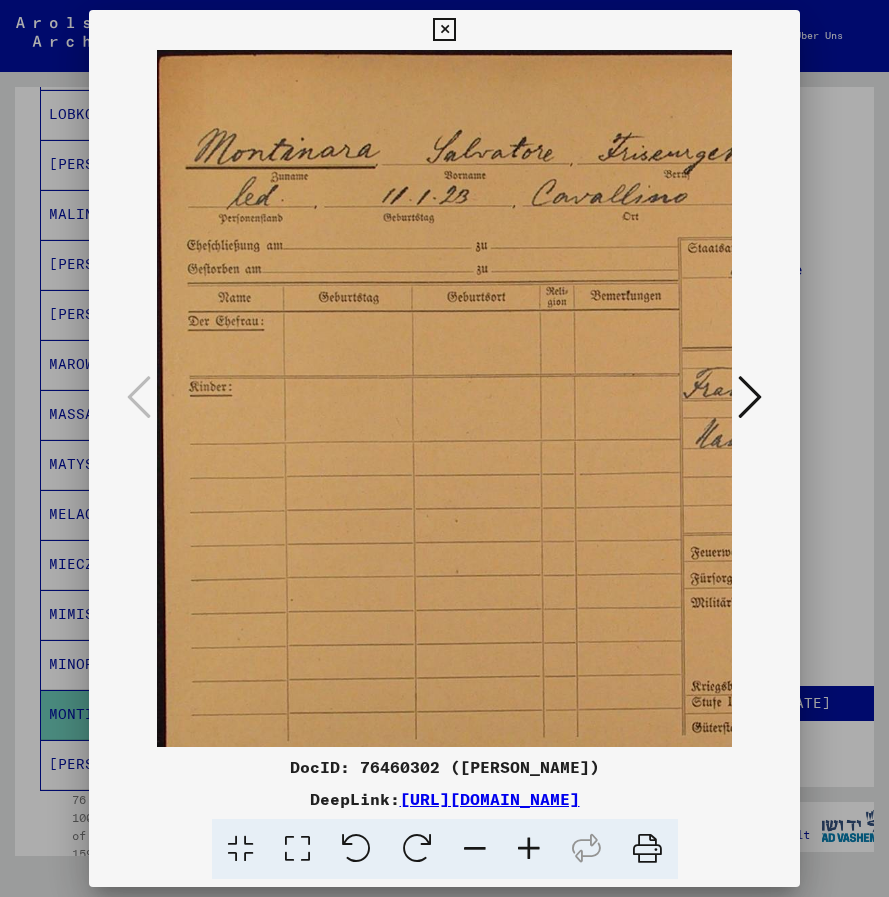 scroll, scrollTop: 0, scrollLeft: 0, axis: both 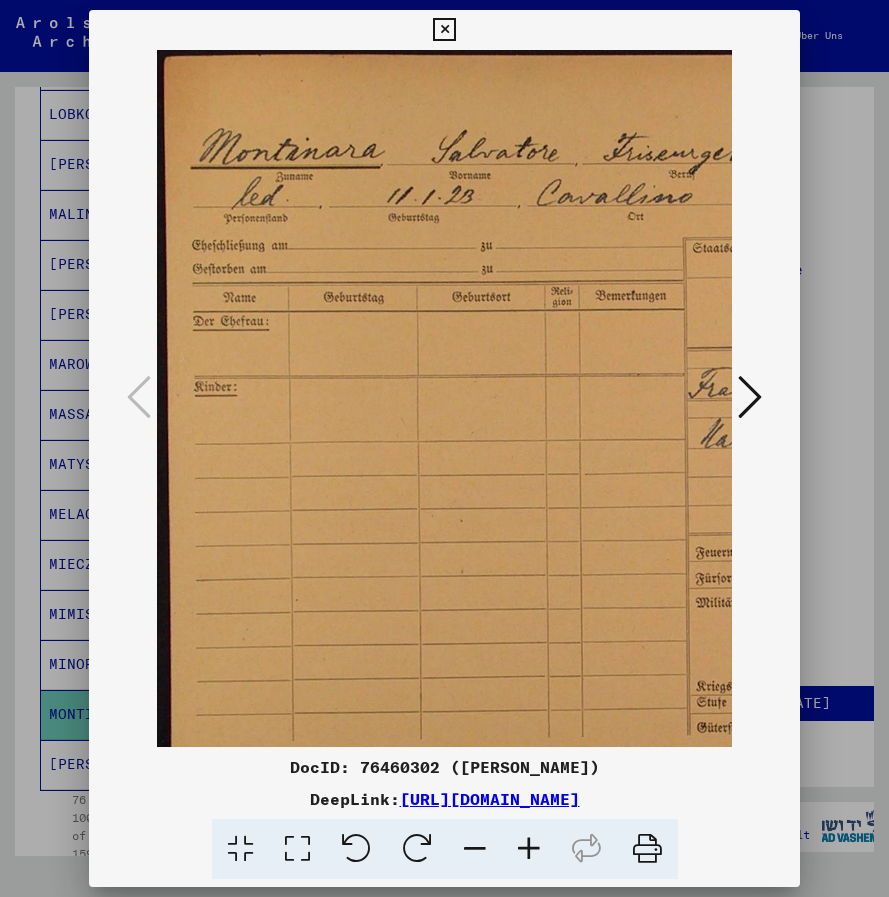 drag, startPoint x: 480, startPoint y: 506, endPoint x: 535, endPoint y: 523, distance: 57.567352 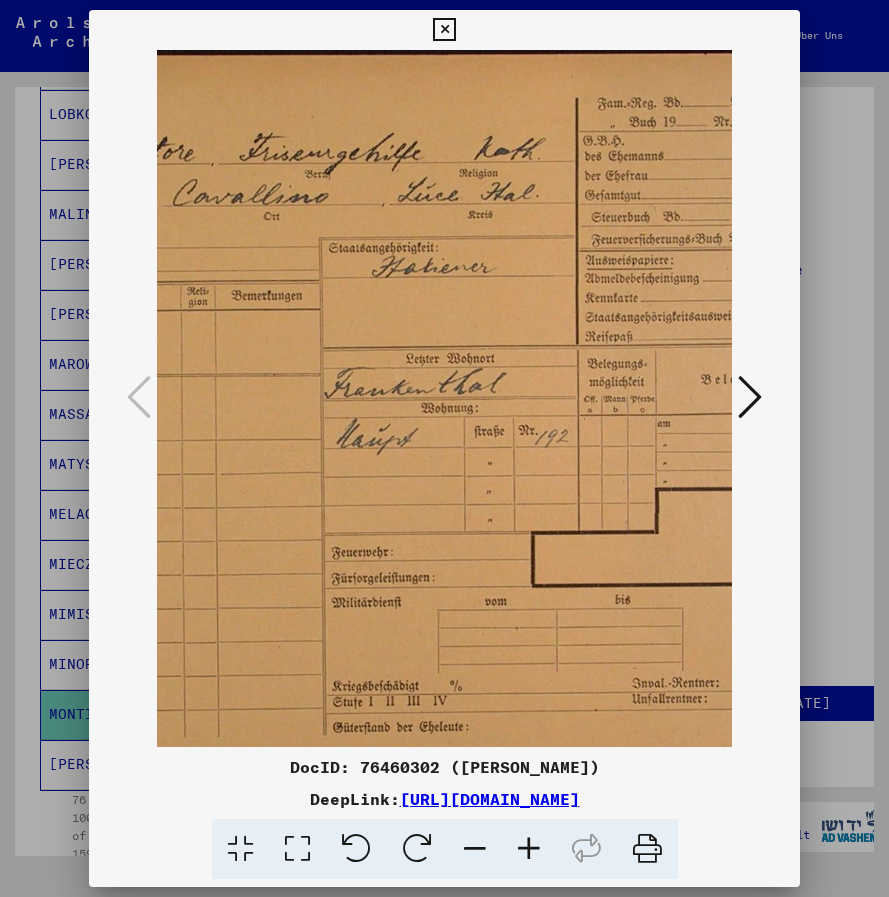 drag, startPoint x: 477, startPoint y: 450, endPoint x: 113, endPoint y: 457, distance: 364.0673 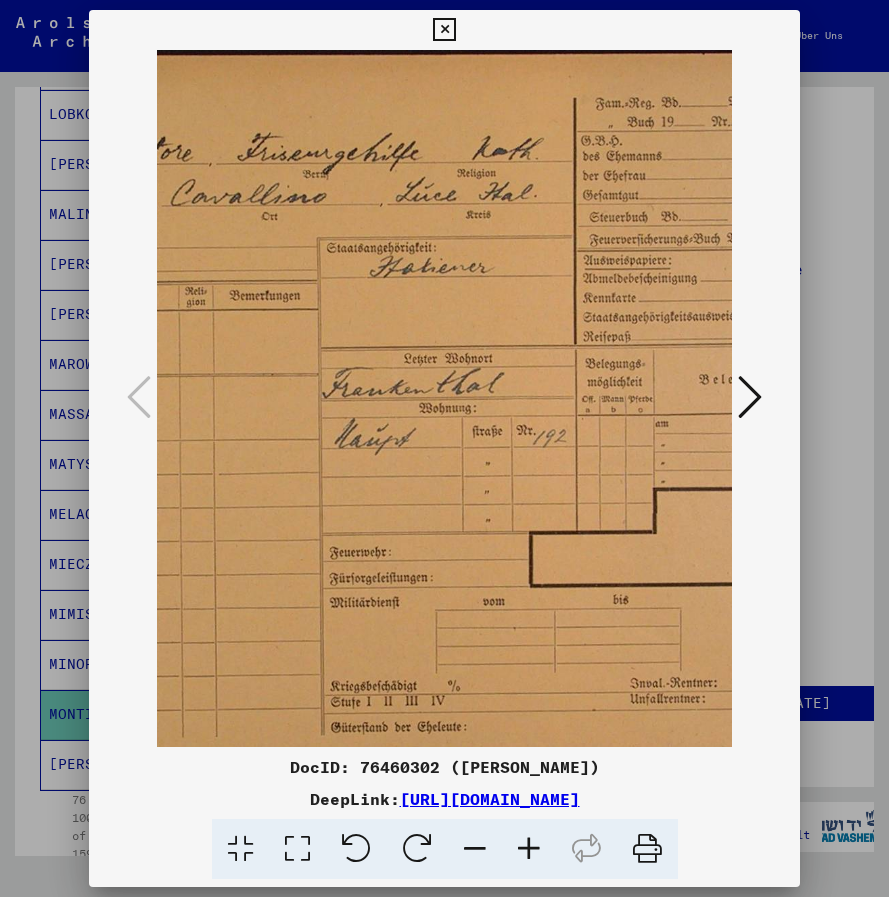 click at bounding box center (750, 397) 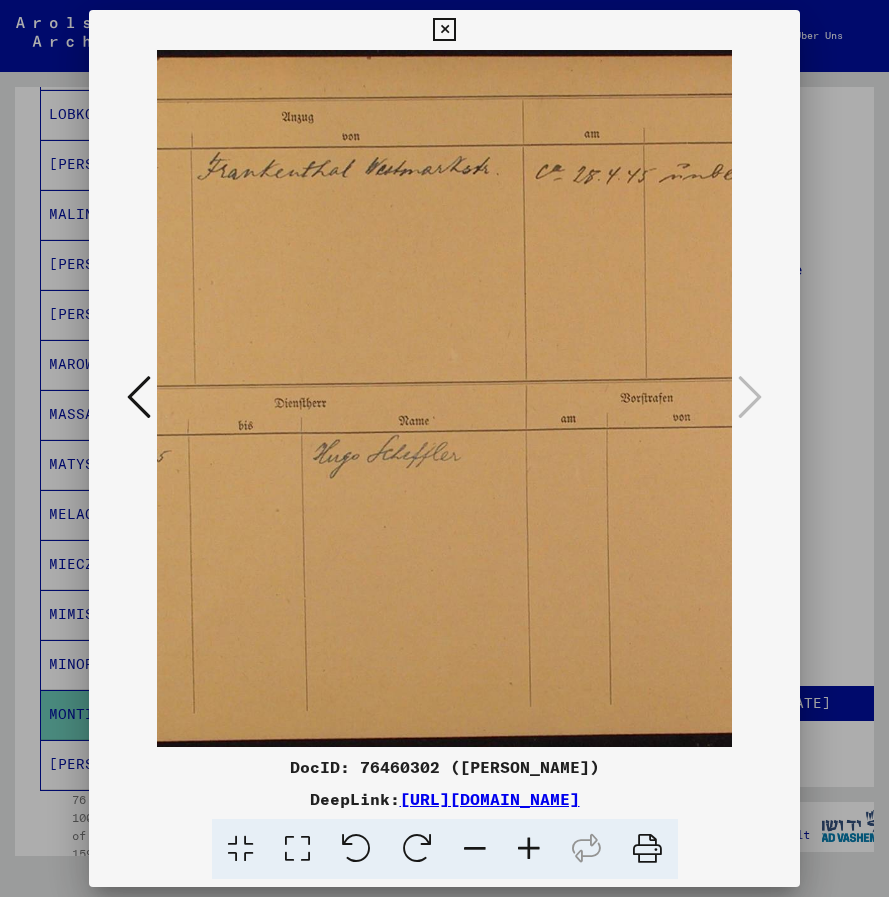 scroll, scrollTop: 0, scrollLeft: 121, axis: horizontal 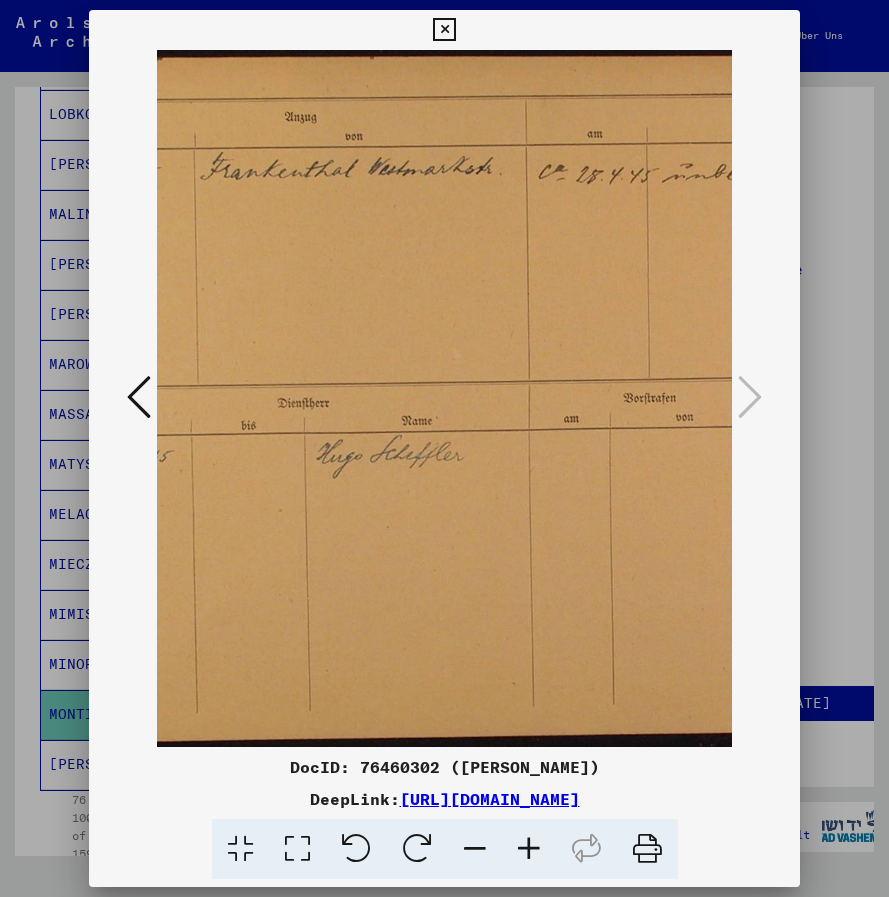 drag, startPoint x: 229, startPoint y: 506, endPoint x: 516, endPoint y: 518, distance: 287.25076 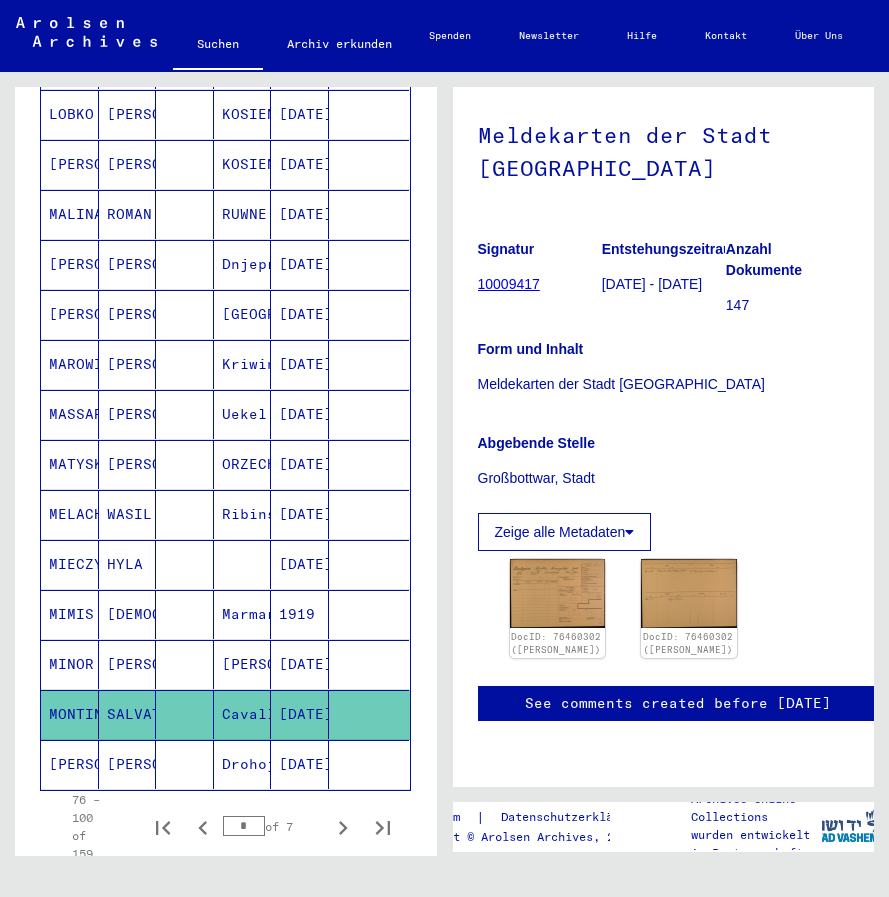 click on "[PERSON_NAME]" 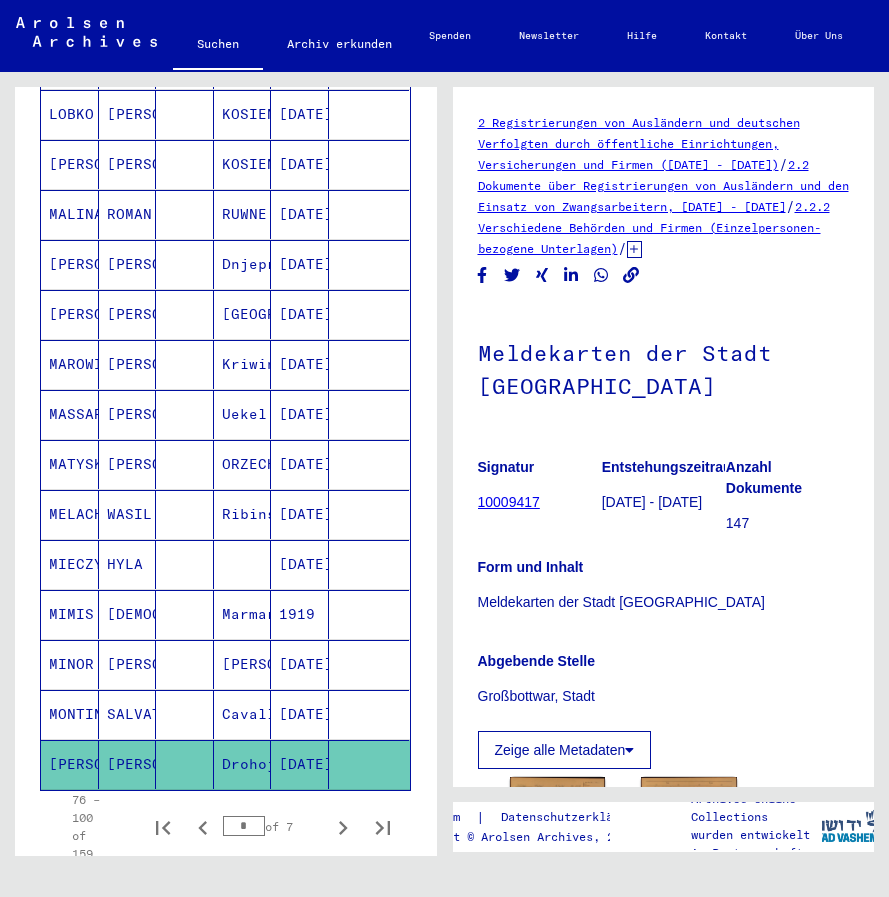 scroll, scrollTop: 0, scrollLeft: 0, axis: both 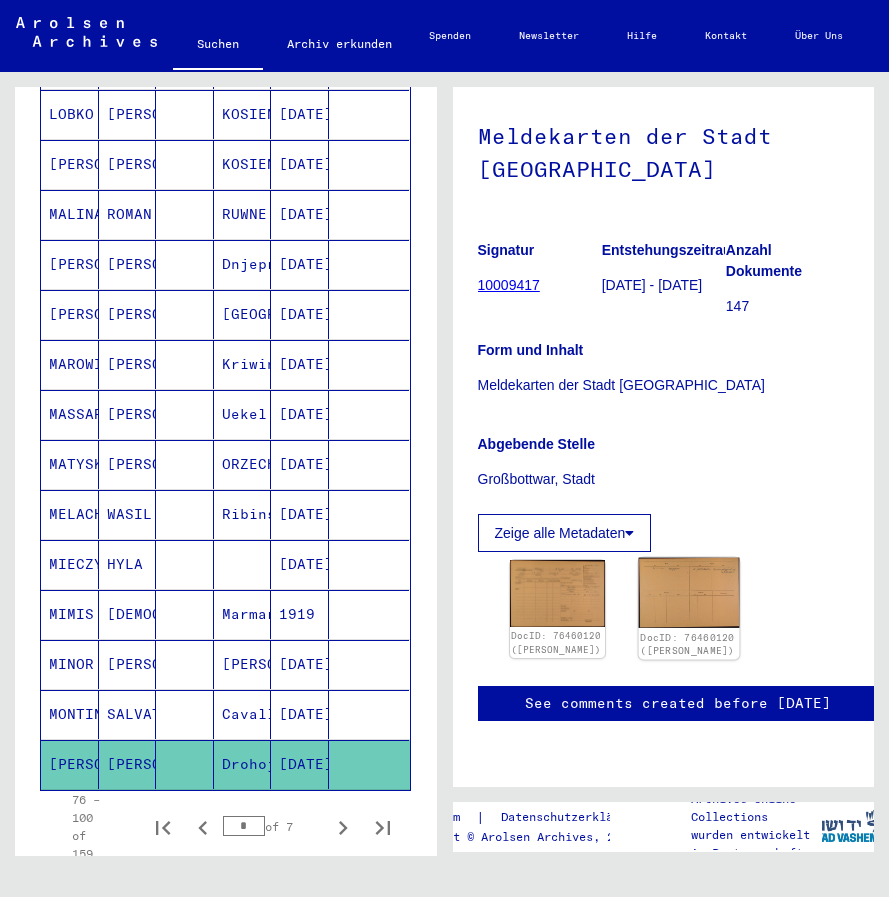click on "DocID: 76460120 ([PERSON_NAME])" 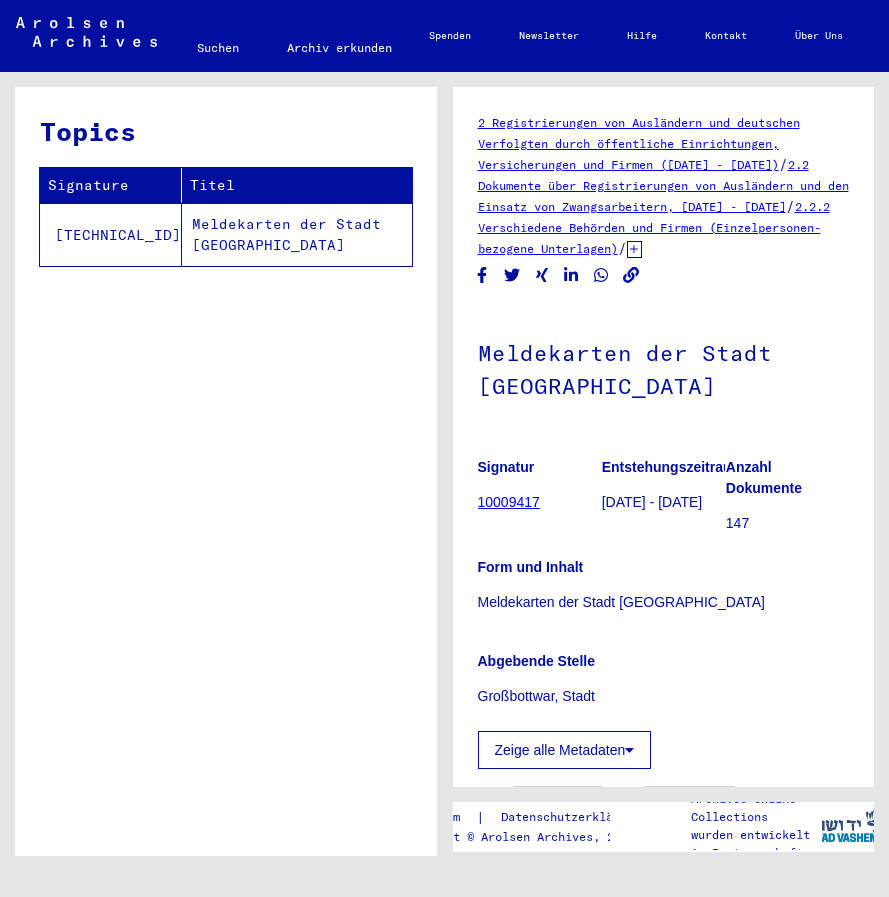 scroll, scrollTop: 0, scrollLeft: 0, axis: both 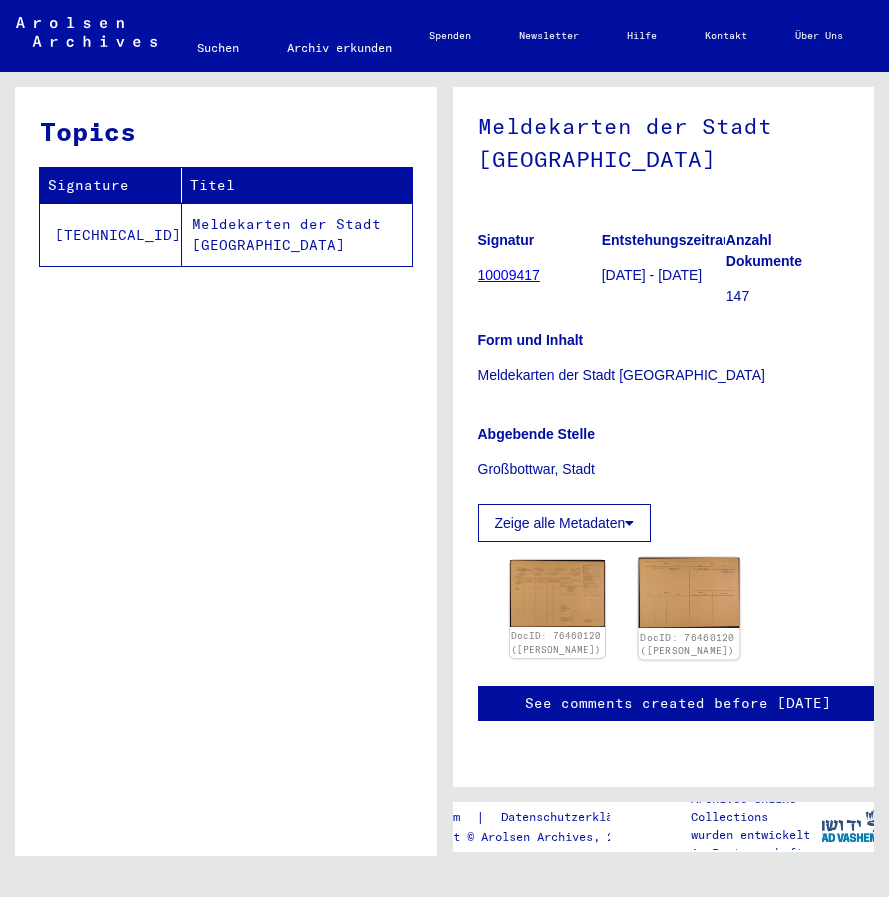 click 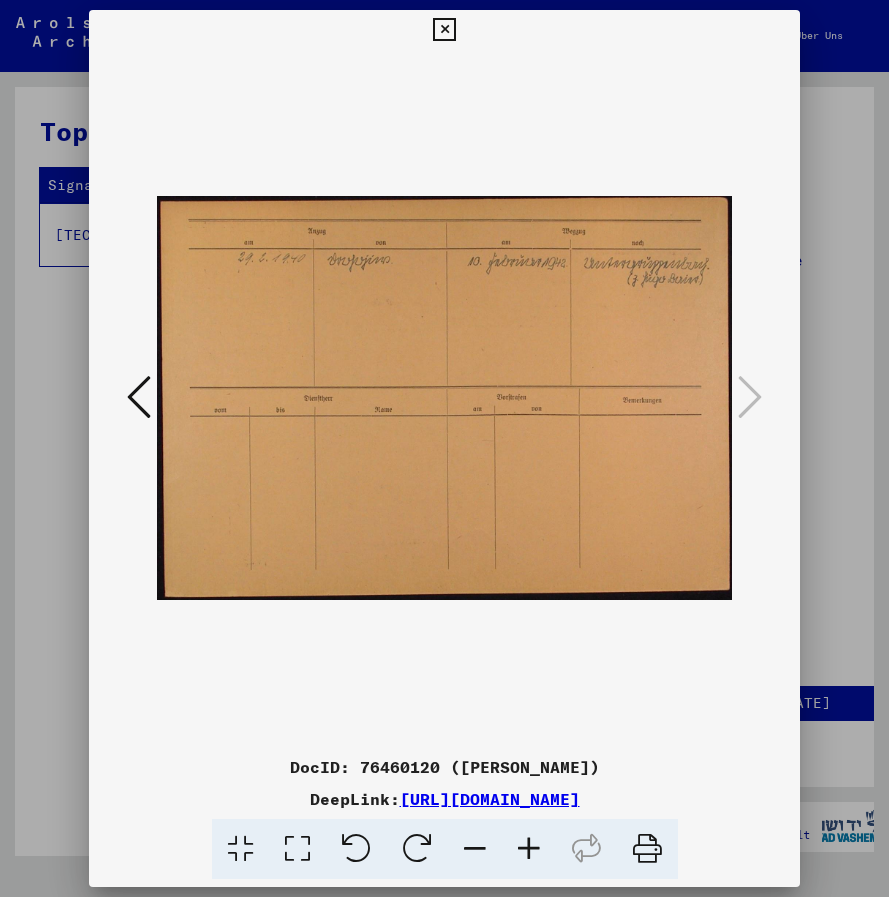 click at bounding box center (139, 397) 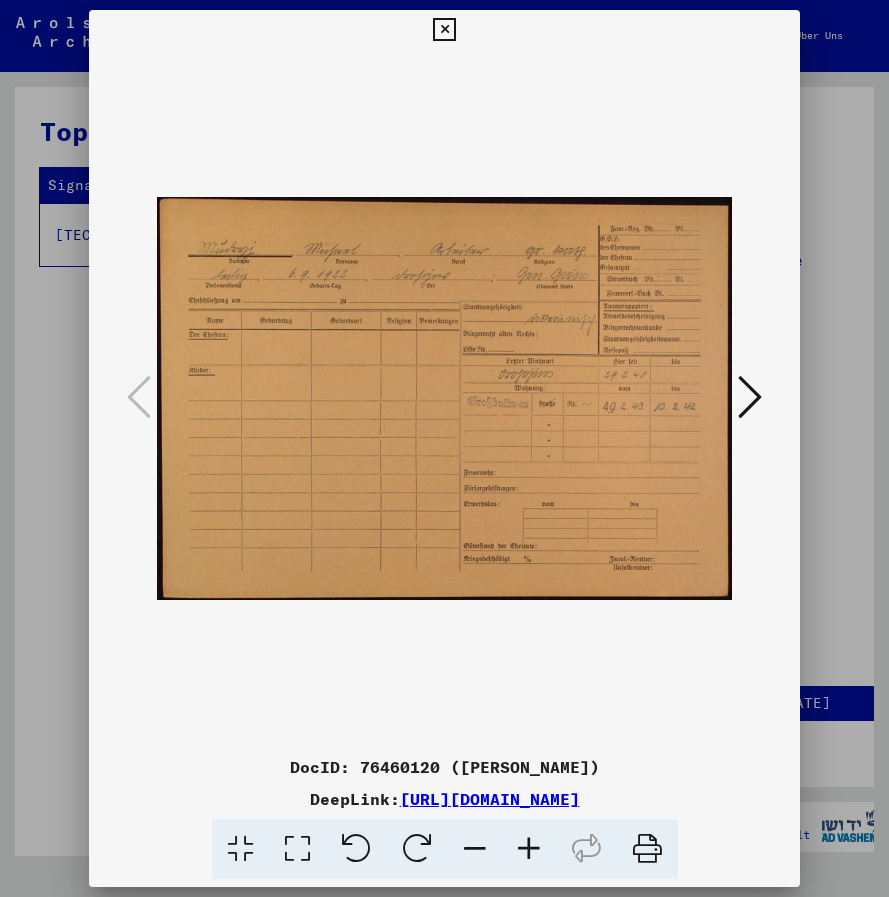 click at bounding box center (529, 849) 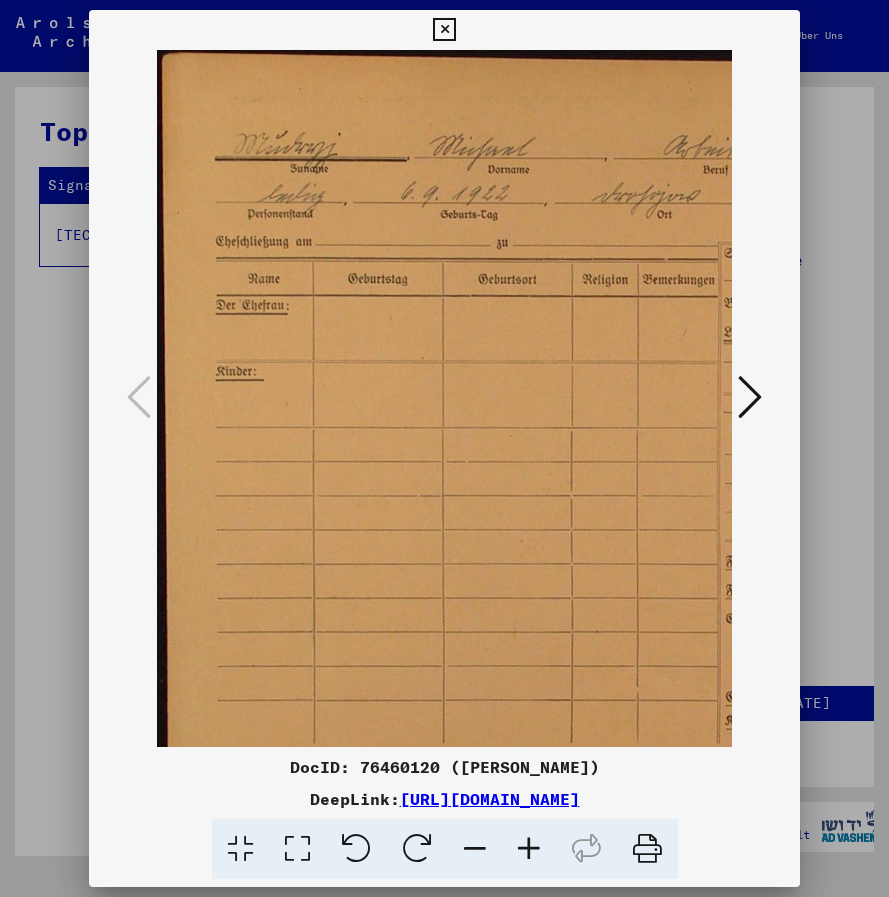 drag, startPoint x: 447, startPoint y: 20, endPoint x: 447, endPoint y: 34, distance: 14 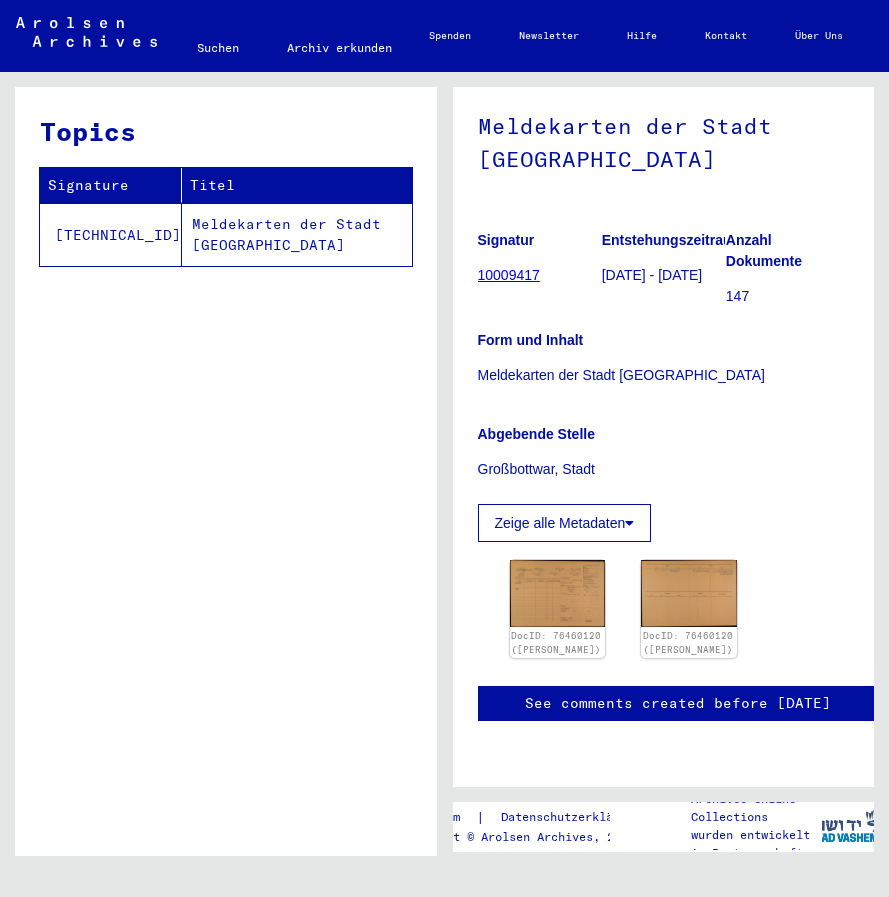 click on "Meldekarten der Stadt [GEOGRAPHIC_DATA]" 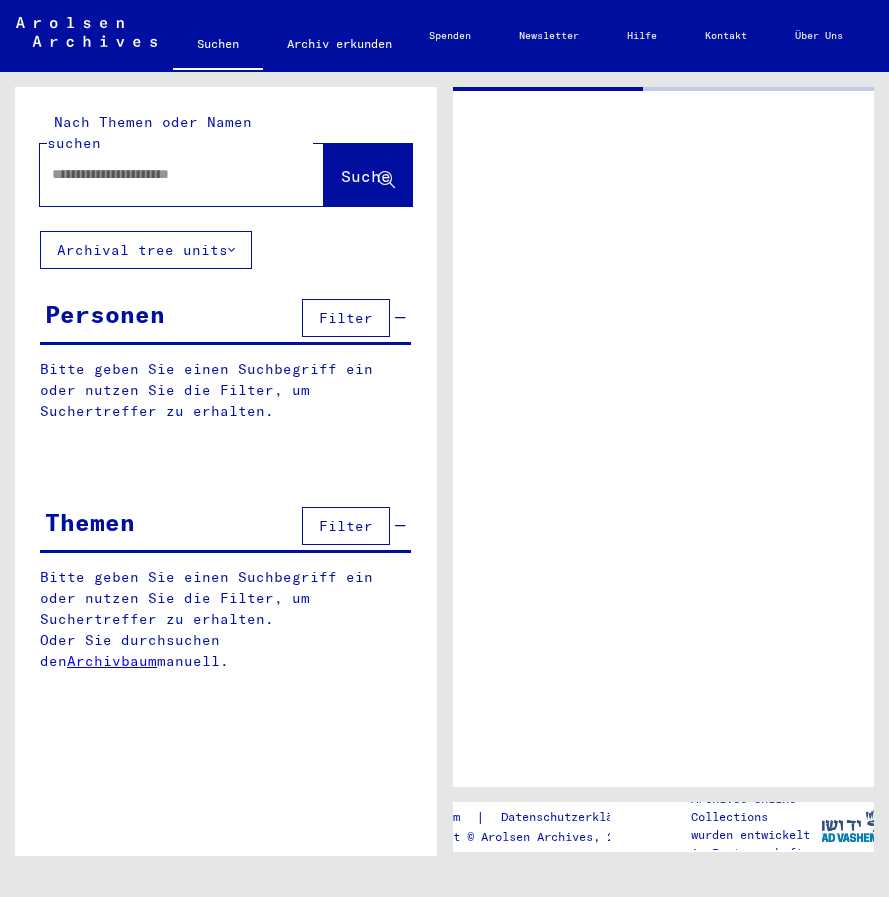 scroll, scrollTop: 0, scrollLeft: 0, axis: both 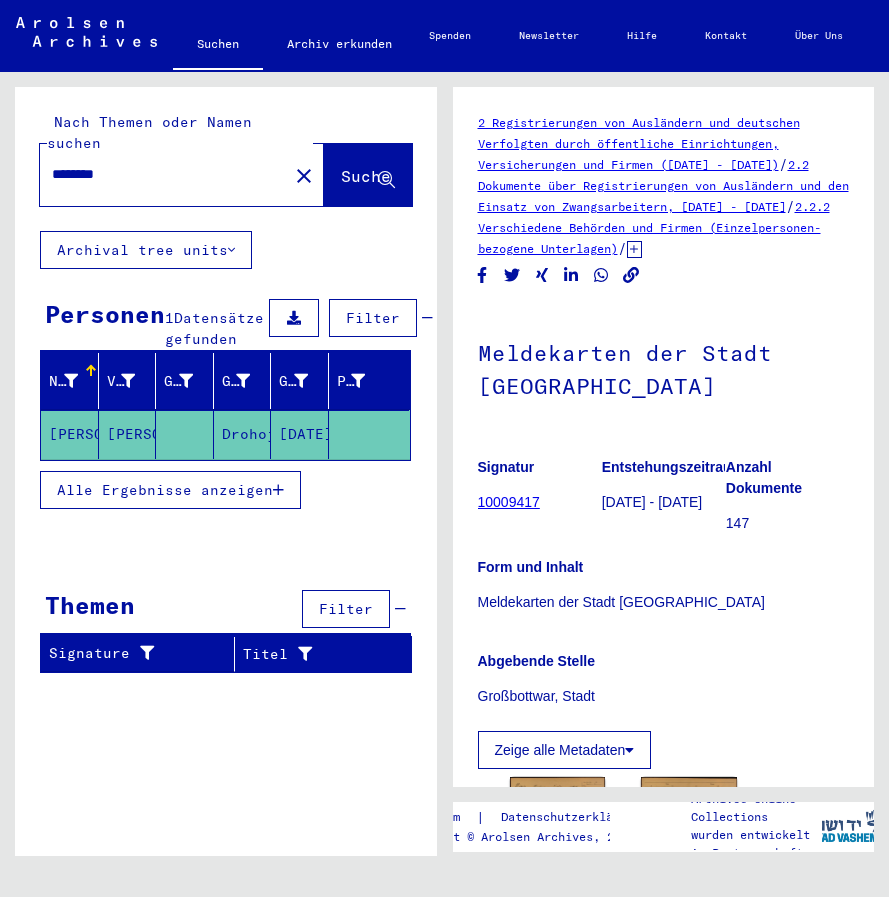 click on "close" 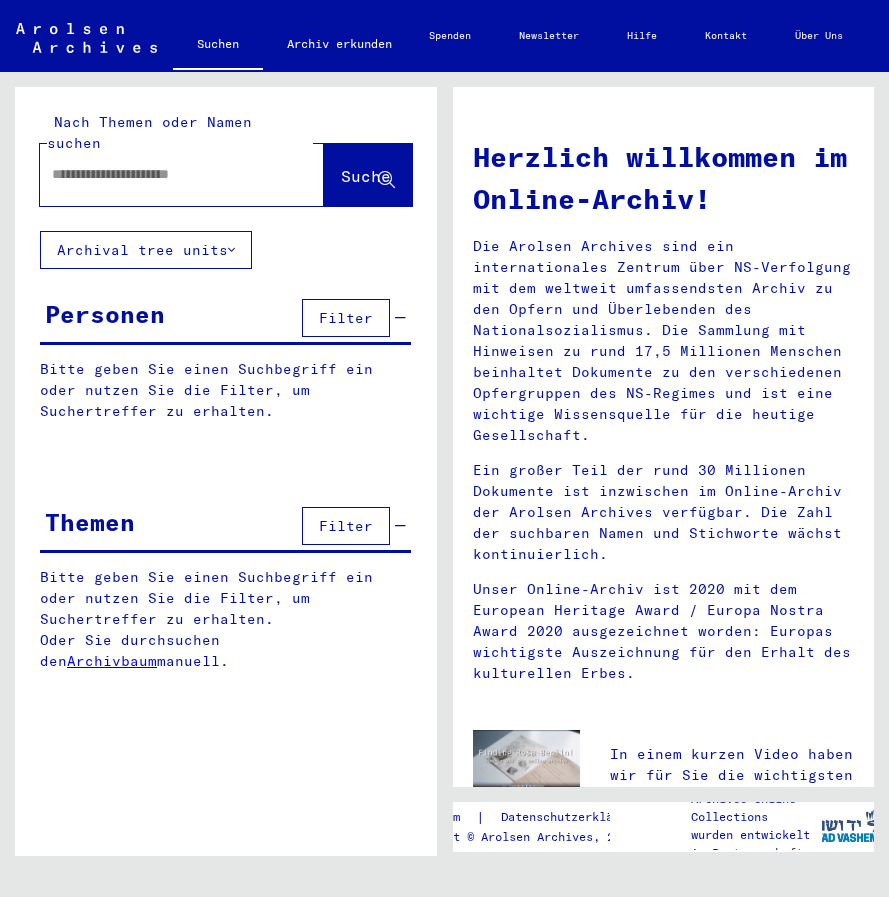 click at bounding box center (158, 174) 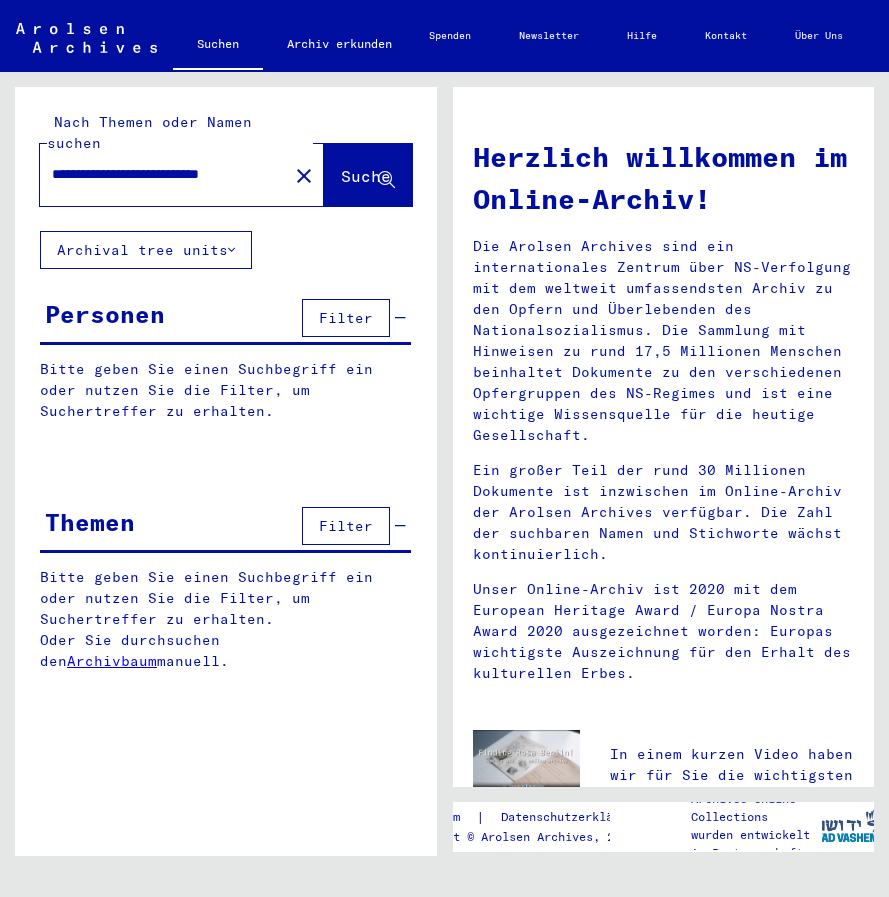 scroll, scrollTop: 0, scrollLeft: 57, axis: horizontal 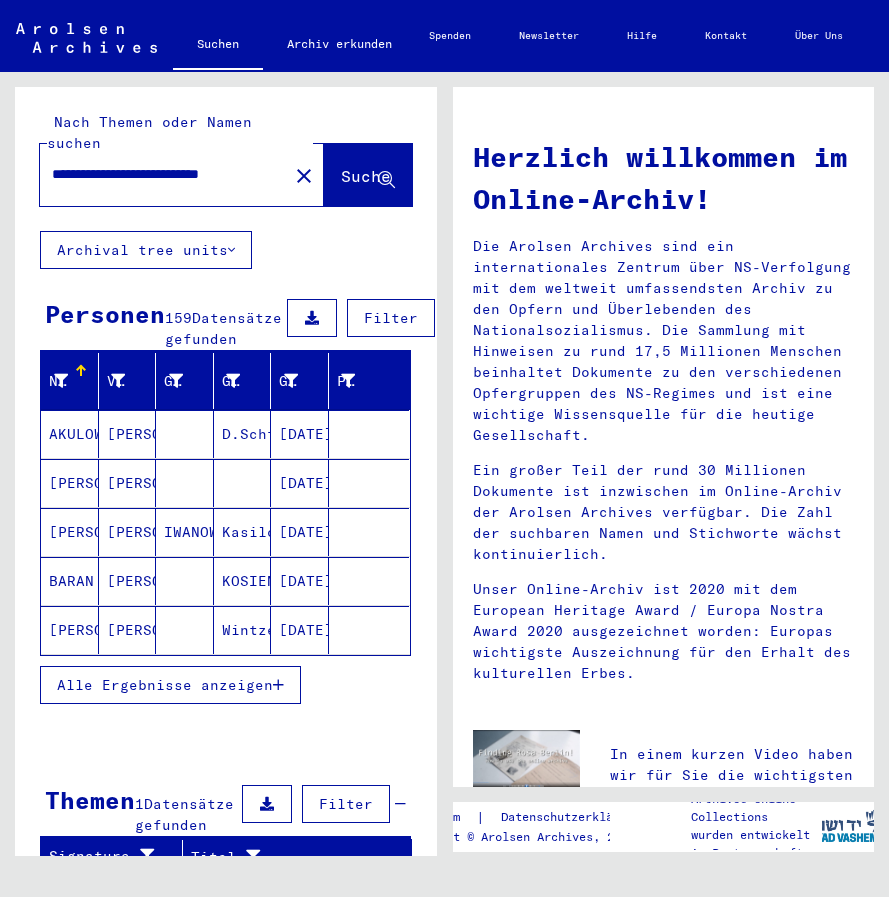 click at bounding box center [278, 685] 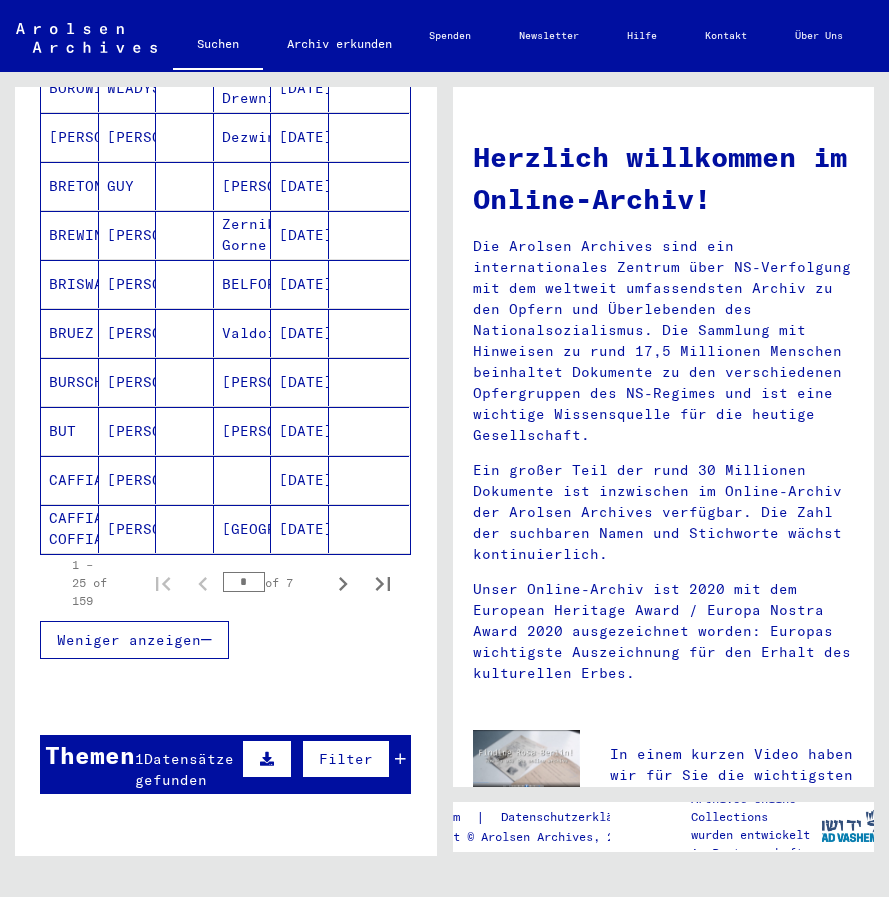 scroll, scrollTop: 1079, scrollLeft: 0, axis: vertical 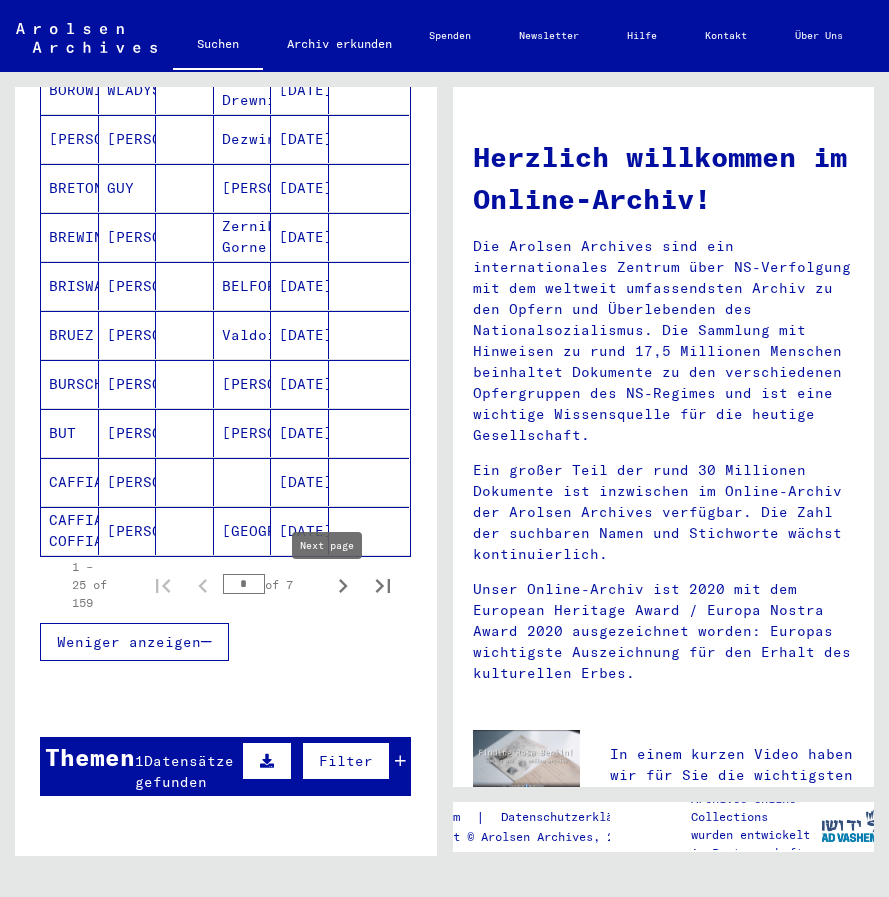 click 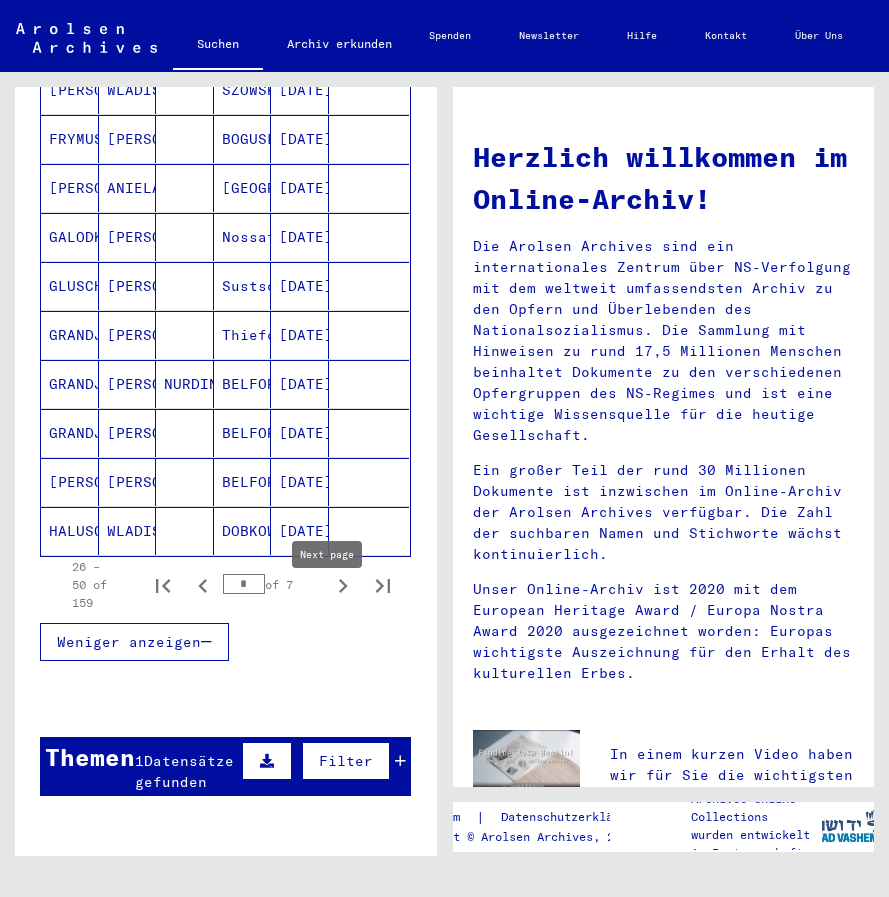click 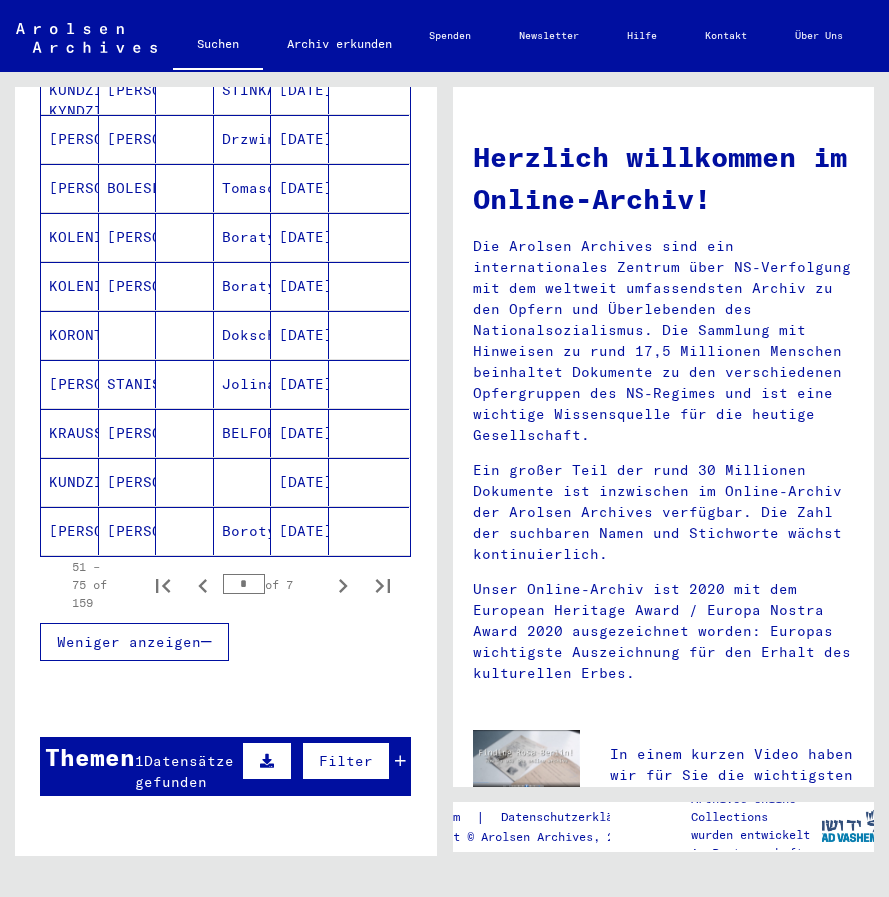 click 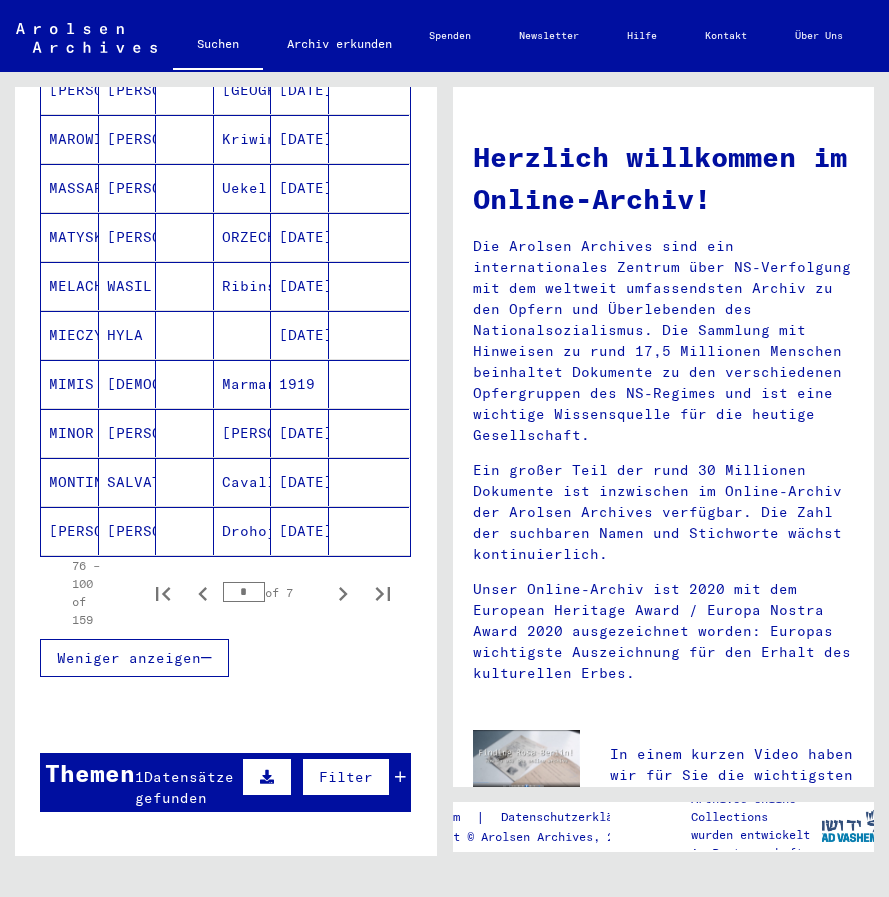 click 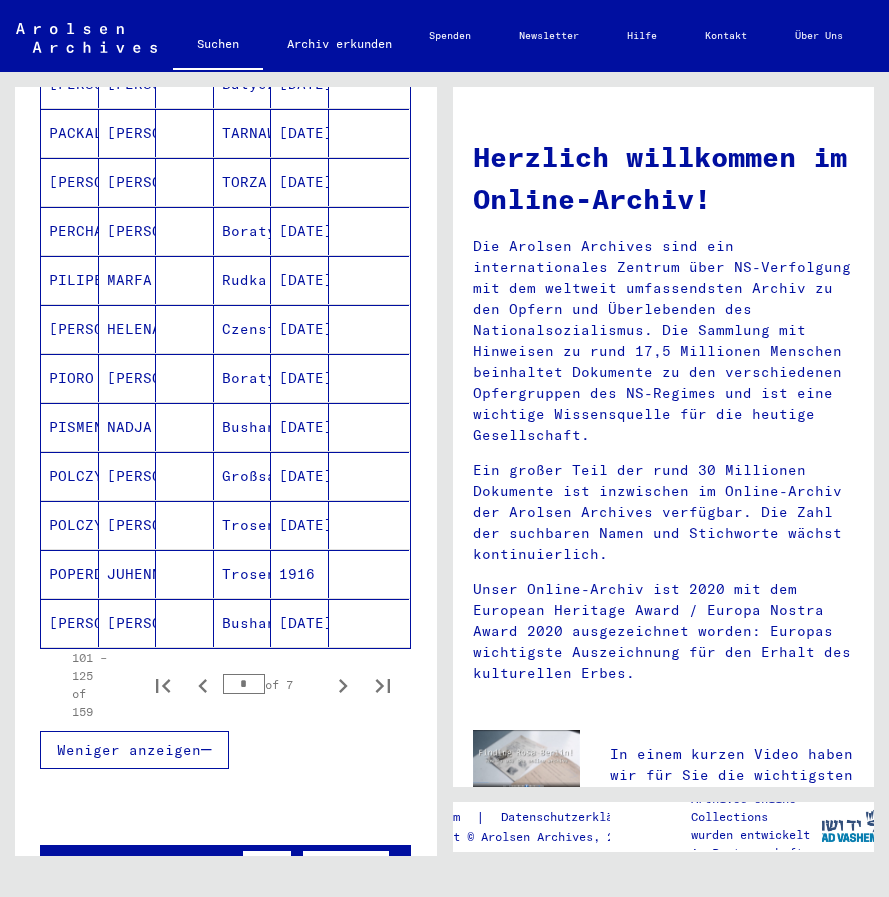 scroll, scrollTop: 1179, scrollLeft: 0, axis: vertical 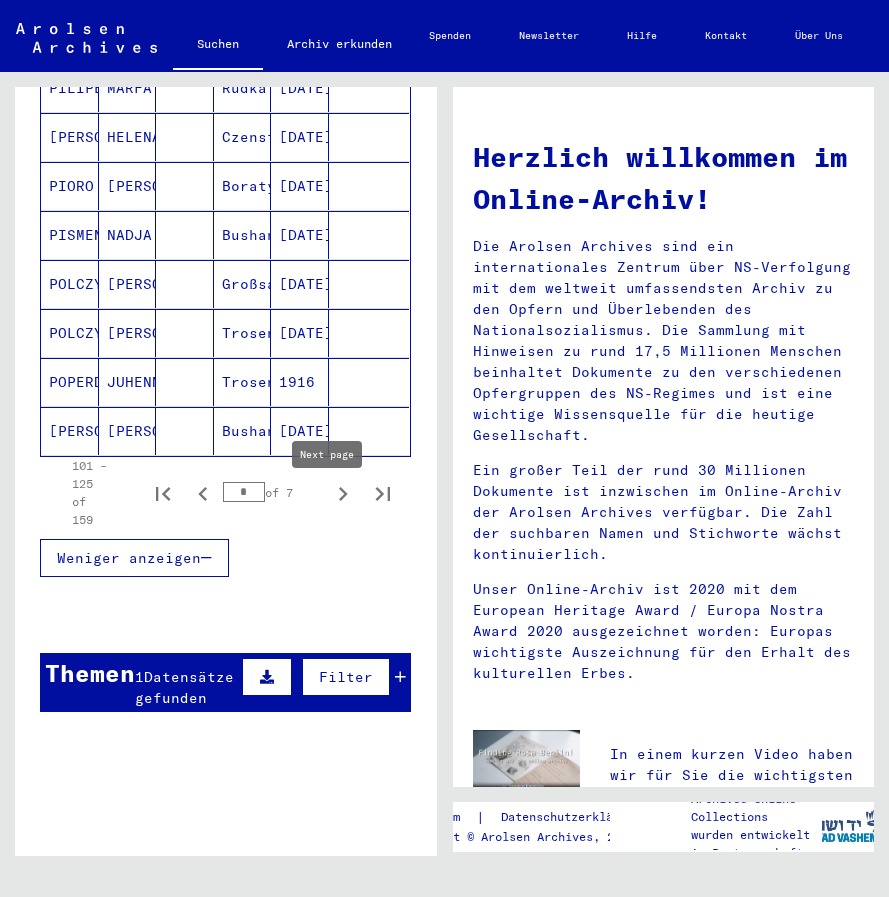click 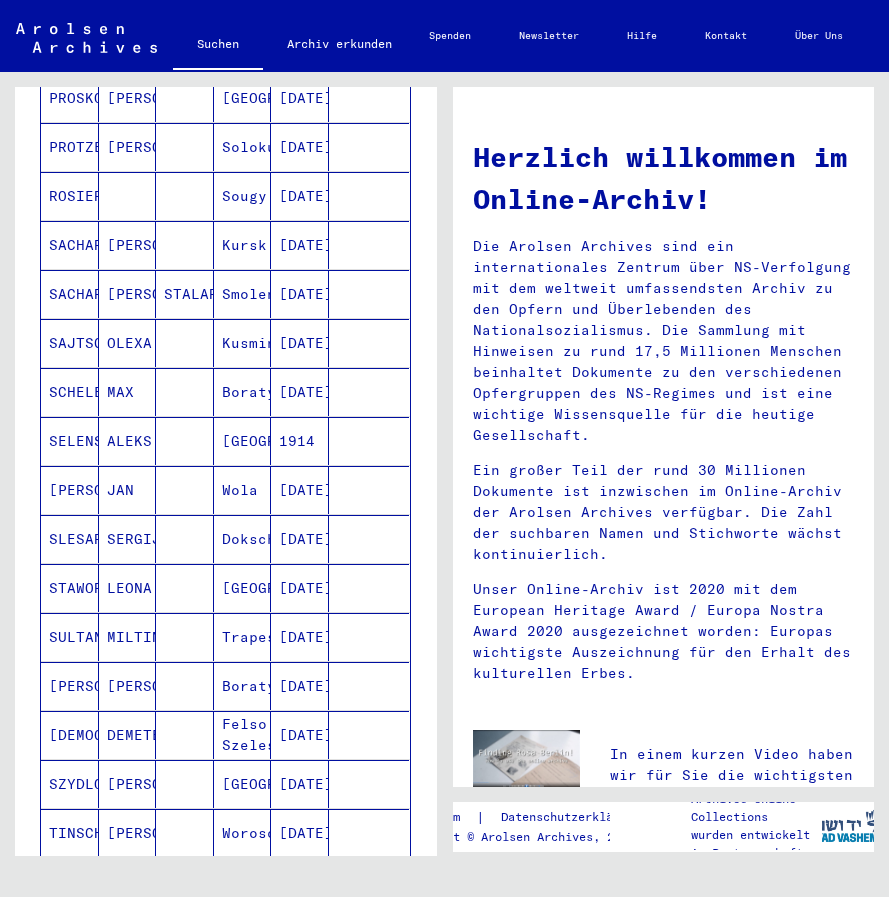 scroll, scrollTop: 279, scrollLeft: 0, axis: vertical 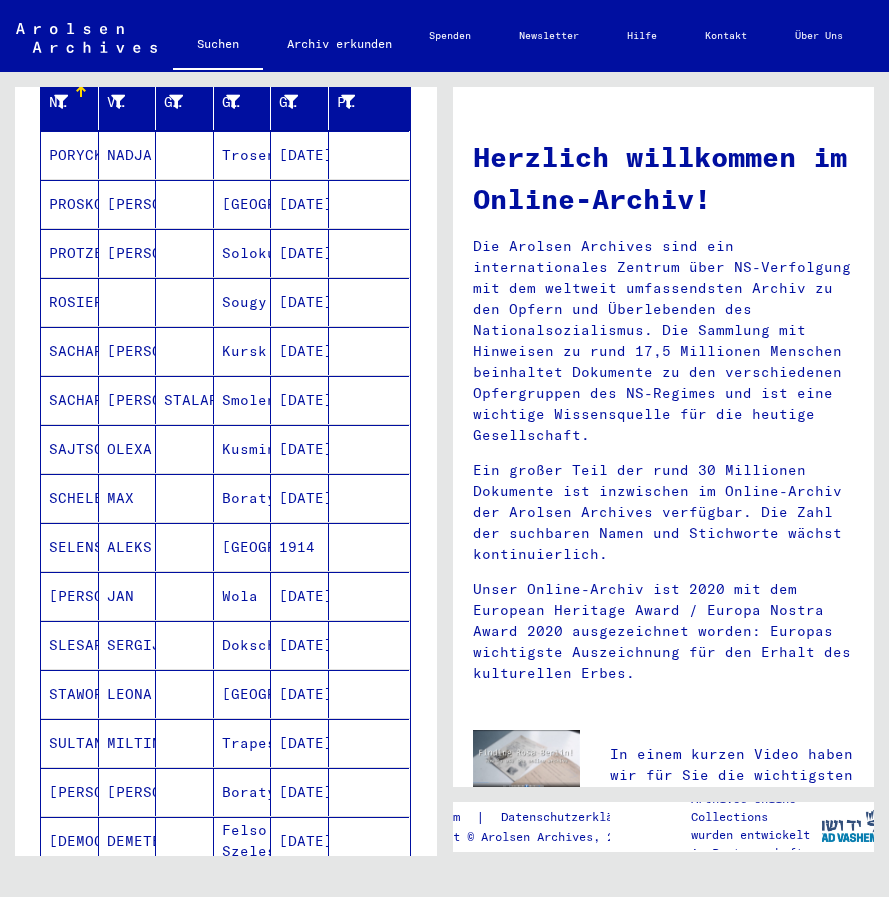 click on "PROSKONICKA" at bounding box center [70, 253] 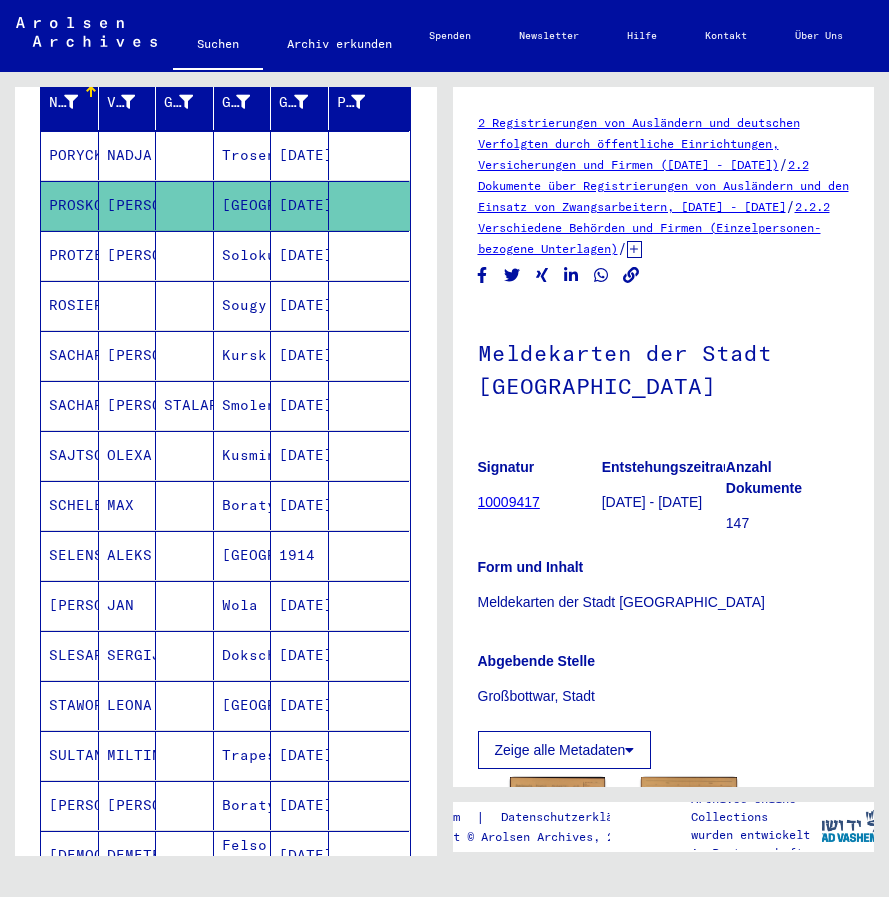 scroll, scrollTop: 0, scrollLeft: 0, axis: both 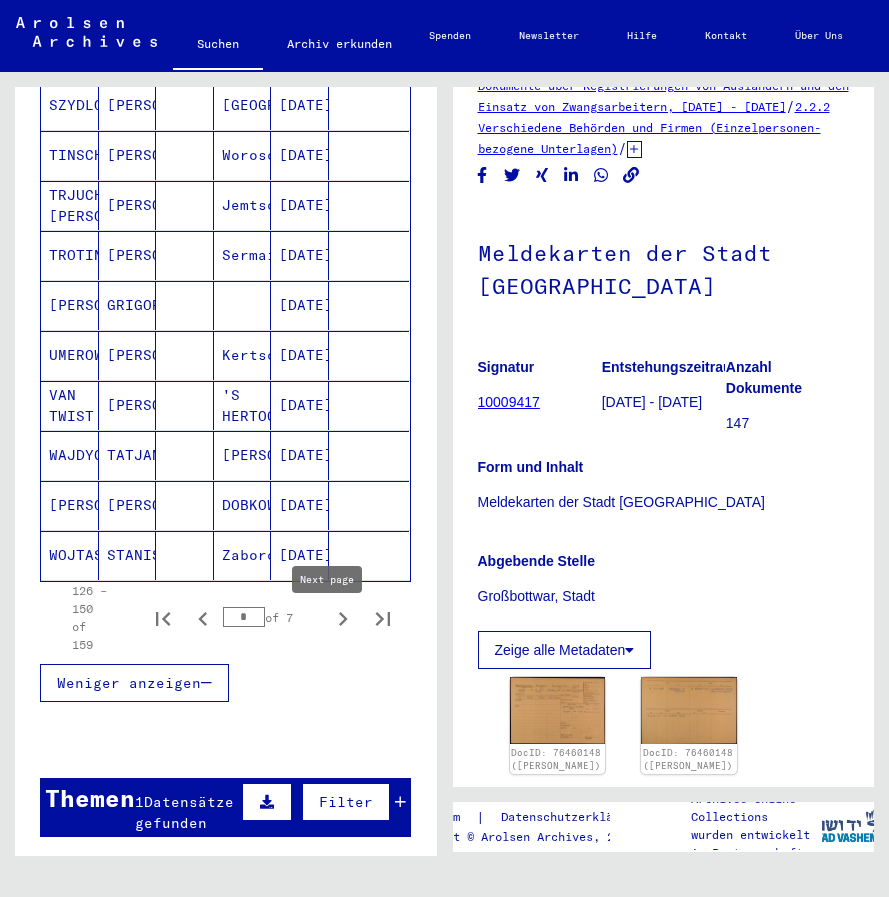 click 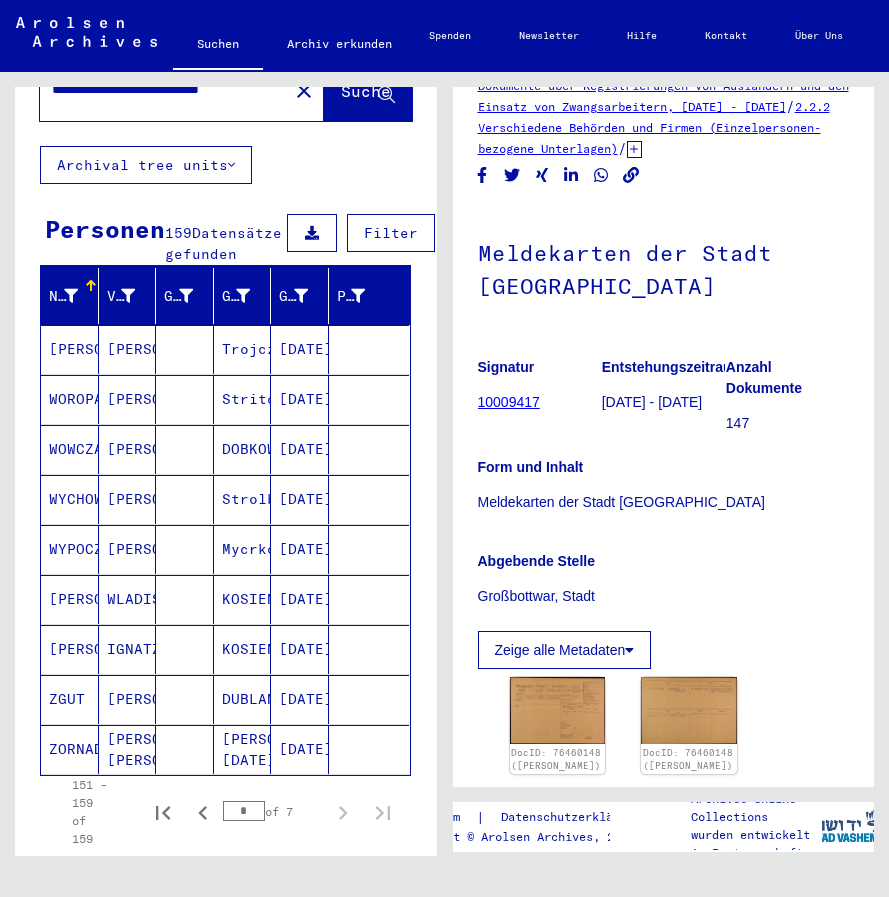 scroll, scrollTop: 0, scrollLeft: 0, axis: both 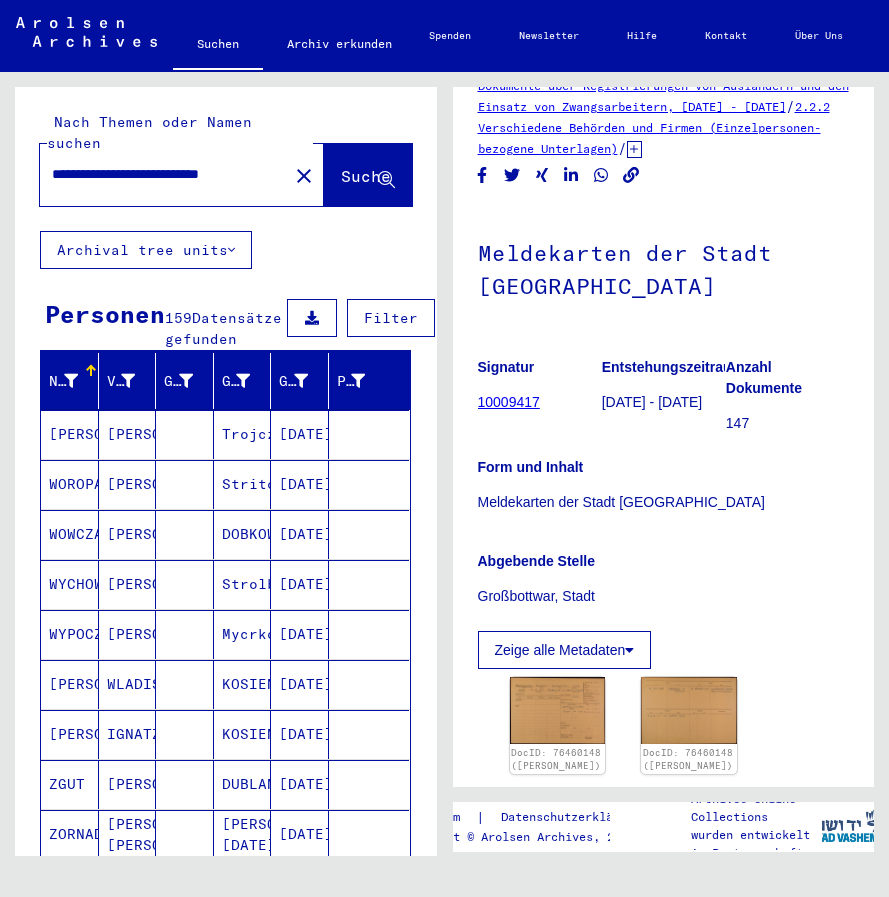 click on "close" 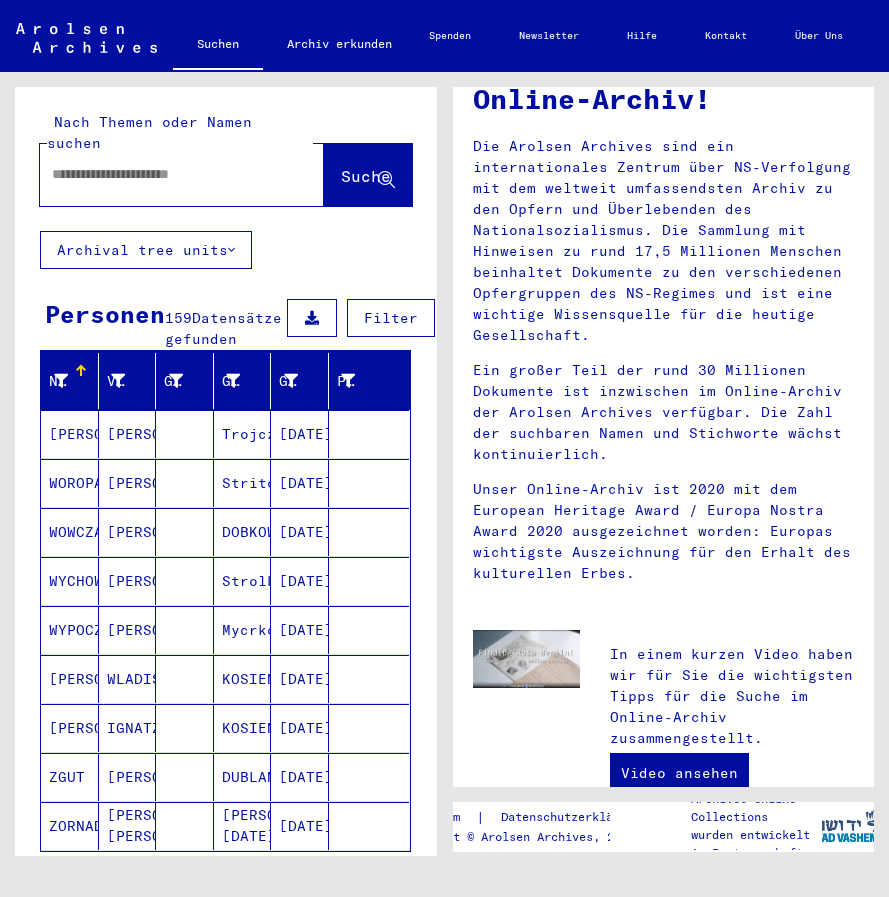 scroll, scrollTop: 0, scrollLeft: 0, axis: both 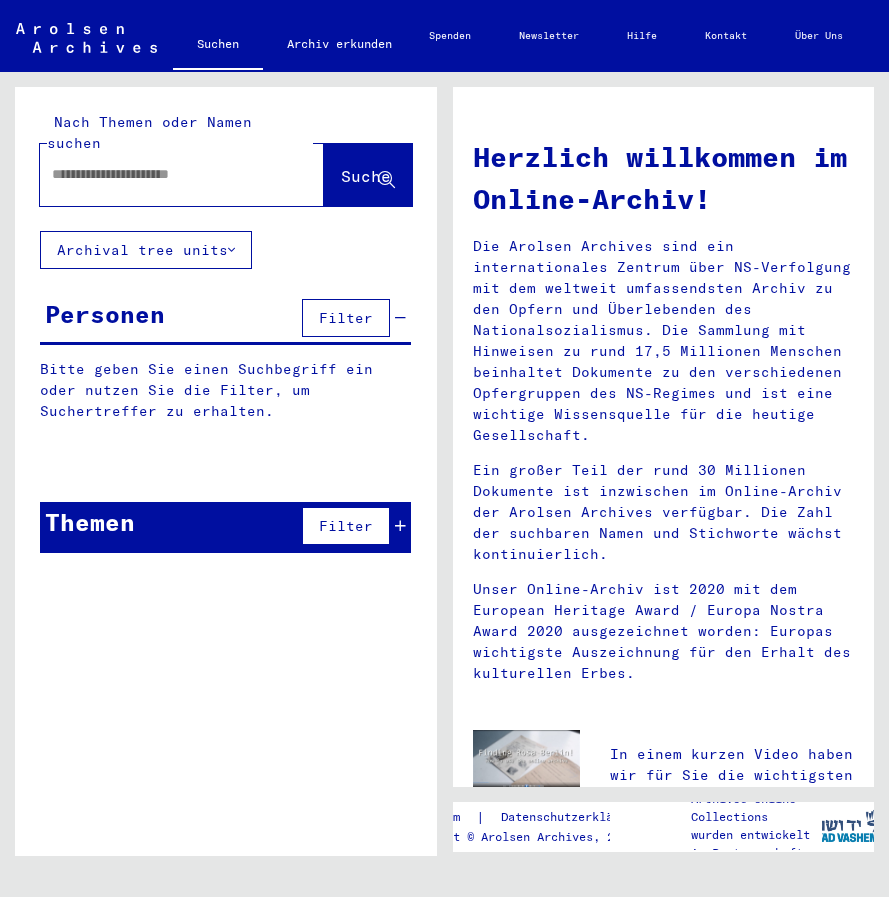 click at bounding box center [149, 174] 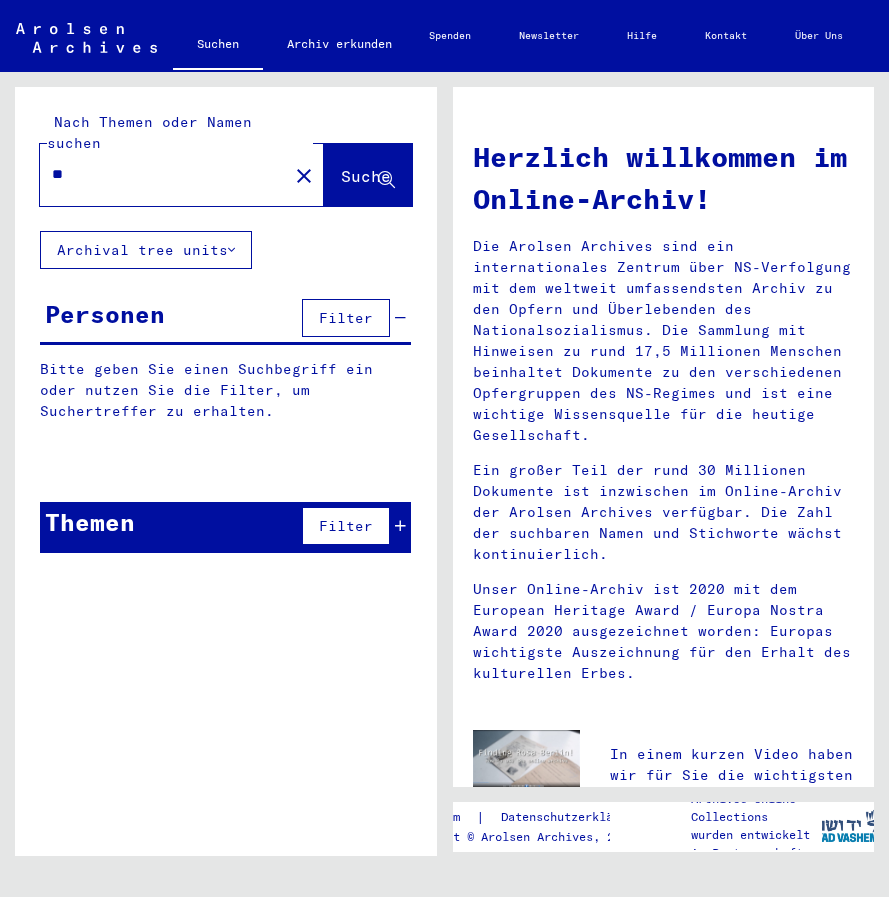 type on "*" 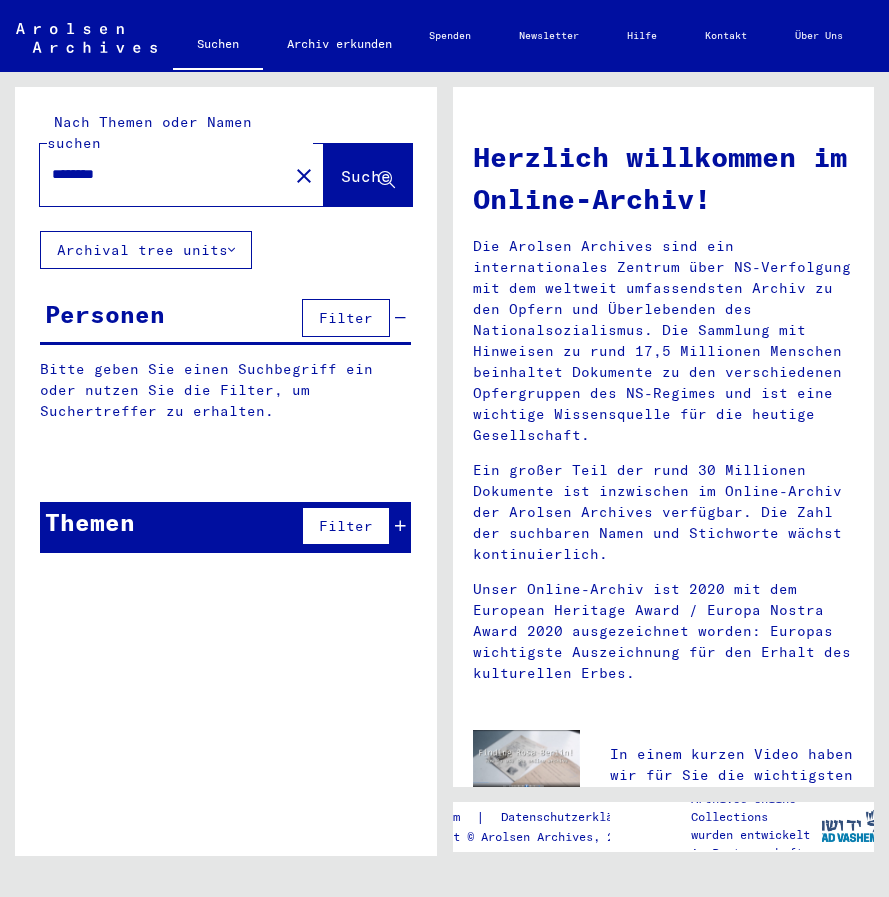 type on "********" 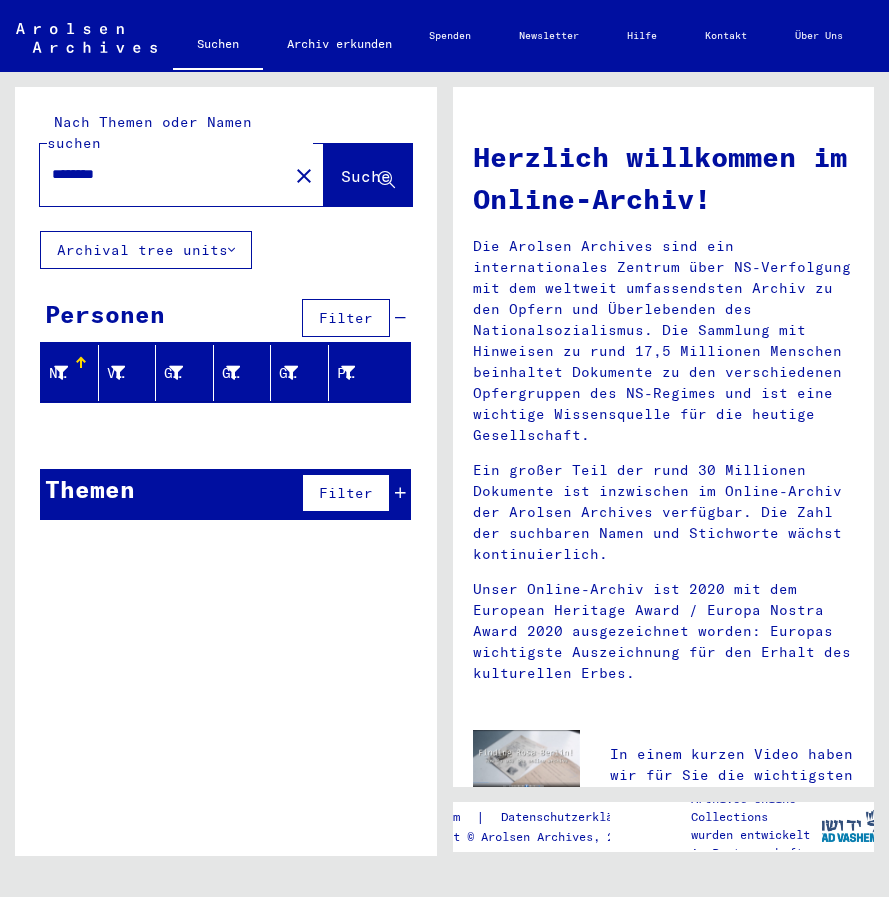 drag, startPoint x: 54, startPoint y: 151, endPoint x: 168, endPoint y: 166, distance: 114.982605 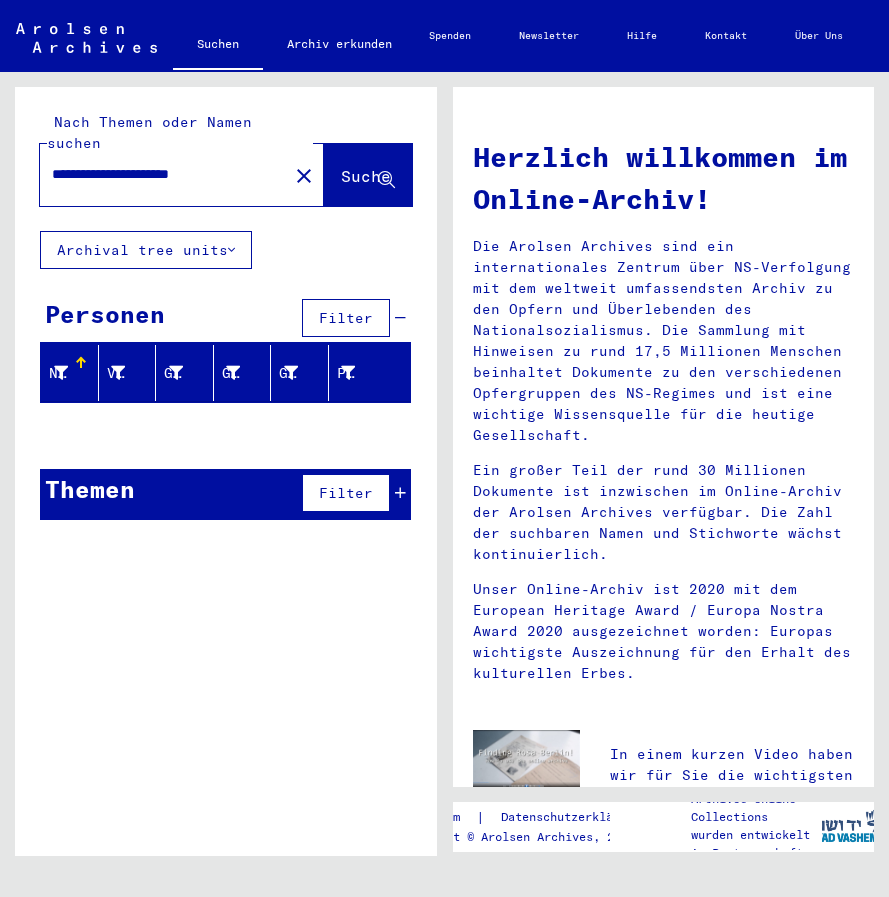 scroll, scrollTop: 0, scrollLeft: 5, axis: horizontal 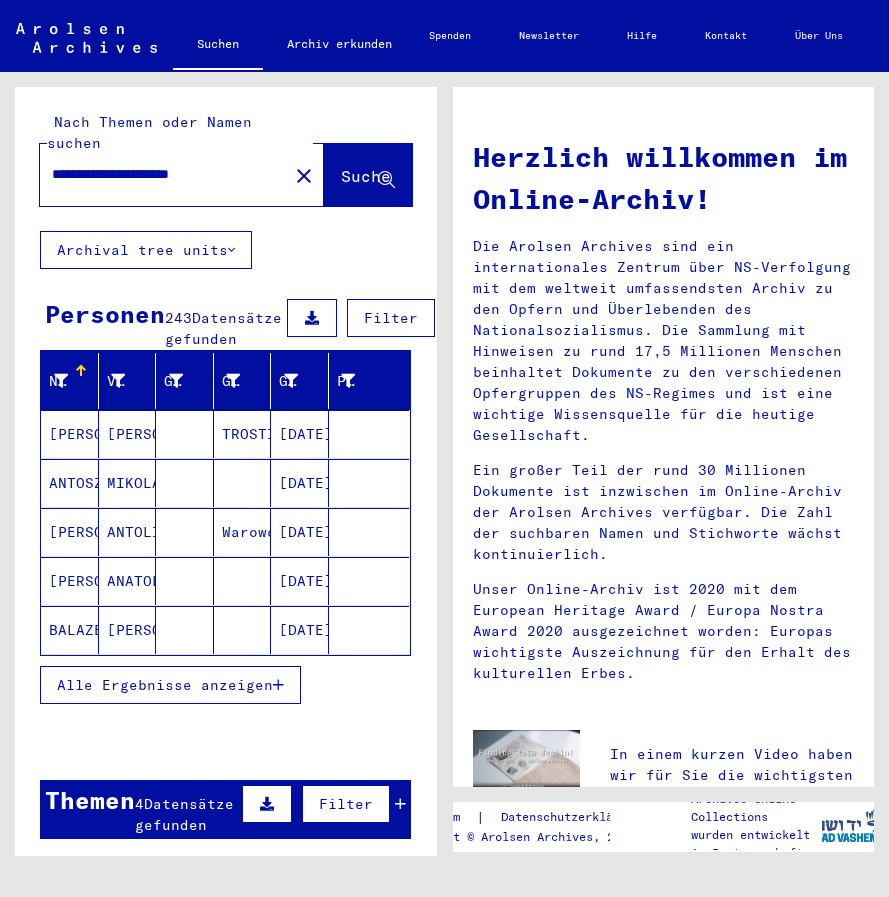 click at bounding box center [278, 685] 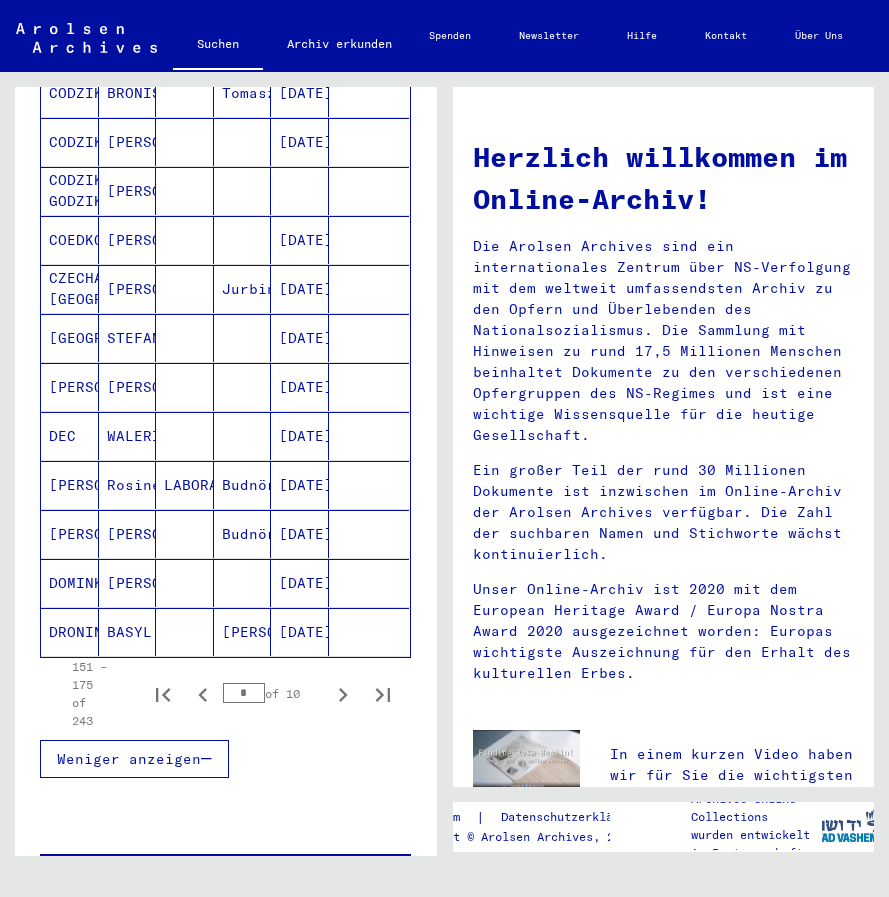 scroll, scrollTop: 999, scrollLeft: 0, axis: vertical 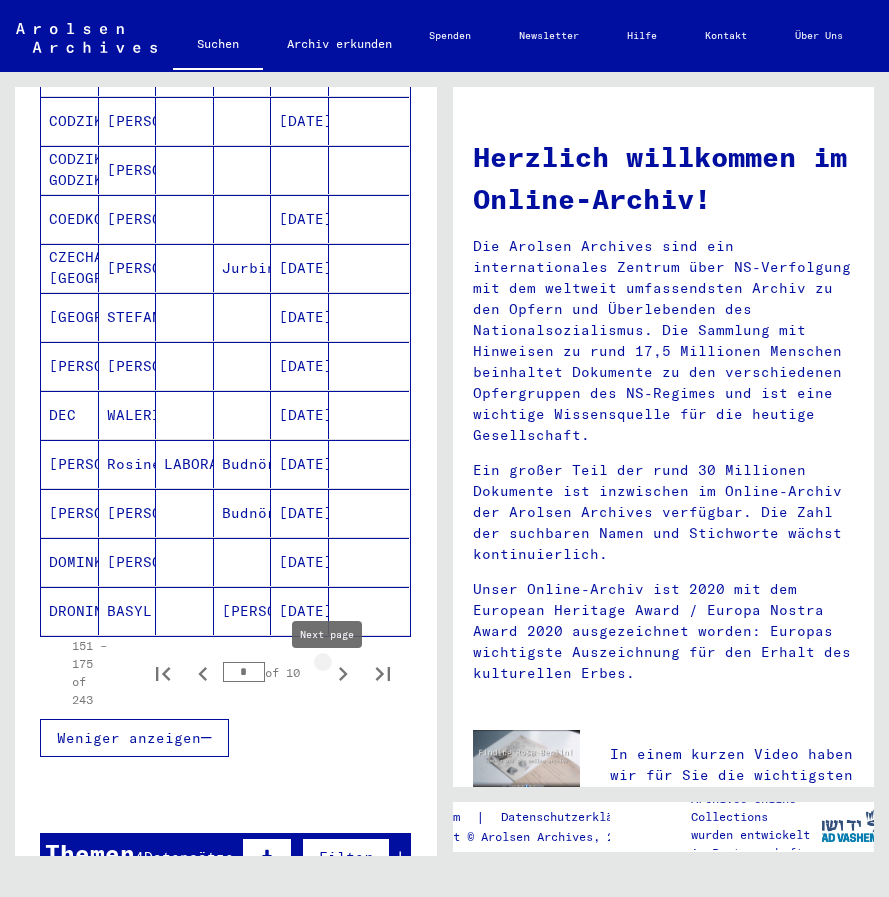 click 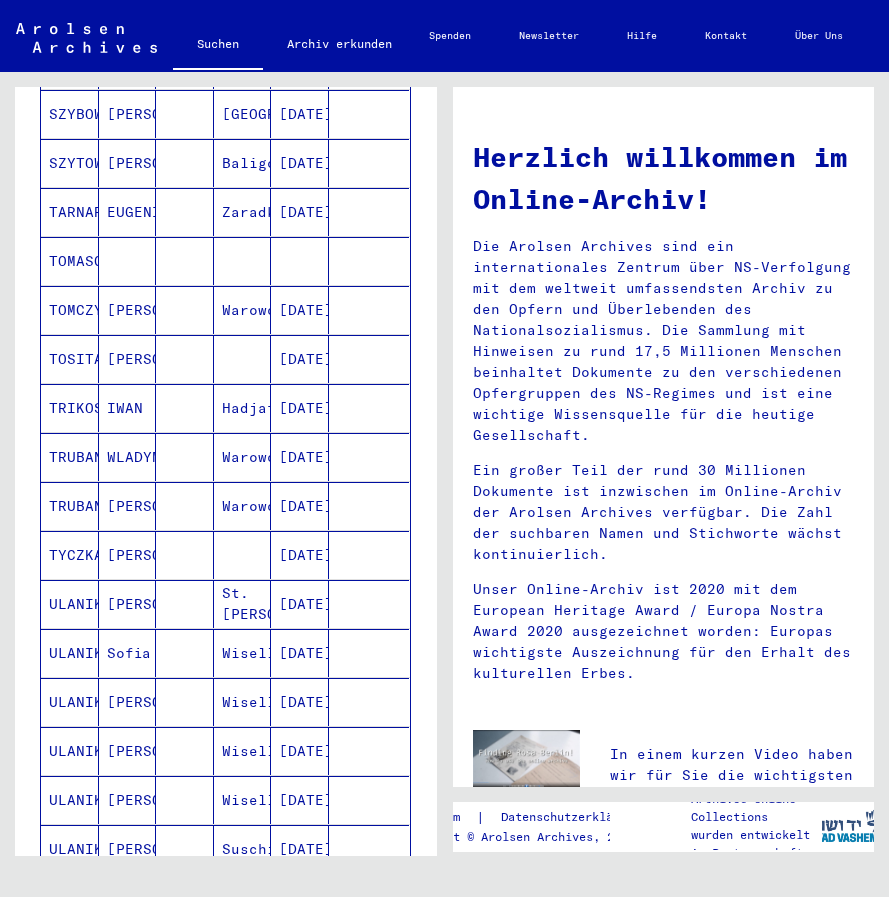 scroll, scrollTop: 568, scrollLeft: 0, axis: vertical 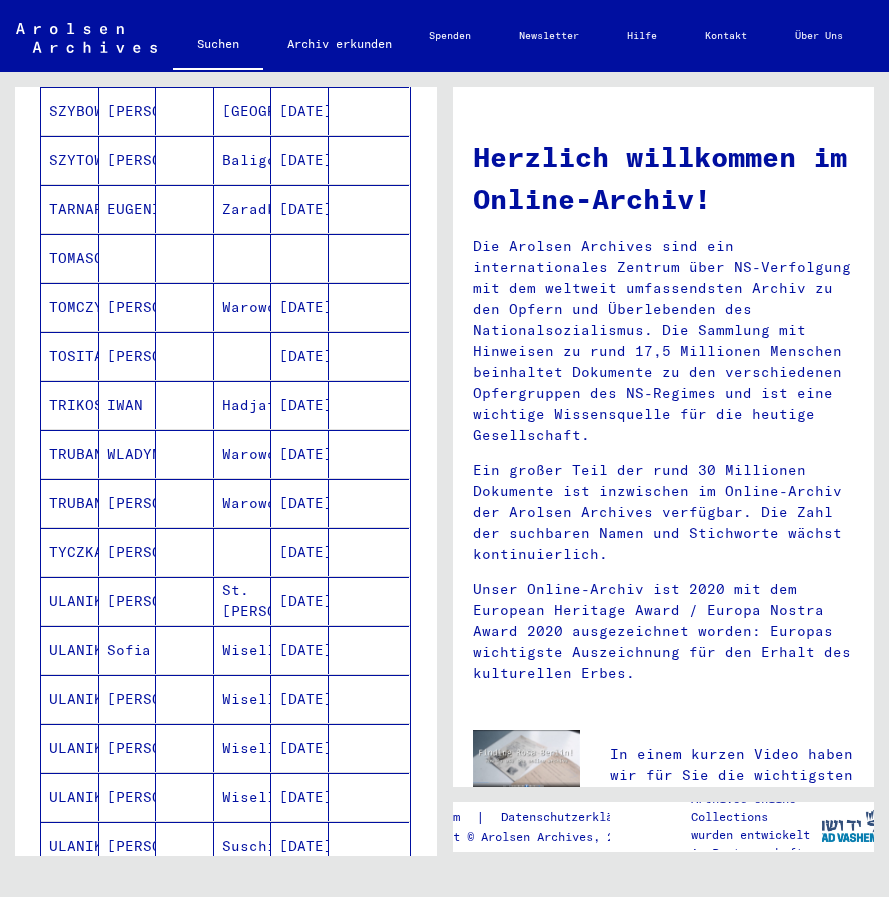 click on "TRIKOS" at bounding box center [70, 454] 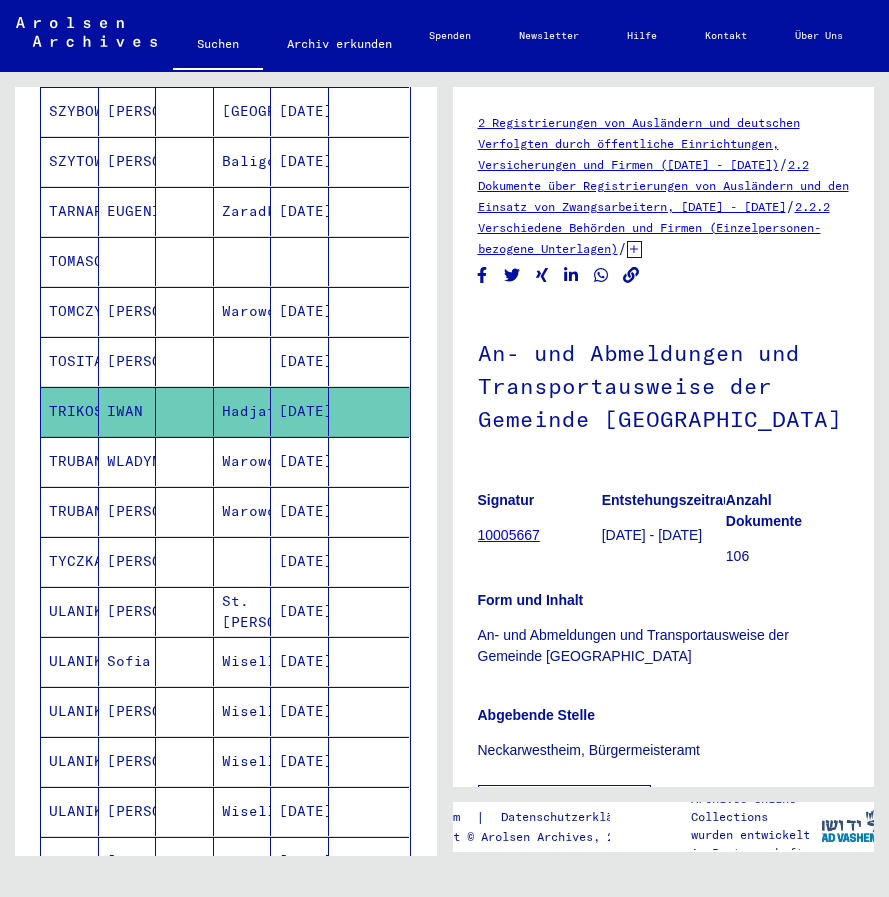 scroll, scrollTop: 0, scrollLeft: 0, axis: both 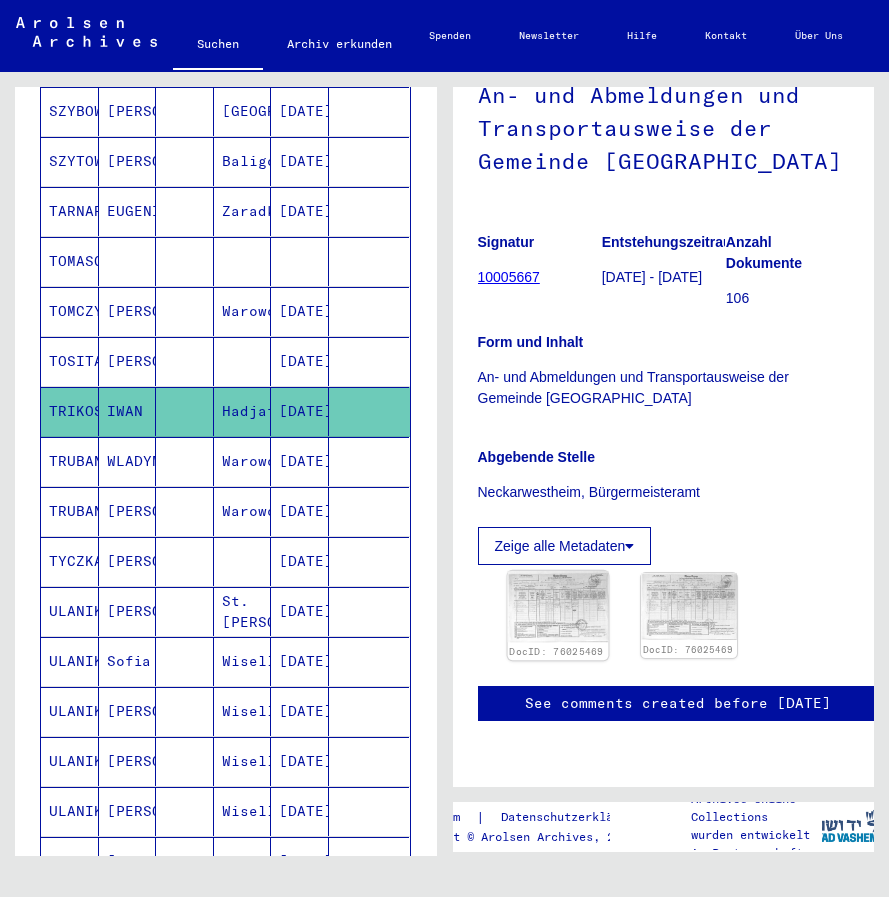 click 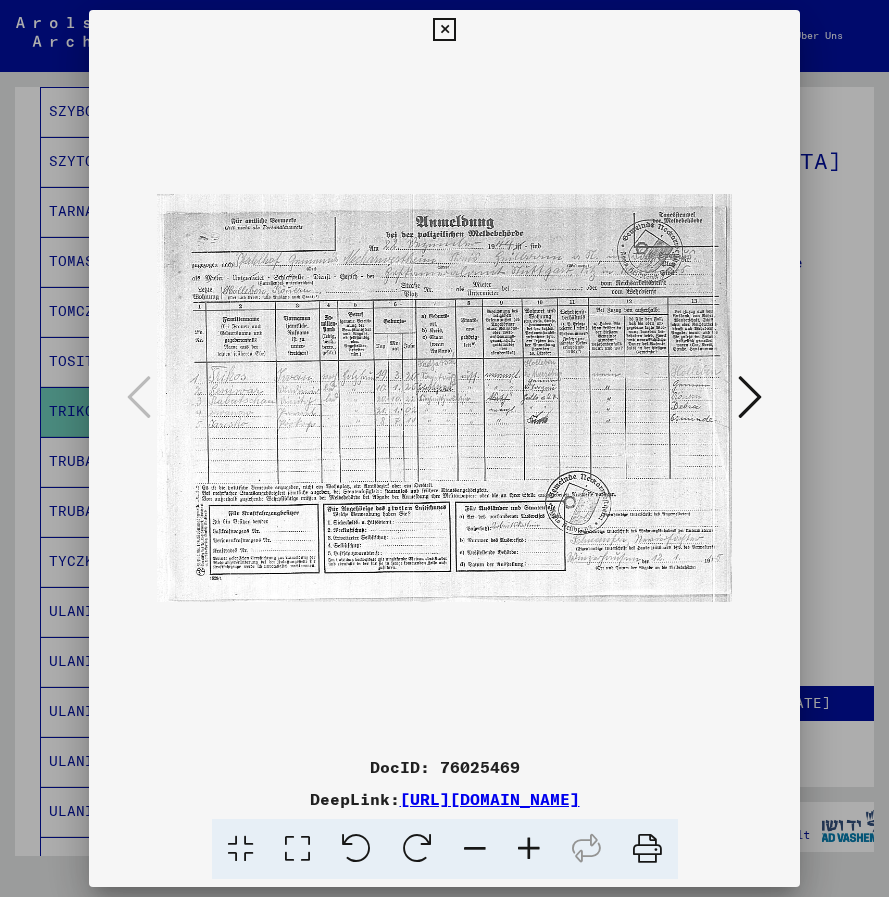 click at bounding box center [444, 30] 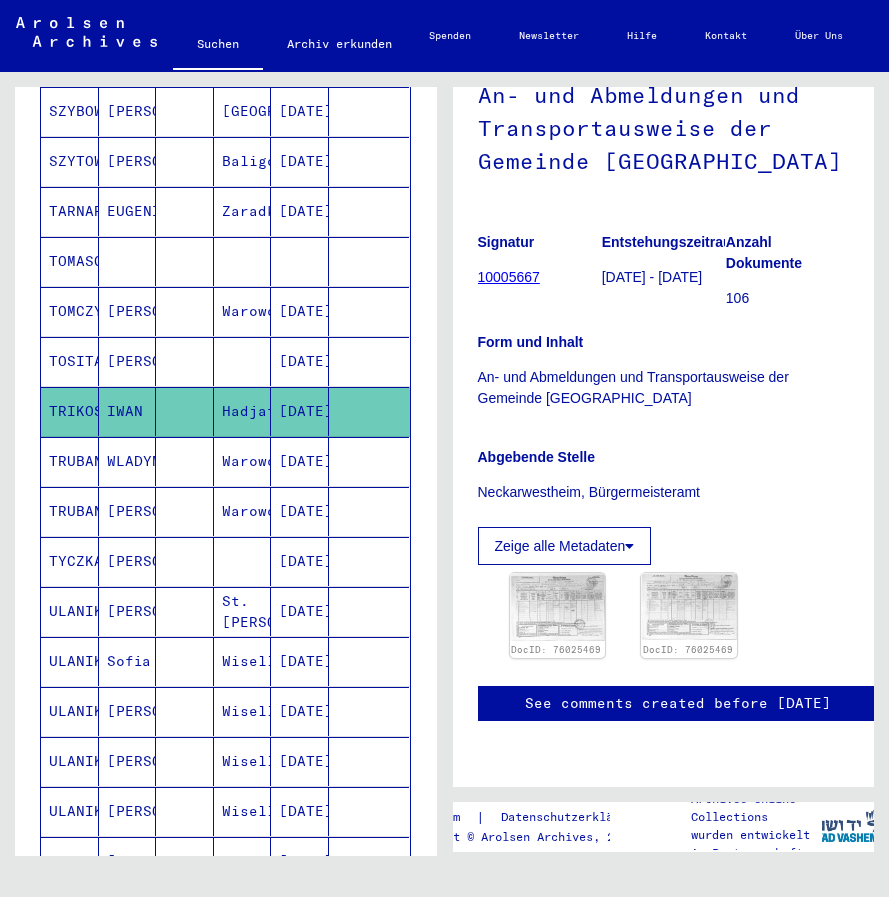 click on "TRIKOS" 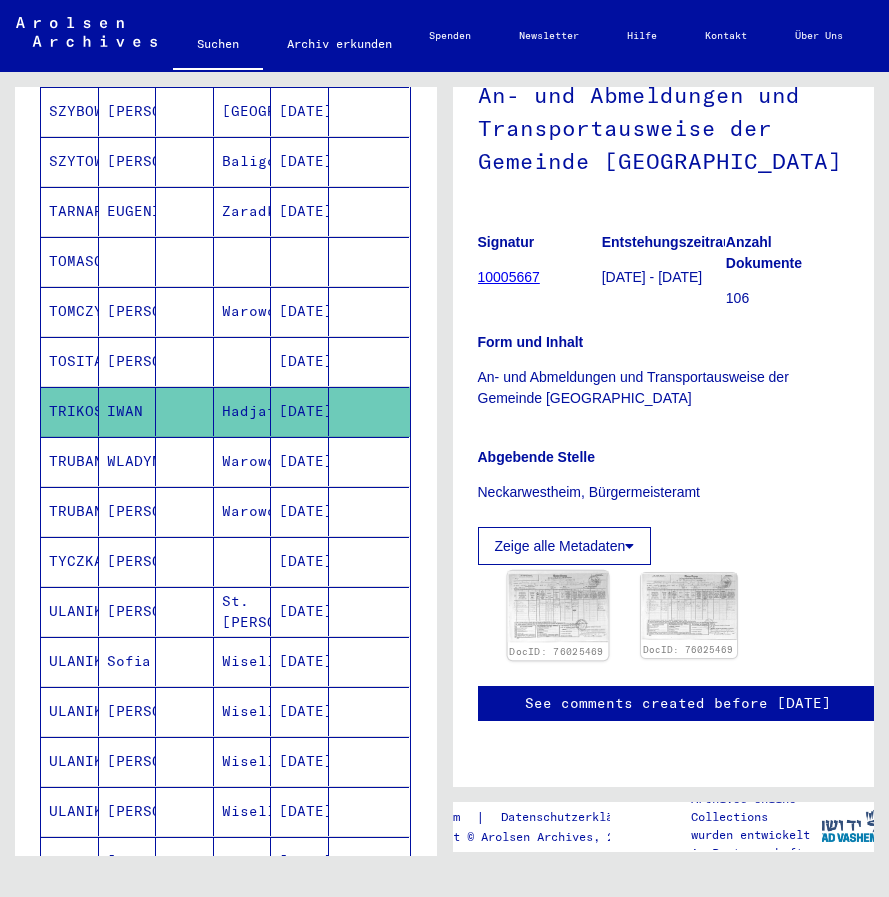click 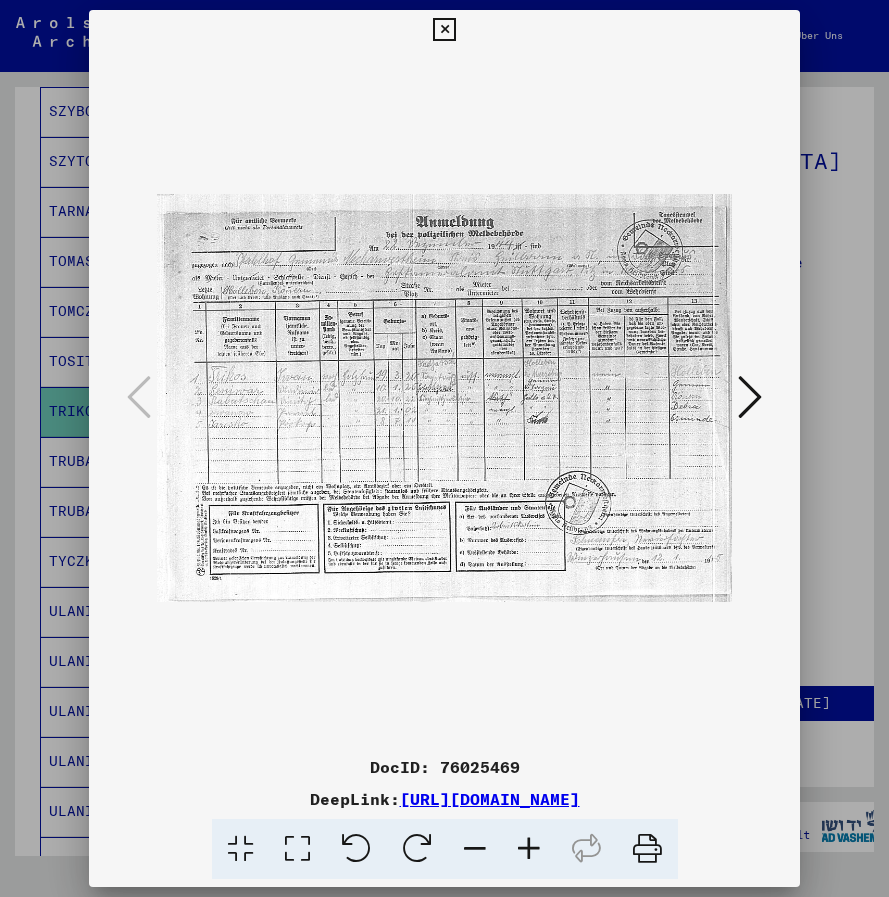click at bounding box center [750, 397] 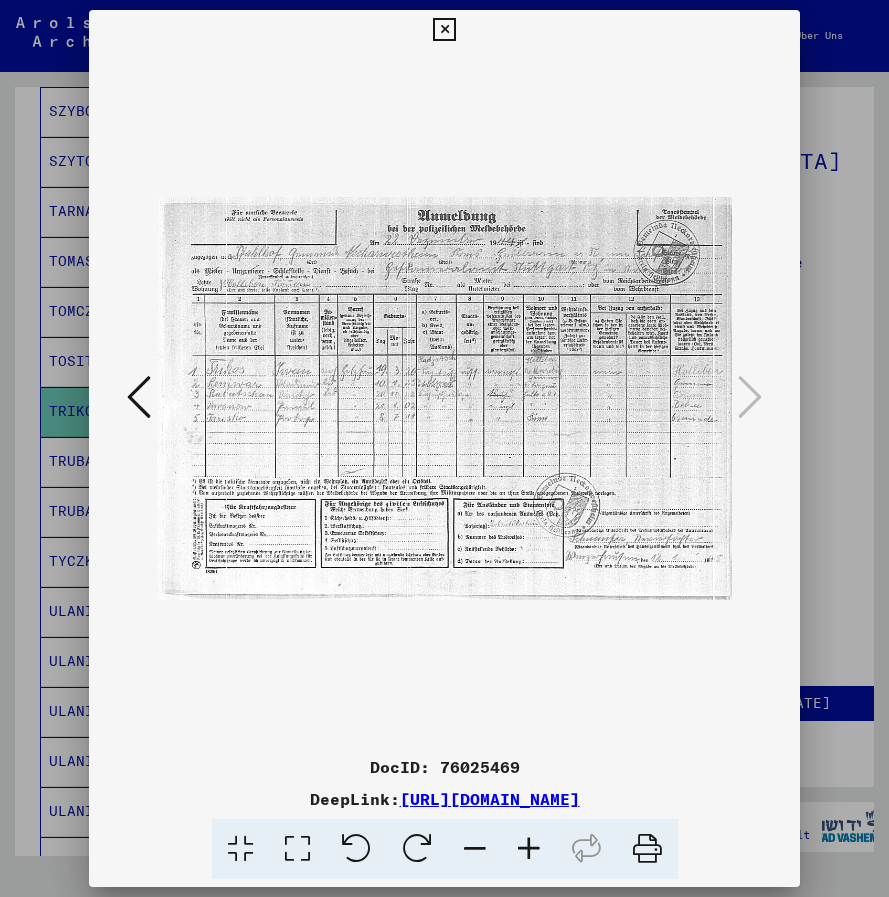 click at bounding box center (529, 849) 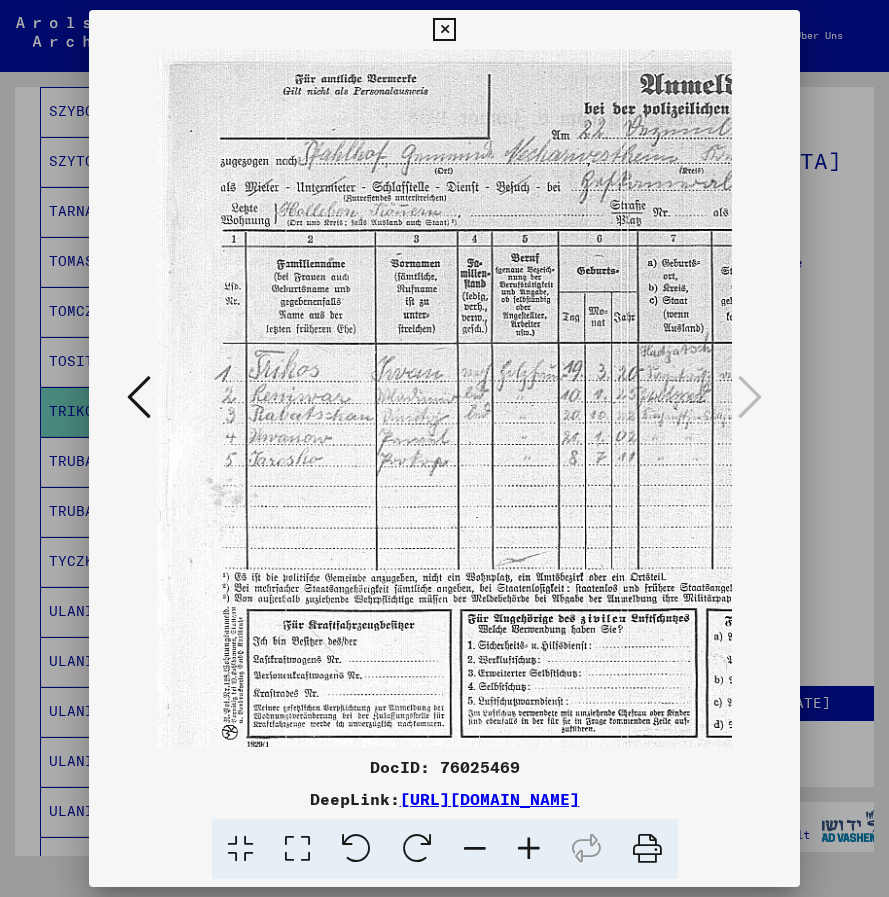 click at bounding box center [529, 849] 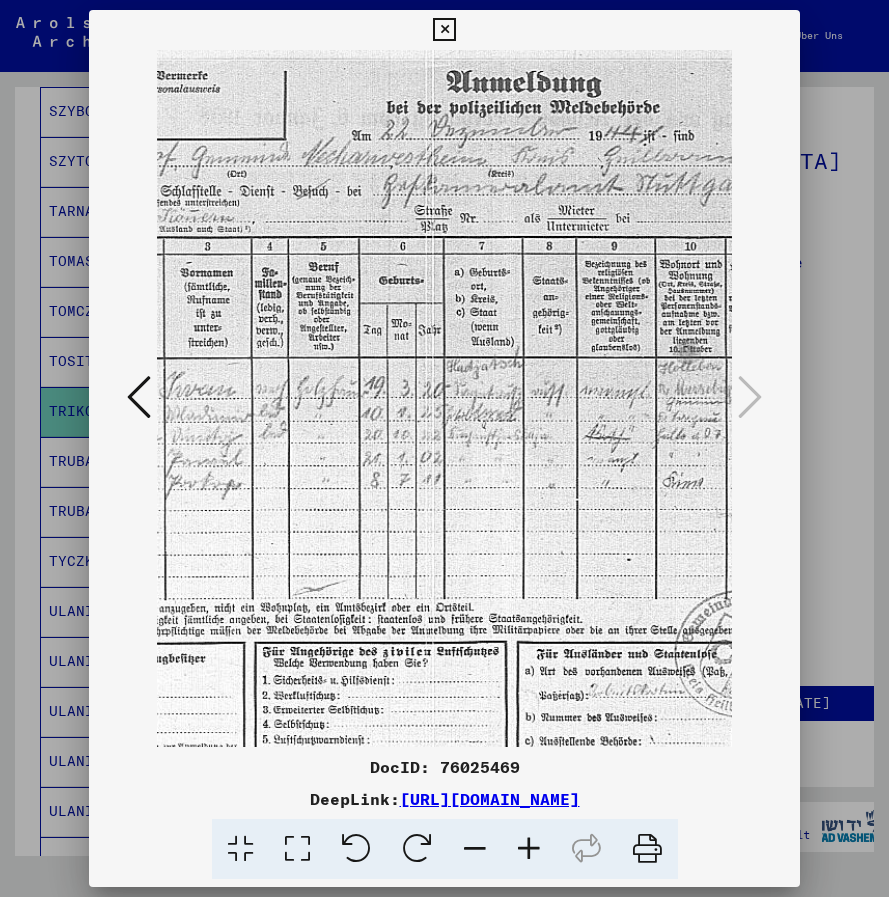 drag, startPoint x: 594, startPoint y: 519, endPoint x: 353, endPoint y: 514, distance: 241.05186 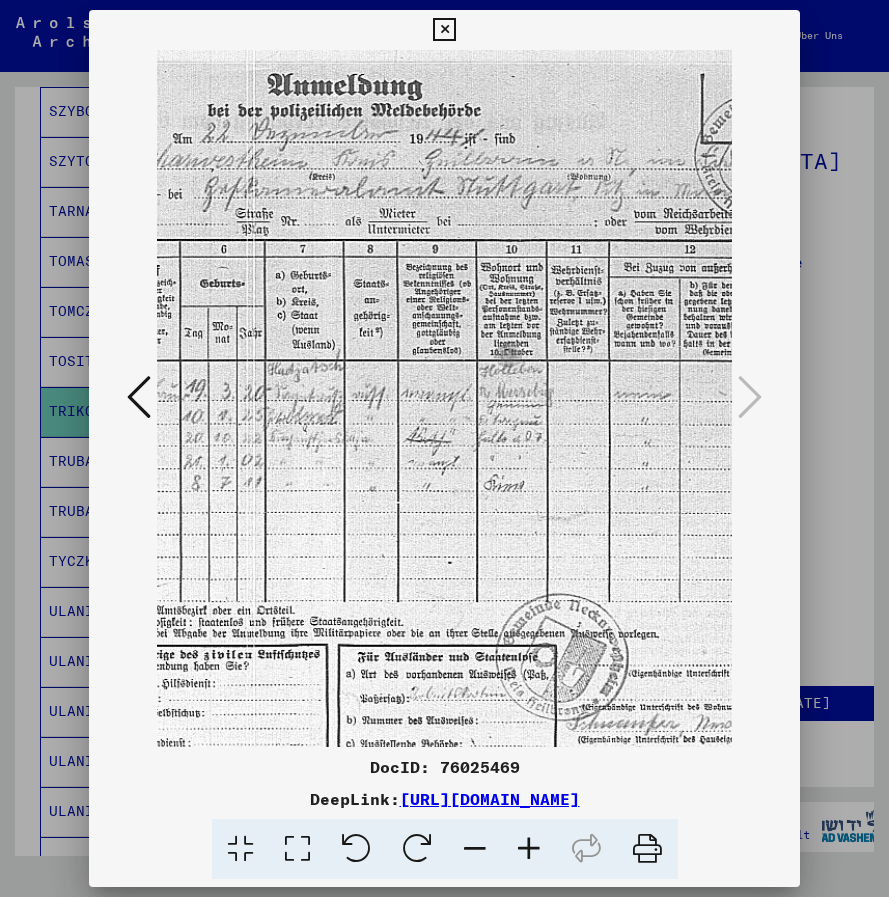 drag, startPoint x: 596, startPoint y: 528, endPoint x: 436, endPoint y: 529, distance: 160.00313 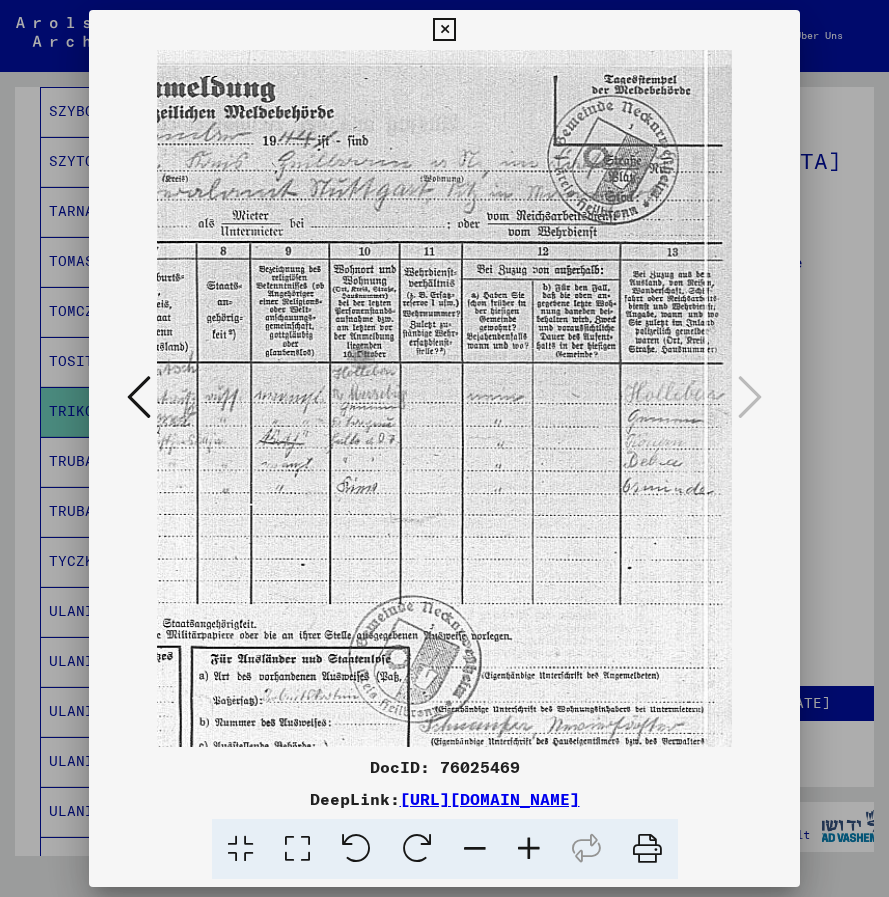 scroll, scrollTop: 0, scrollLeft: 562, axis: horizontal 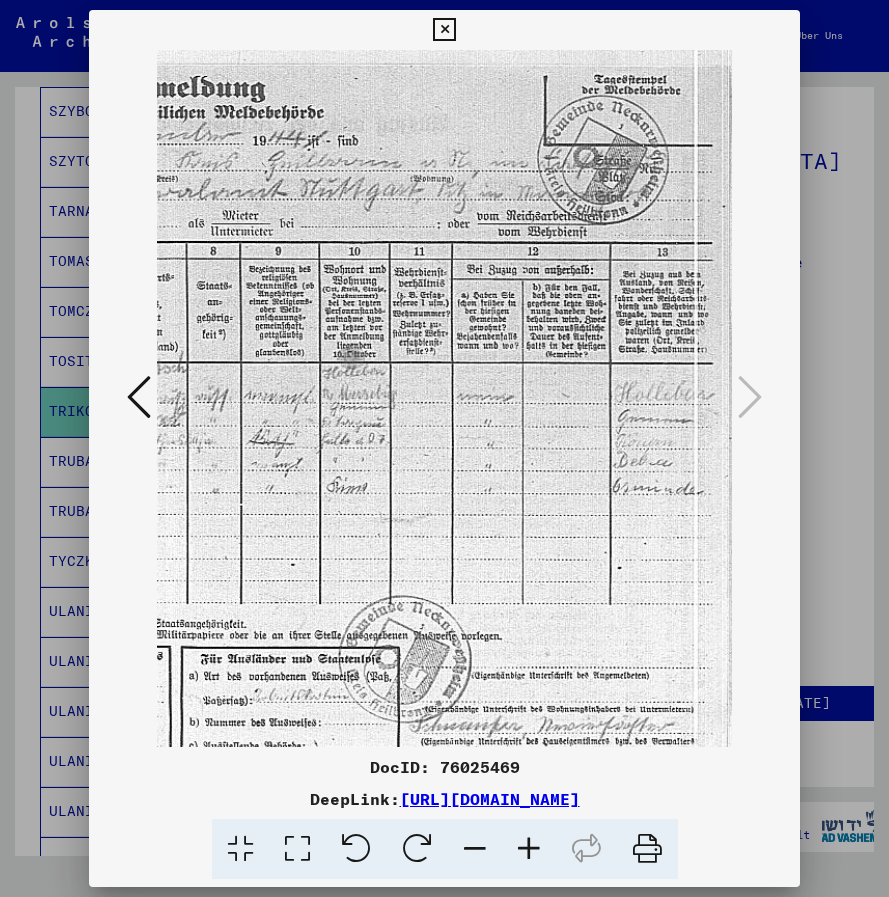 drag, startPoint x: 633, startPoint y: 504, endPoint x: 460, endPoint y: 511, distance: 173.14156 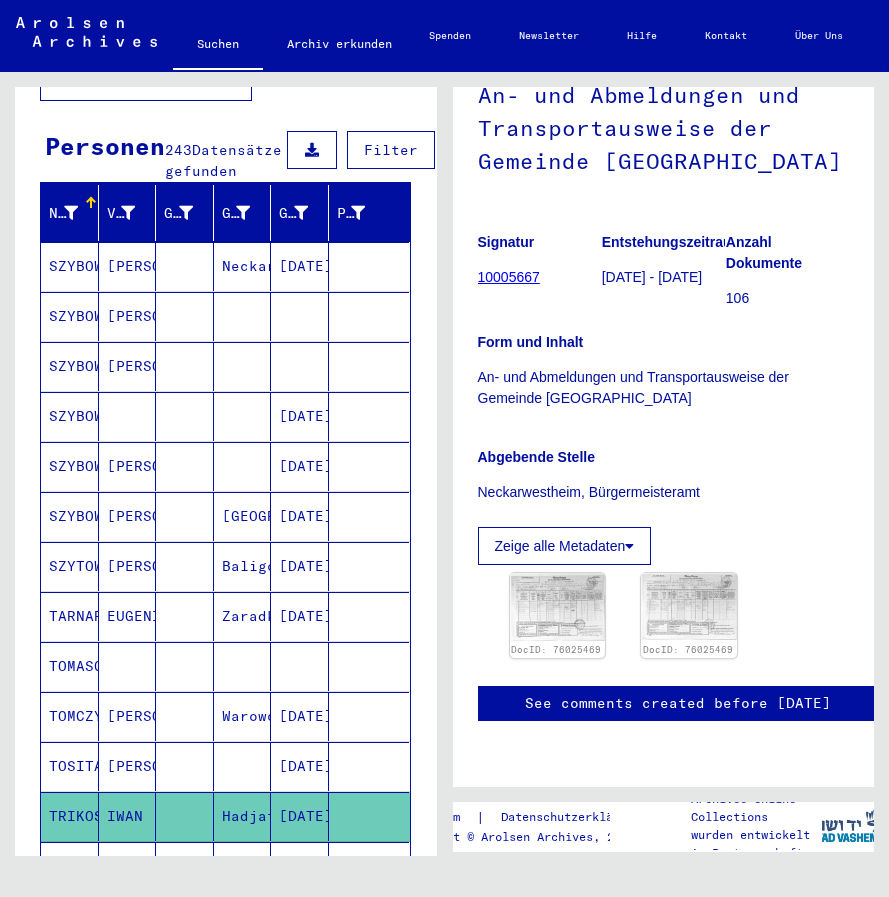 scroll, scrollTop: 0, scrollLeft: 0, axis: both 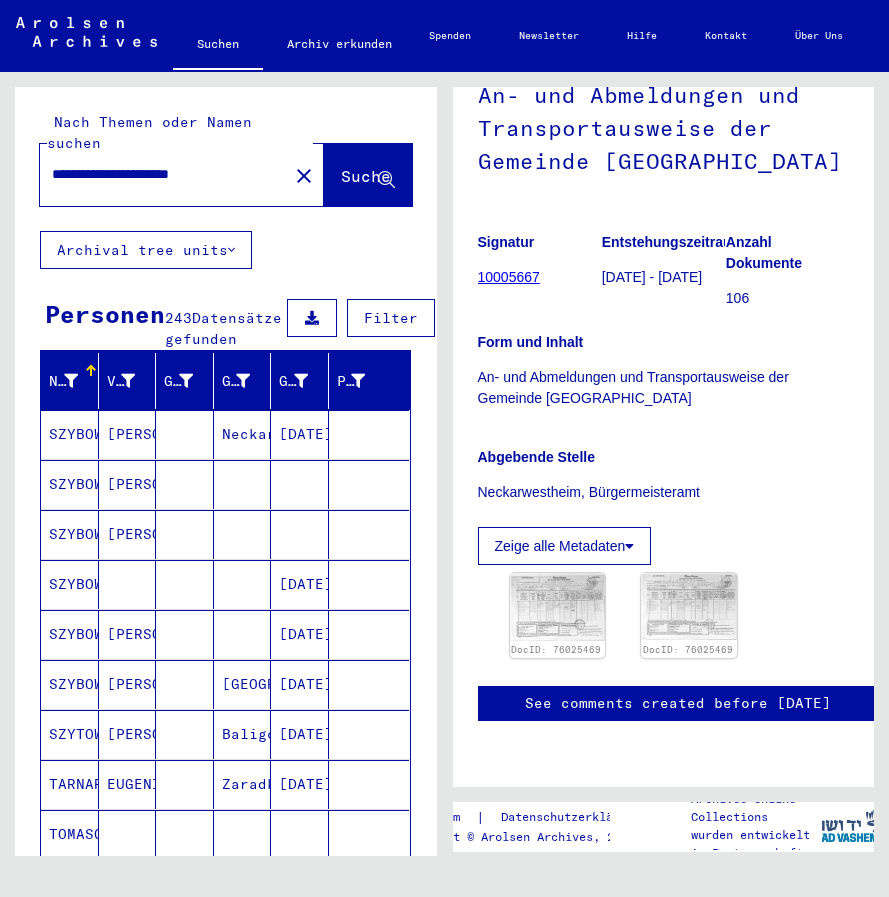 click on "close" 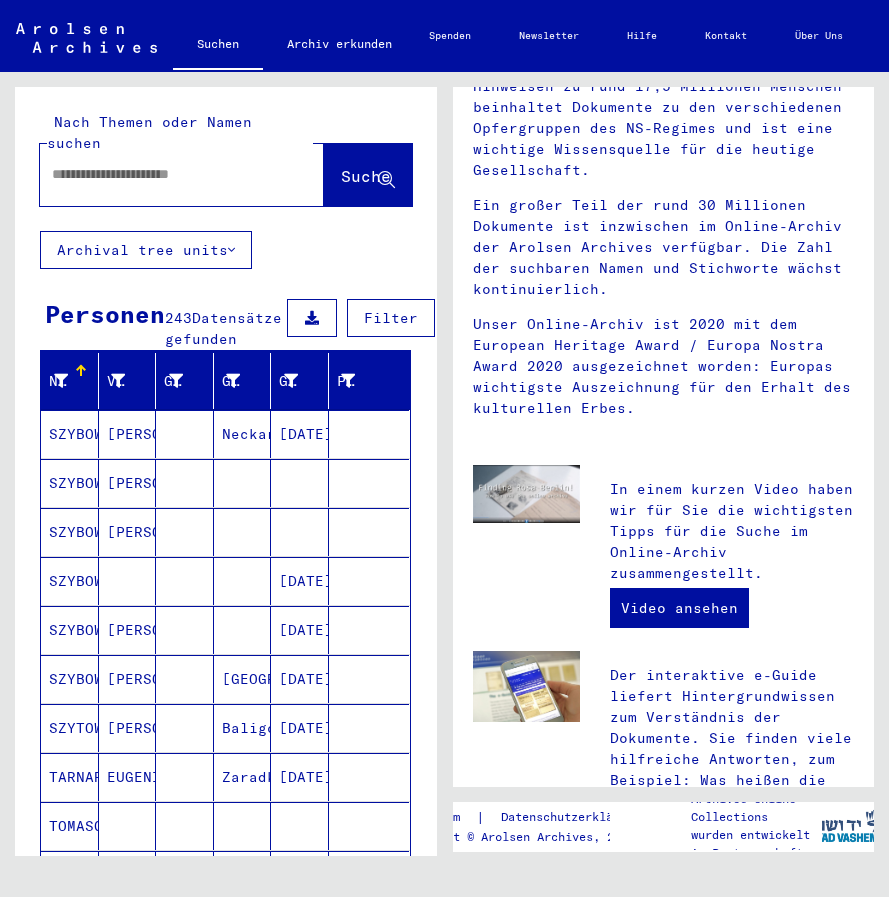 scroll, scrollTop: 0, scrollLeft: 0, axis: both 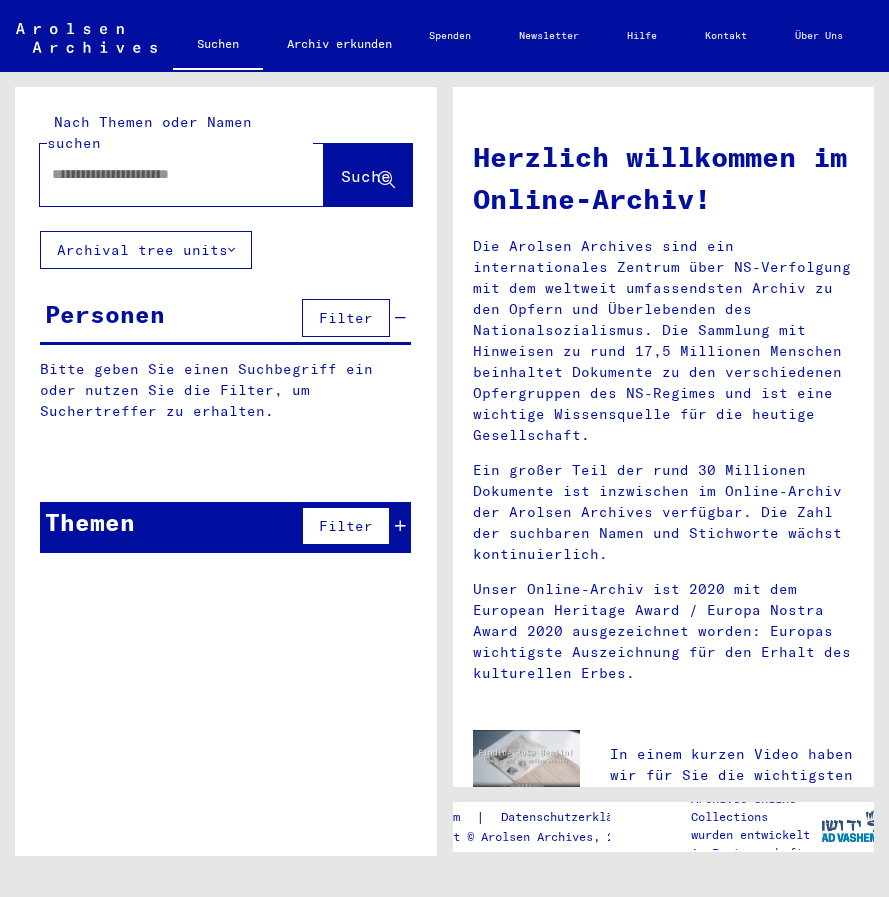 click at bounding box center (149, 174) 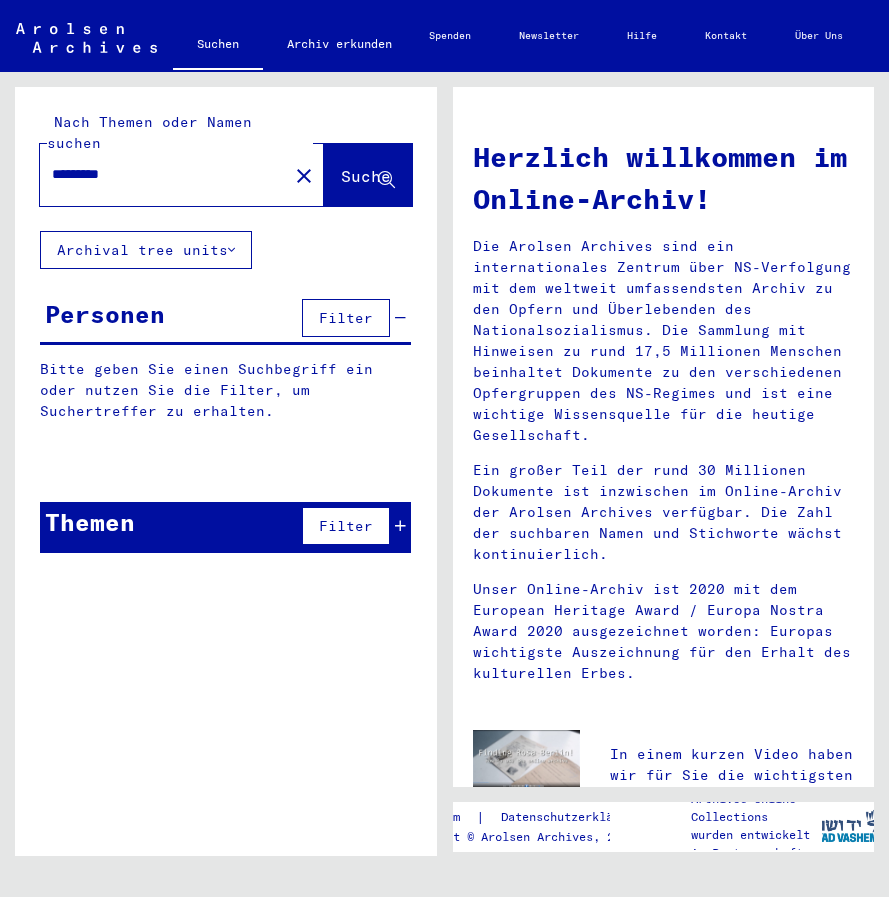 type on "*********" 